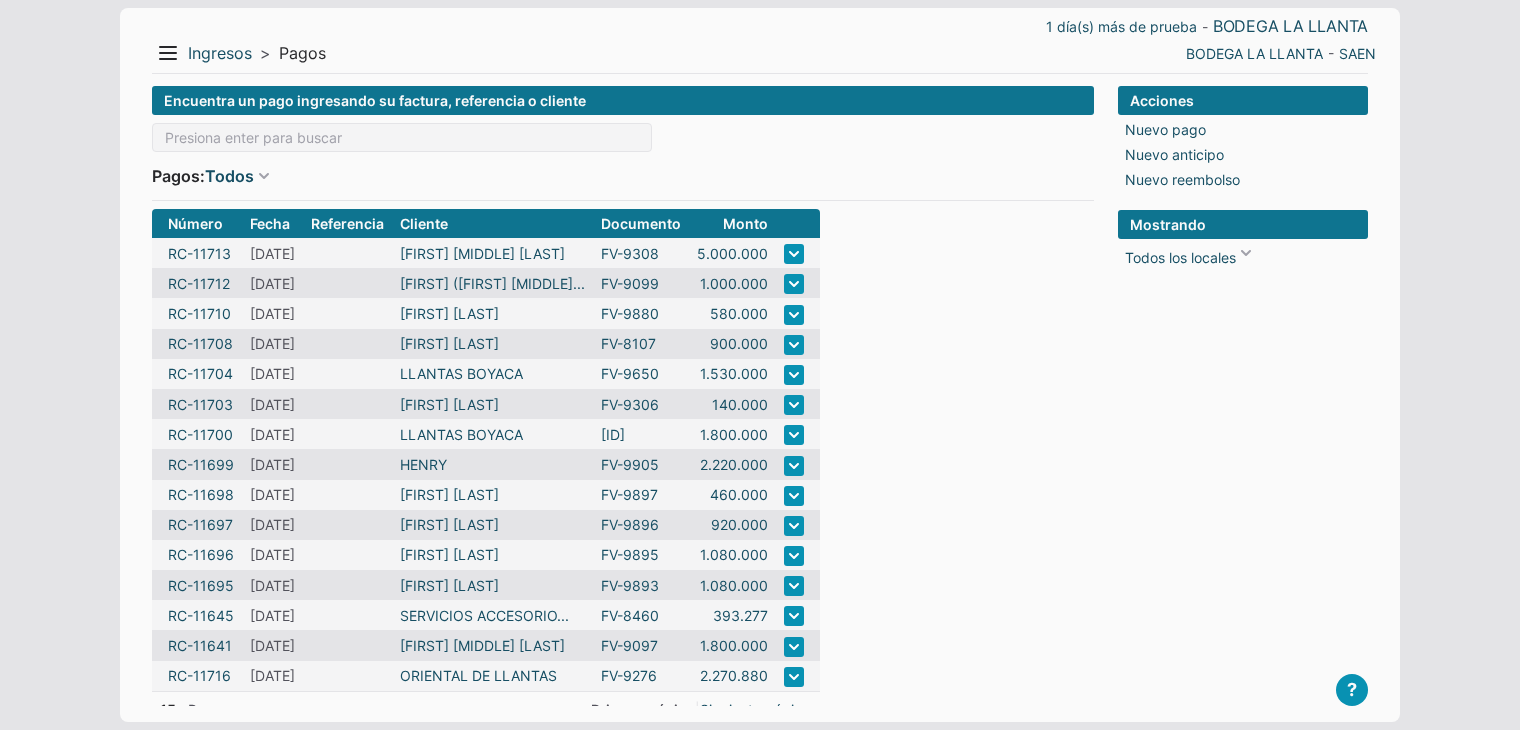 scroll, scrollTop: 0, scrollLeft: 0, axis: both 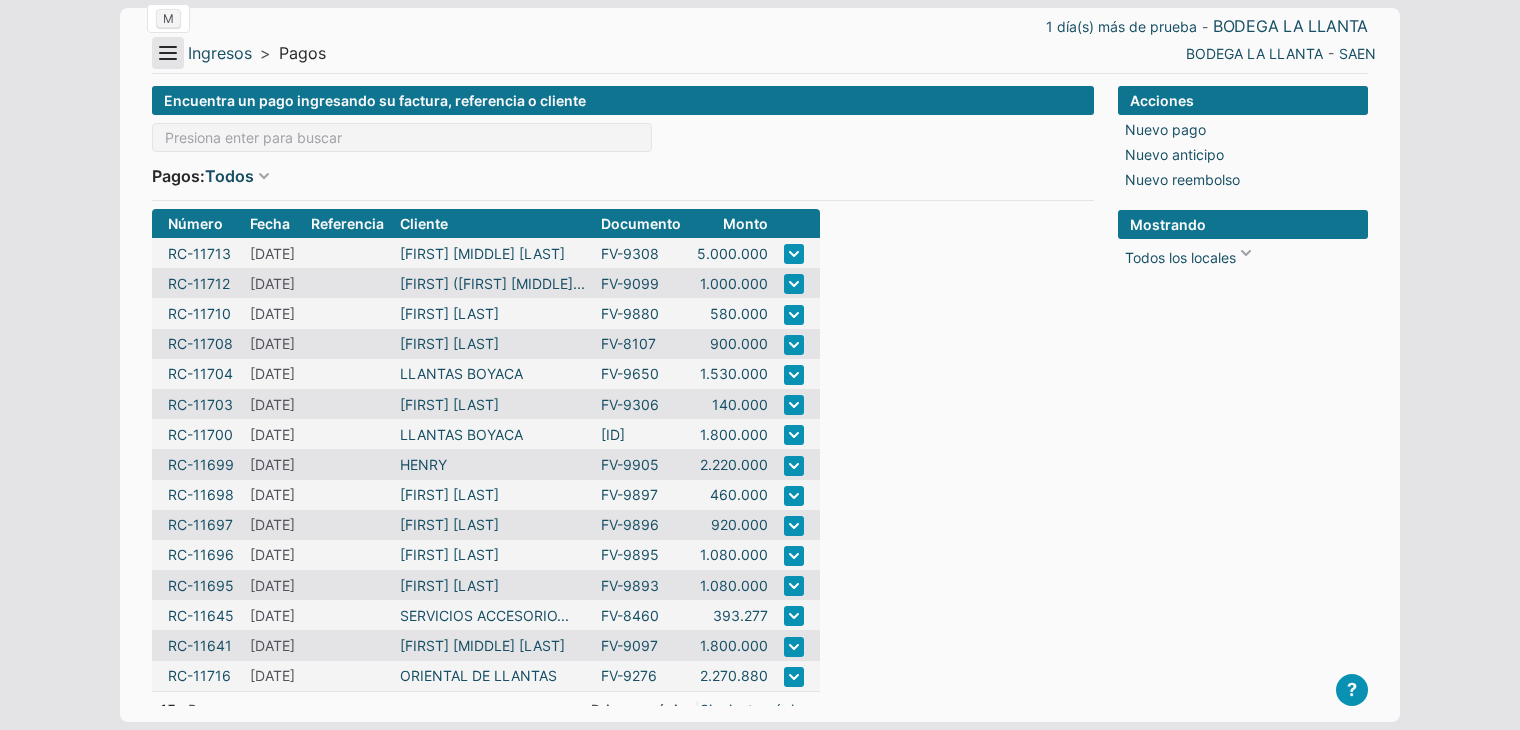 click on "Menu" at bounding box center [168, 53] 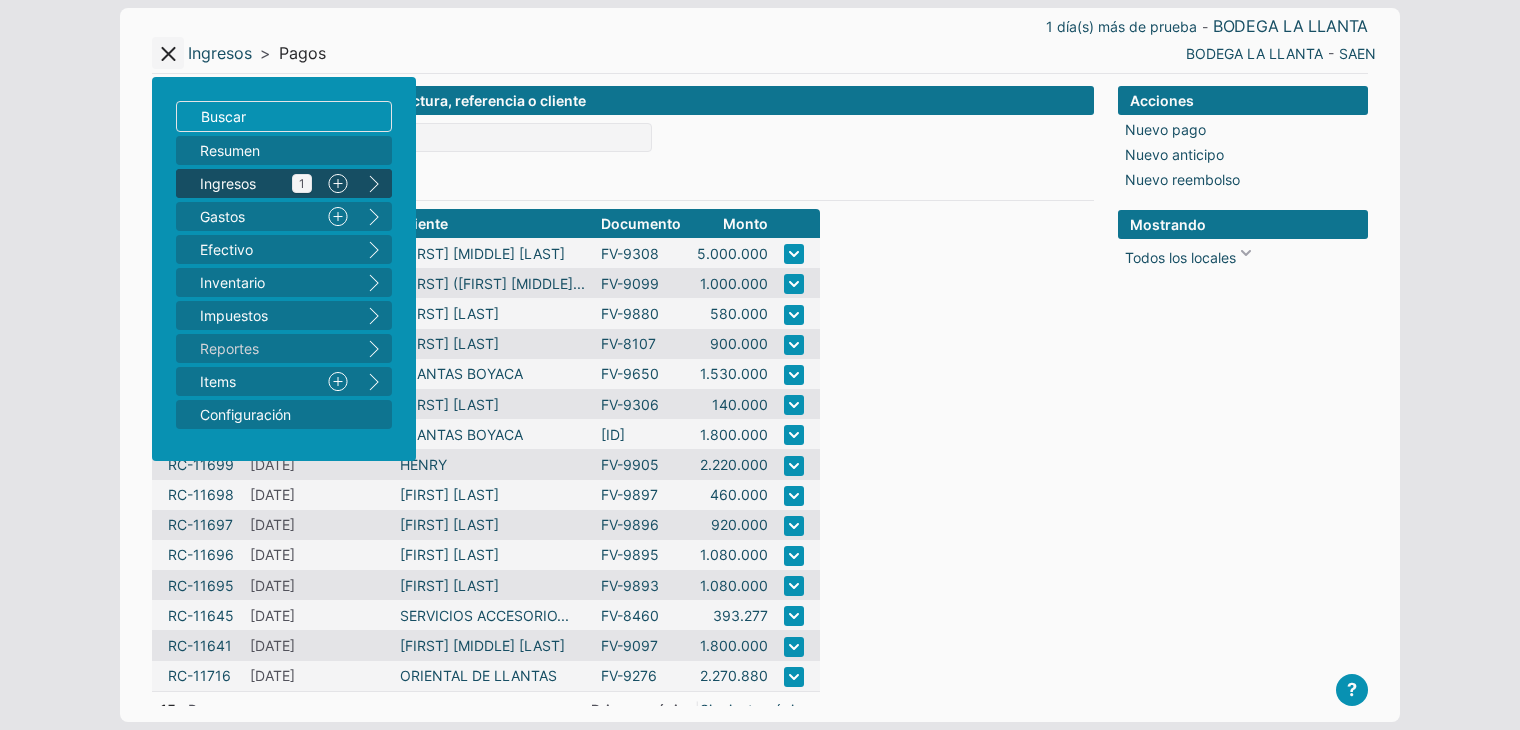 click on "Ingresos    1" at bounding box center [256, 183] 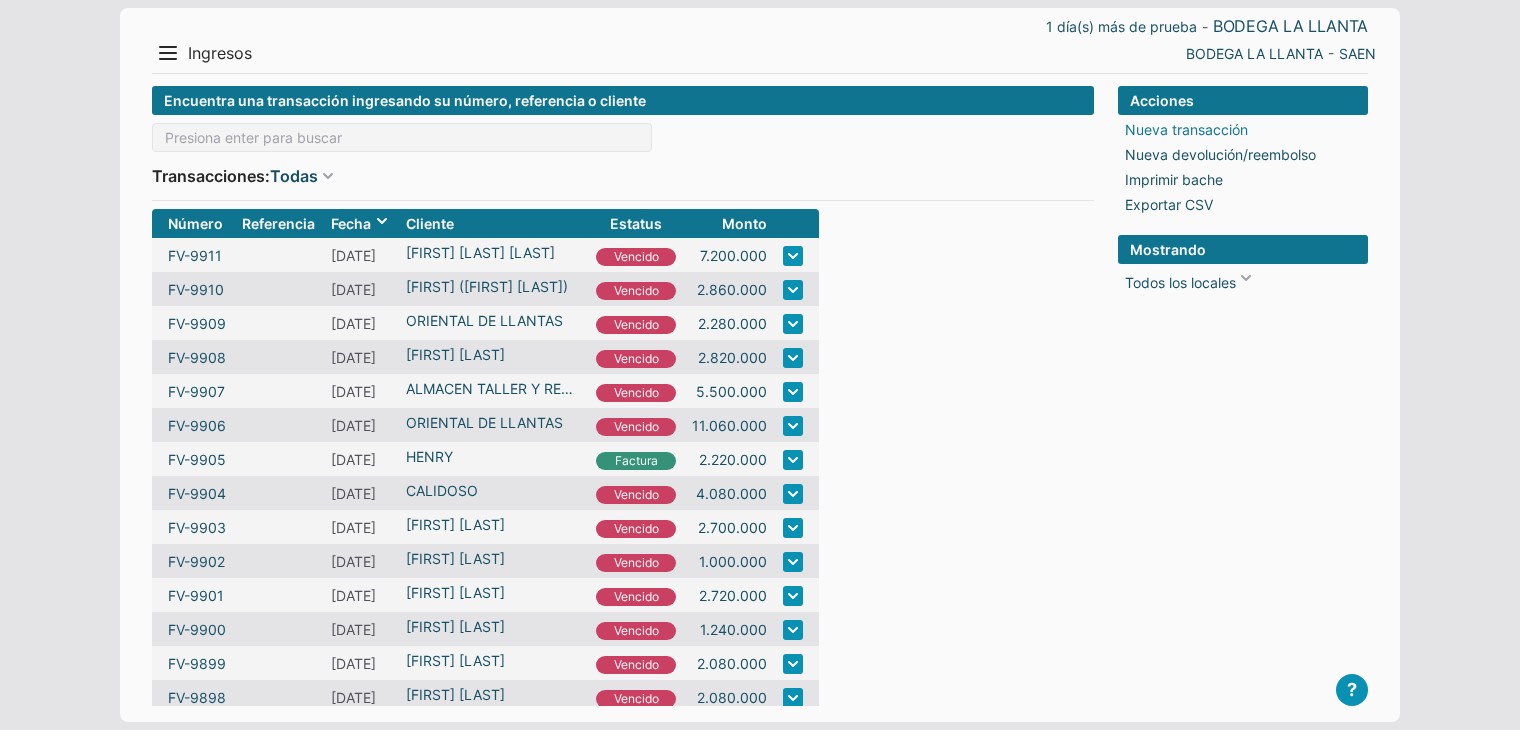 scroll, scrollTop: 0, scrollLeft: 0, axis: both 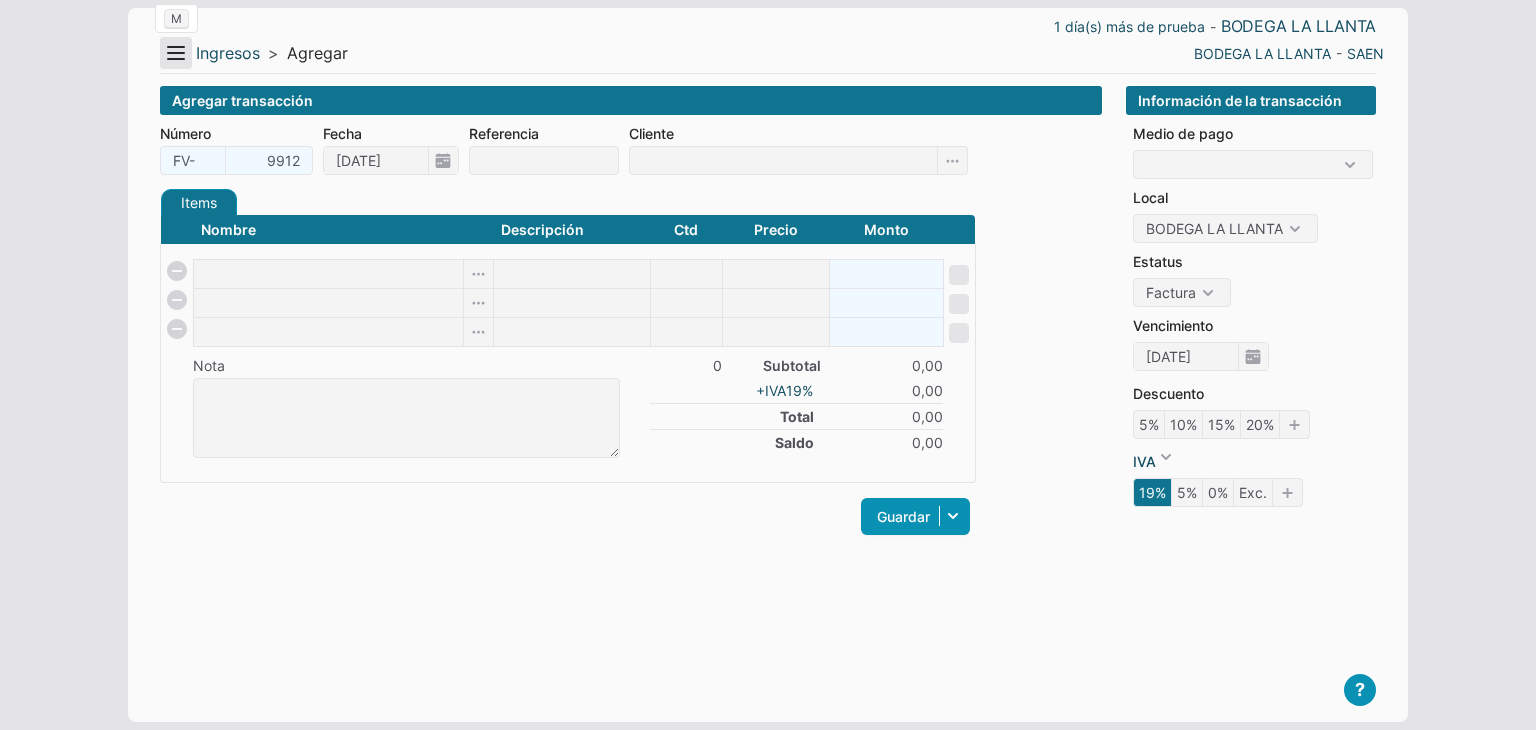 click on "Menu" at bounding box center (176, 53) 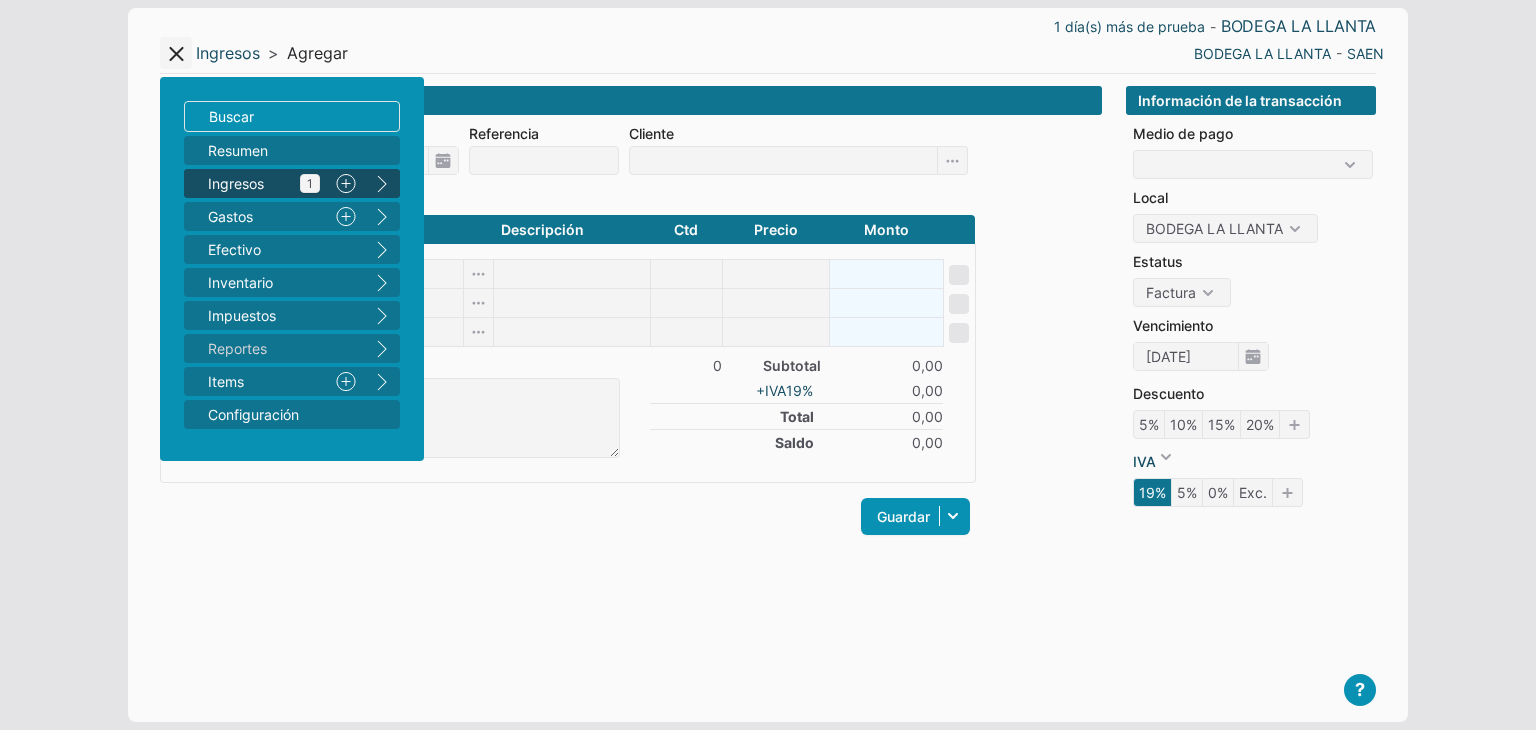 click on "Ingresos    1" at bounding box center (264, 183) 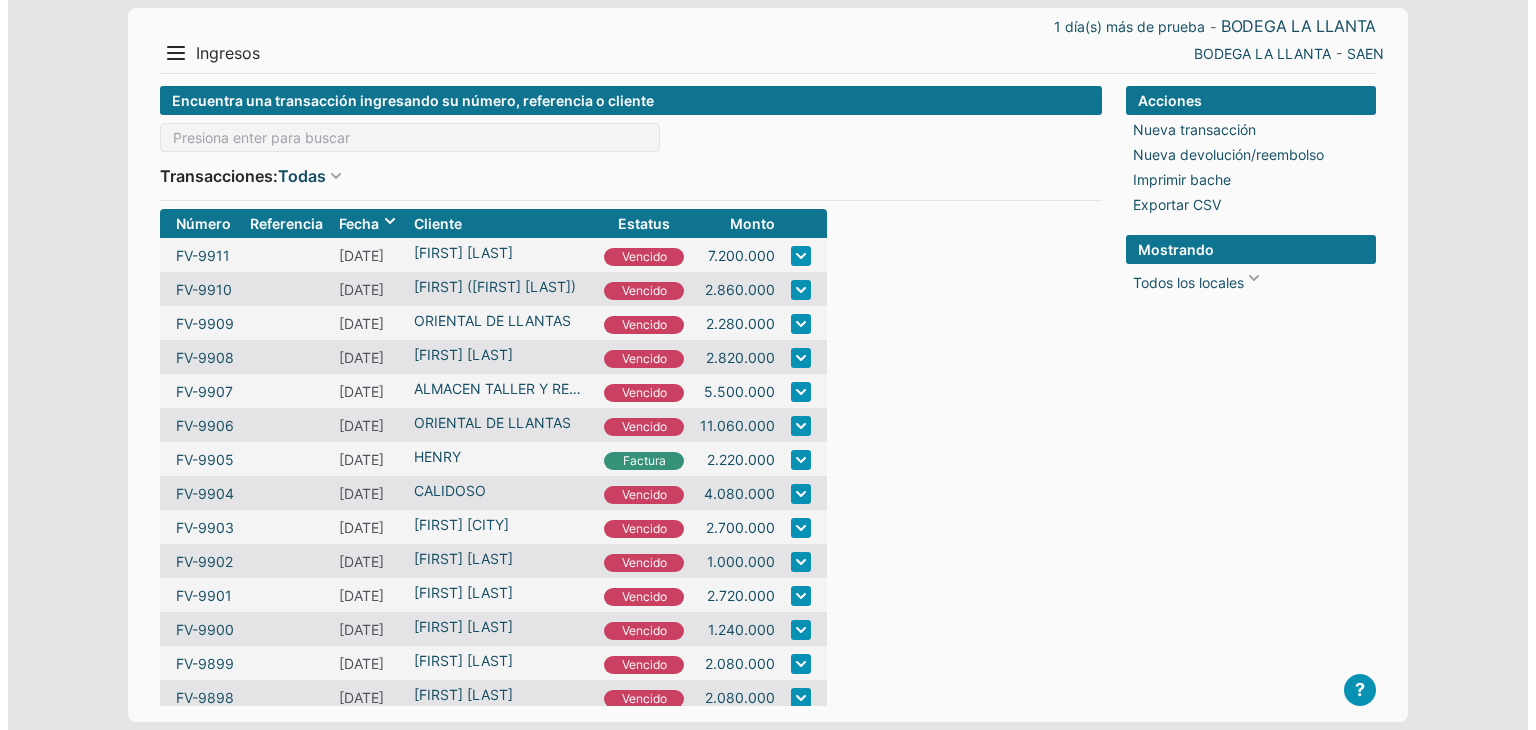 scroll, scrollTop: 0, scrollLeft: 0, axis: both 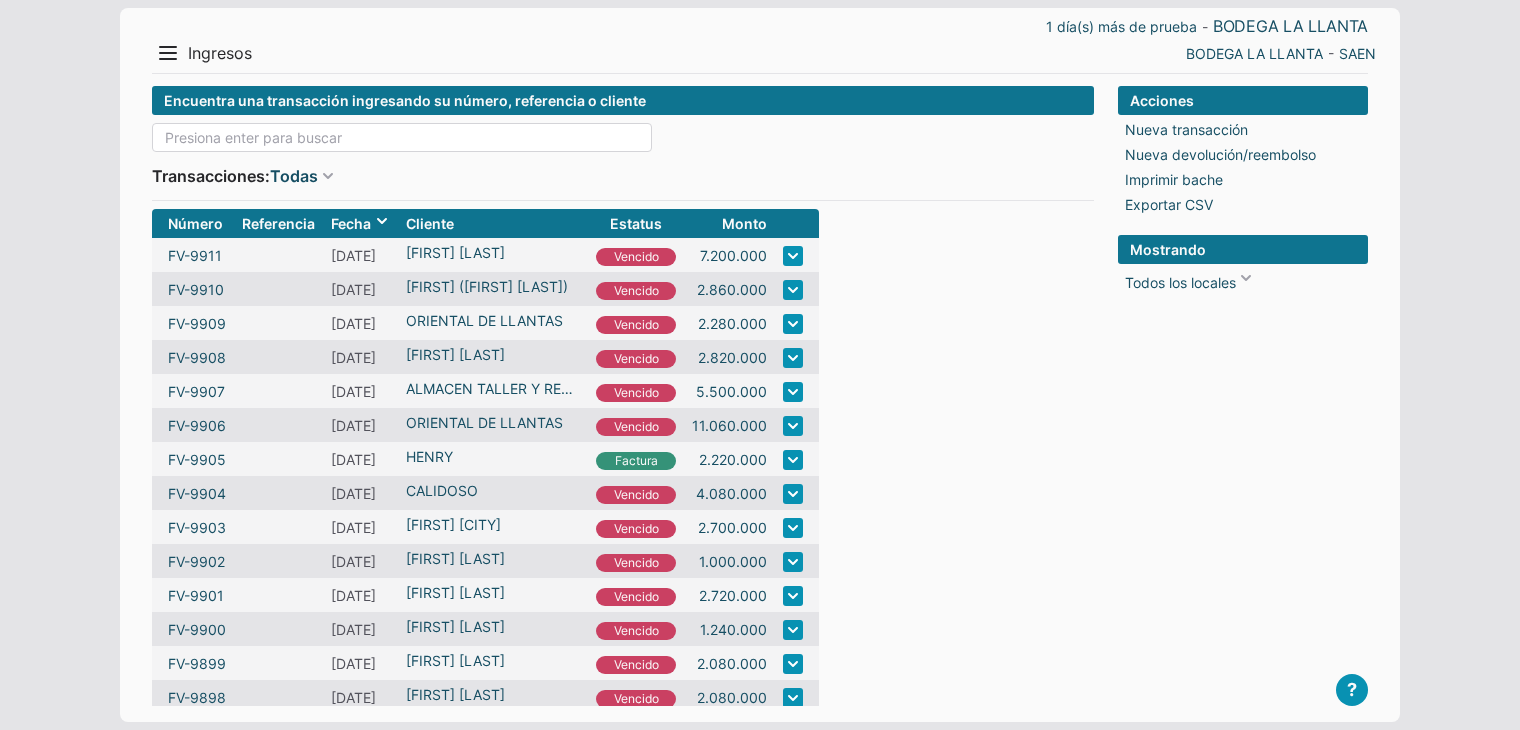 click at bounding box center (402, 137) 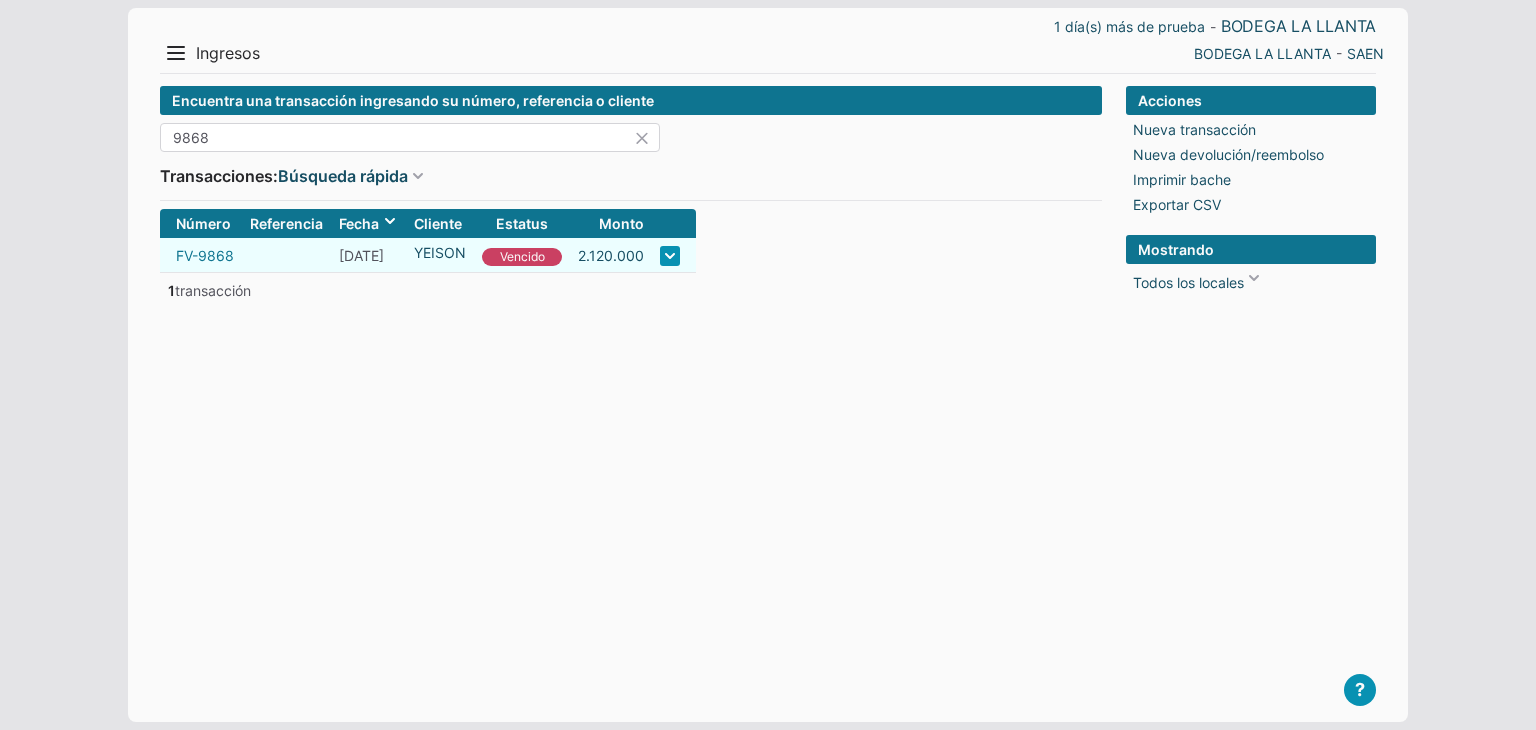 type on "9868" 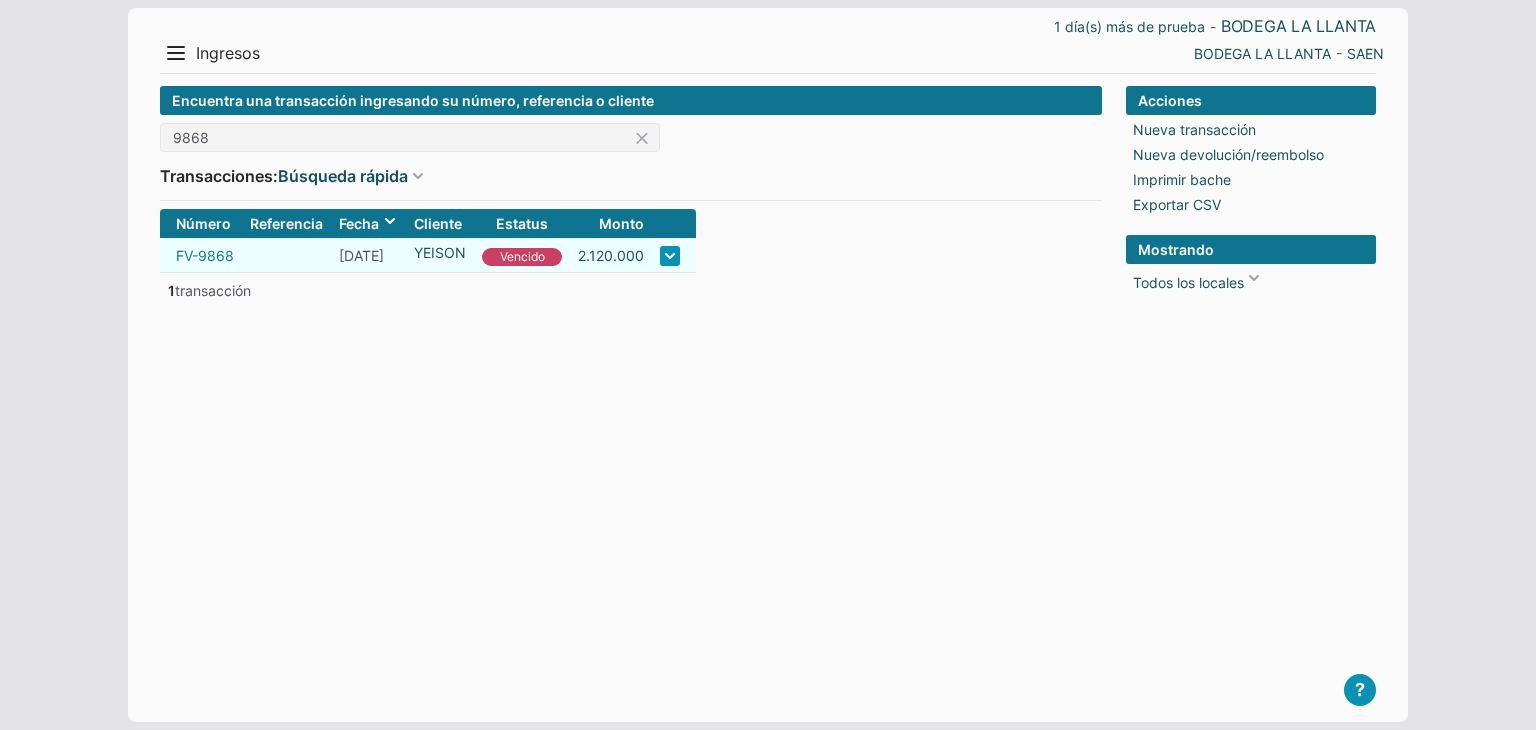 click on "FV-9868" at bounding box center [221, 255] 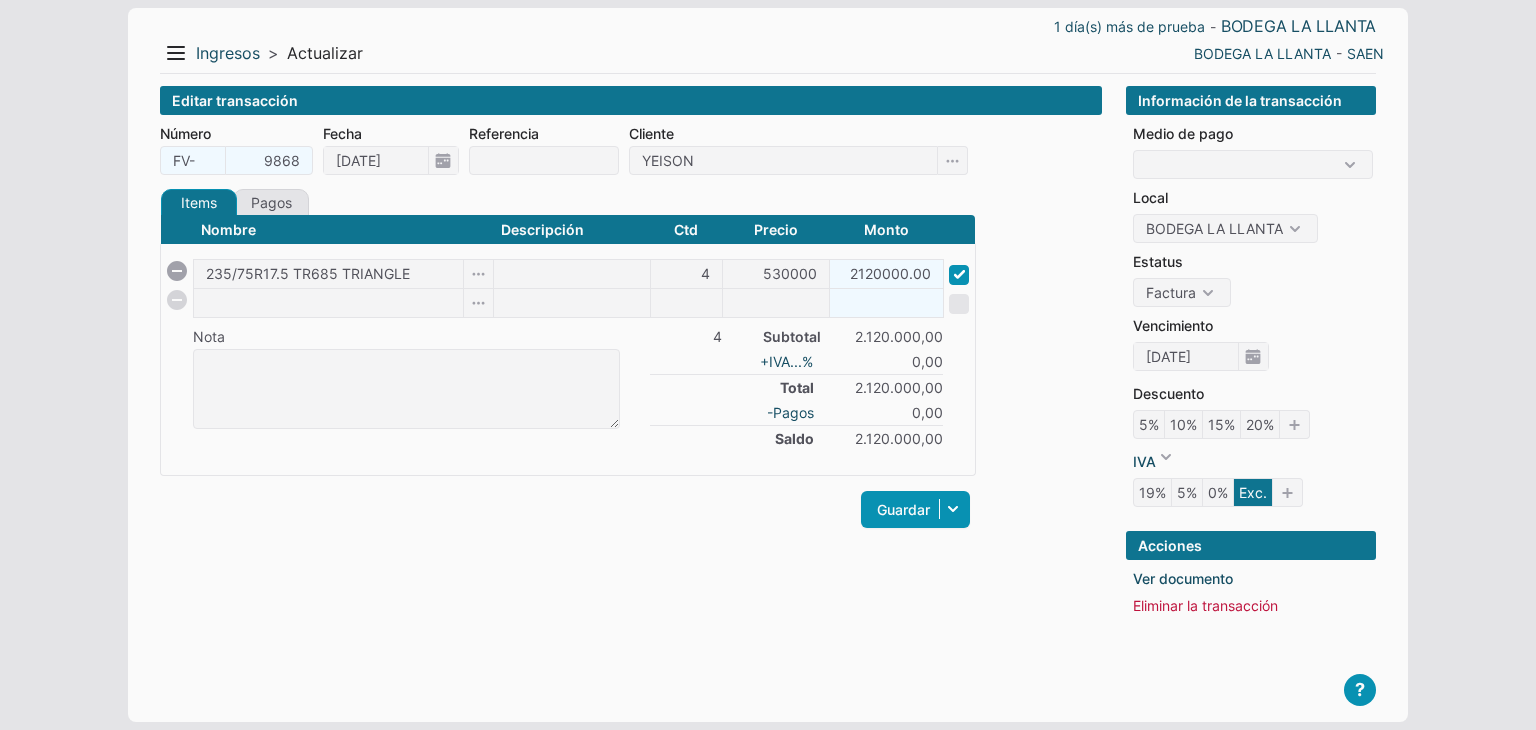 scroll, scrollTop: 0, scrollLeft: 0, axis: both 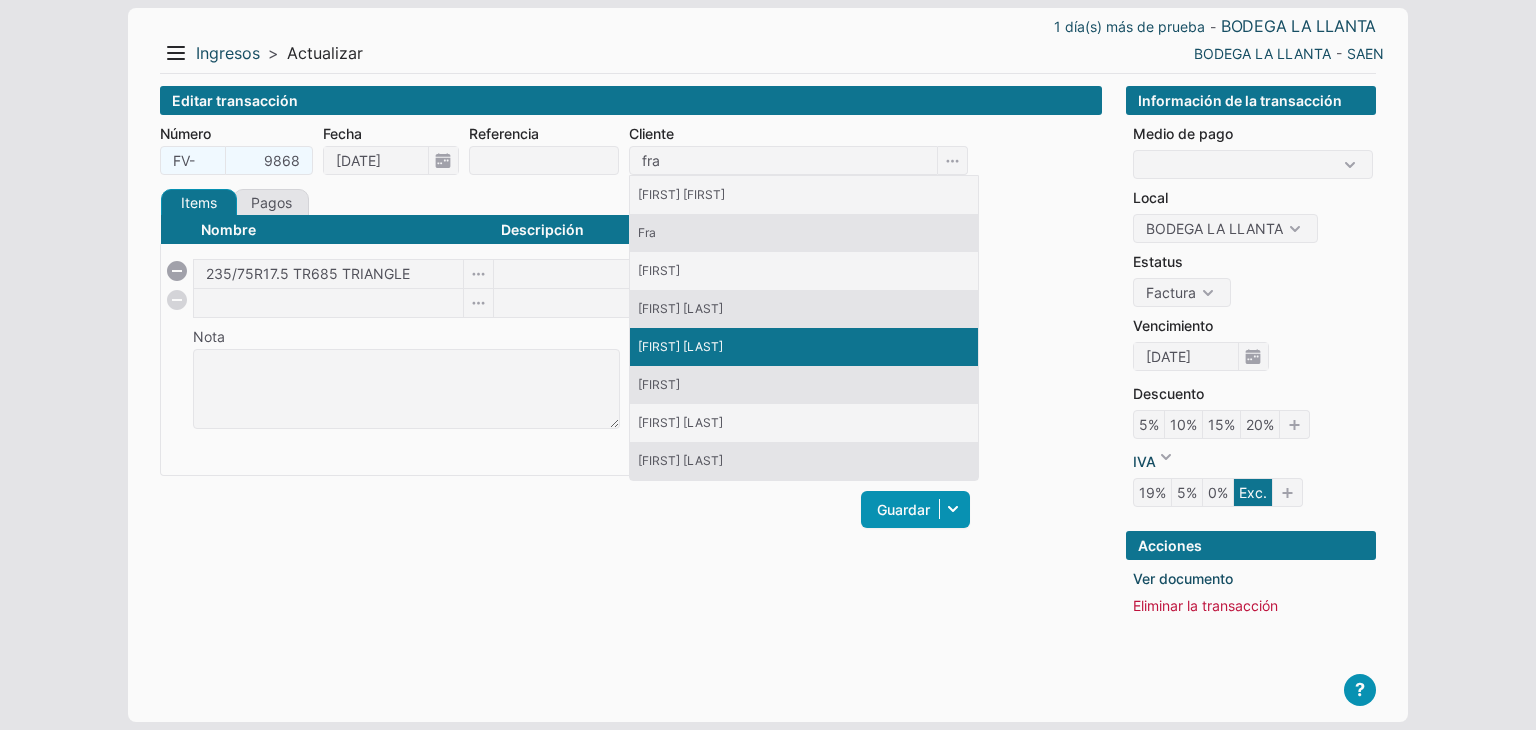 type on "fra" 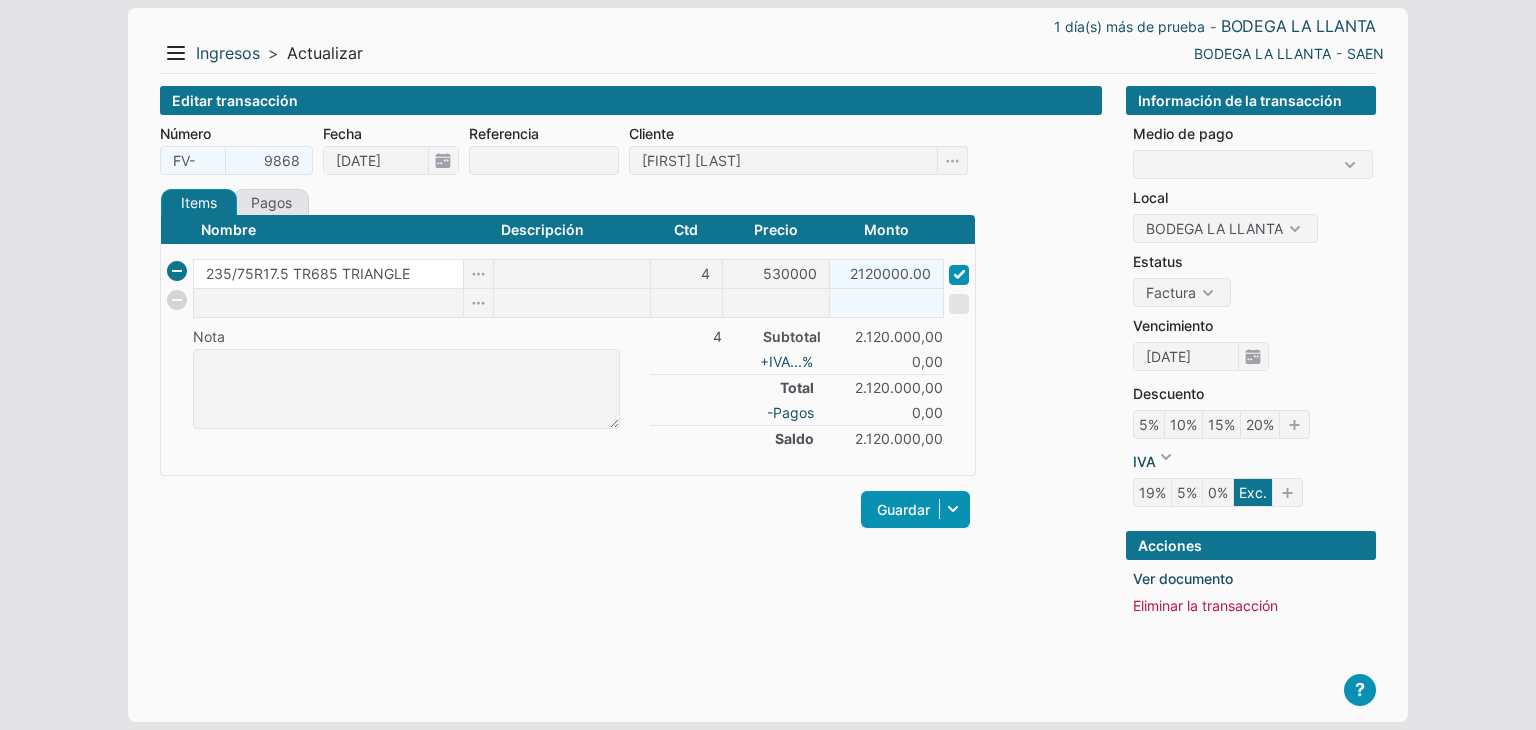 drag, startPoint x: 421, startPoint y: 261, endPoint x: 177, endPoint y: 278, distance: 244.59149 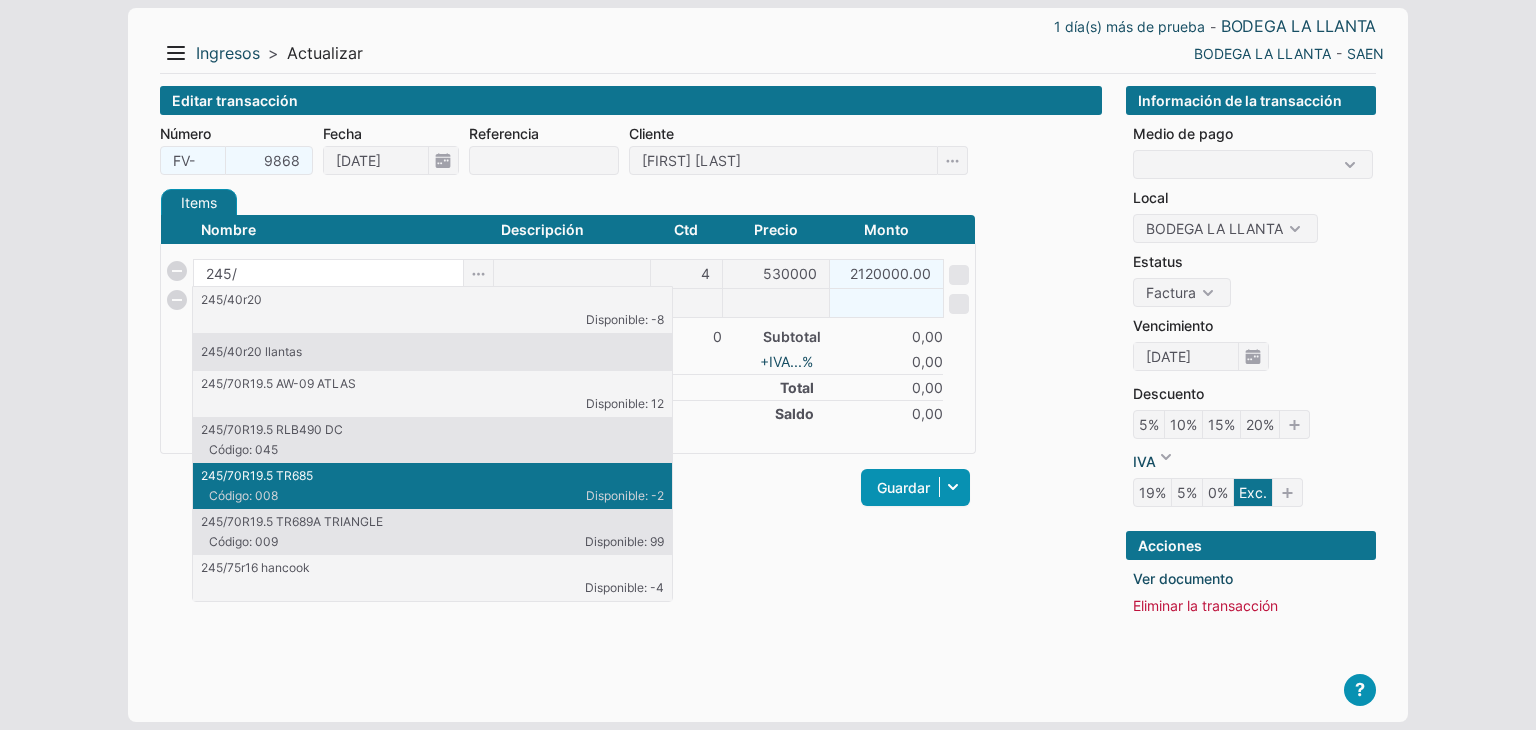 type on "245/" 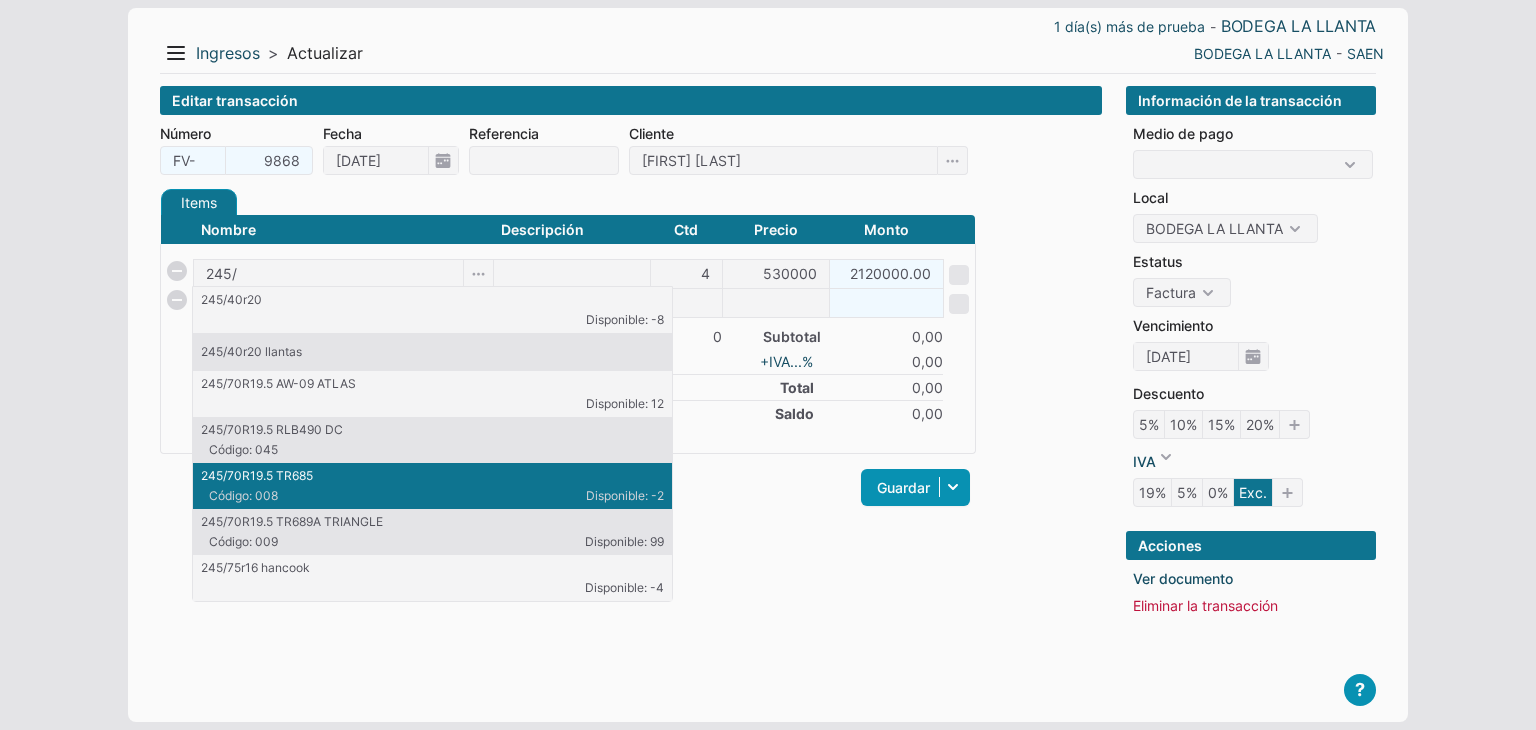 click on "245/70R19.5 TR685" at bounding box center [432, 476] 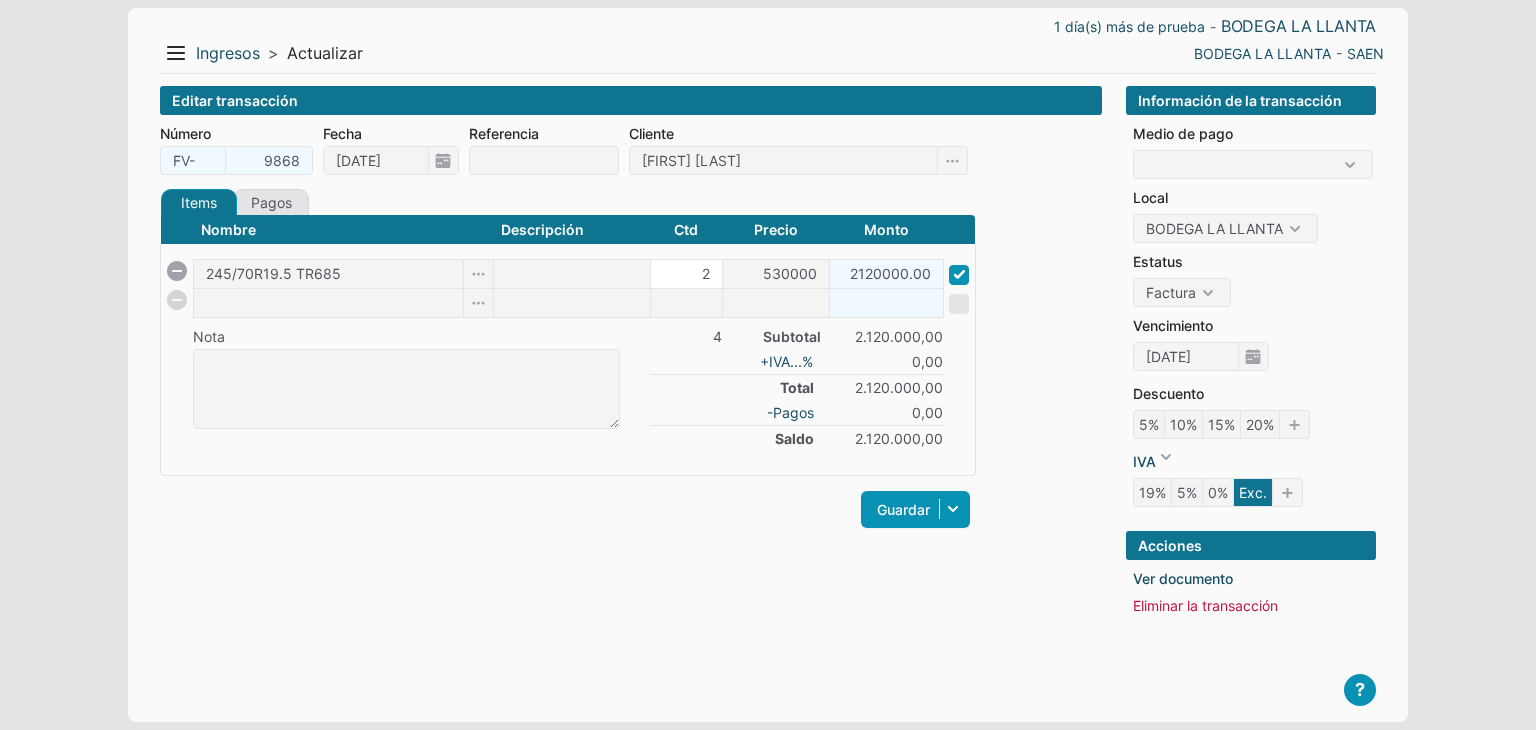 type on "2" 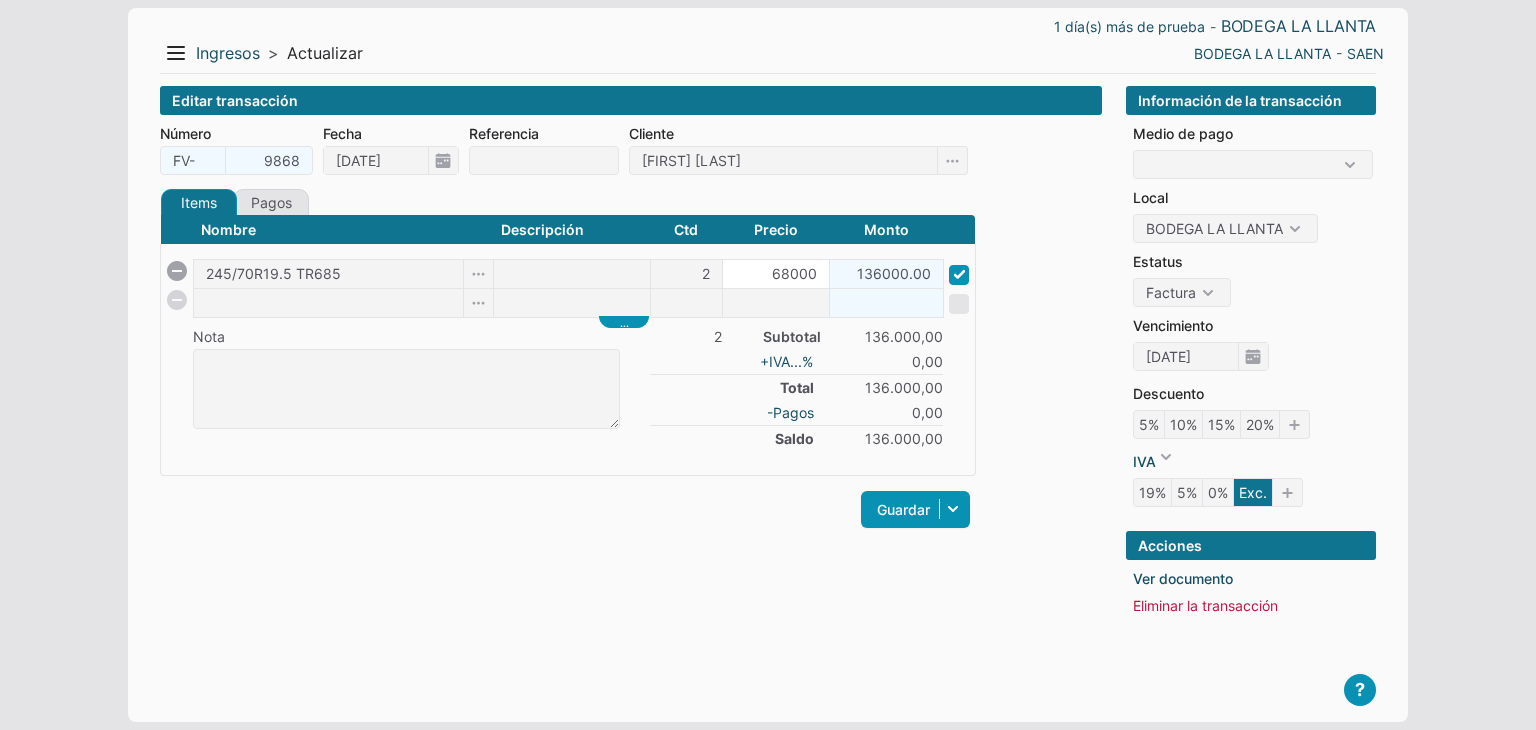 click on "68000" at bounding box center [776, 274] 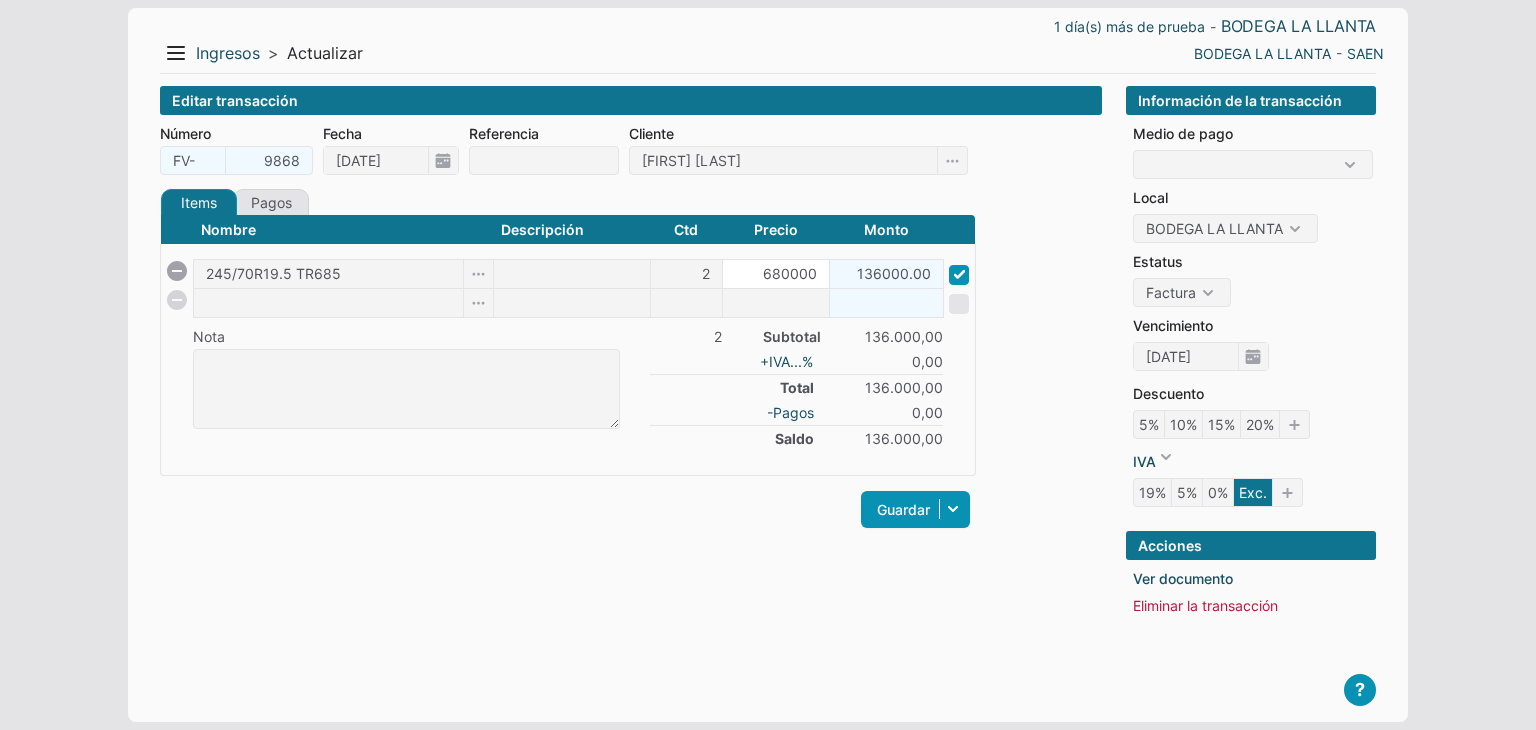type on "680000" 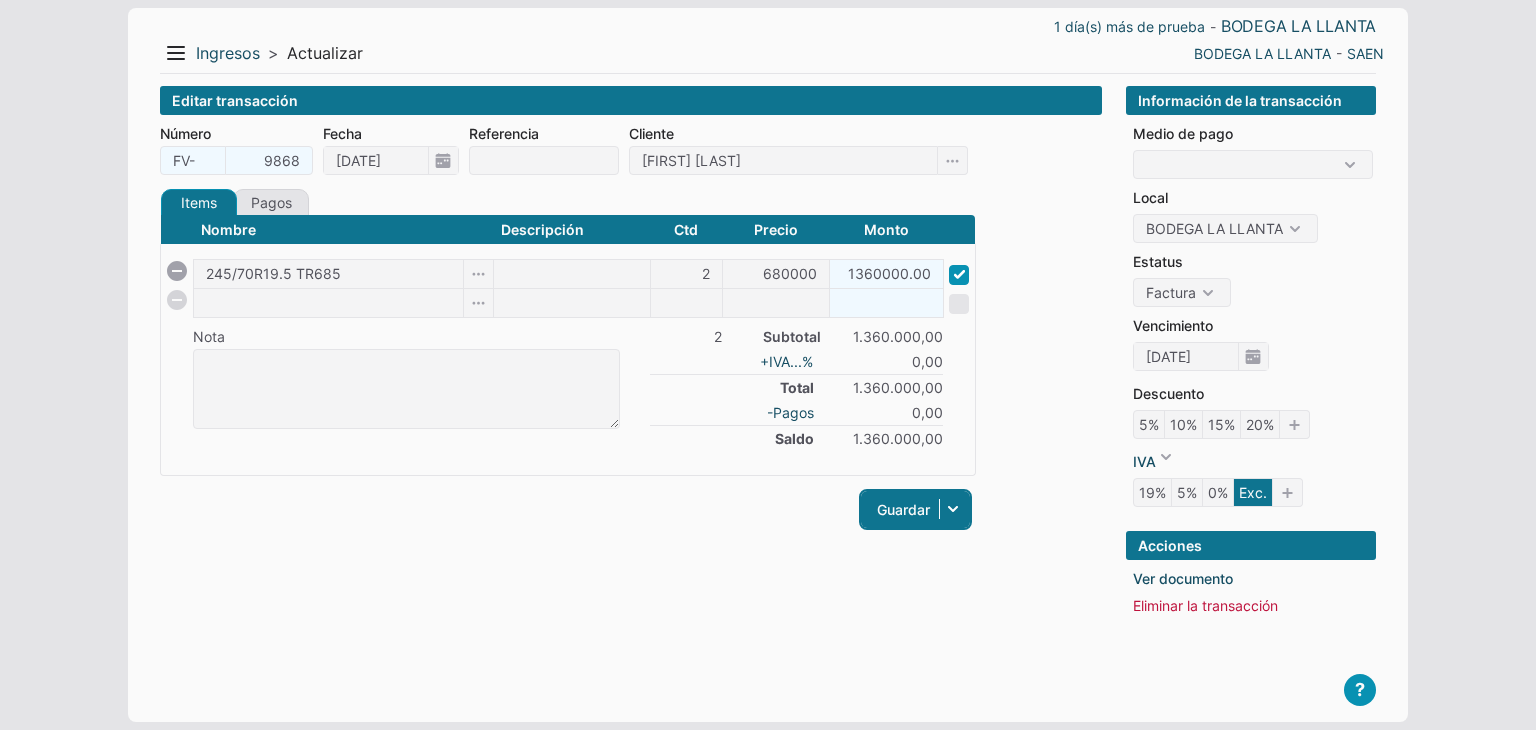 click on "Guardar" at bounding box center [915, 509] 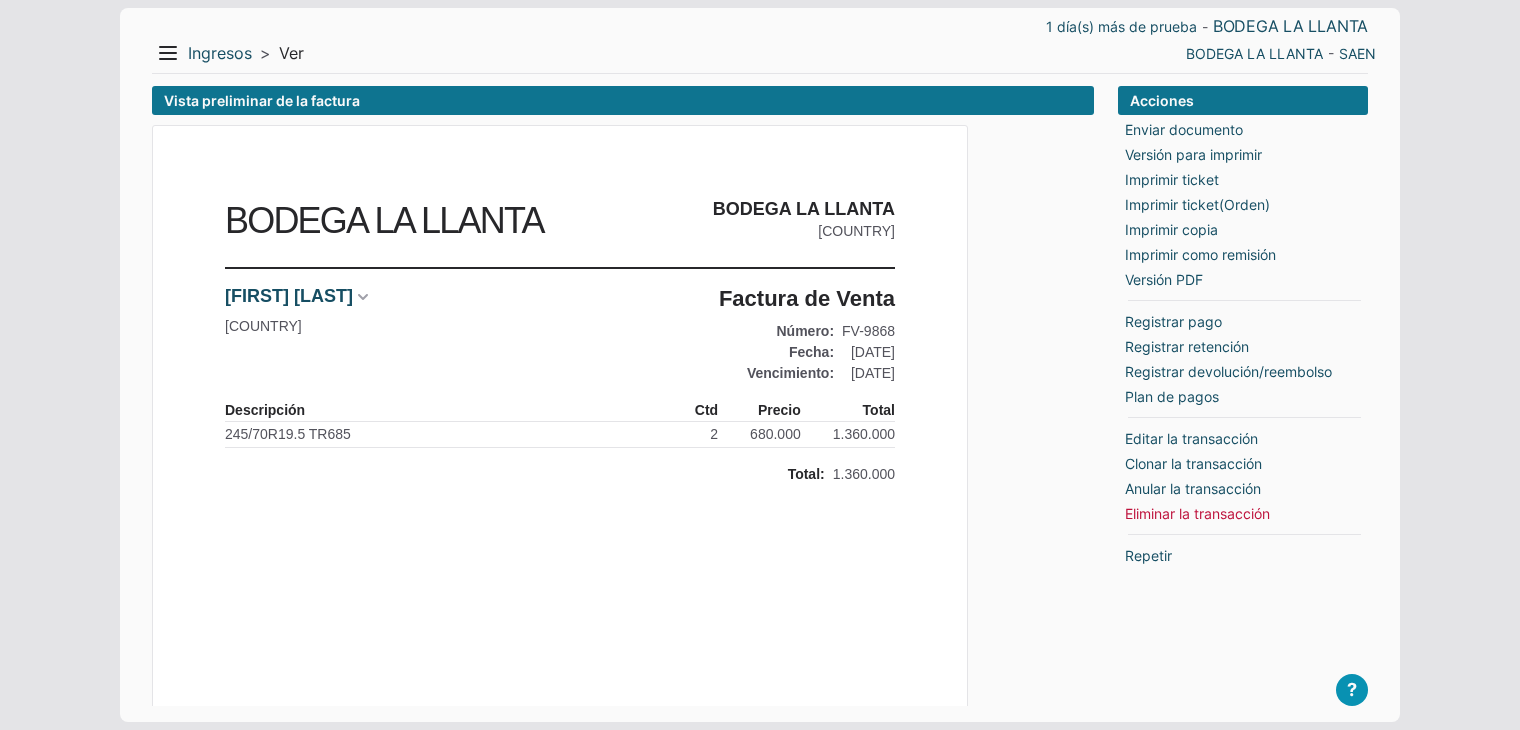 scroll, scrollTop: 0, scrollLeft: 0, axis: both 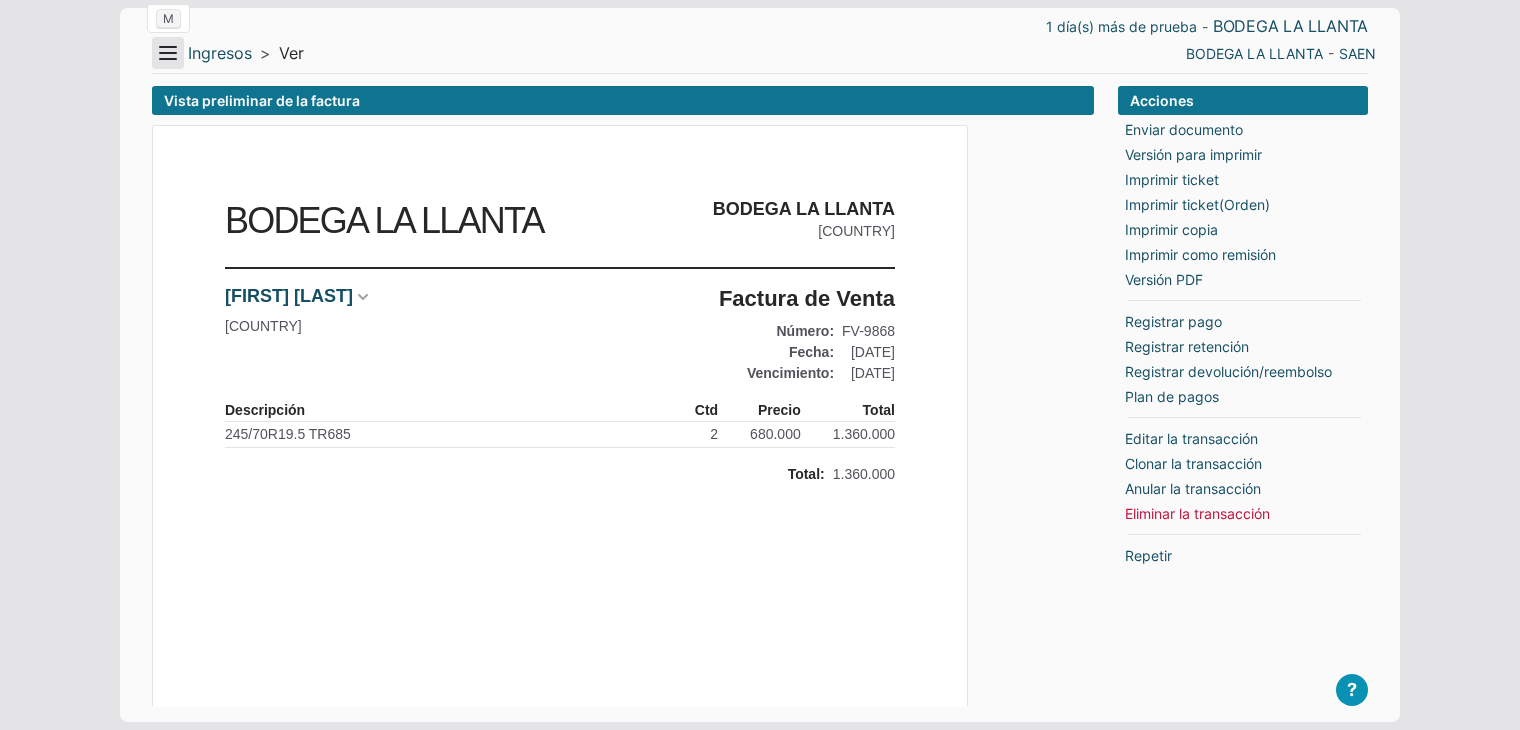 click on "Menu" at bounding box center (168, 53) 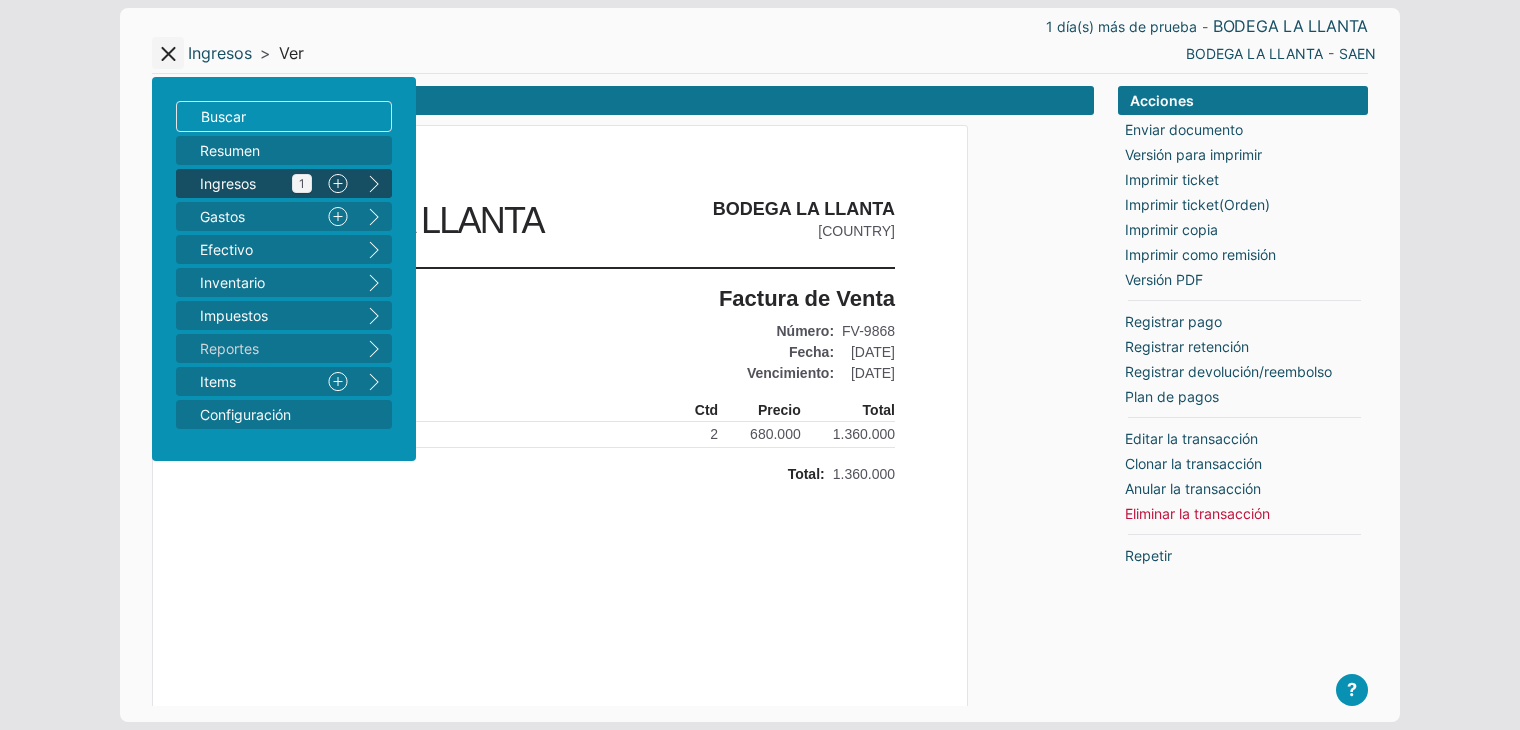 click on "Ingresos    1" at bounding box center [256, 183] 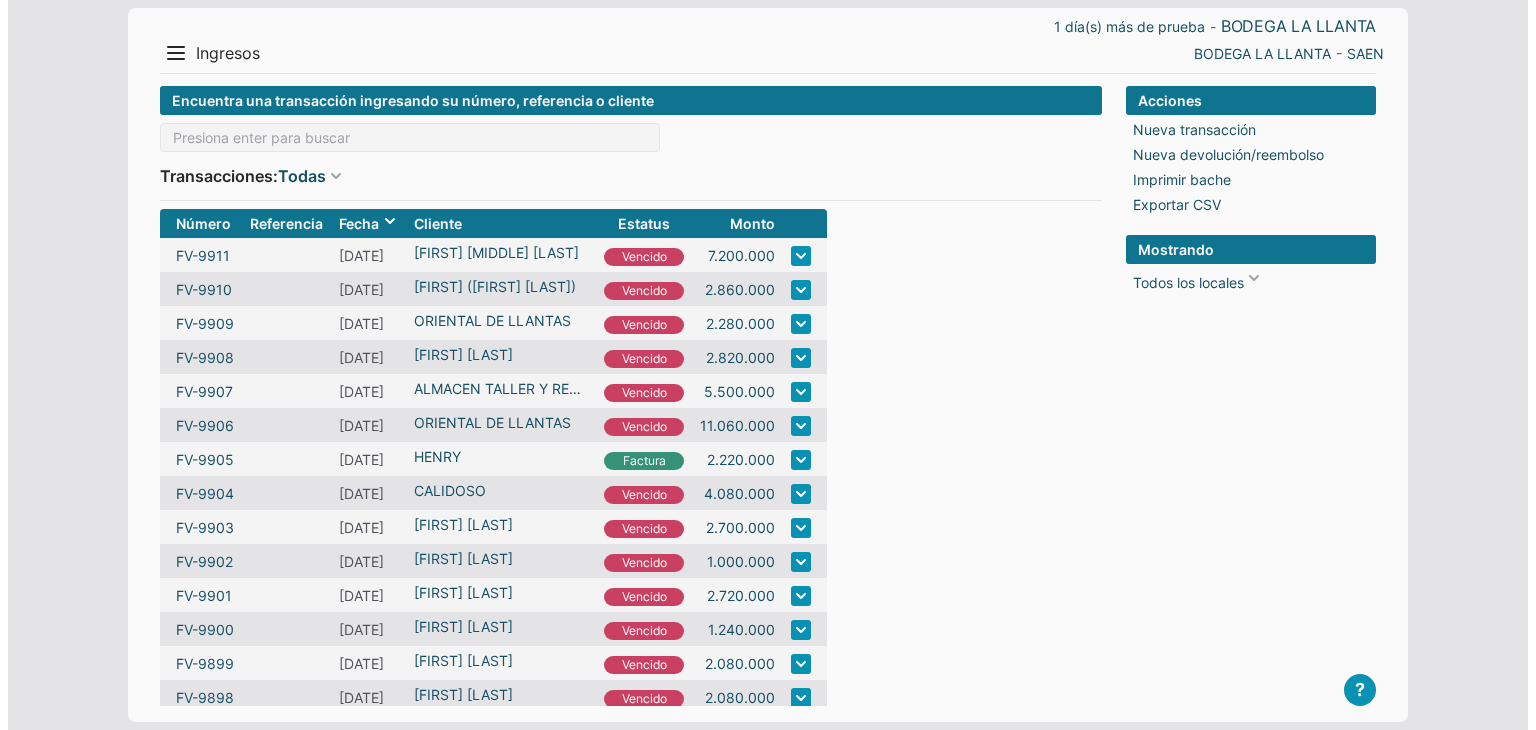 scroll, scrollTop: 0, scrollLeft: 0, axis: both 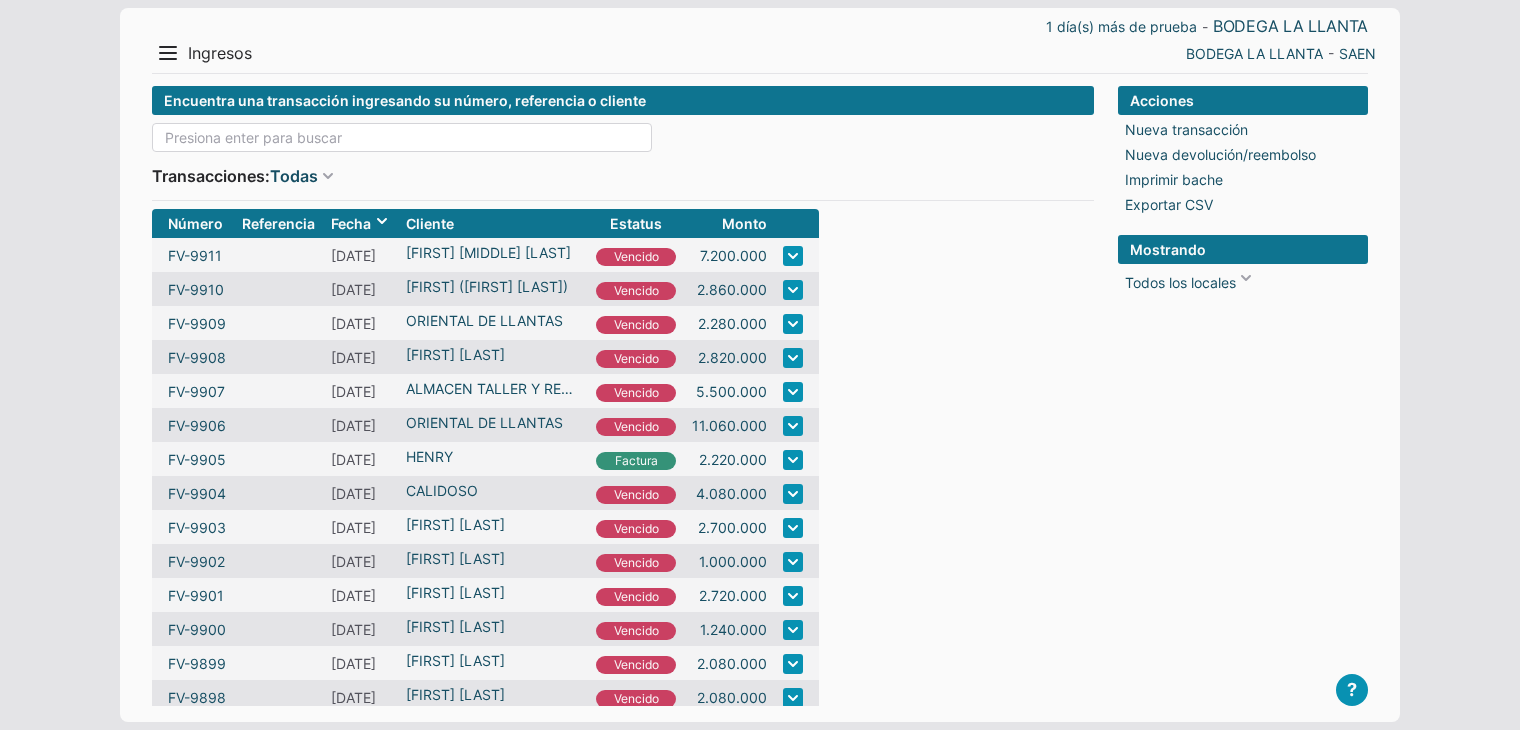 click at bounding box center [402, 137] 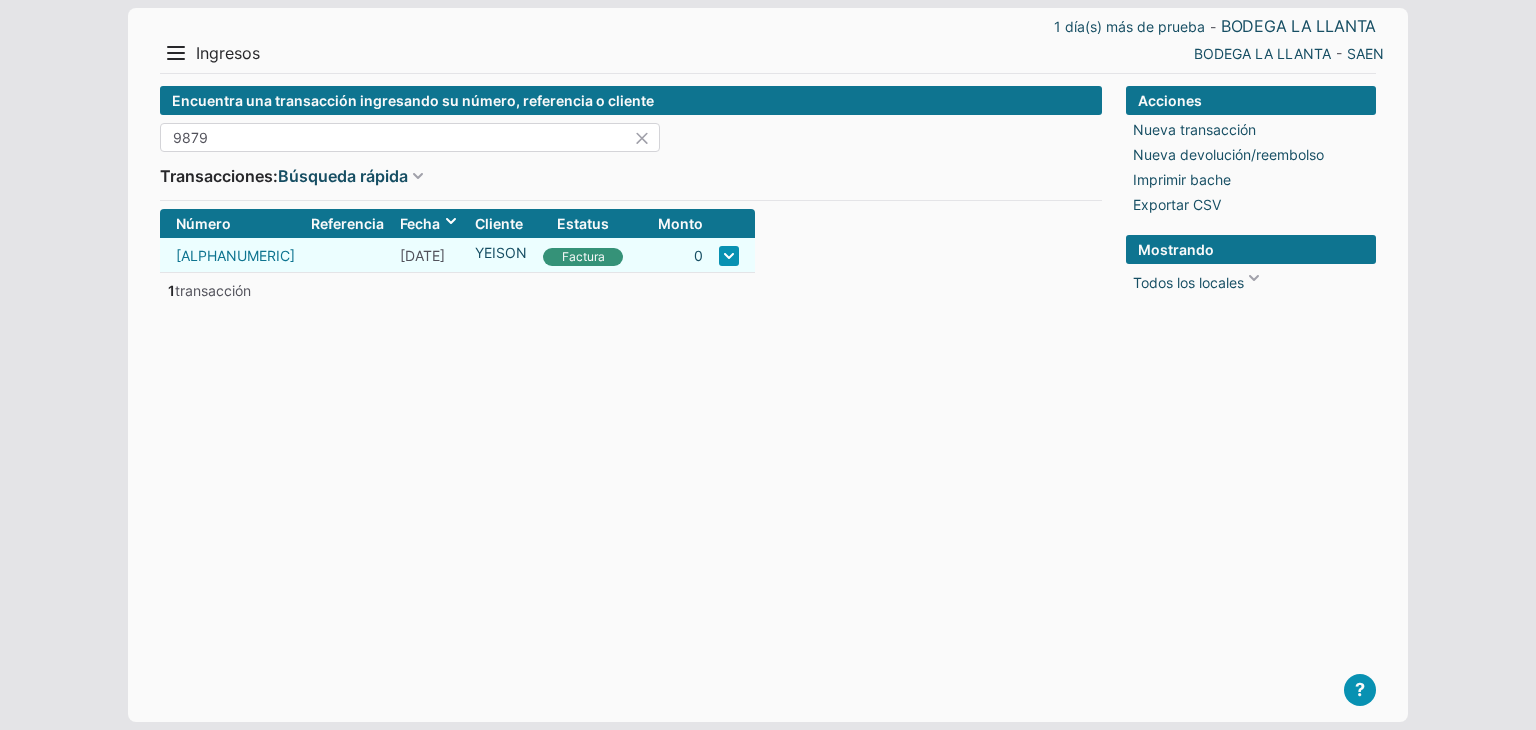 type on "[NUMBER]" 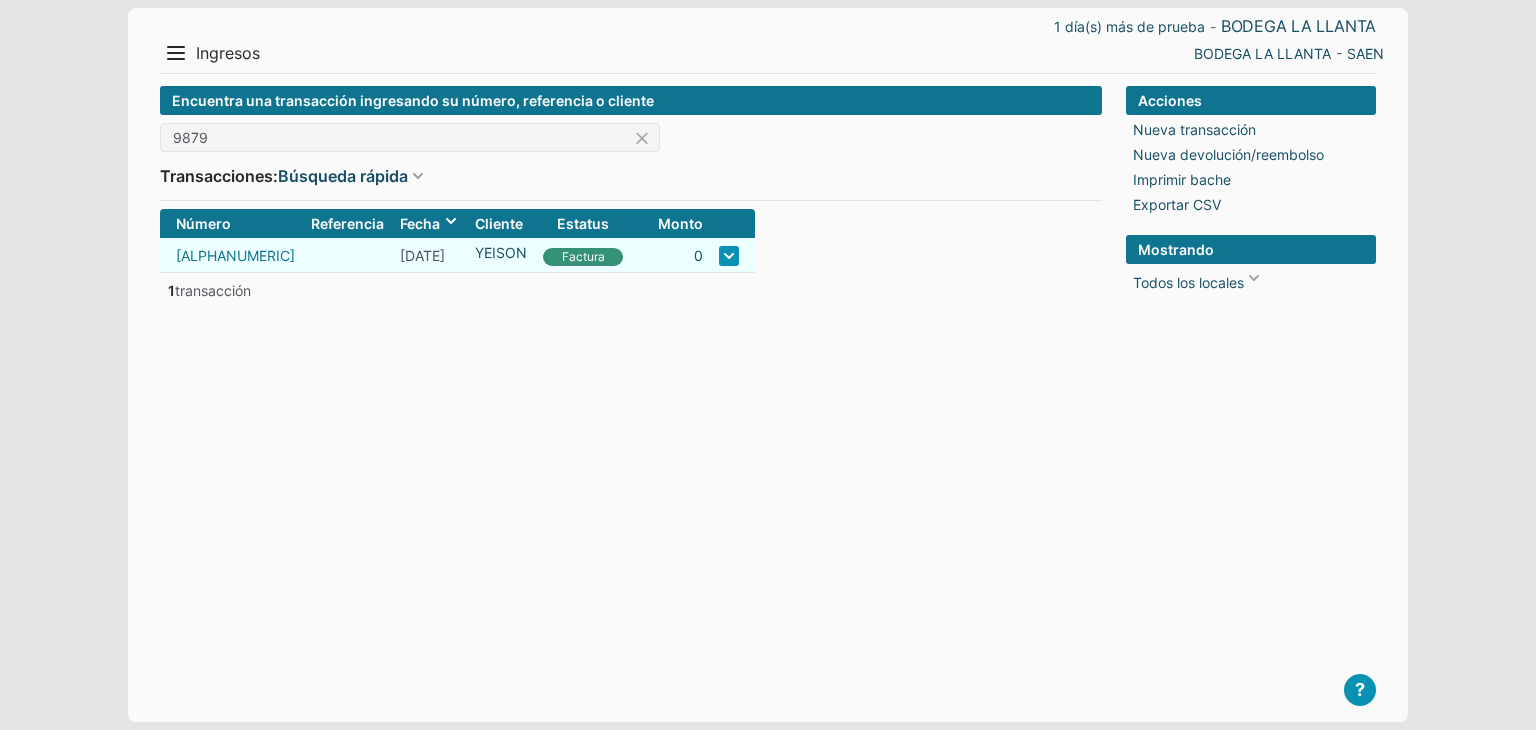 click on "[CODE]-[NUMBER]" at bounding box center (238, 255) 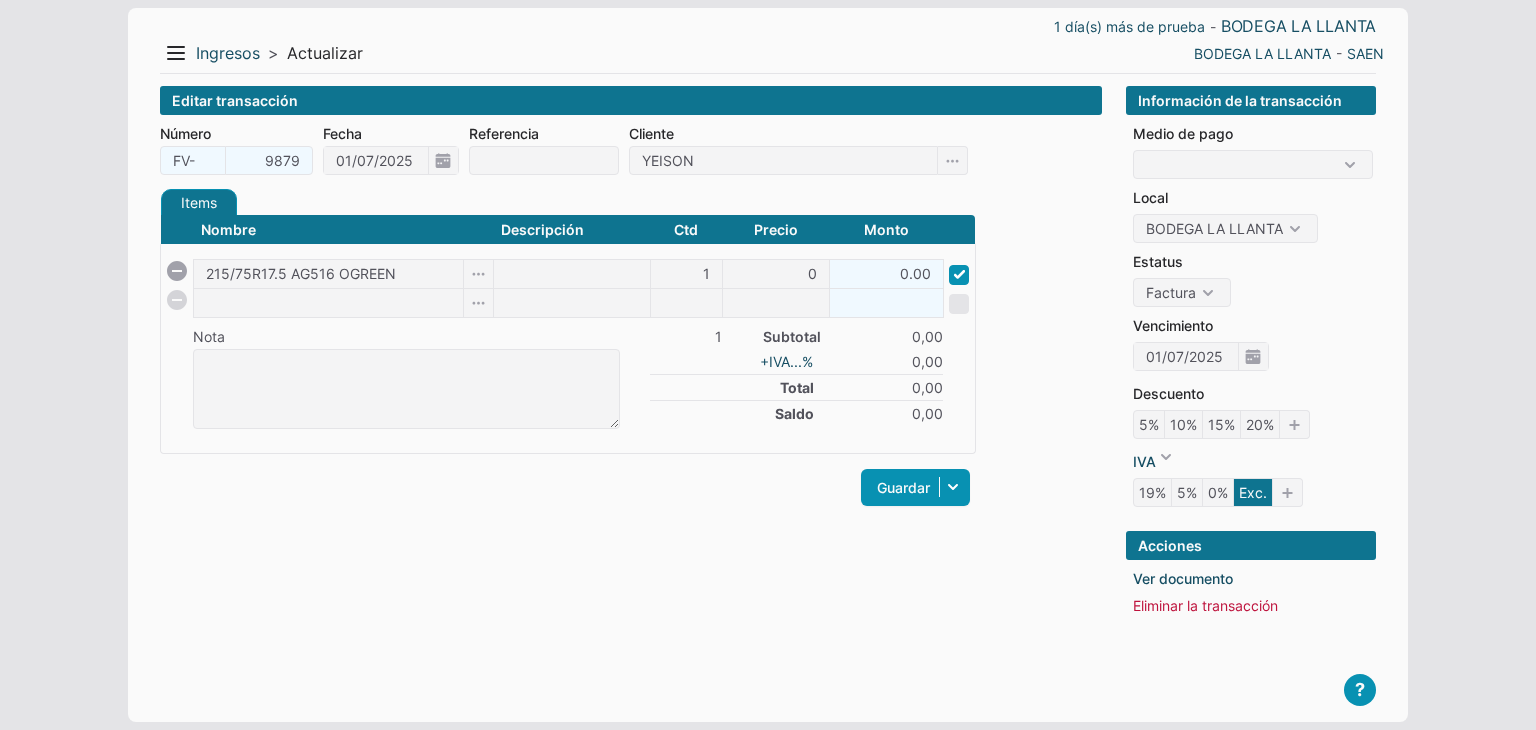 scroll, scrollTop: 0, scrollLeft: 0, axis: both 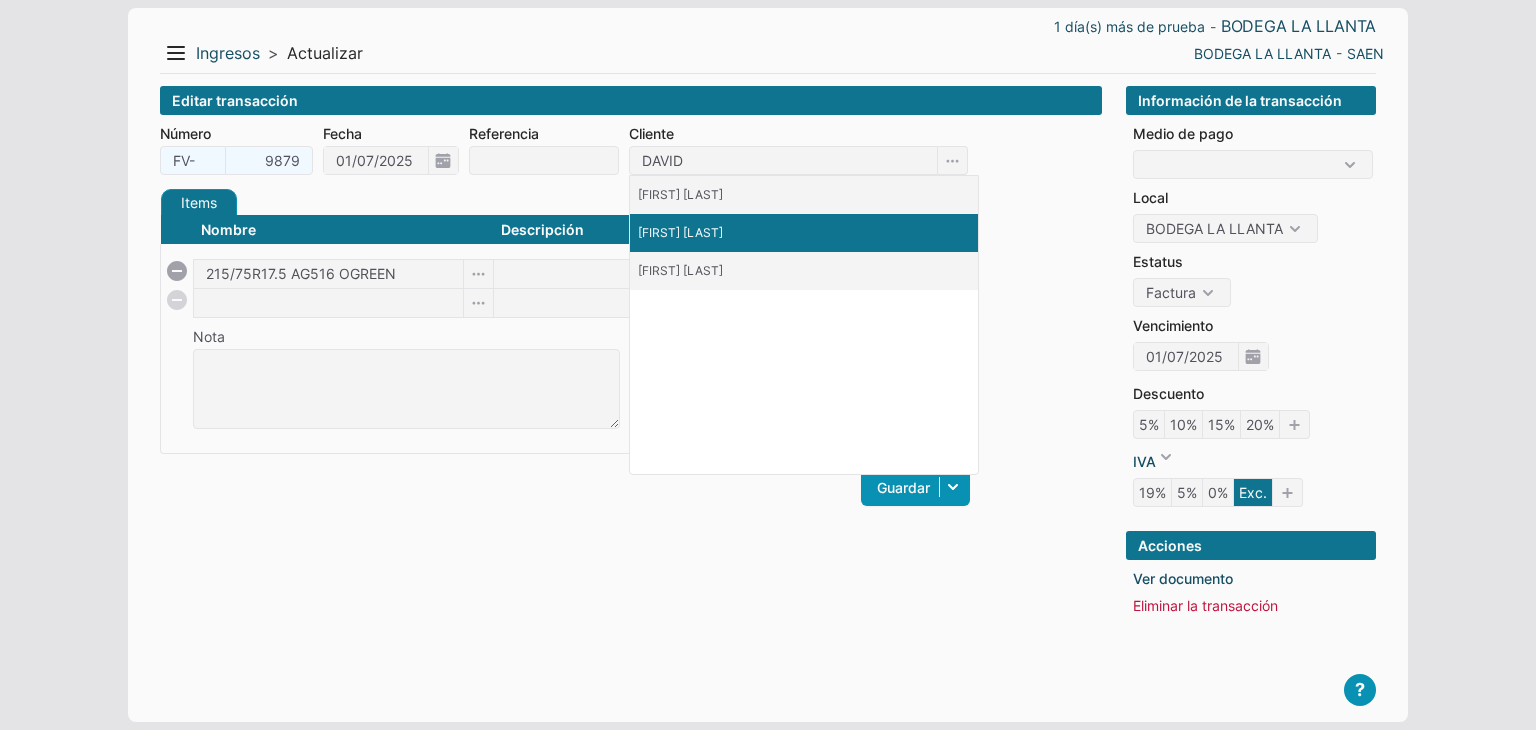 type on "DAVID" 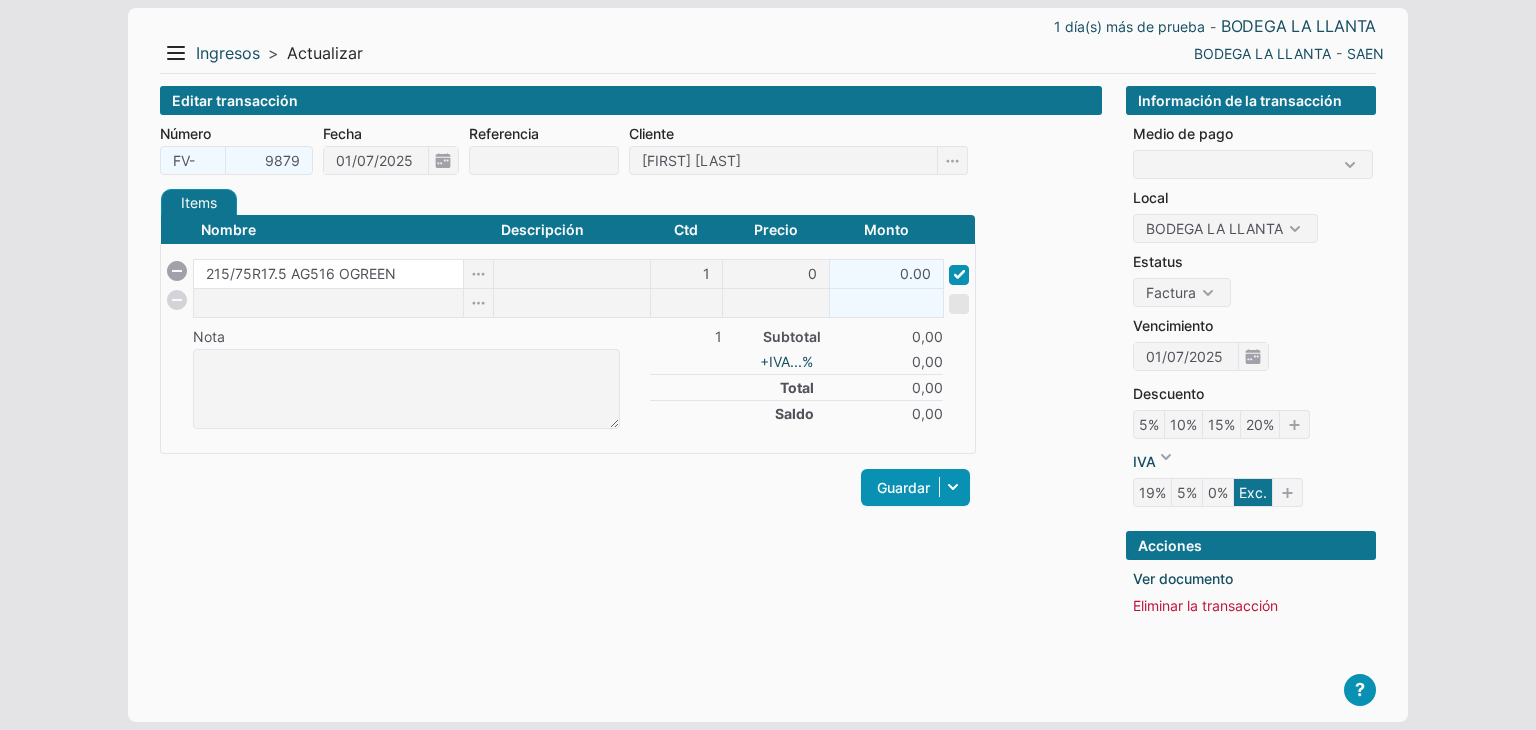 drag, startPoint x: 417, startPoint y: 275, endPoint x: 0, endPoint y: 293, distance: 417.3883 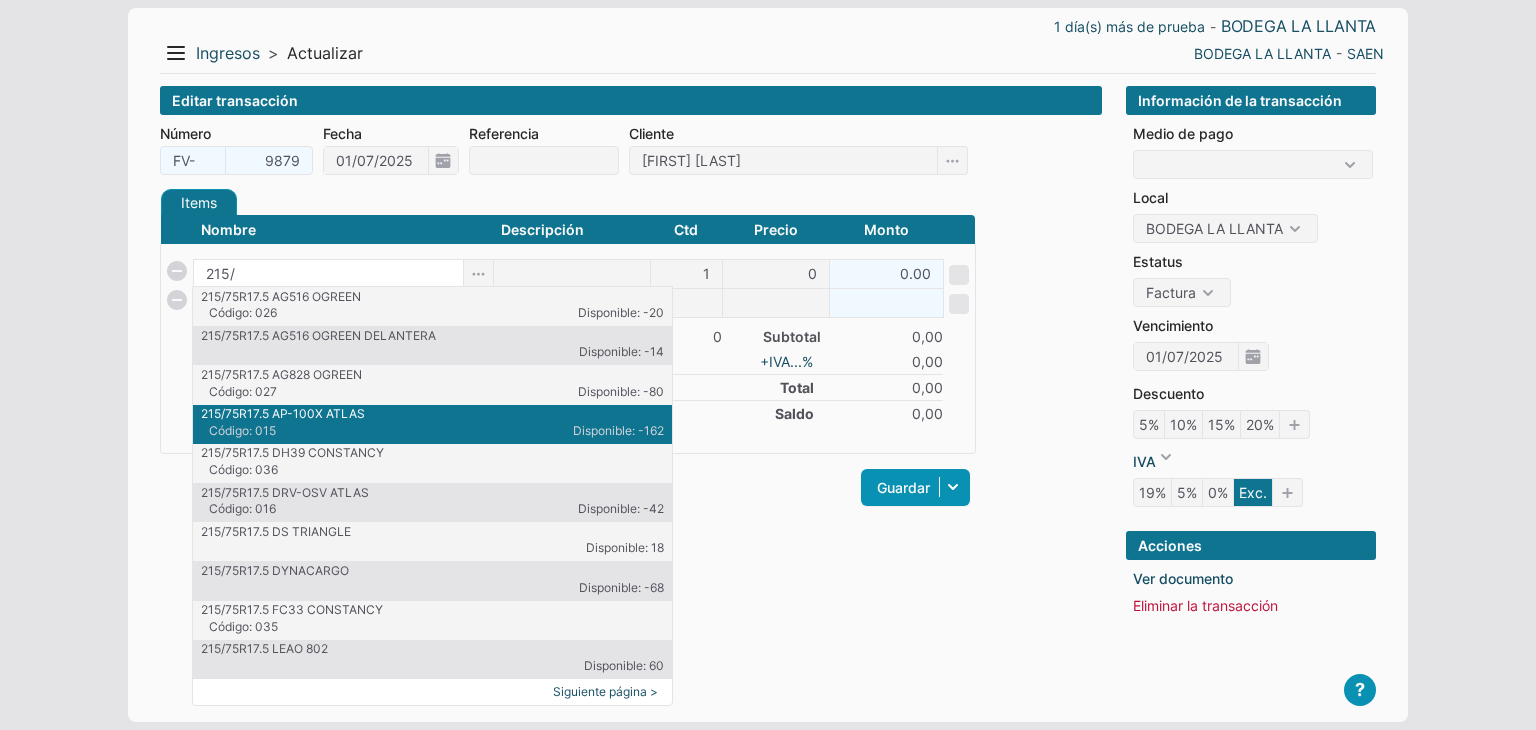 type on "215/" 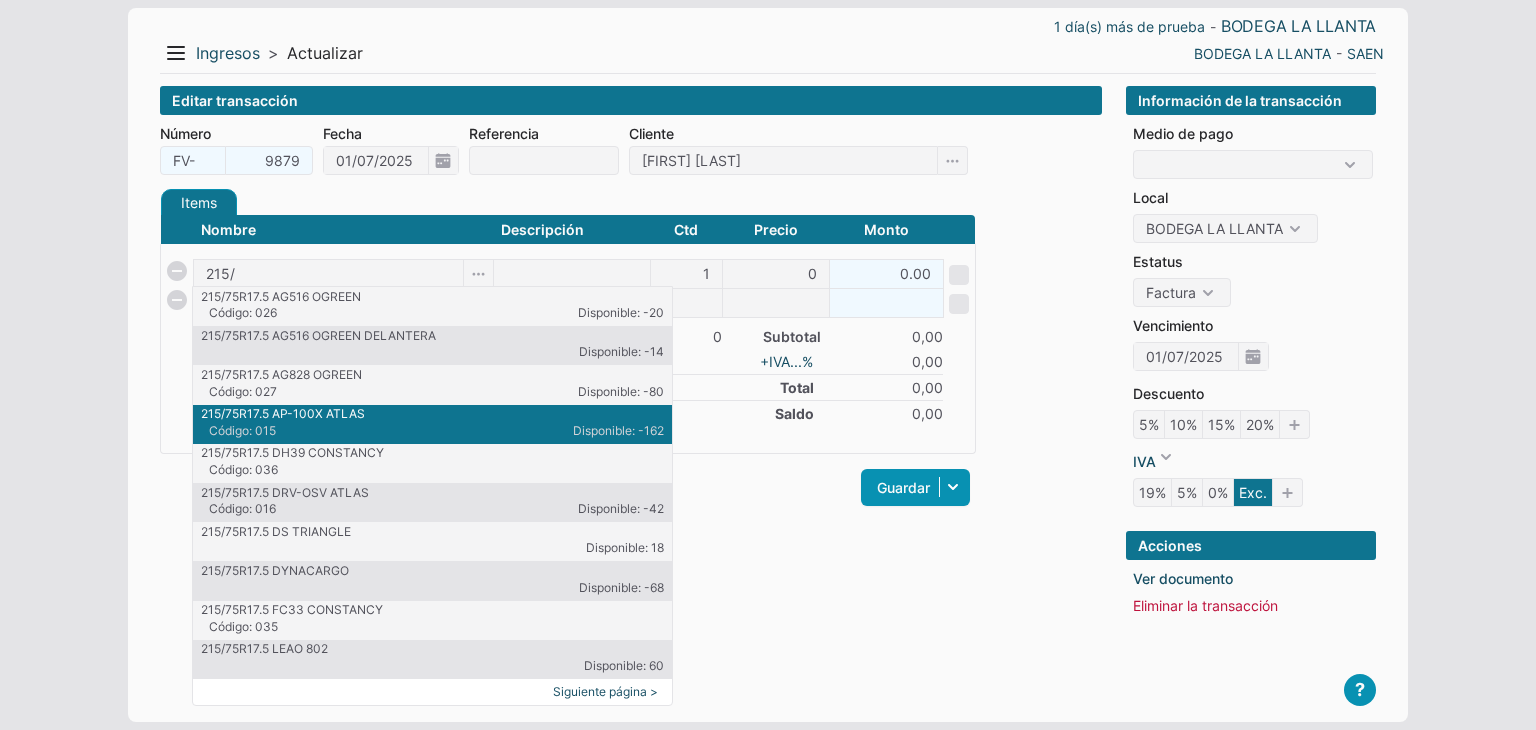 click on "Código: 015" at bounding box center (321, 431) 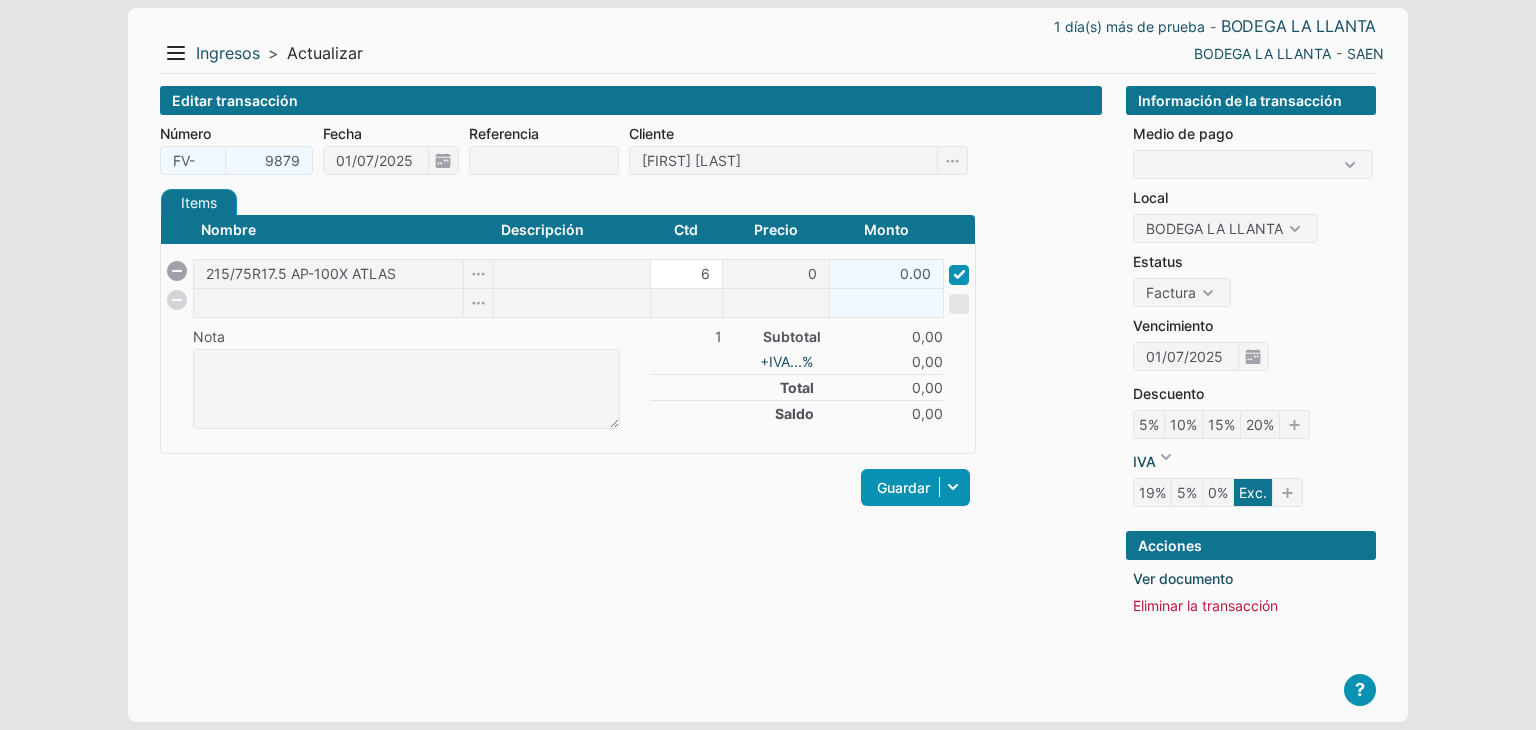 type on "6" 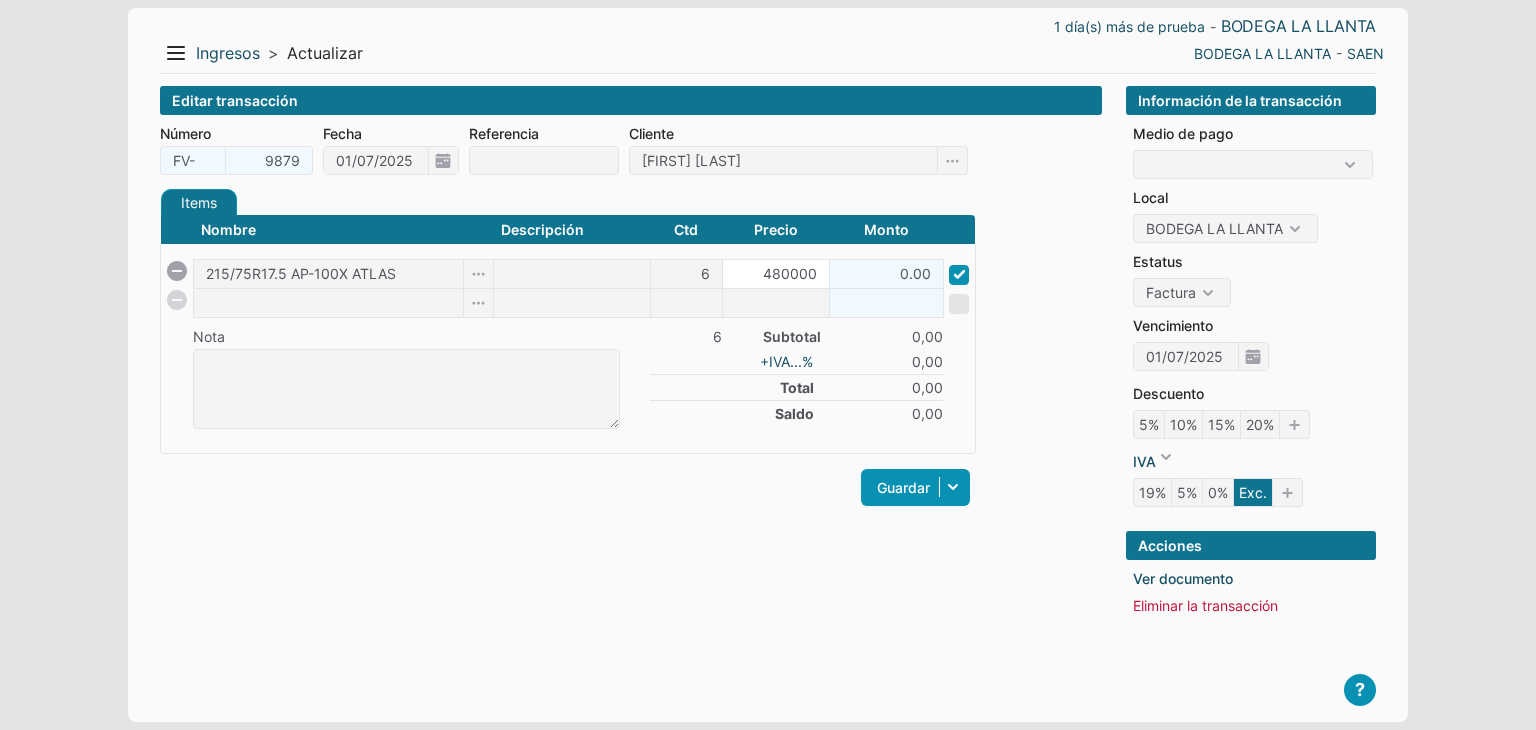 type on "480000" 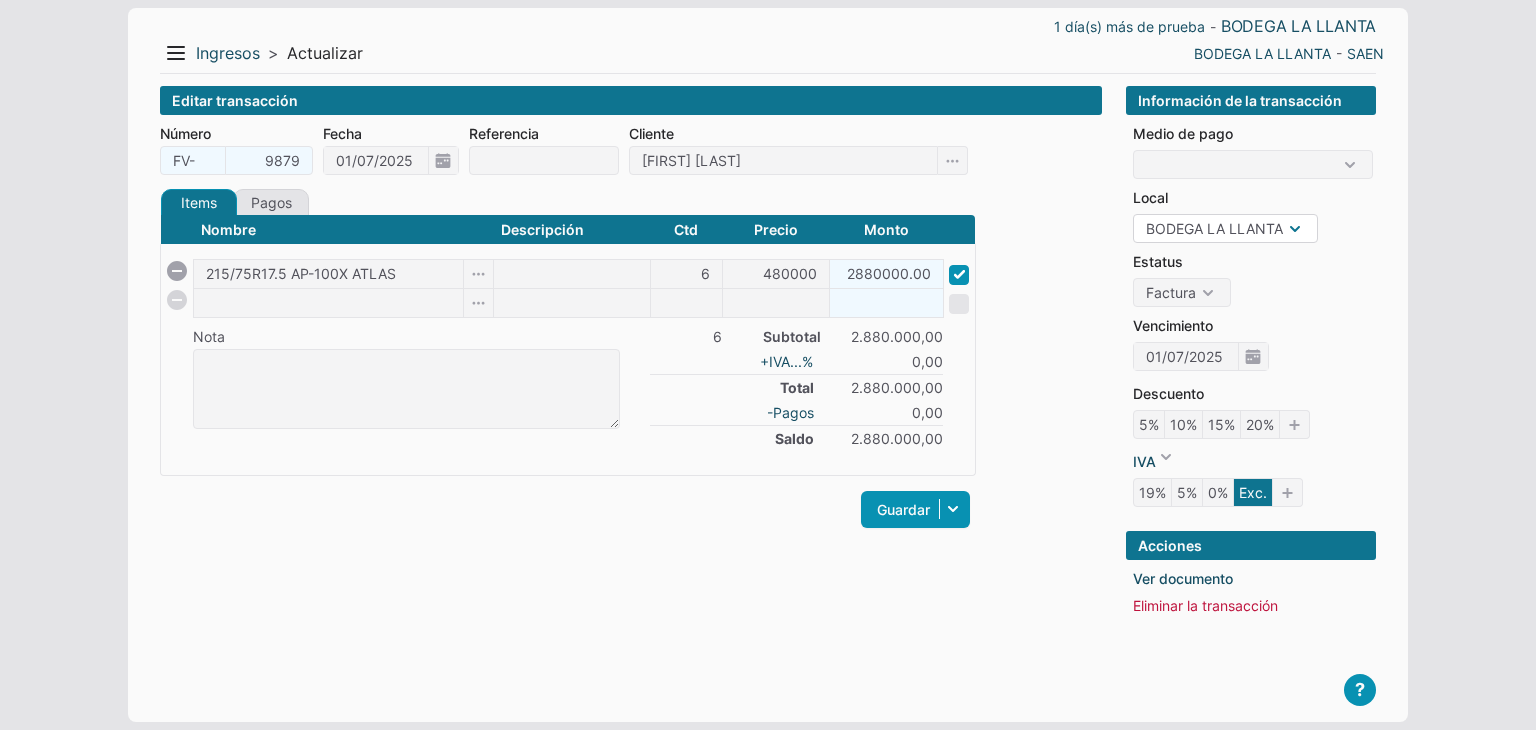 click on "BODEGA LA LLANTA   BODEGA DN" at bounding box center (1225, 228) 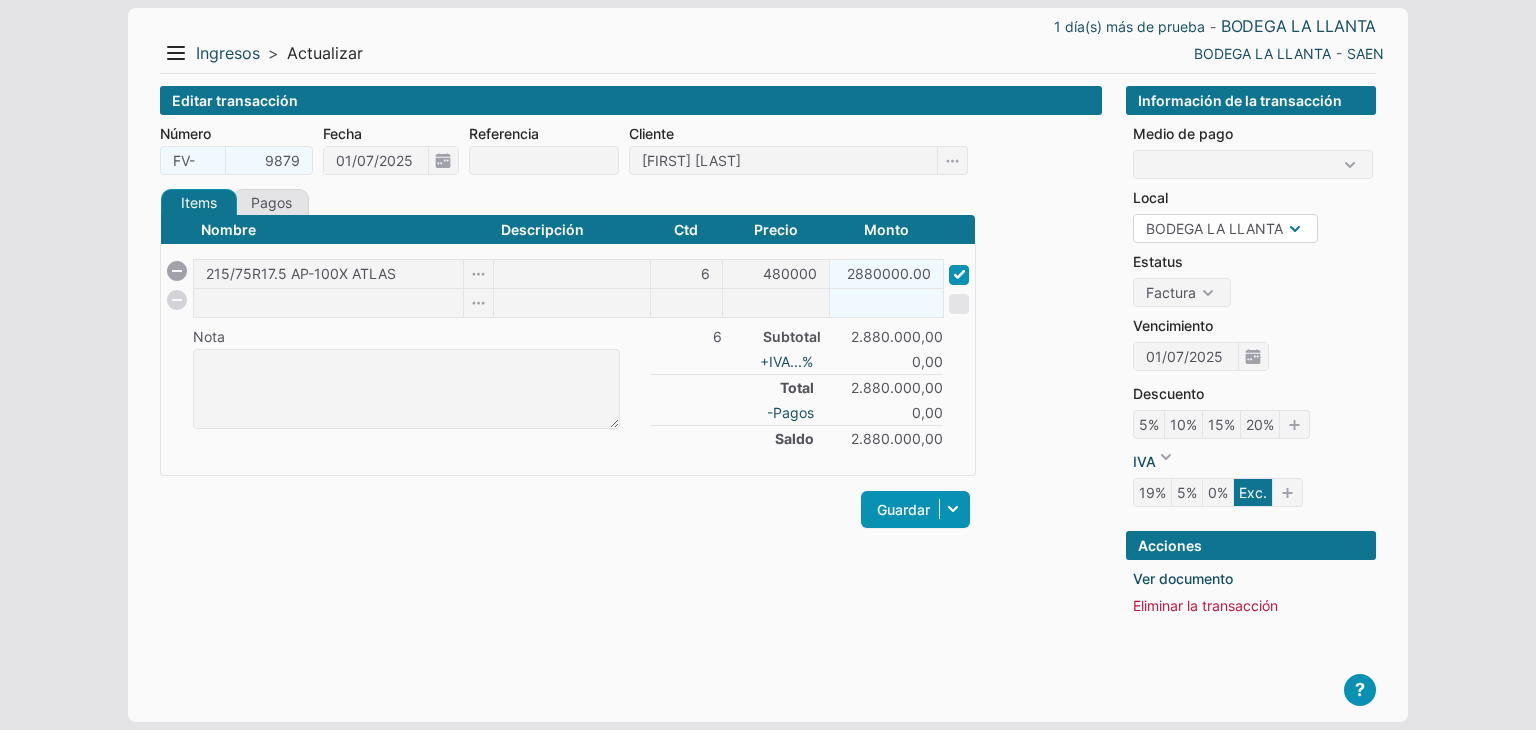select on "11" 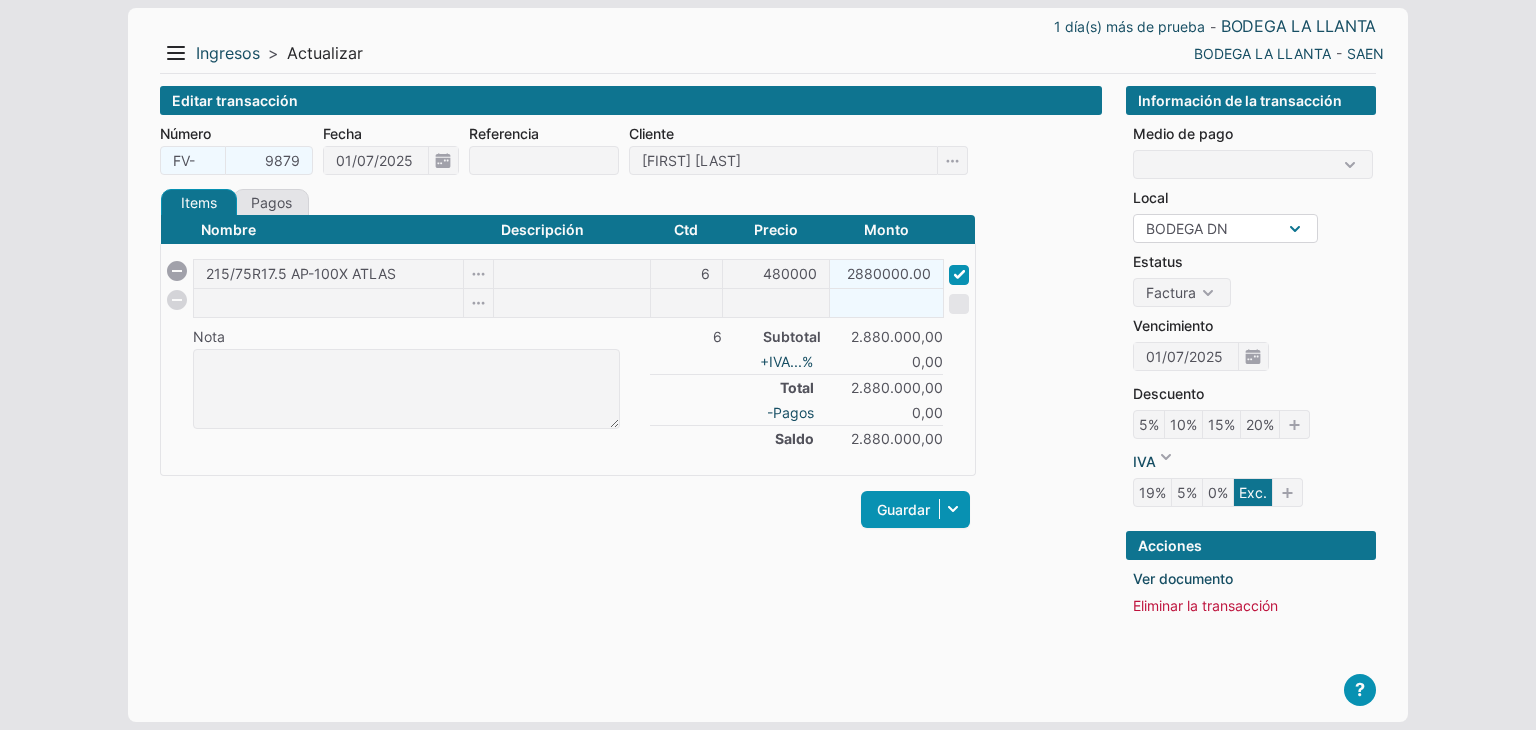 click on "BODEGA LA LLANTA   BODEGA DN" at bounding box center (1225, 228) 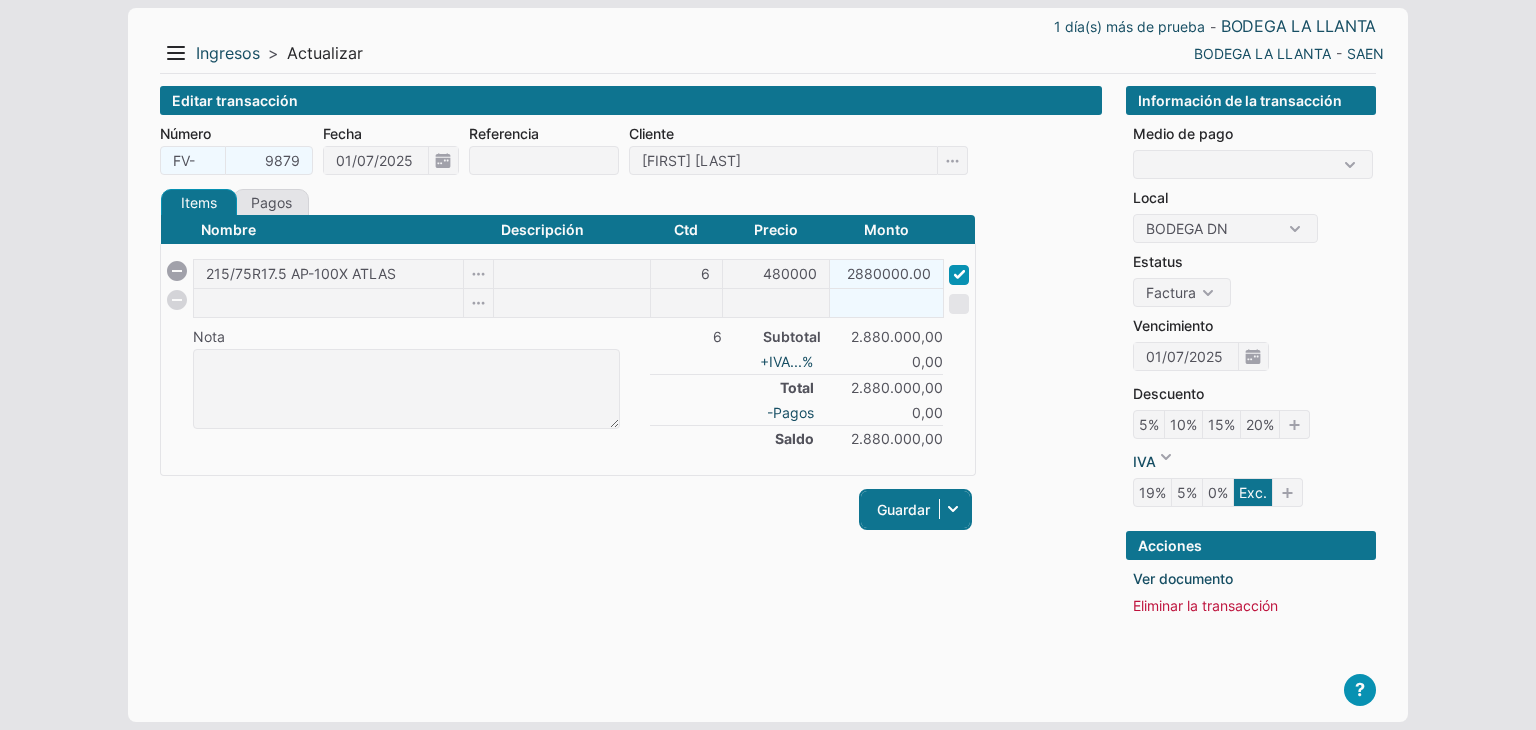 click on "Guardar" at bounding box center (915, 509) 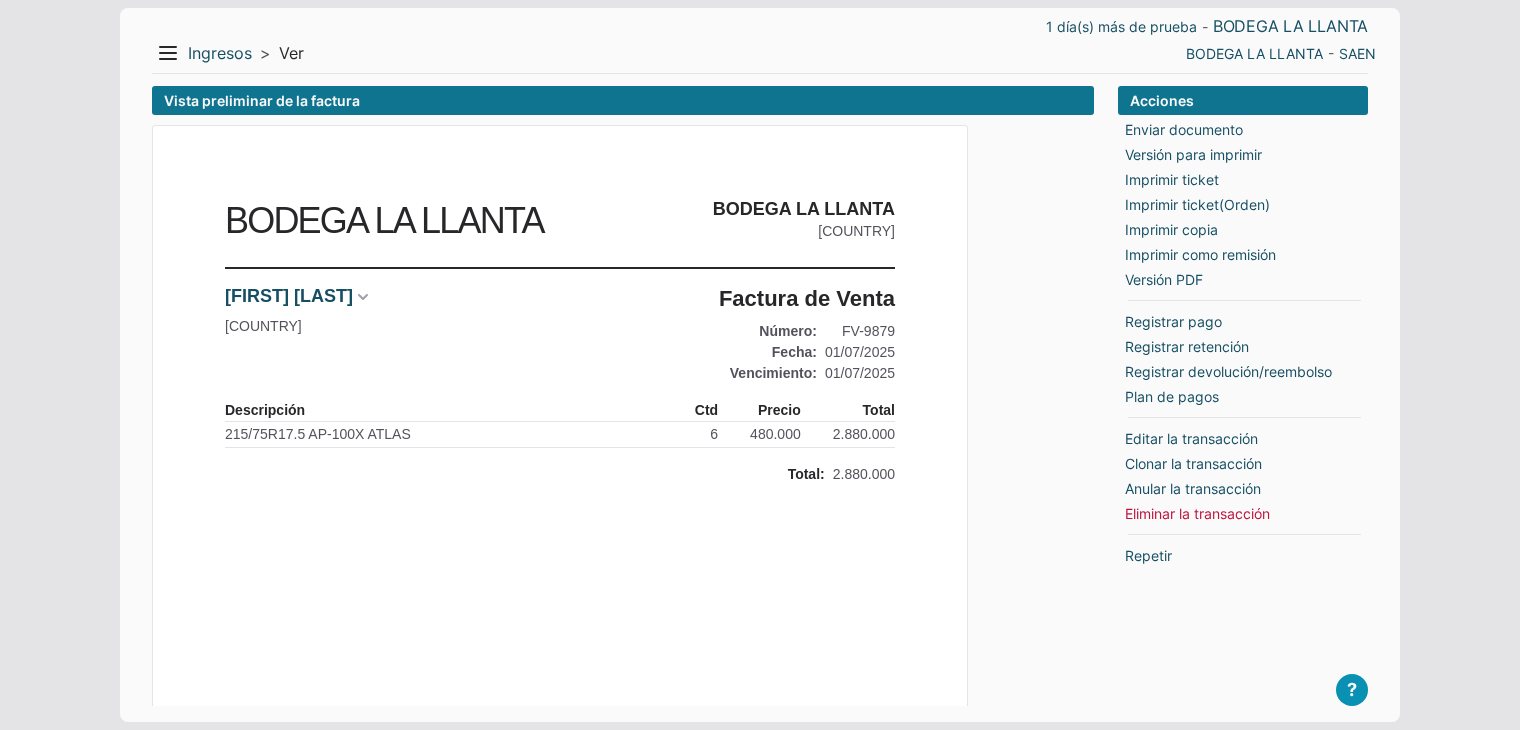 scroll, scrollTop: 0, scrollLeft: 0, axis: both 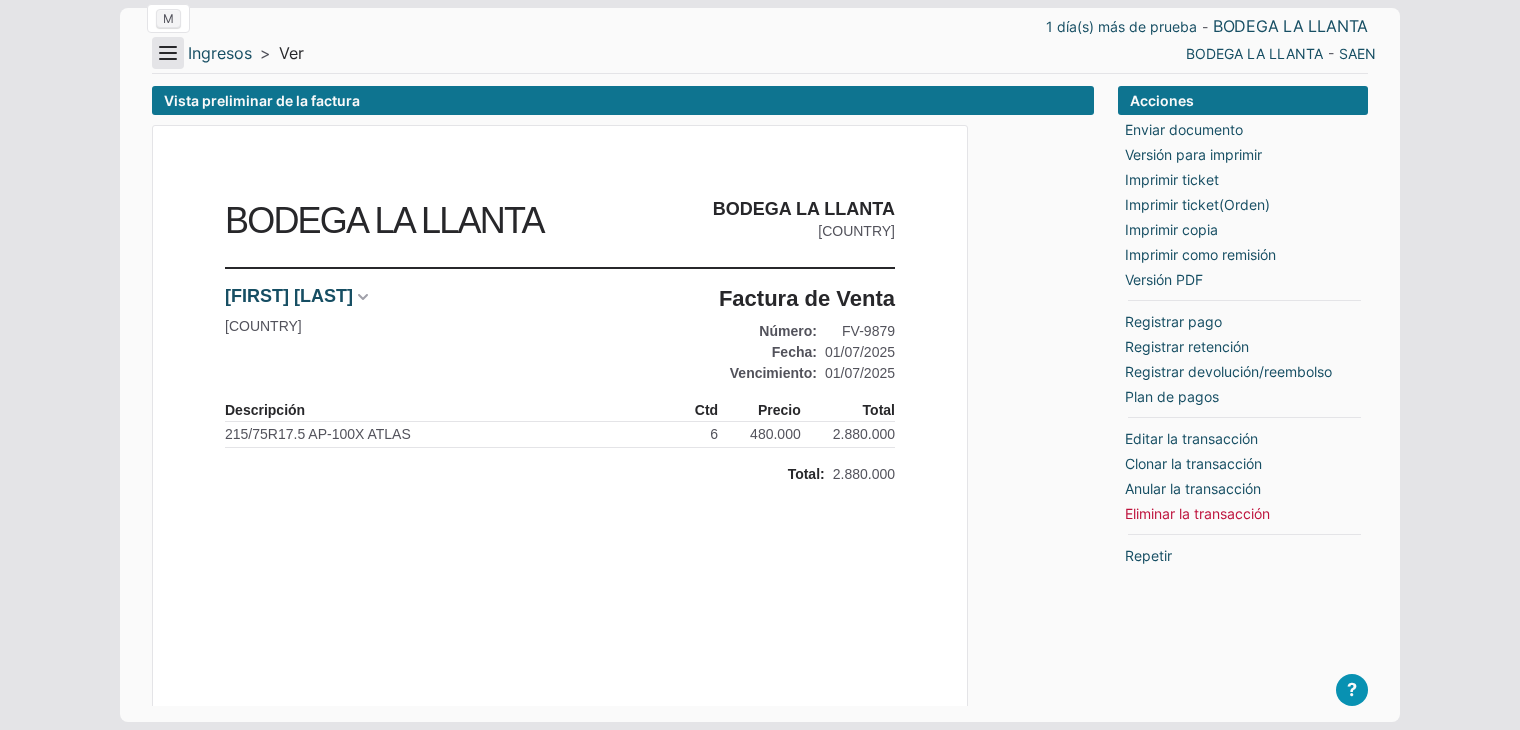 click on "Menu" at bounding box center (168, 53) 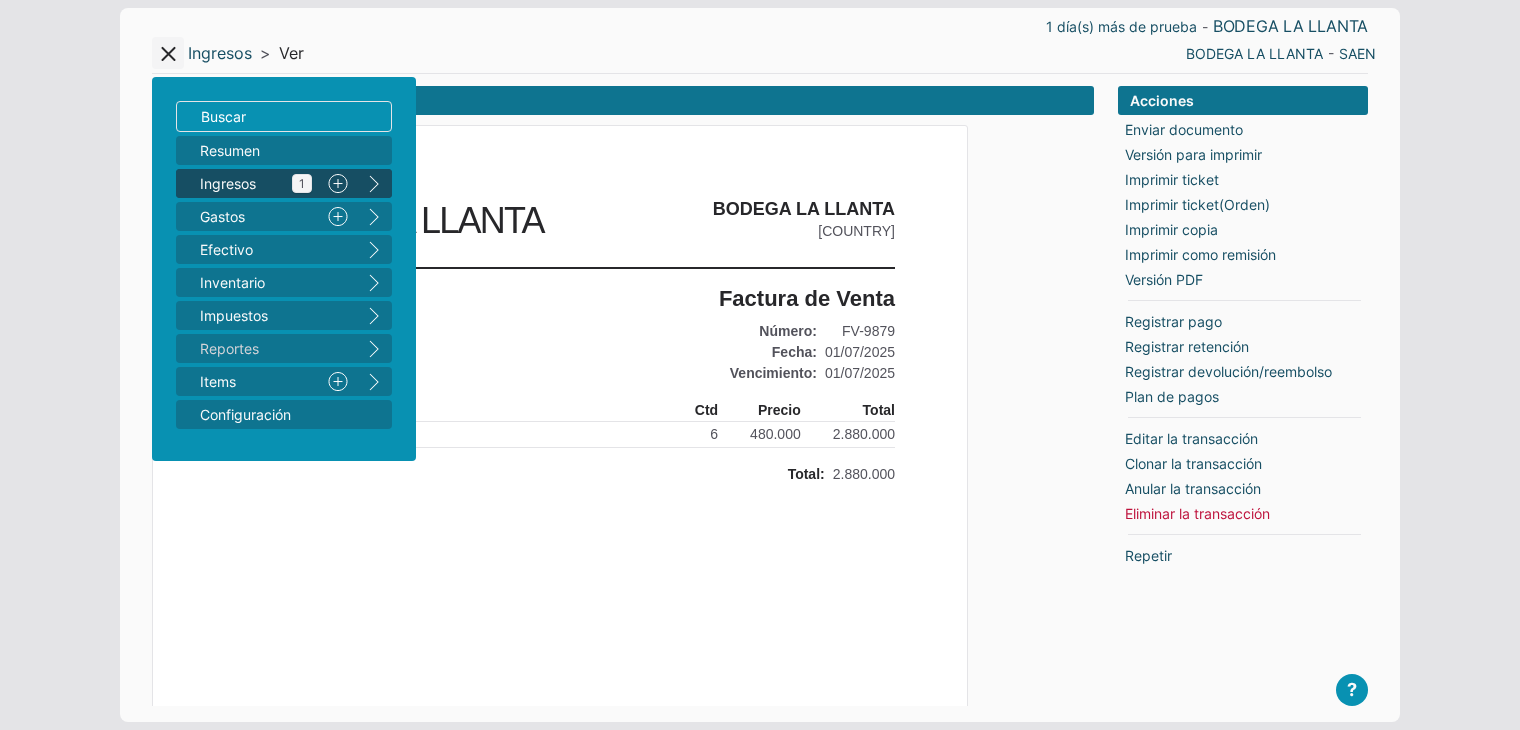 click on "Ingresos    1" at bounding box center [256, 183] 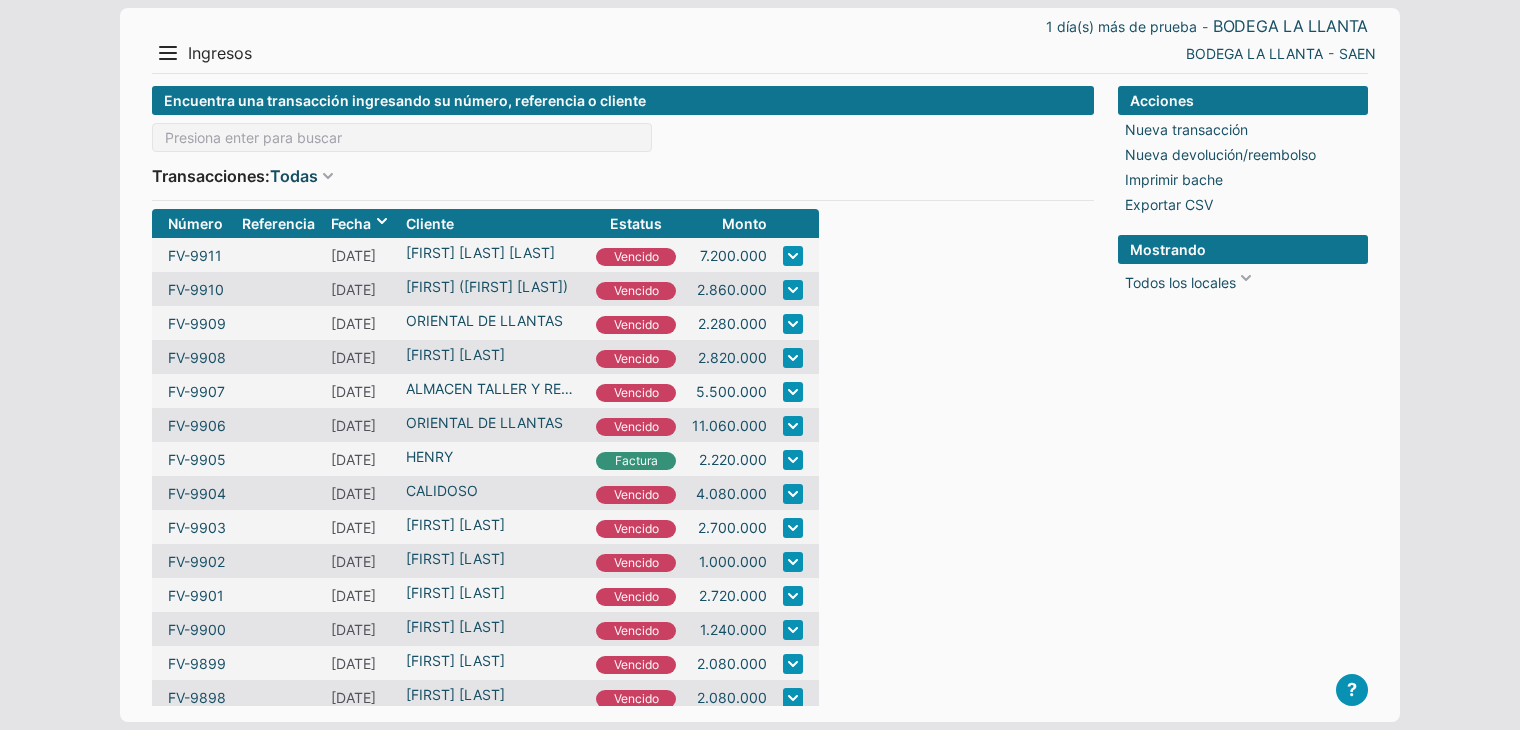 click at bounding box center [402, 137] 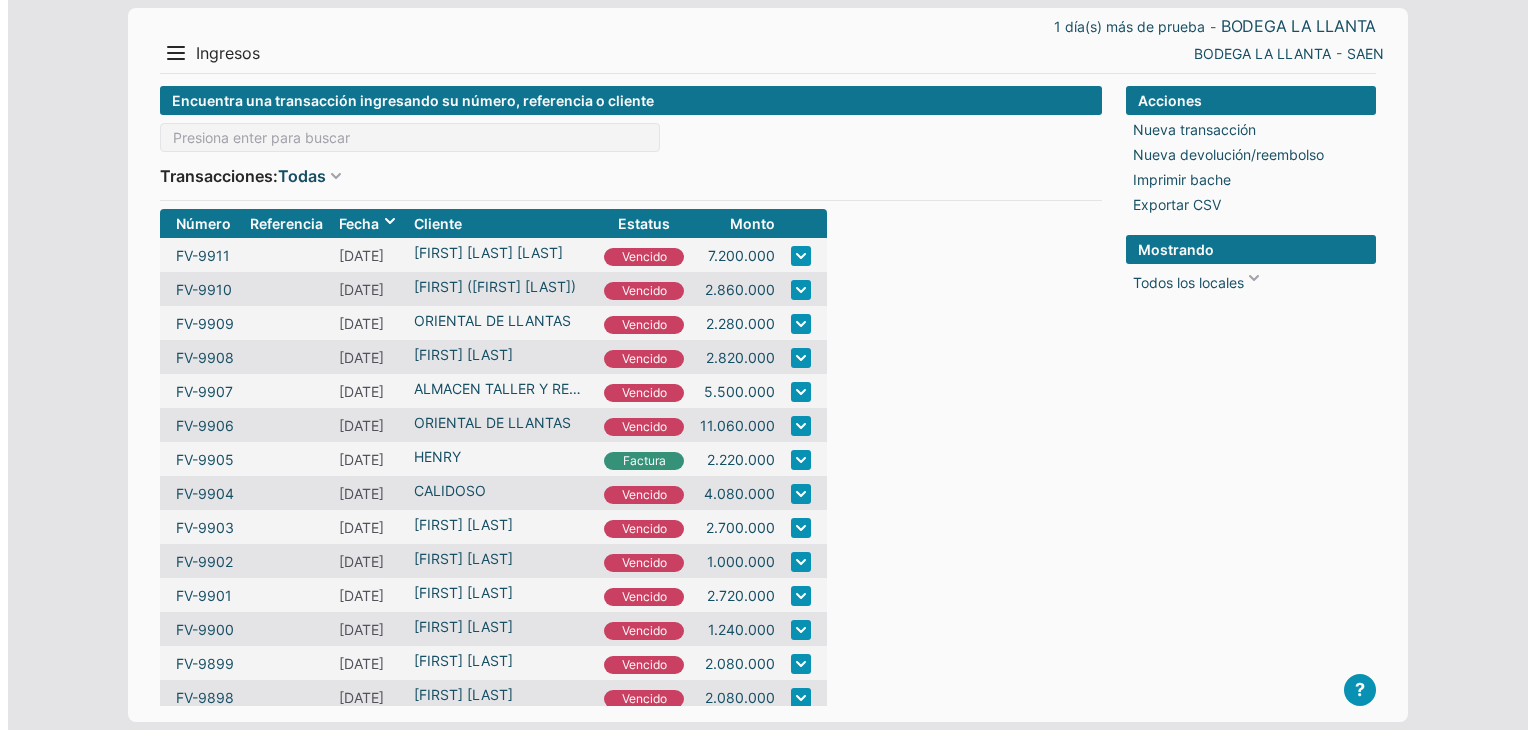 scroll, scrollTop: 0, scrollLeft: 0, axis: both 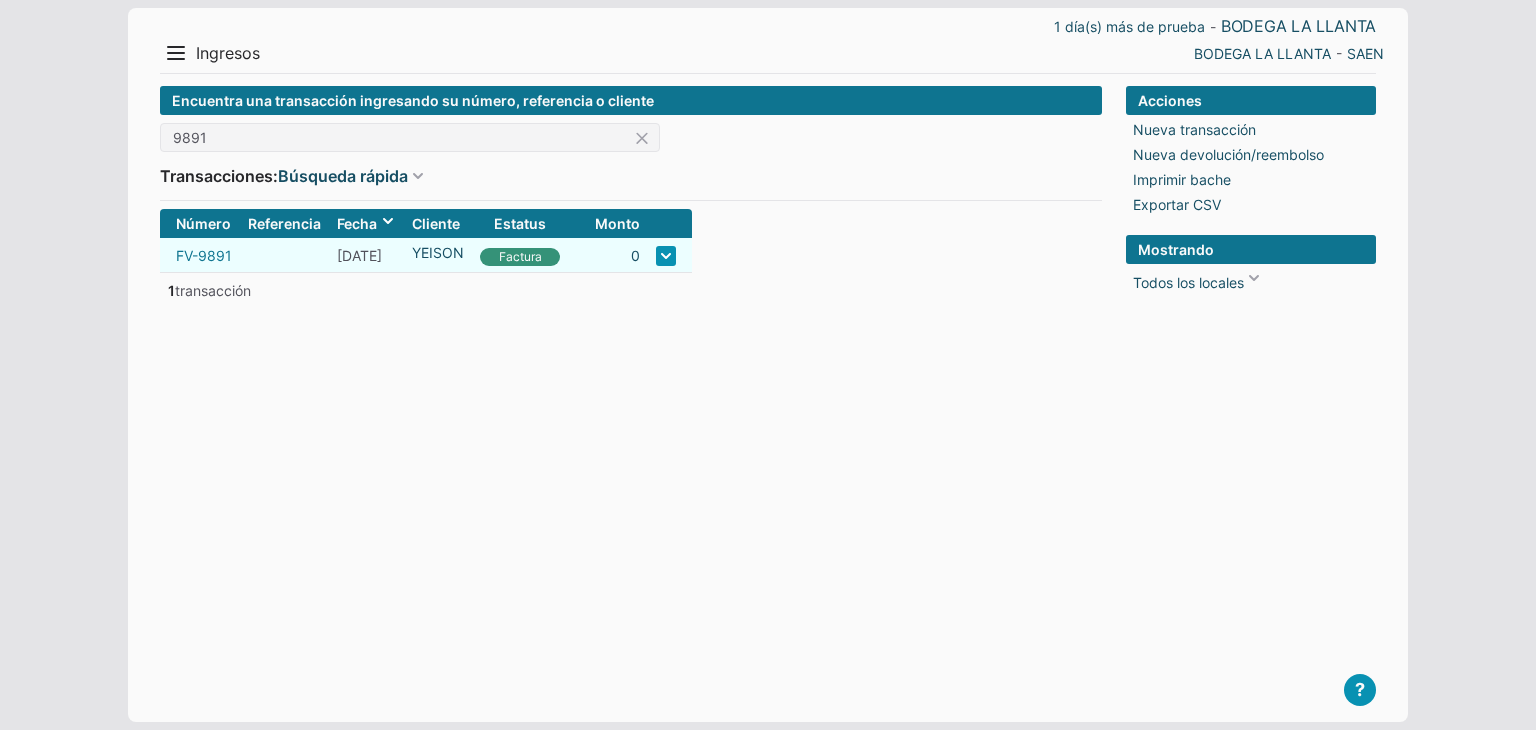 type on "9891" 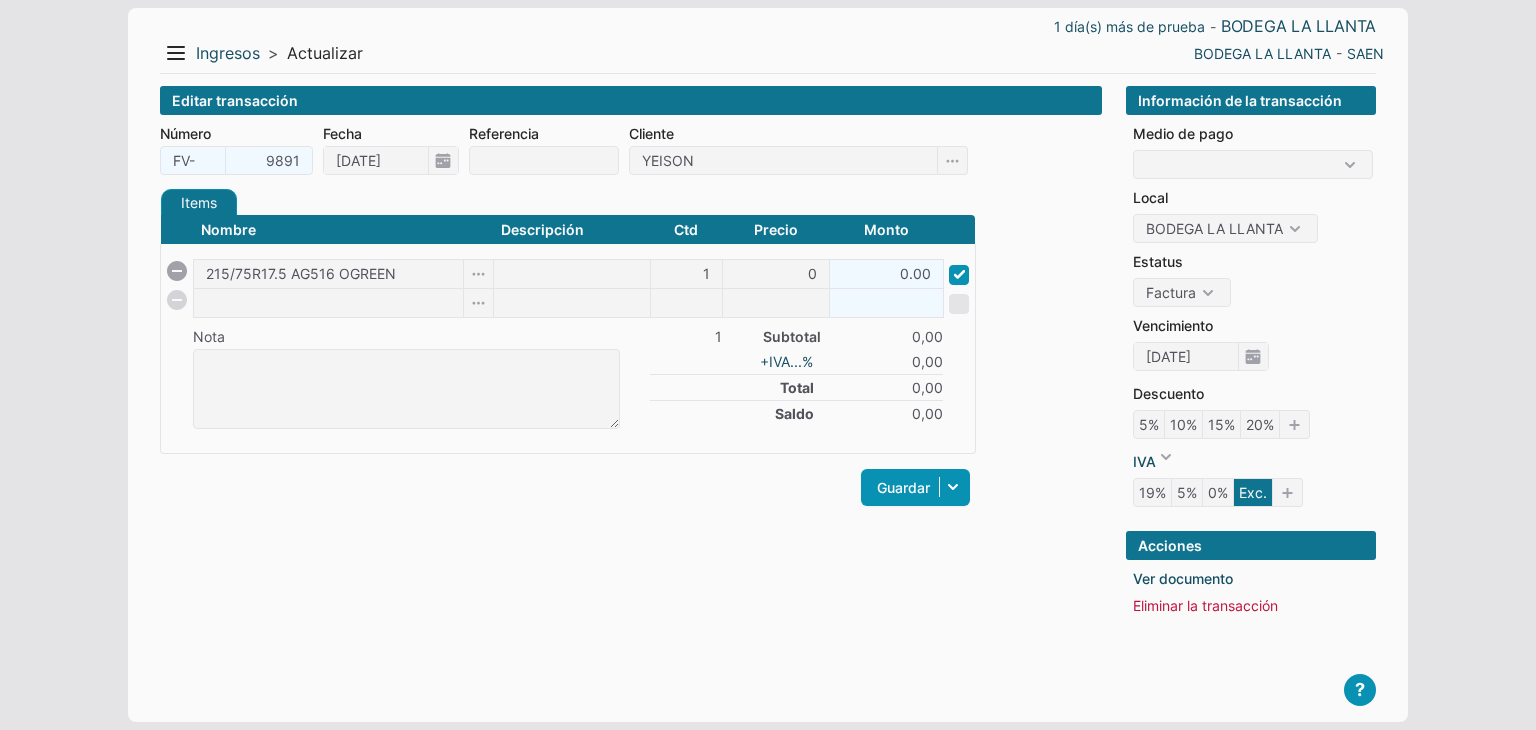 scroll, scrollTop: 0, scrollLeft: 0, axis: both 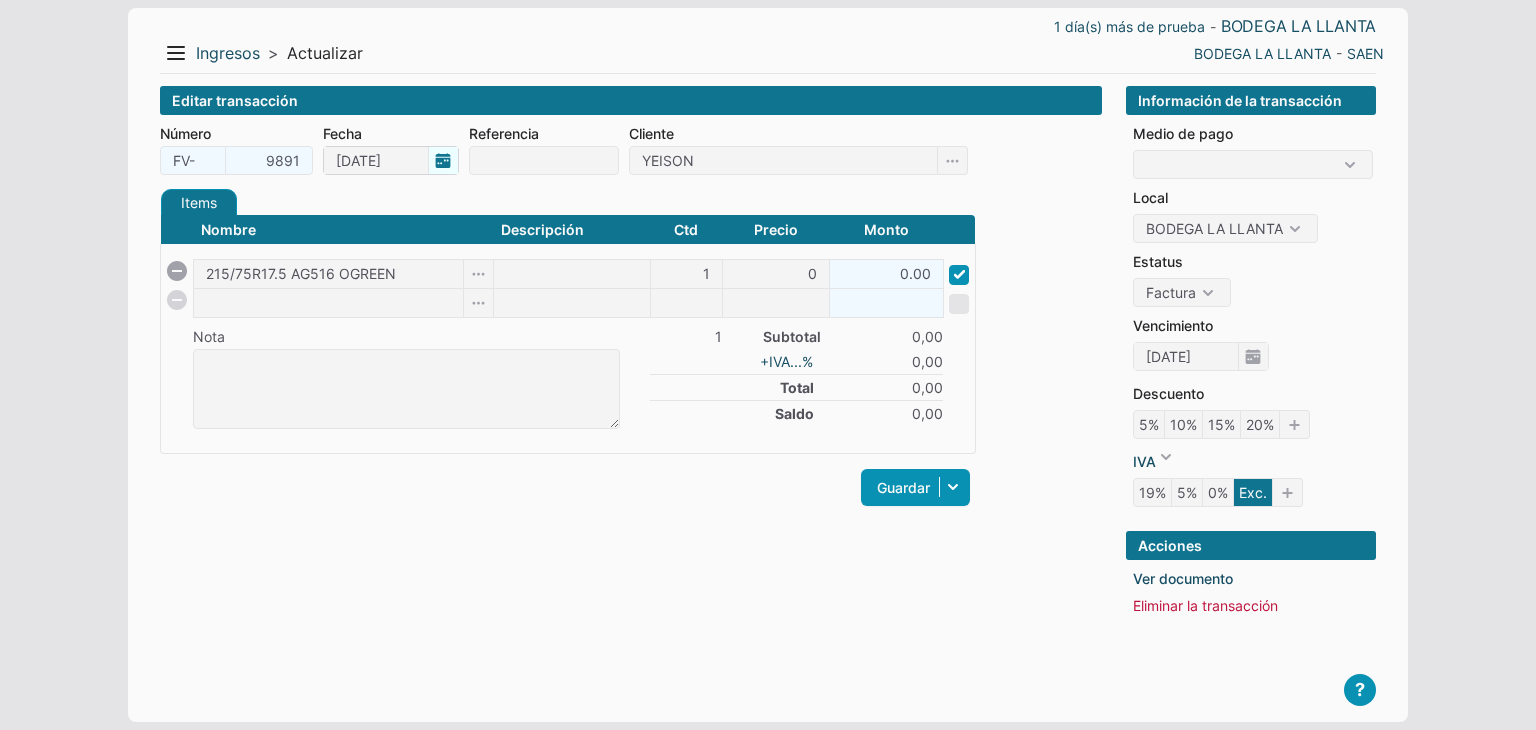 drag, startPoint x: 716, startPoint y: 162, endPoint x: 416, endPoint y: 168, distance: 300.06 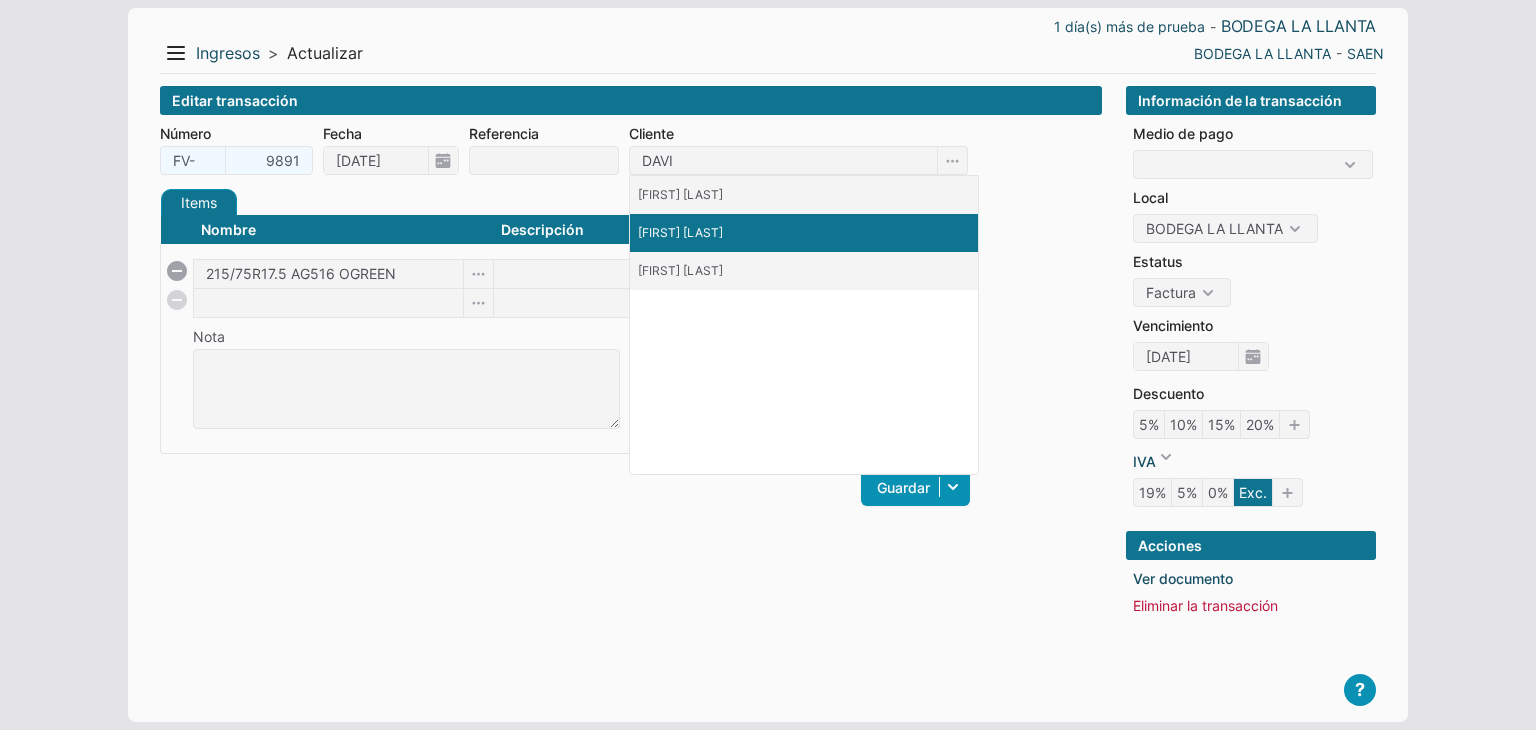 type on "DAVI" 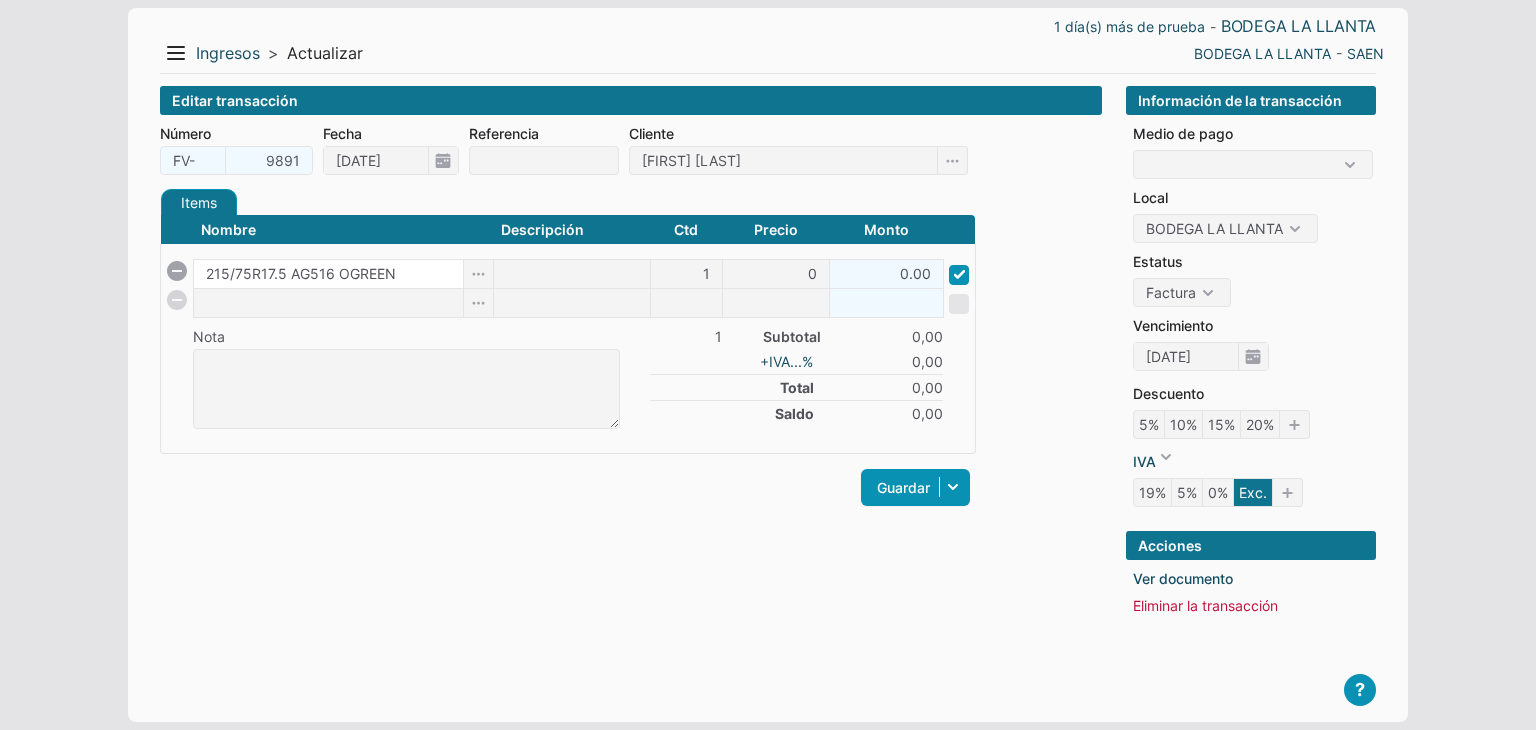 drag, startPoint x: 415, startPoint y: 271, endPoint x: 143, endPoint y: 267, distance: 272.02942 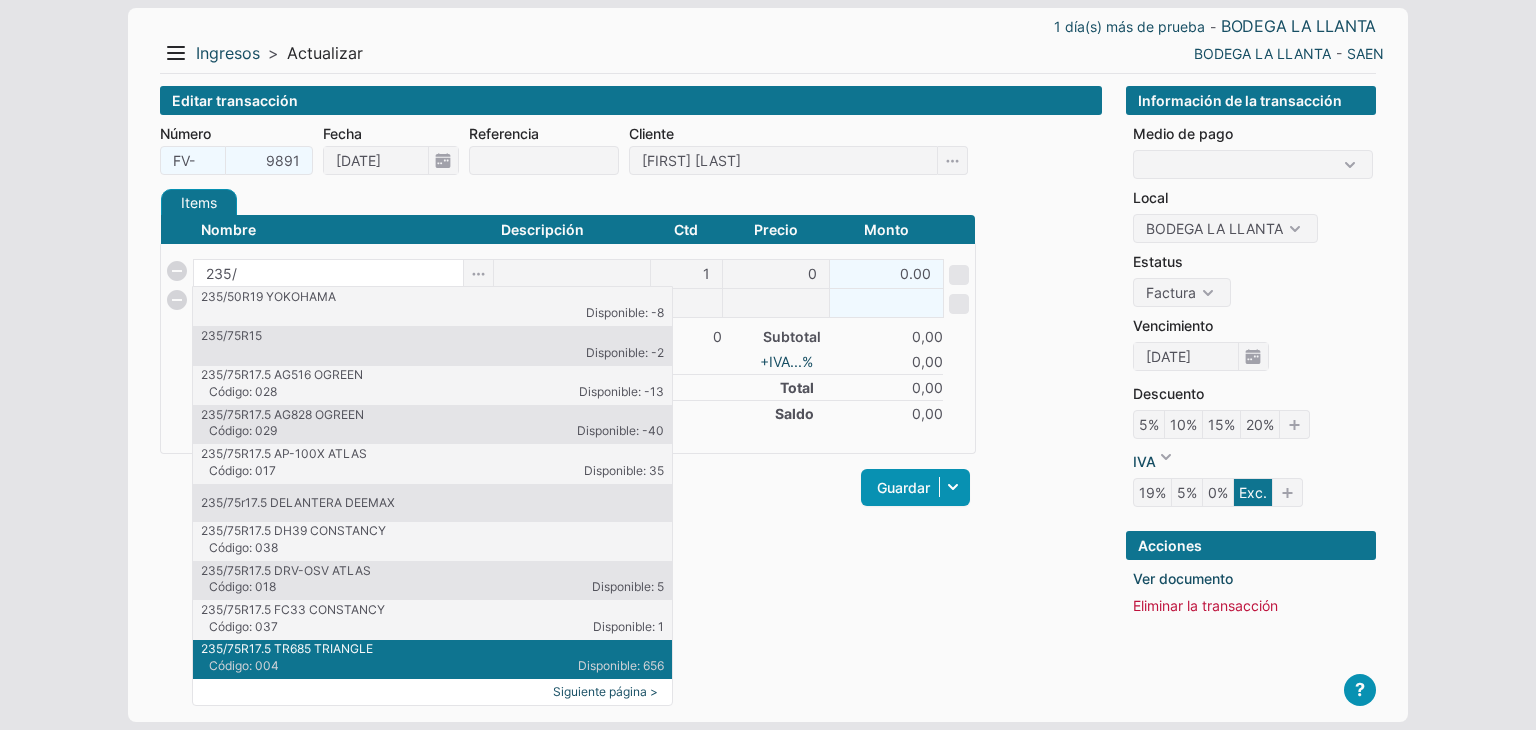 type on "235/" 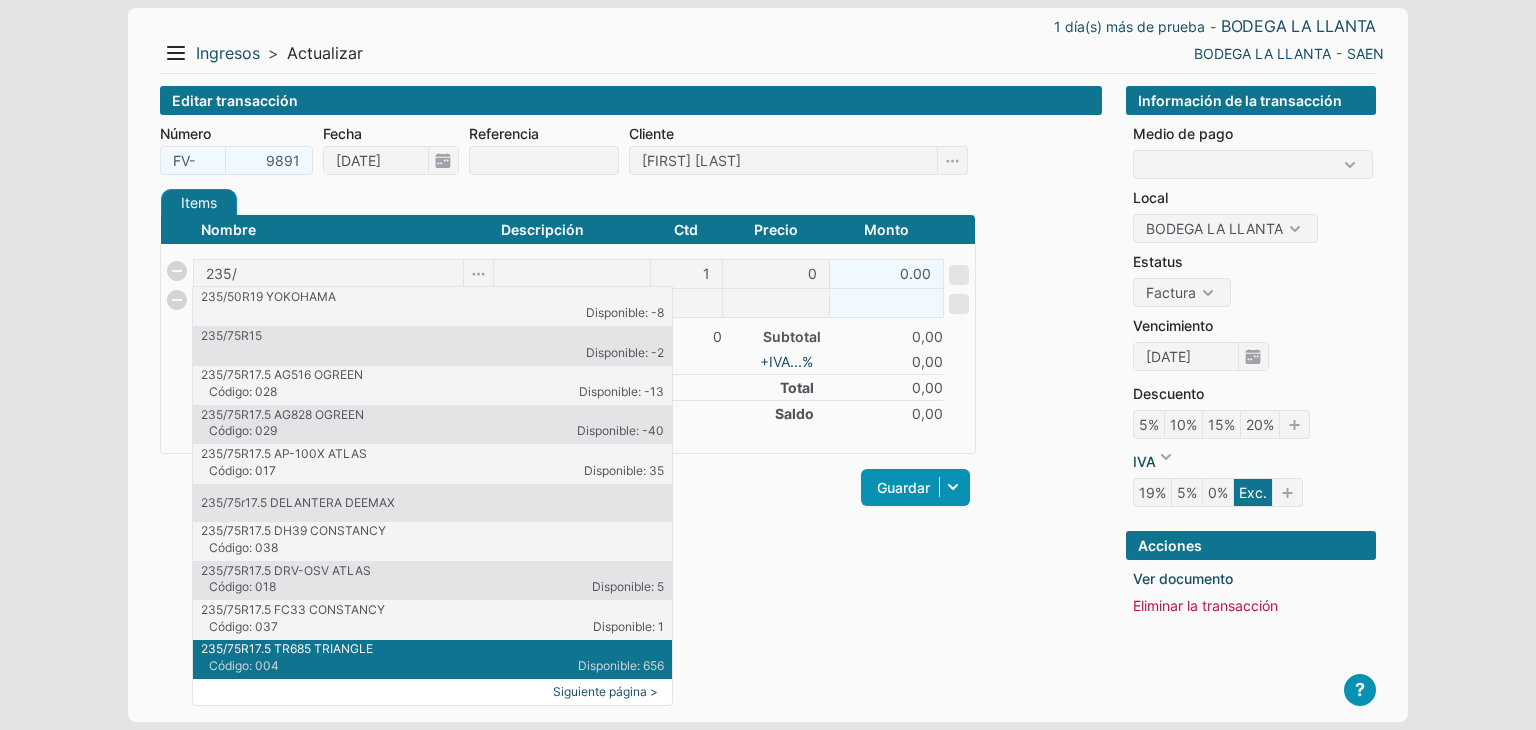 click on "235/75R17.5 TR685 TRIANGLE" at bounding box center (432, 649) 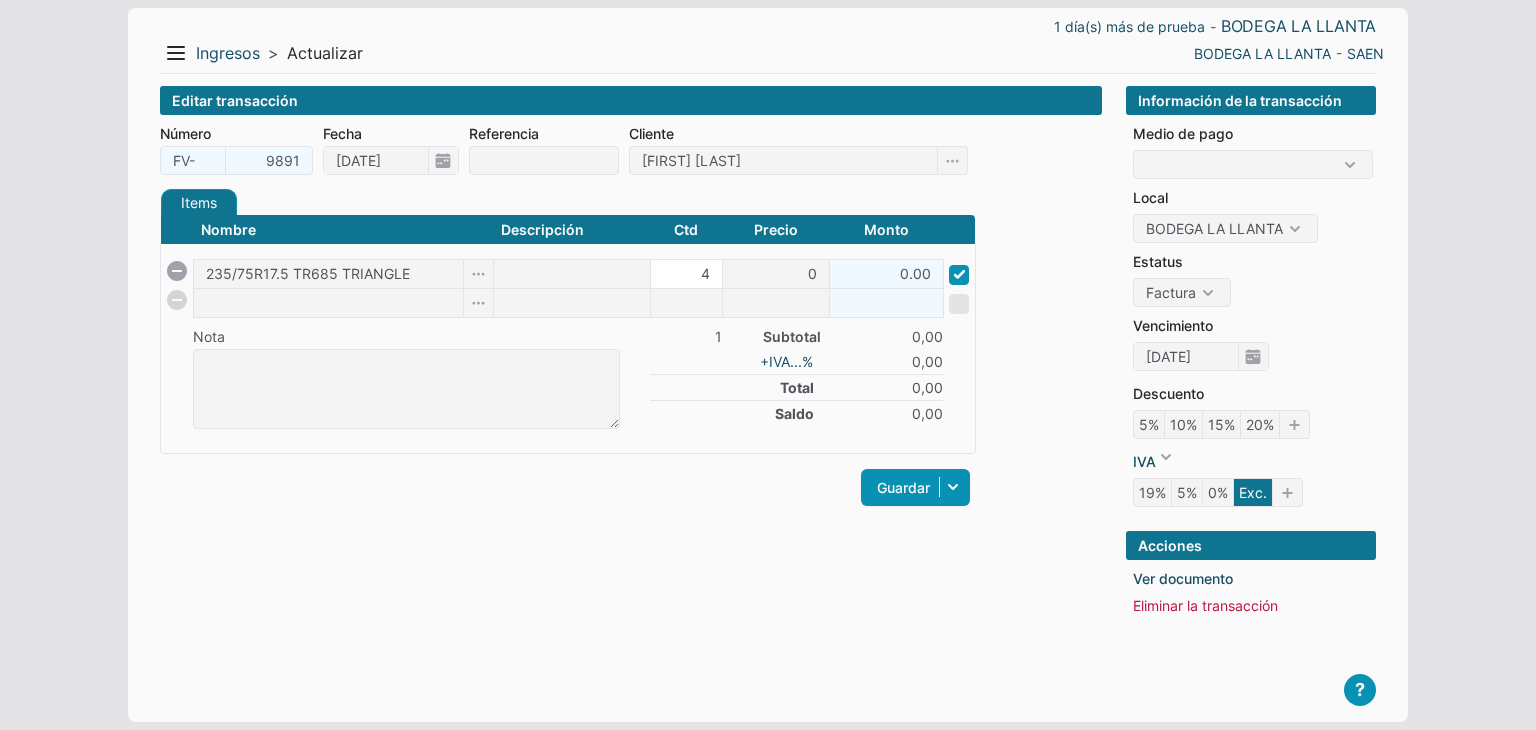 type on "4" 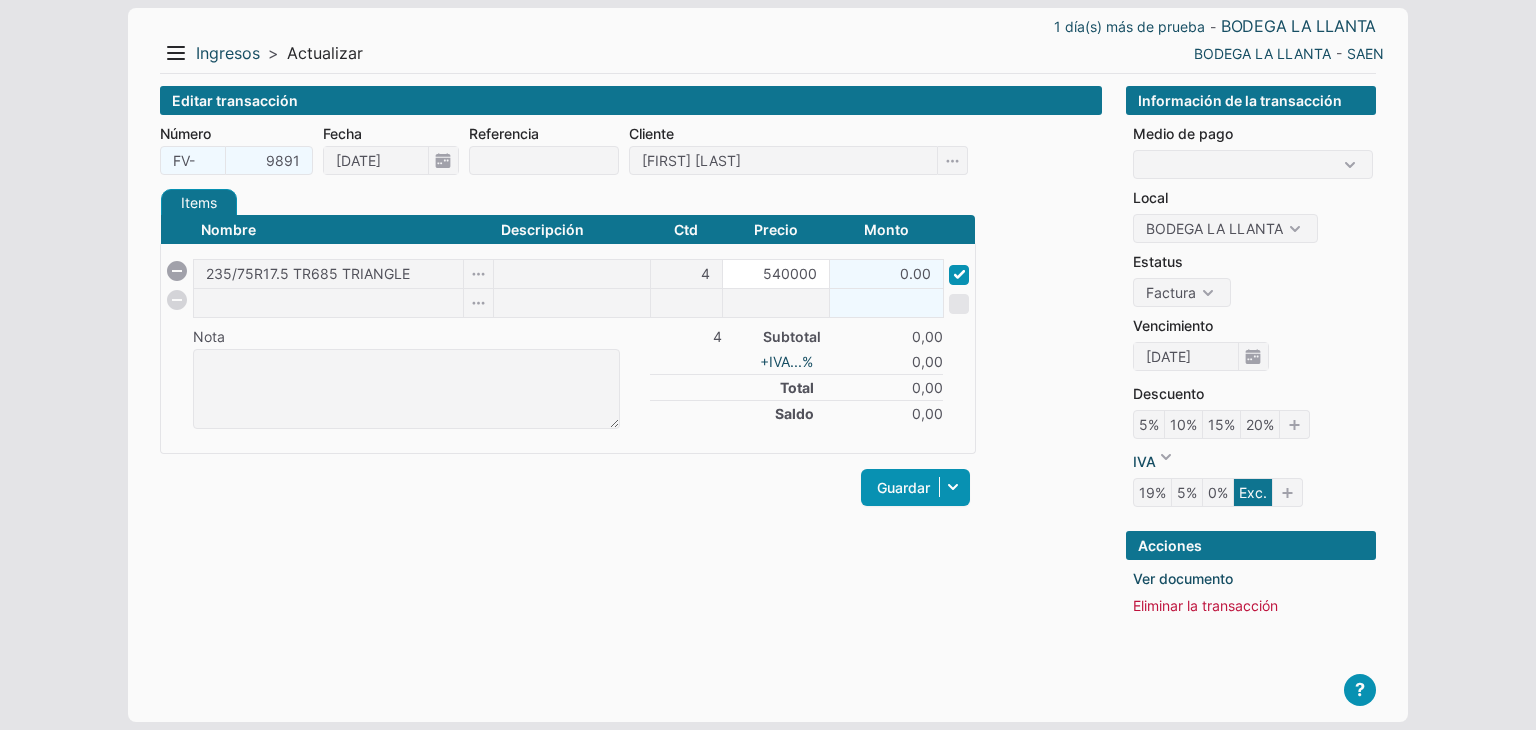 type on "540000" 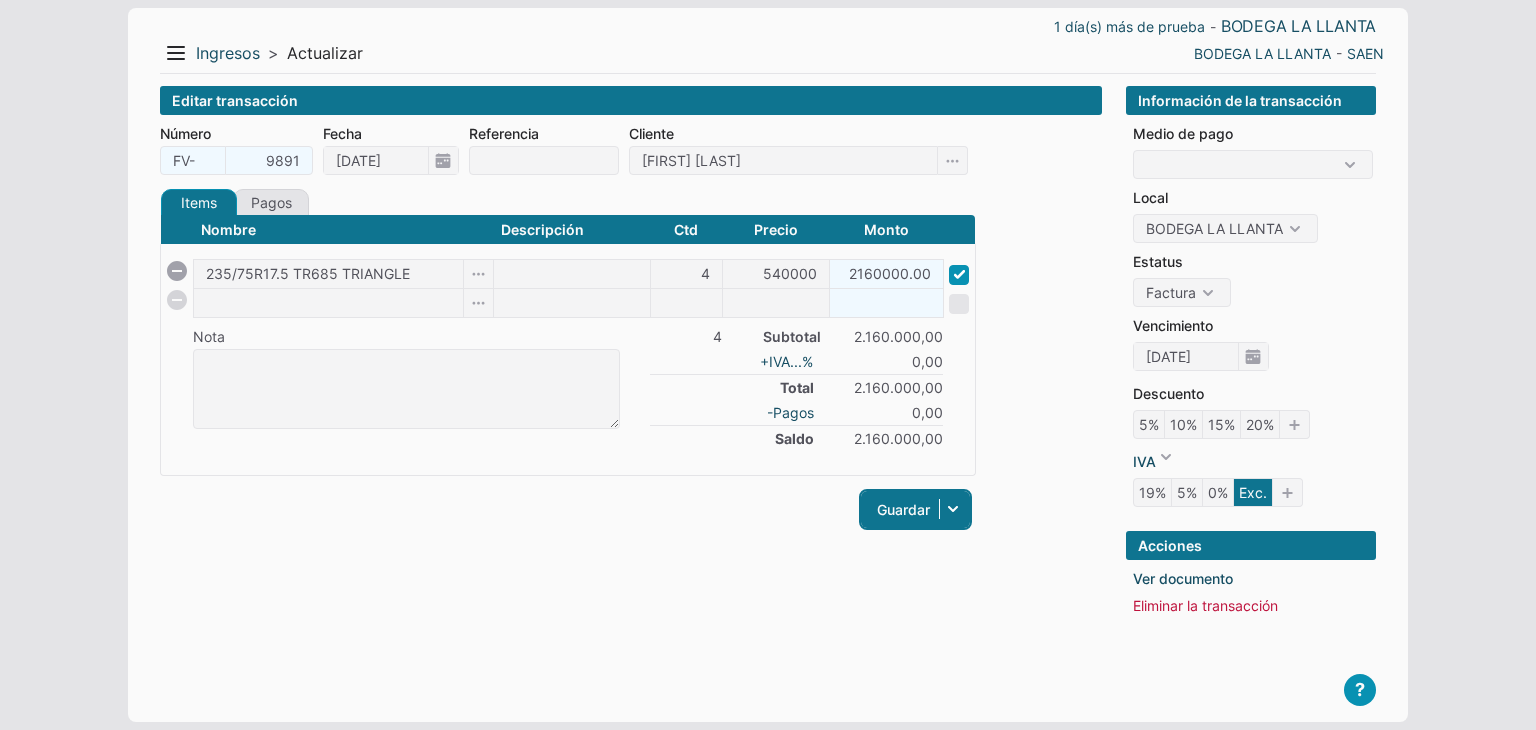 click on "Guardar" at bounding box center (915, 509) 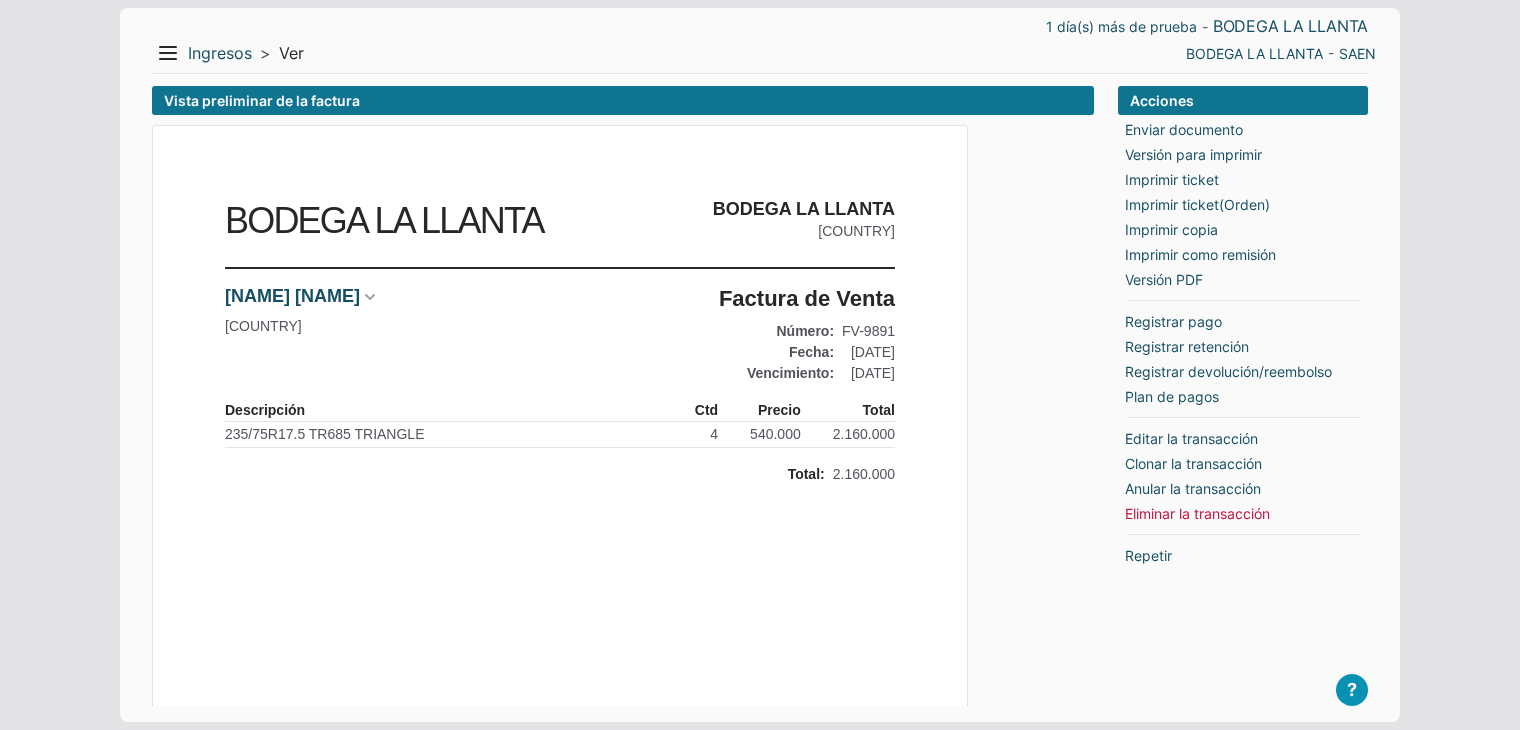 scroll, scrollTop: 0, scrollLeft: 0, axis: both 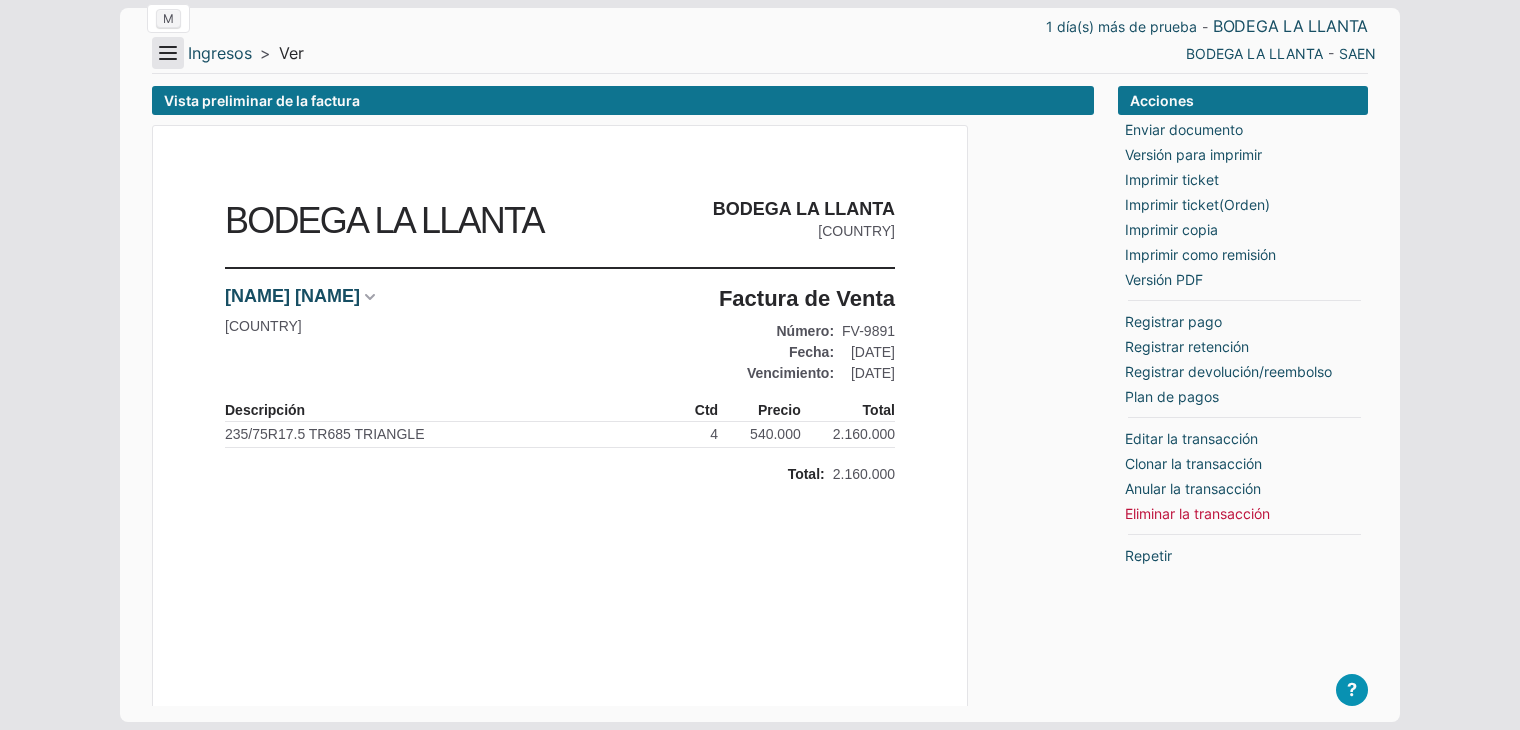 click on "Menu" at bounding box center (168, 53) 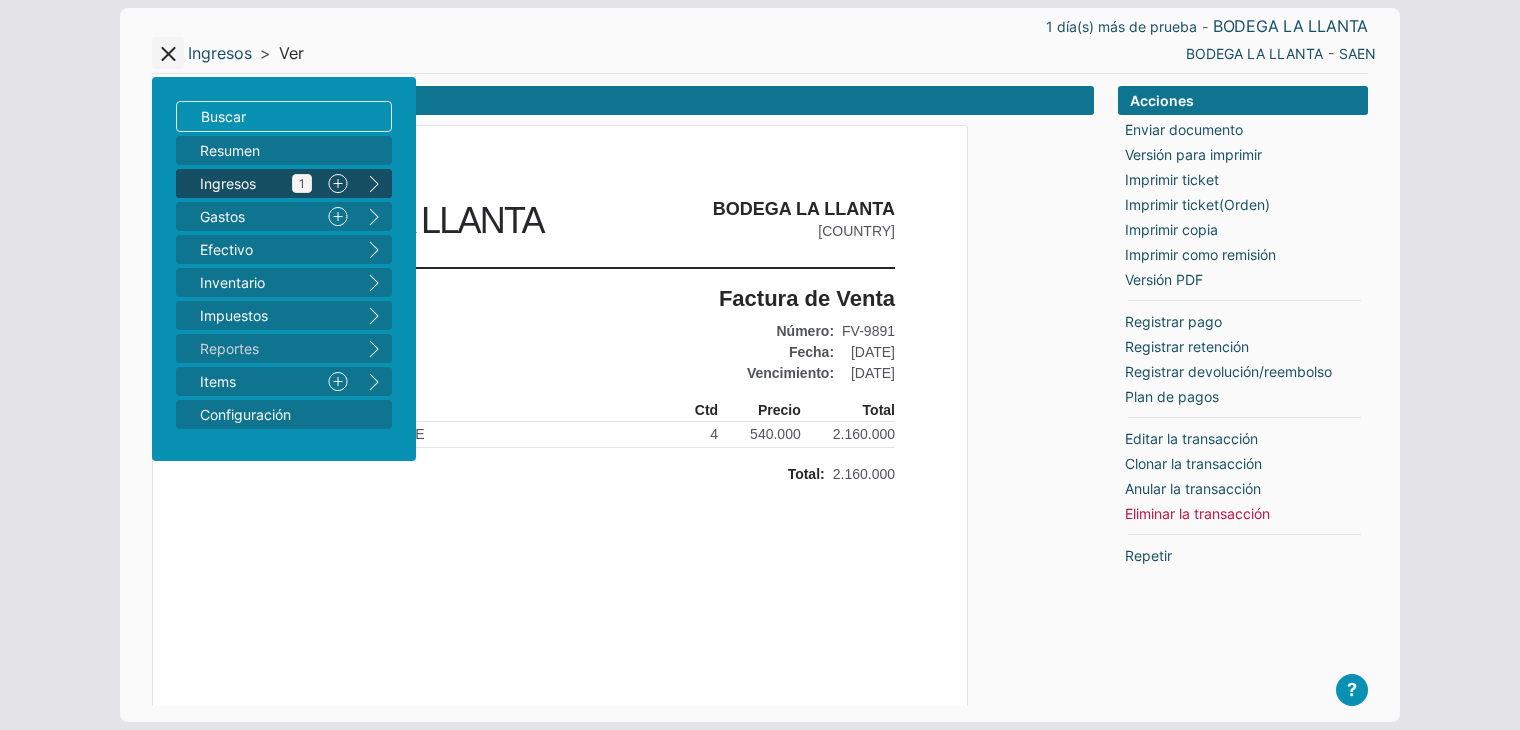 click on "Ingresos    1" at bounding box center [256, 183] 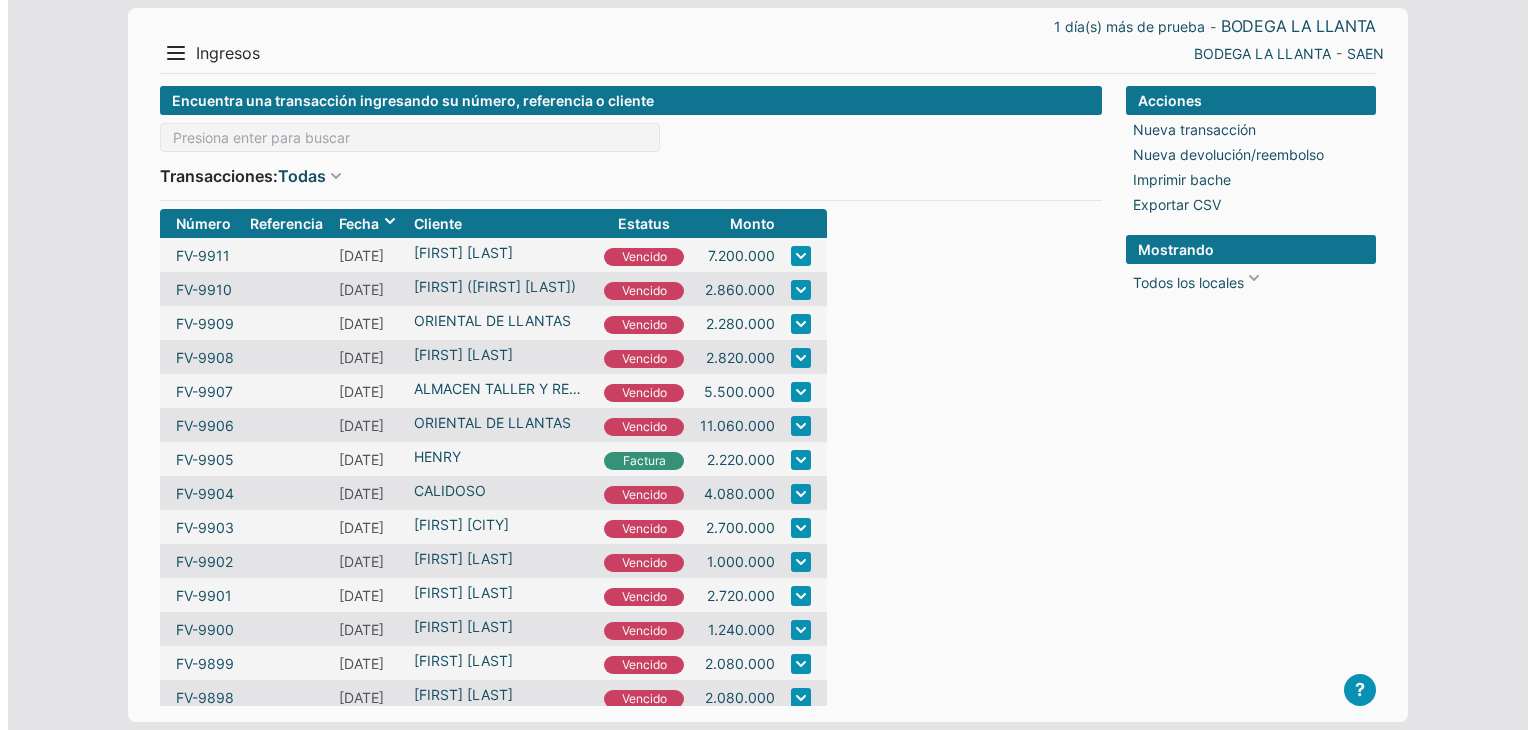 scroll, scrollTop: 0, scrollLeft: 0, axis: both 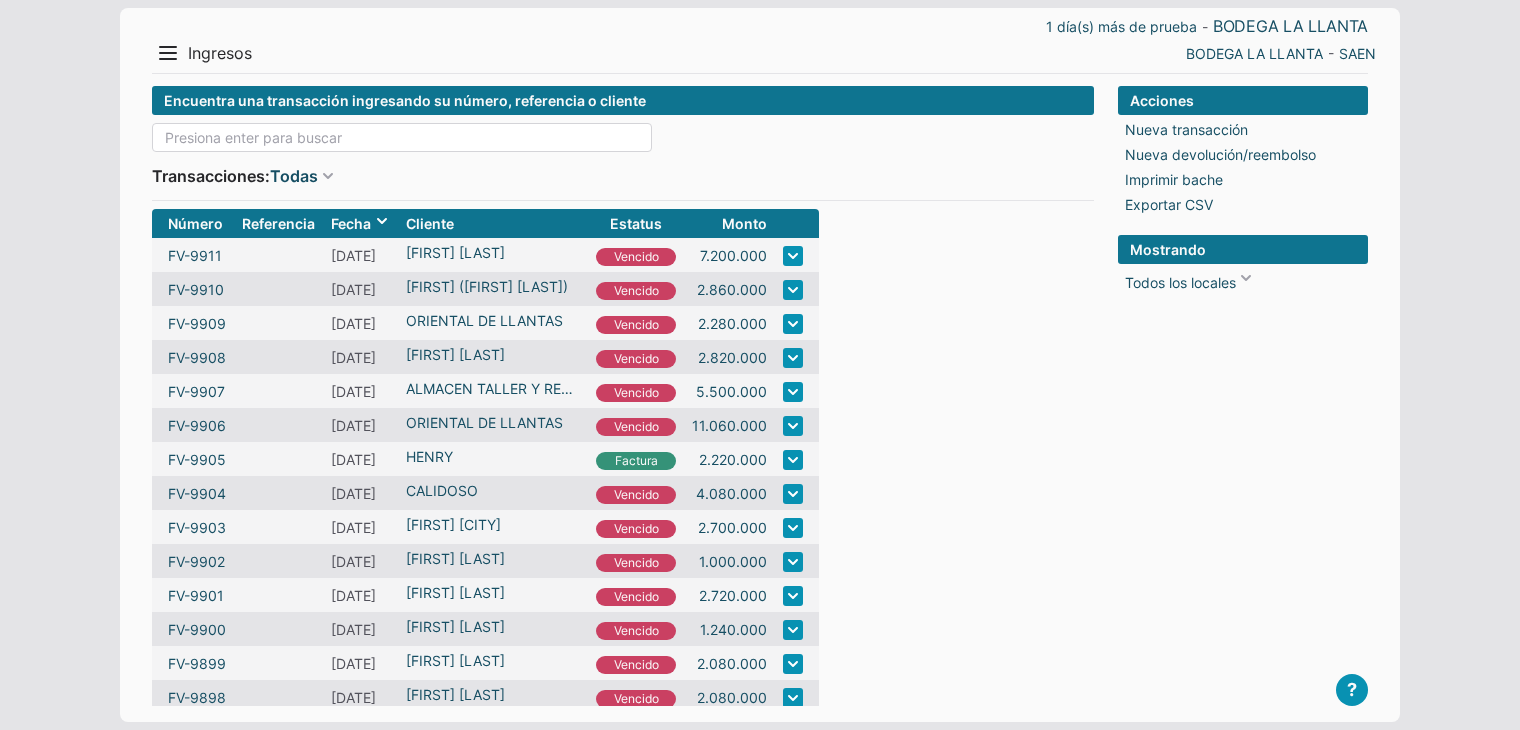 click at bounding box center (402, 137) 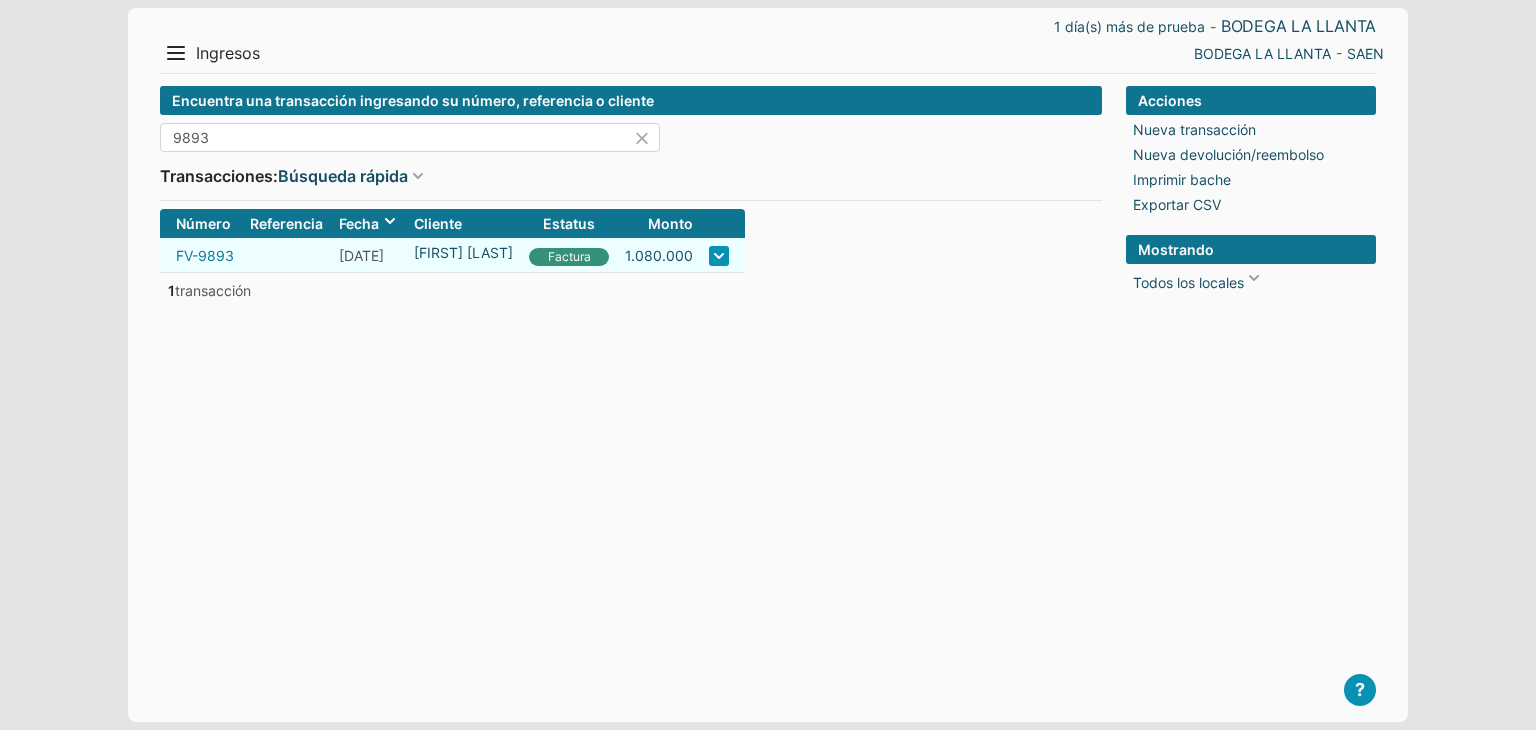 type on "9893" 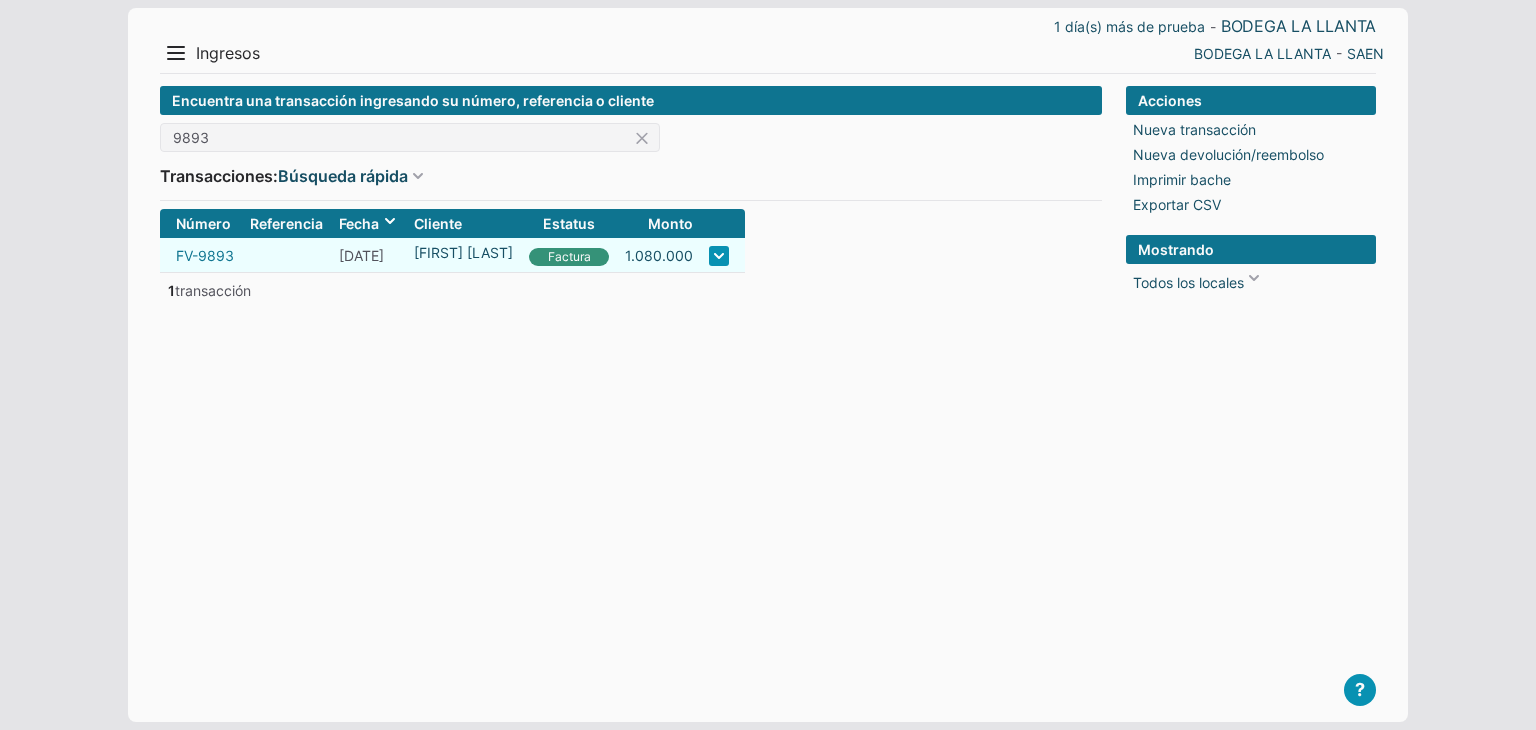 click on "FV-9893" at bounding box center [205, 255] 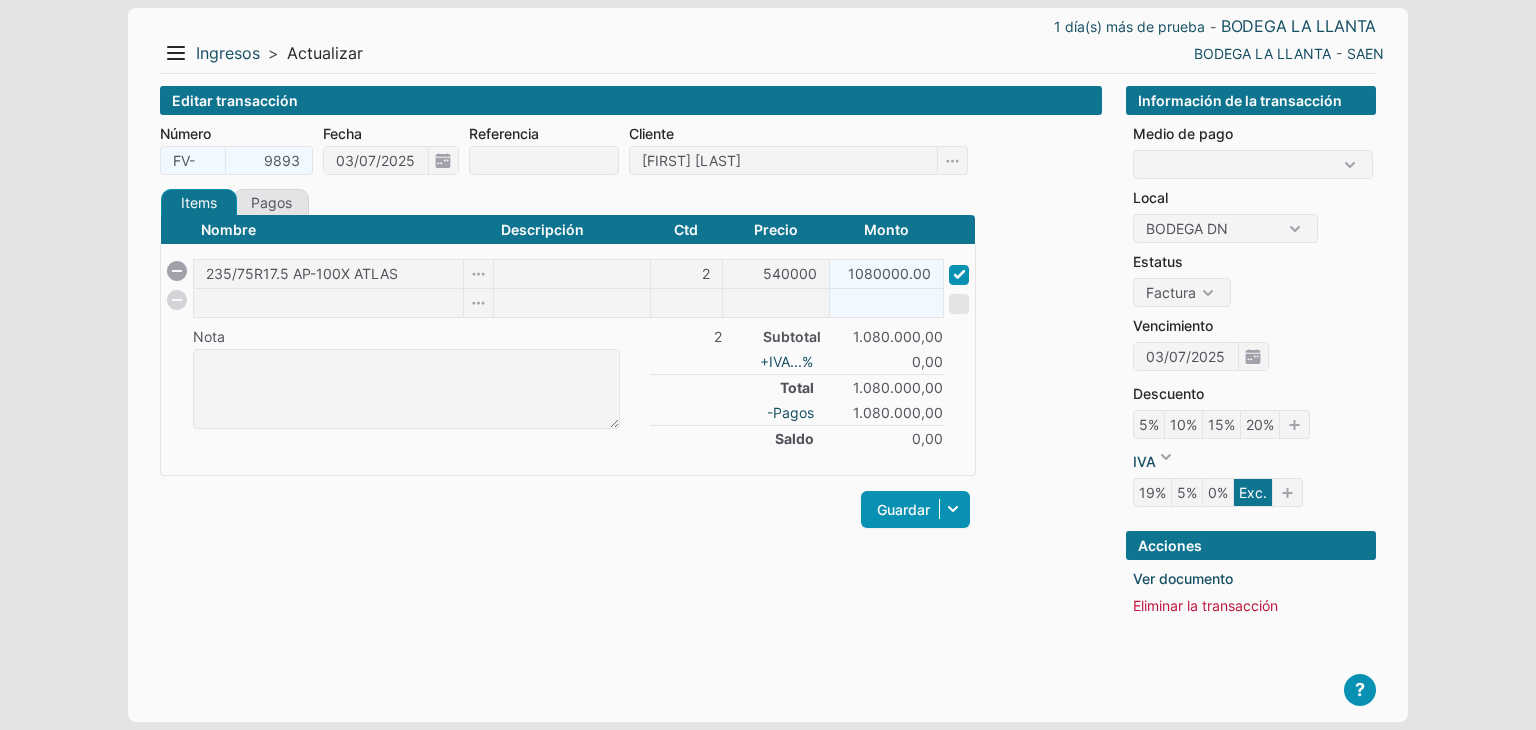 scroll, scrollTop: 0, scrollLeft: 0, axis: both 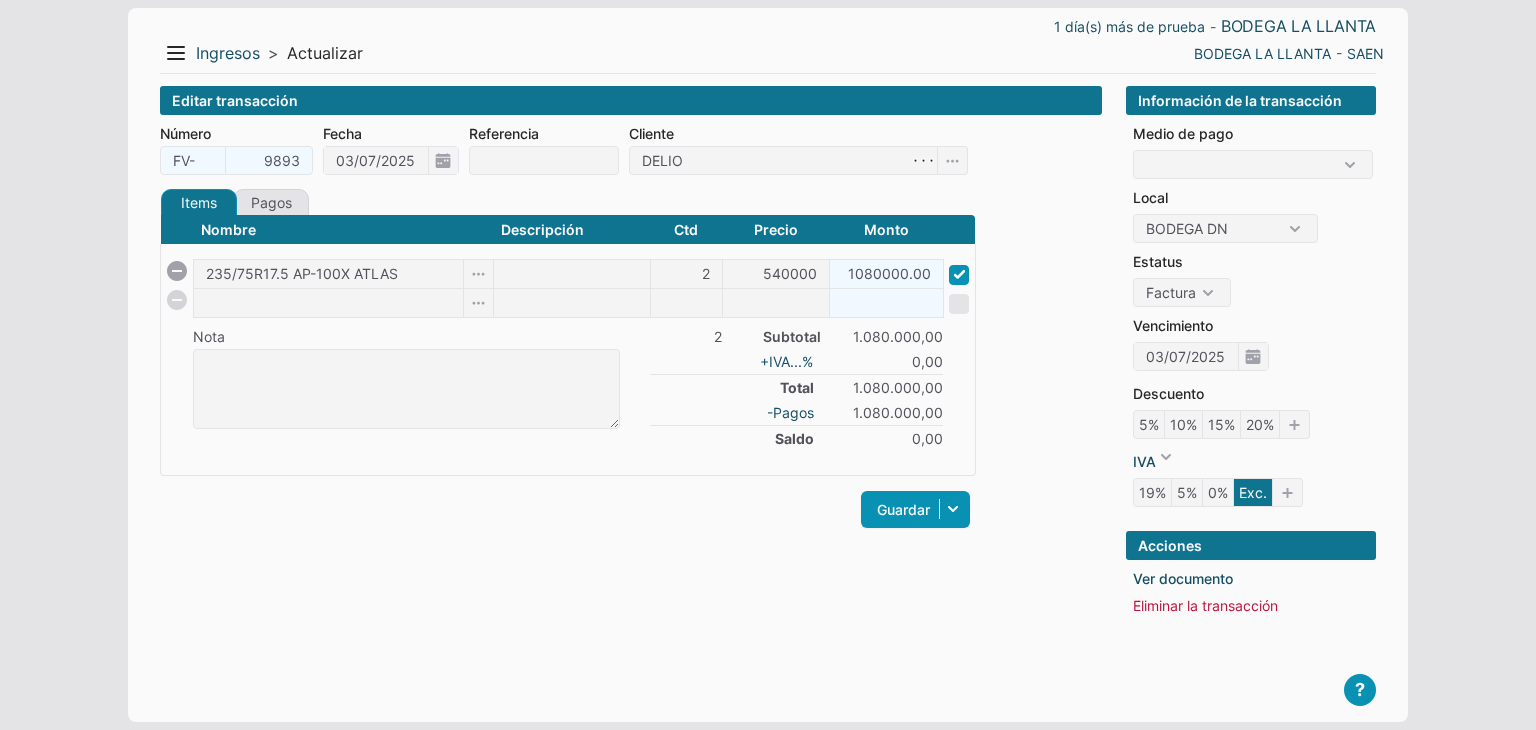 type on "[FIRST] [LAST]" 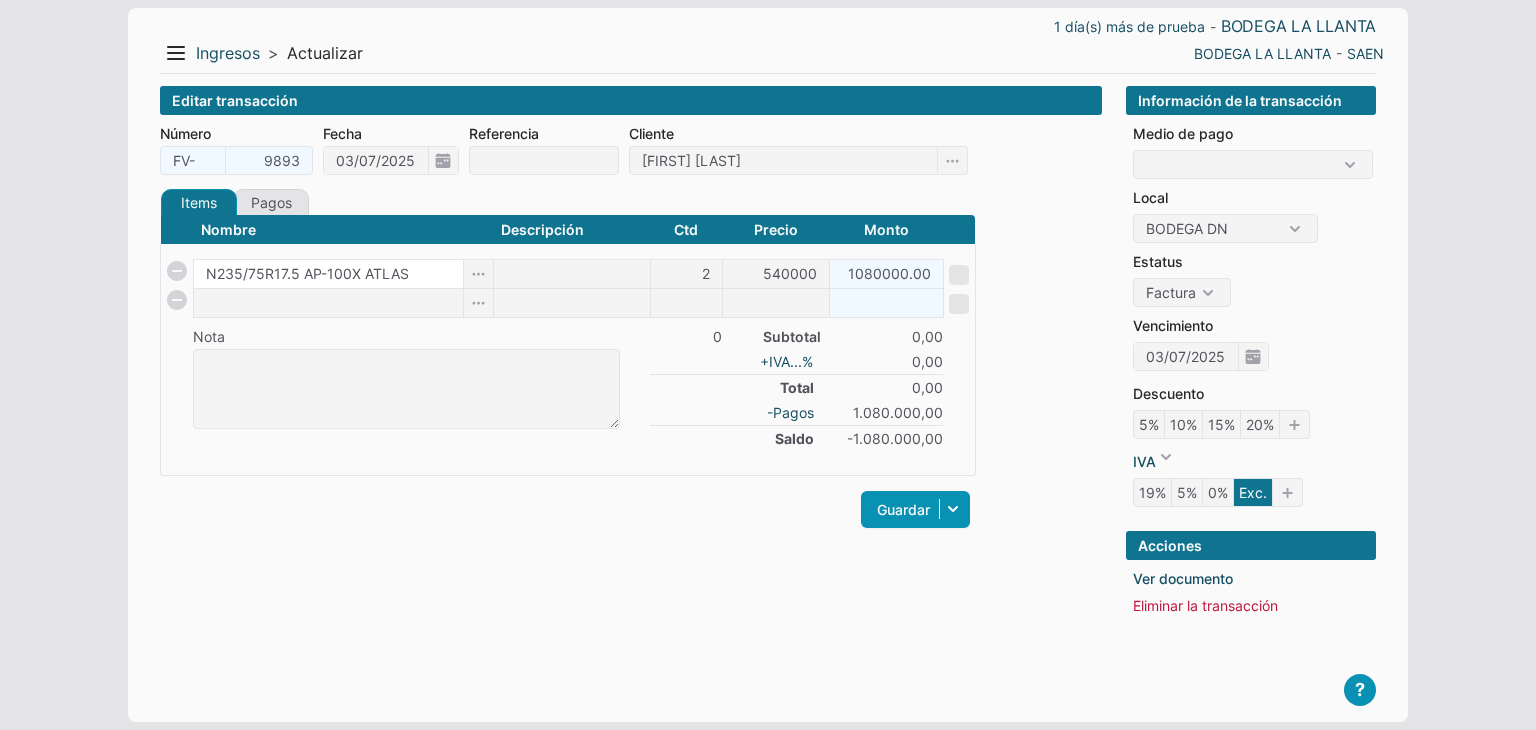 drag, startPoint x: 411, startPoint y: 265, endPoint x: 0, endPoint y: 283, distance: 411.39398 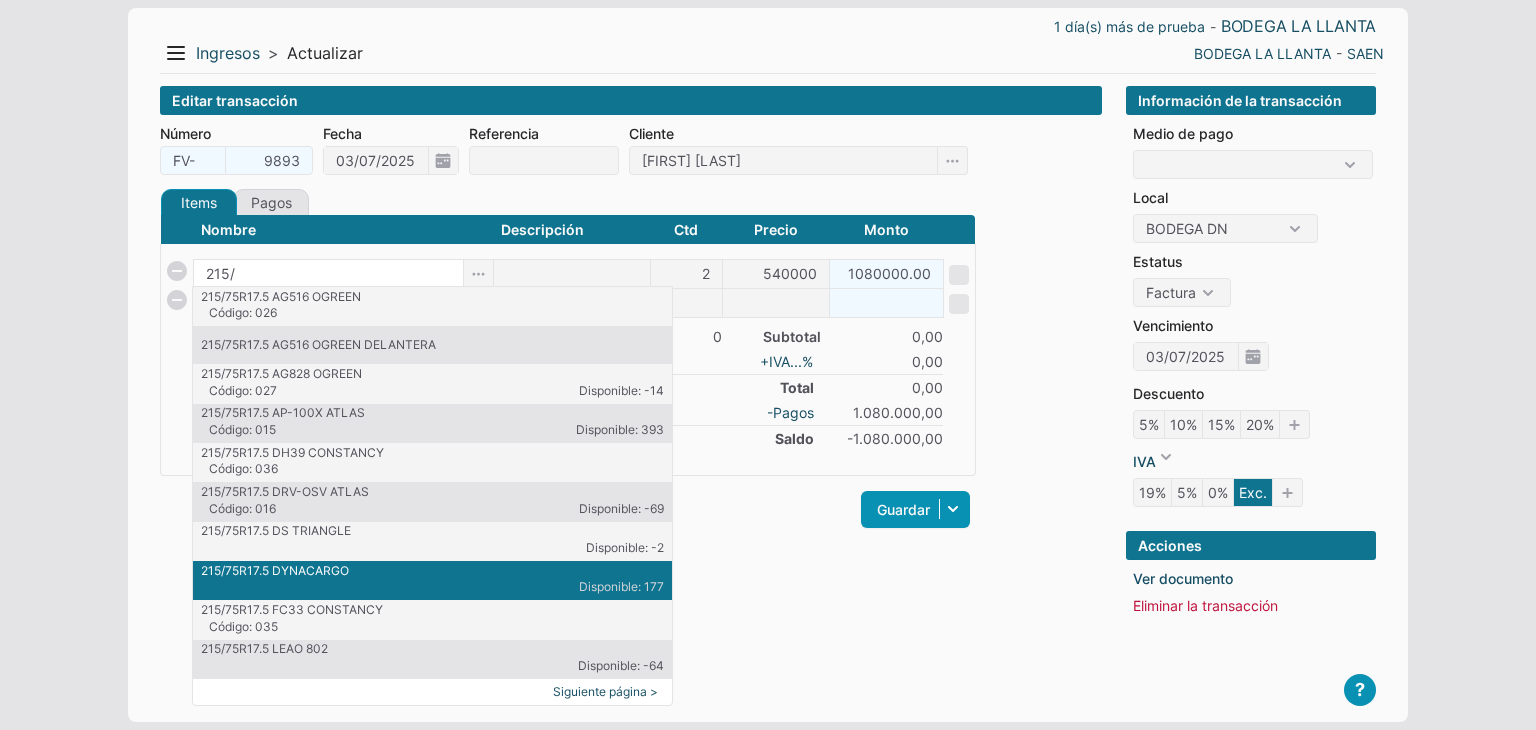 type on "215/" 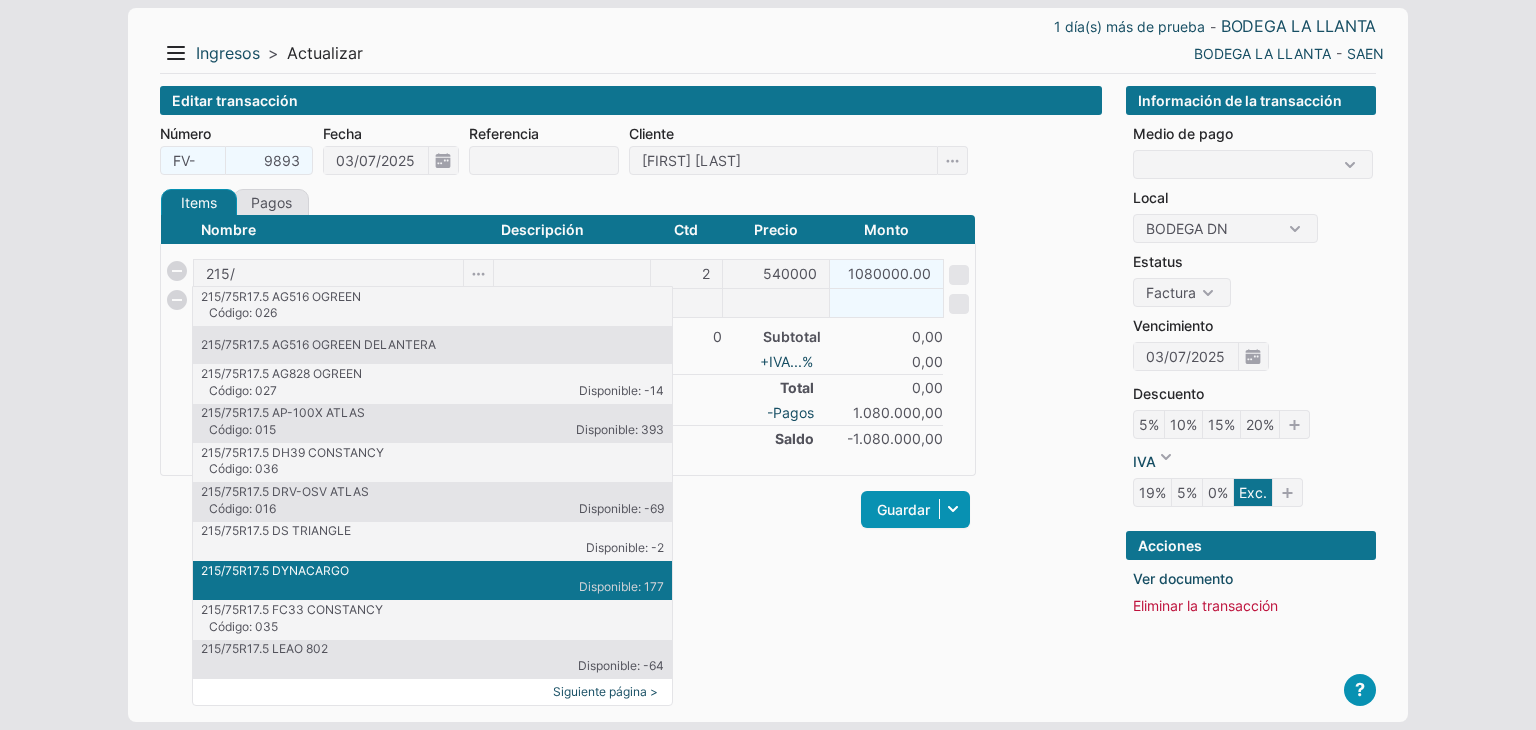 click on "215/75R17.5 DYNACARGO" at bounding box center [432, 571] 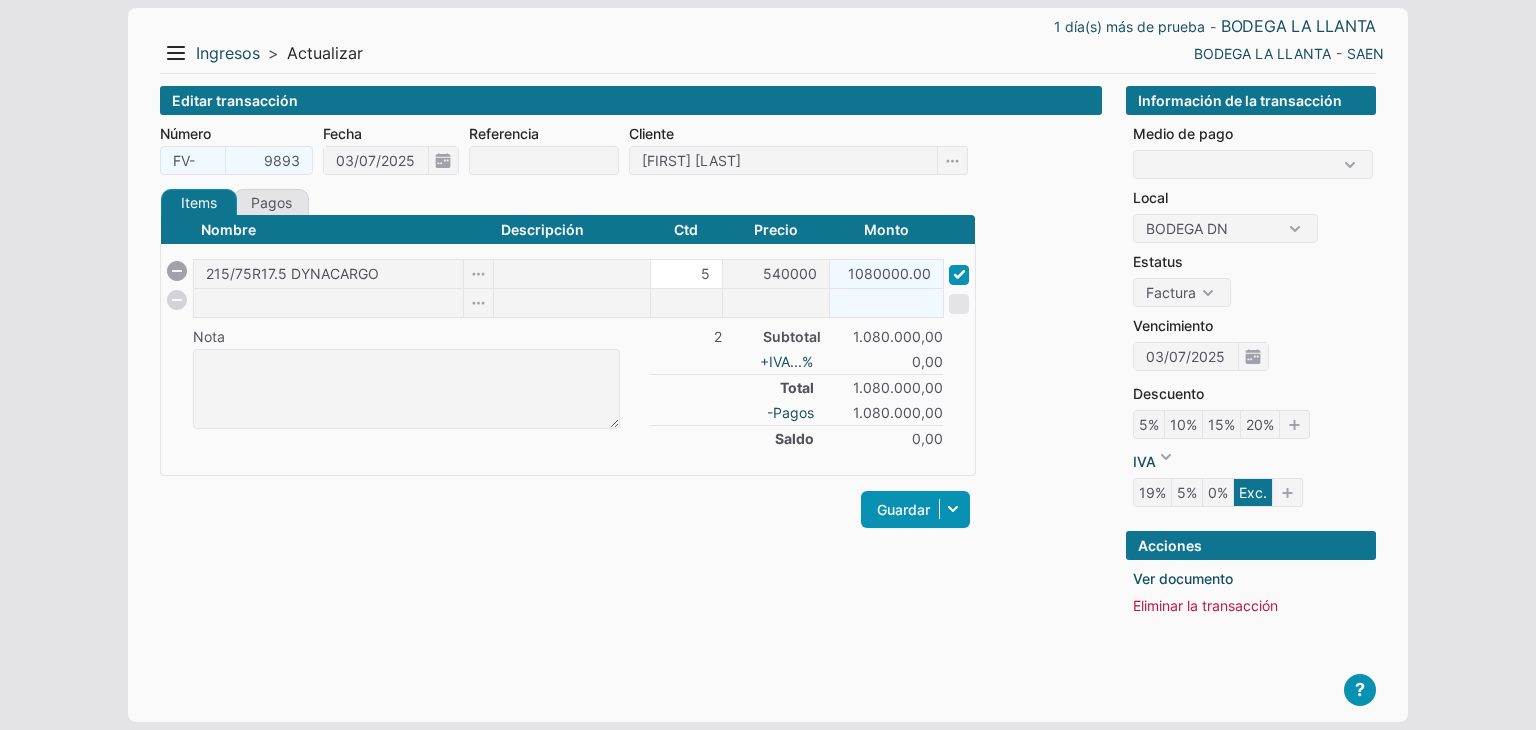 type on "5" 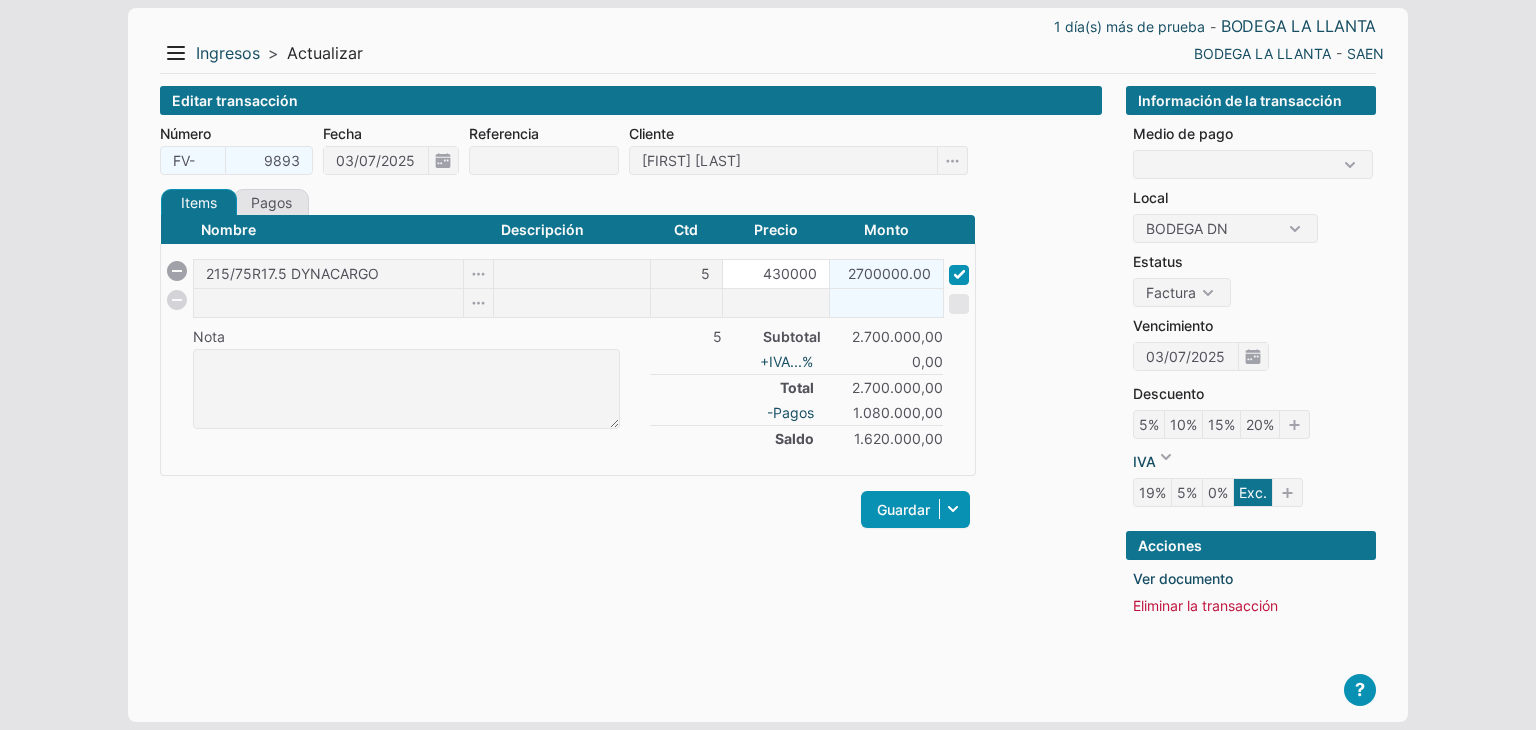 type on "430000" 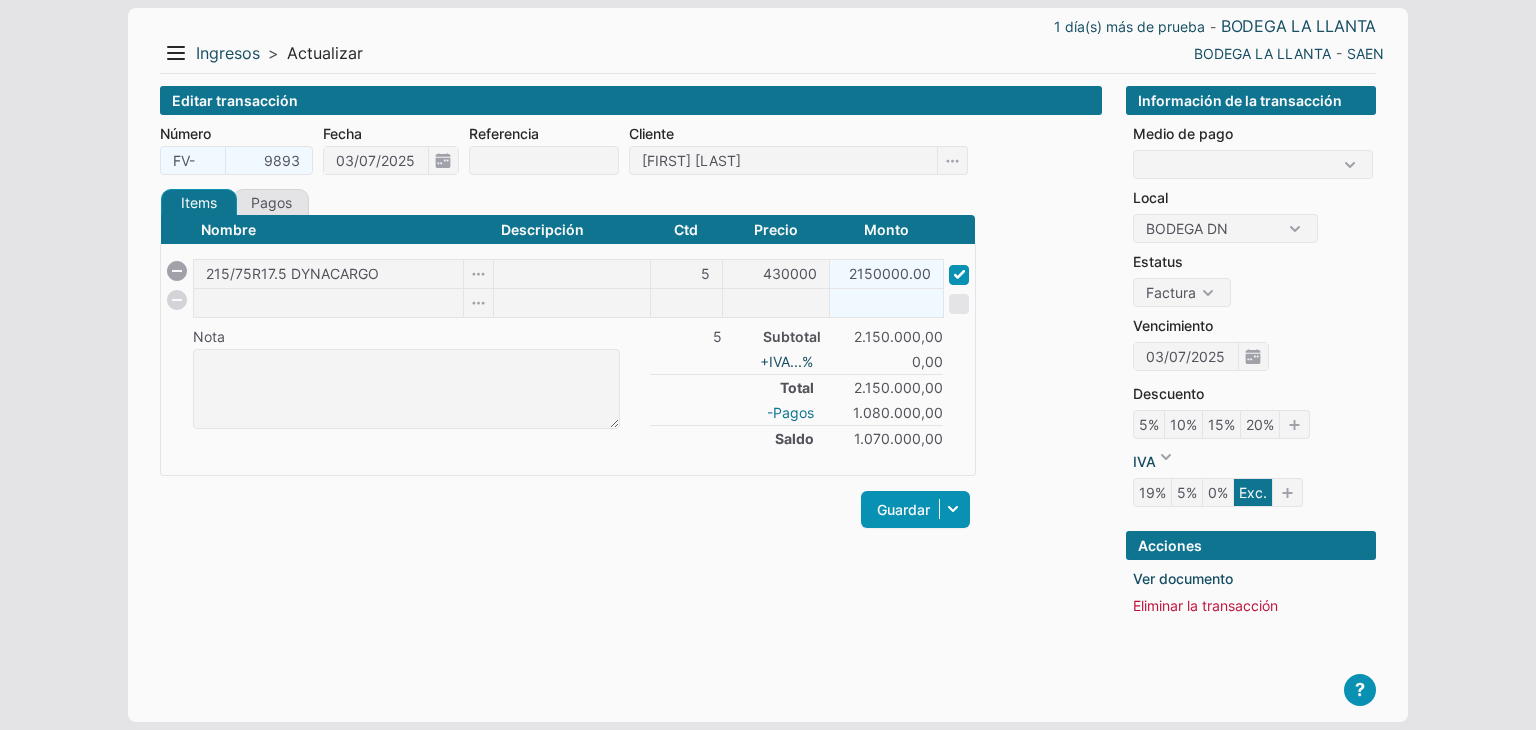 click on "-Pagos" at bounding box center [790, 412] 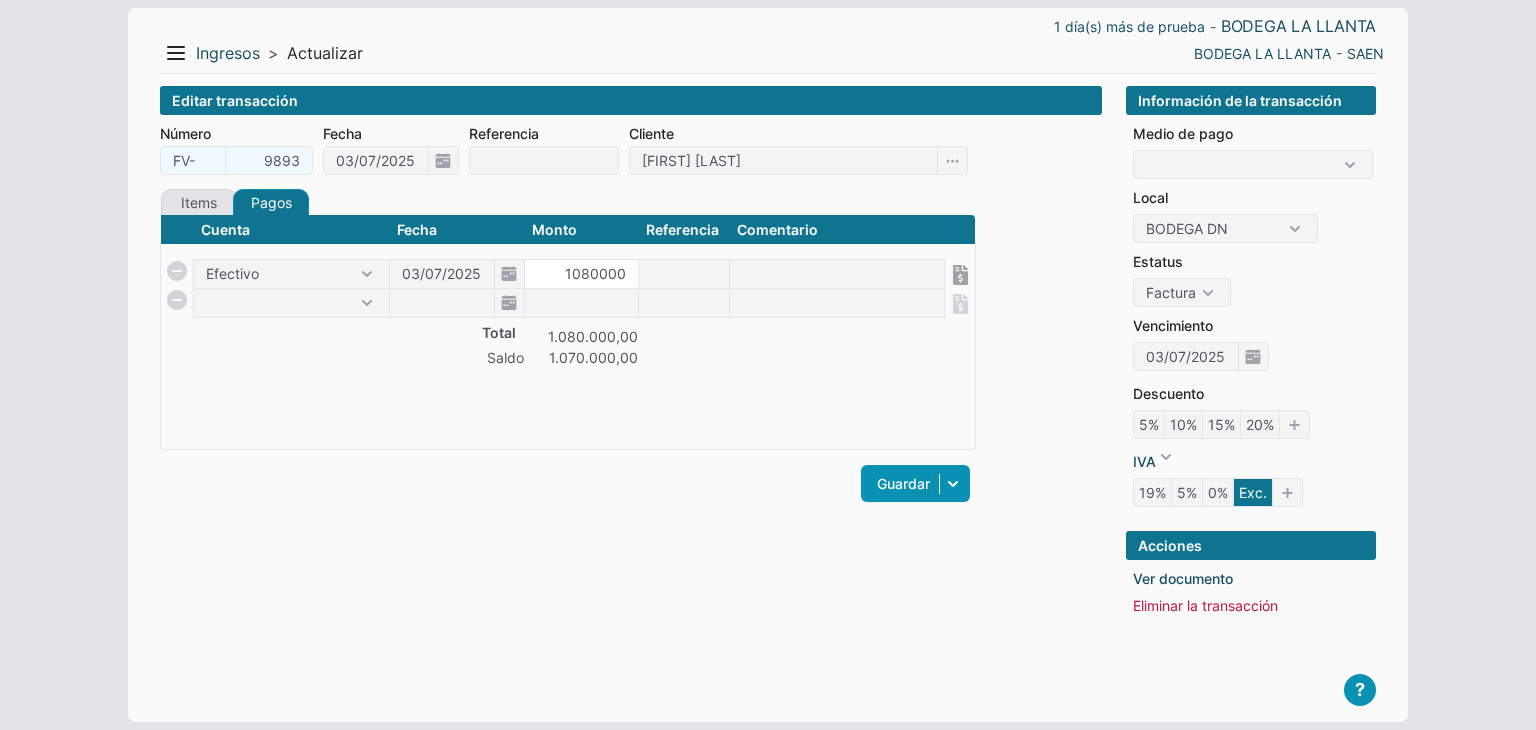 click on "1080000" at bounding box center [581, 274] 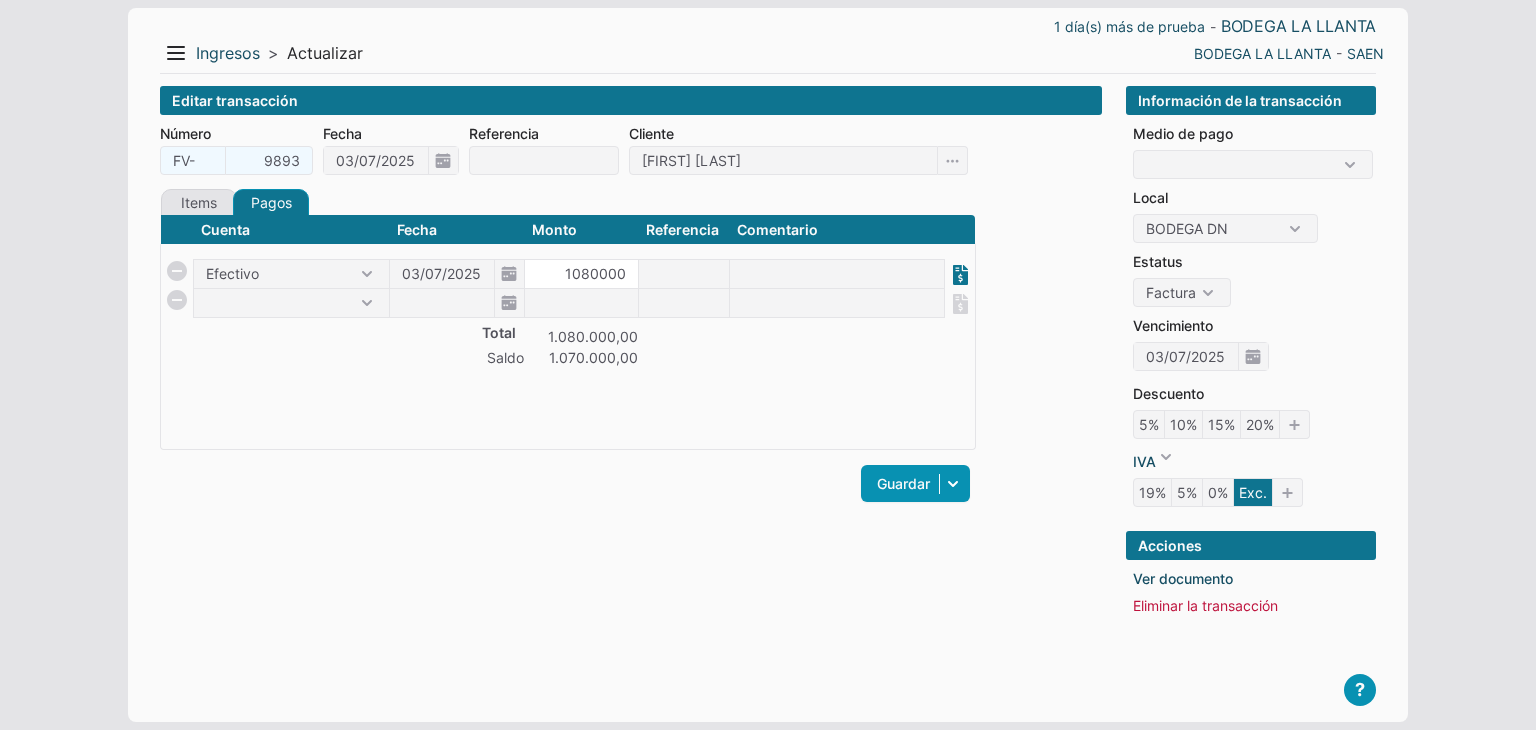 click at bounding box center (960, 275) 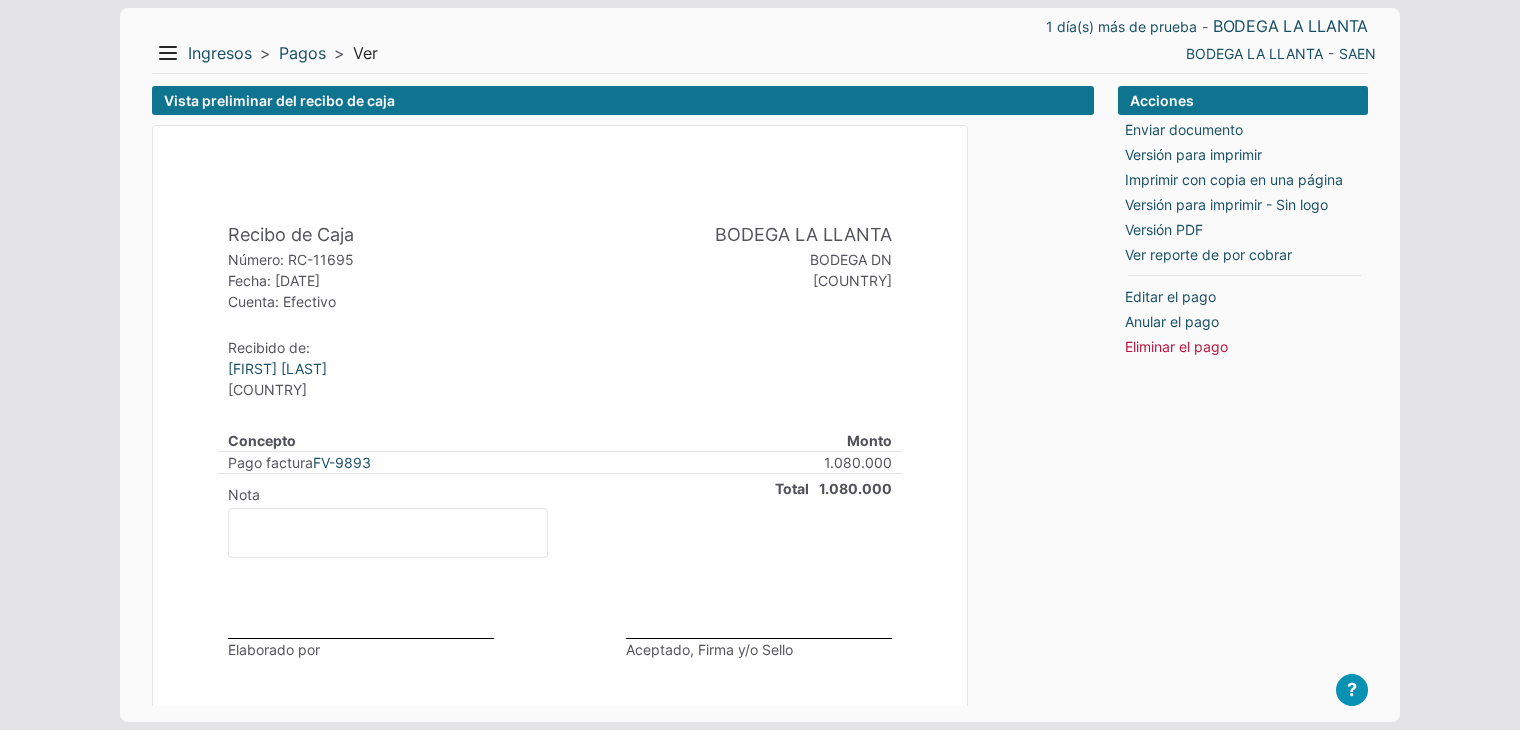 scroll, scrollTop: 0, scrollLeft: 0, axis: both 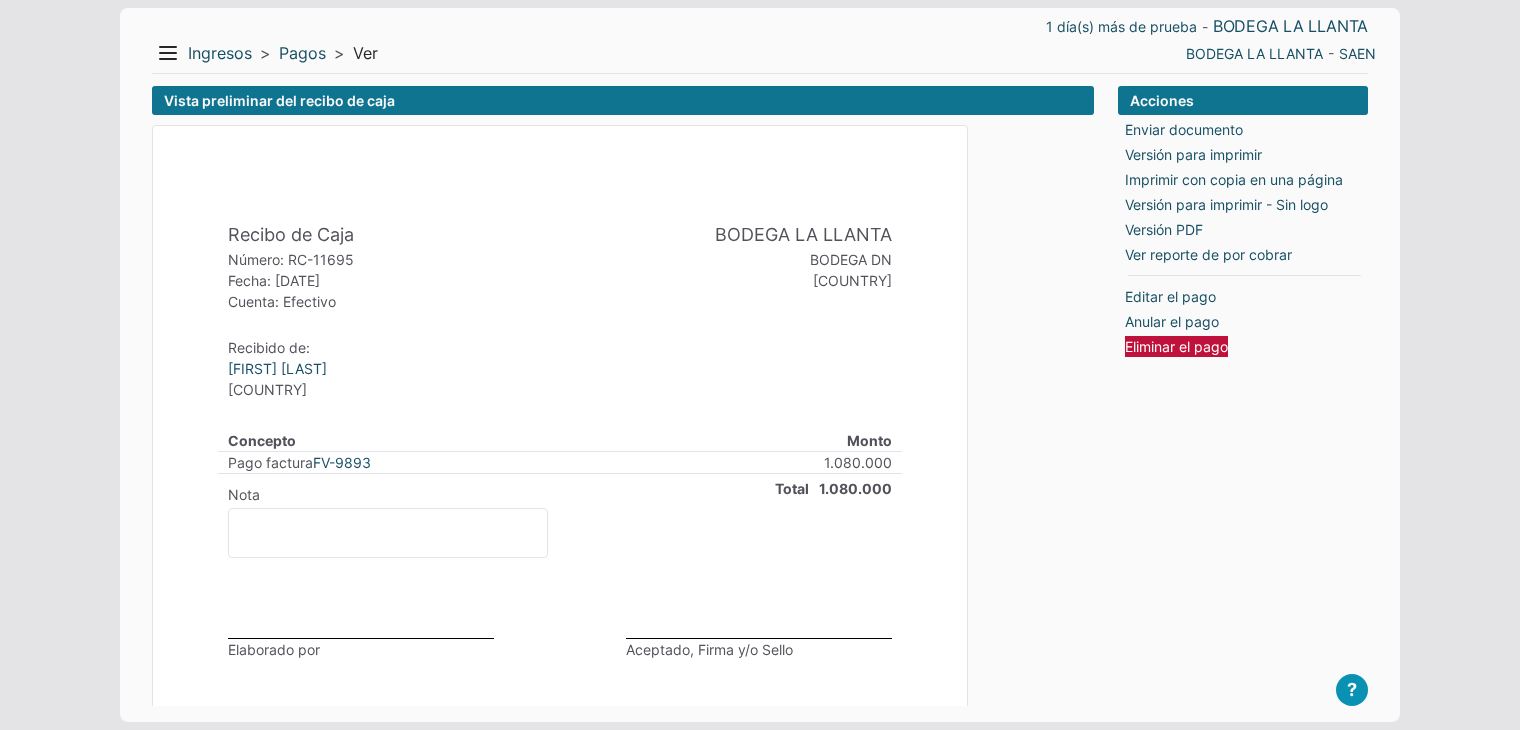 click on "Eliminar el pago" at bounding box center (1176, 346) 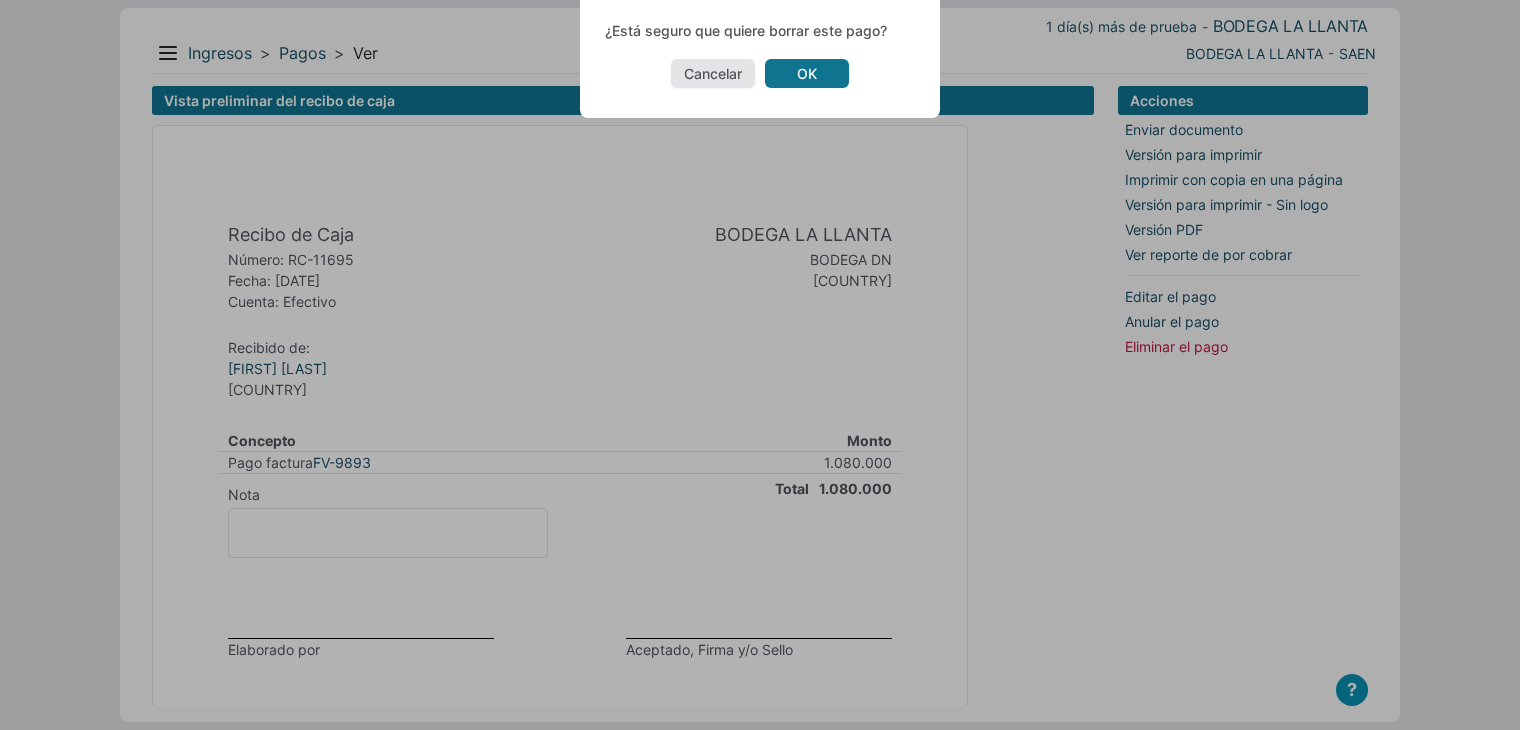 click on "OK" at bounding box center (807, 73) 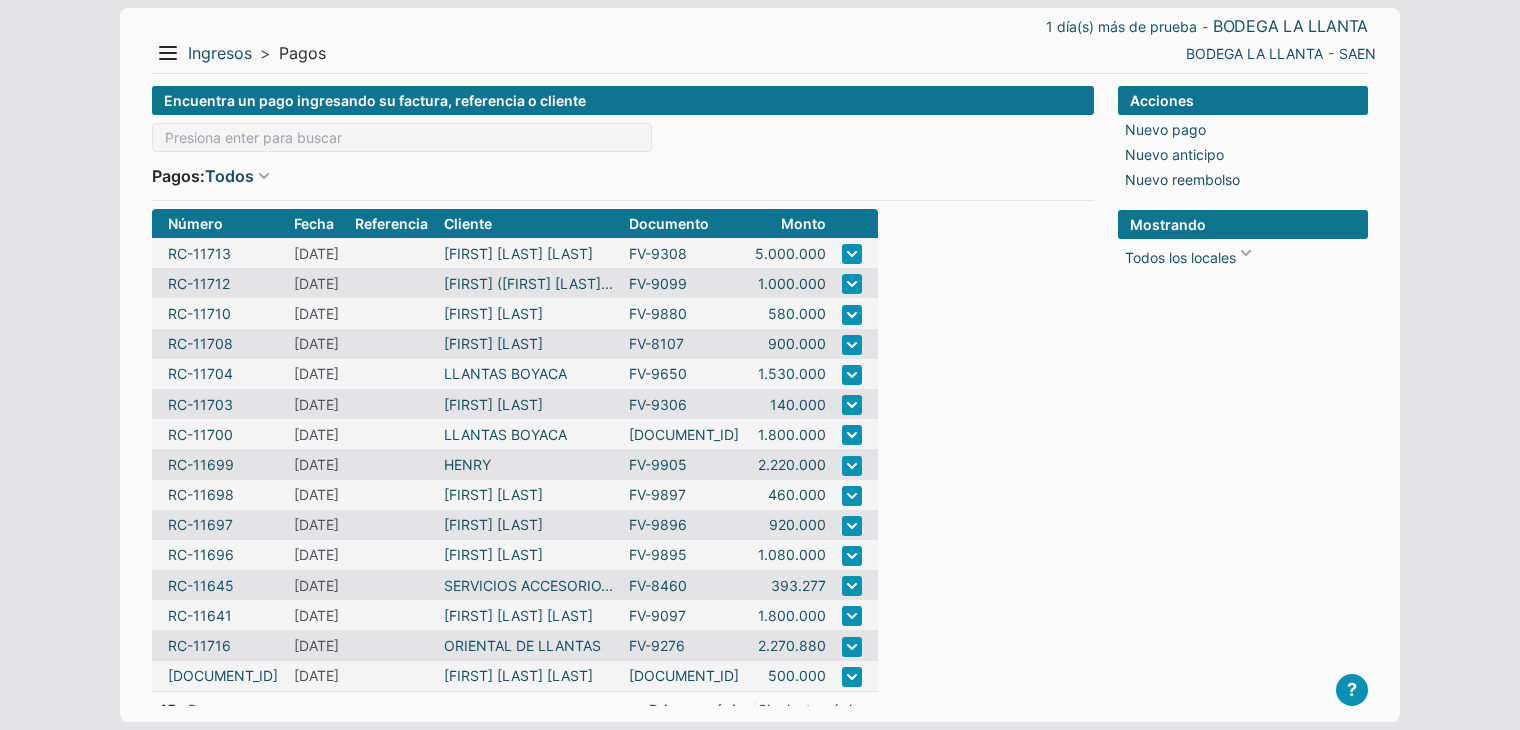 scroll, scrollTop: 0, scrollLeft: 0, axis: both 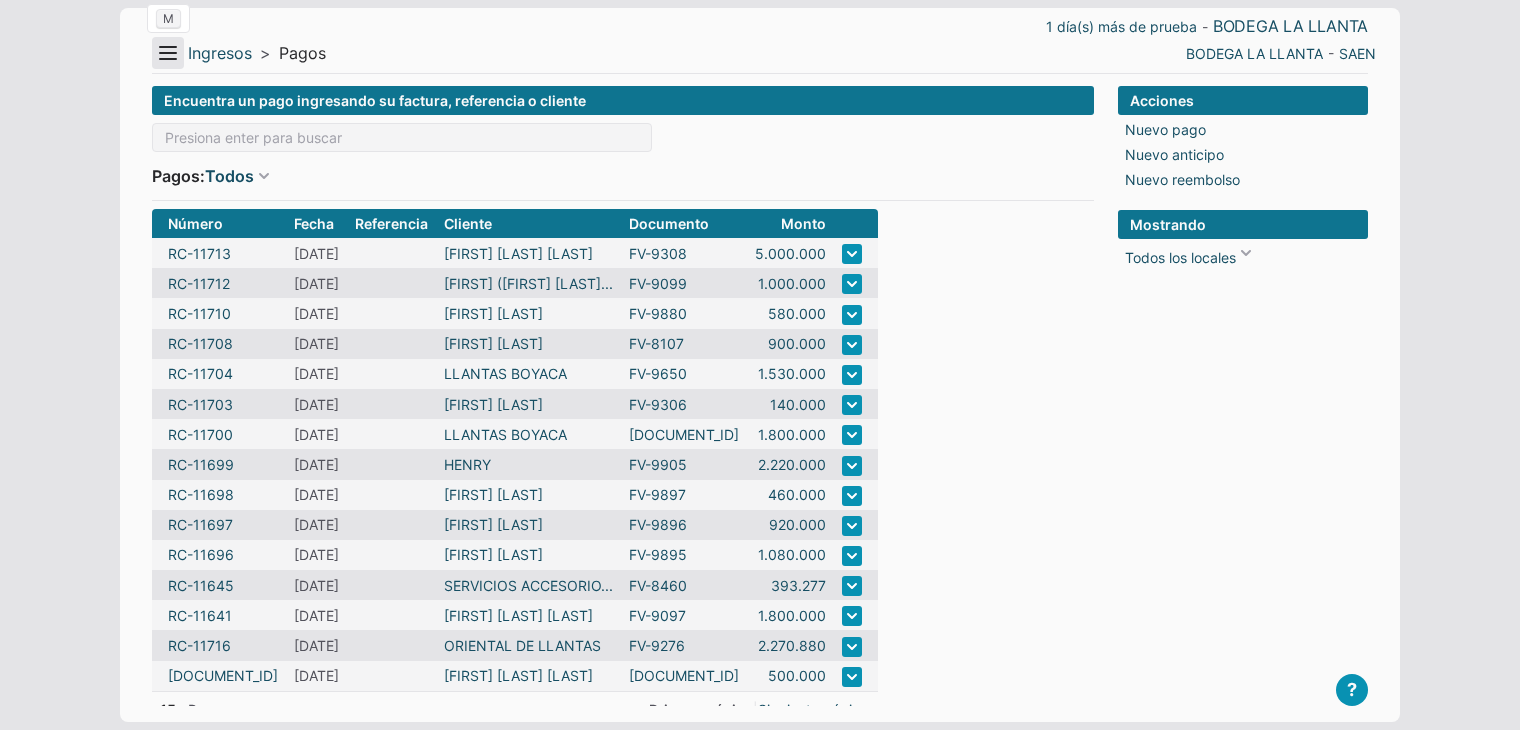 click on "Menu" at bounding box center [168, 53] 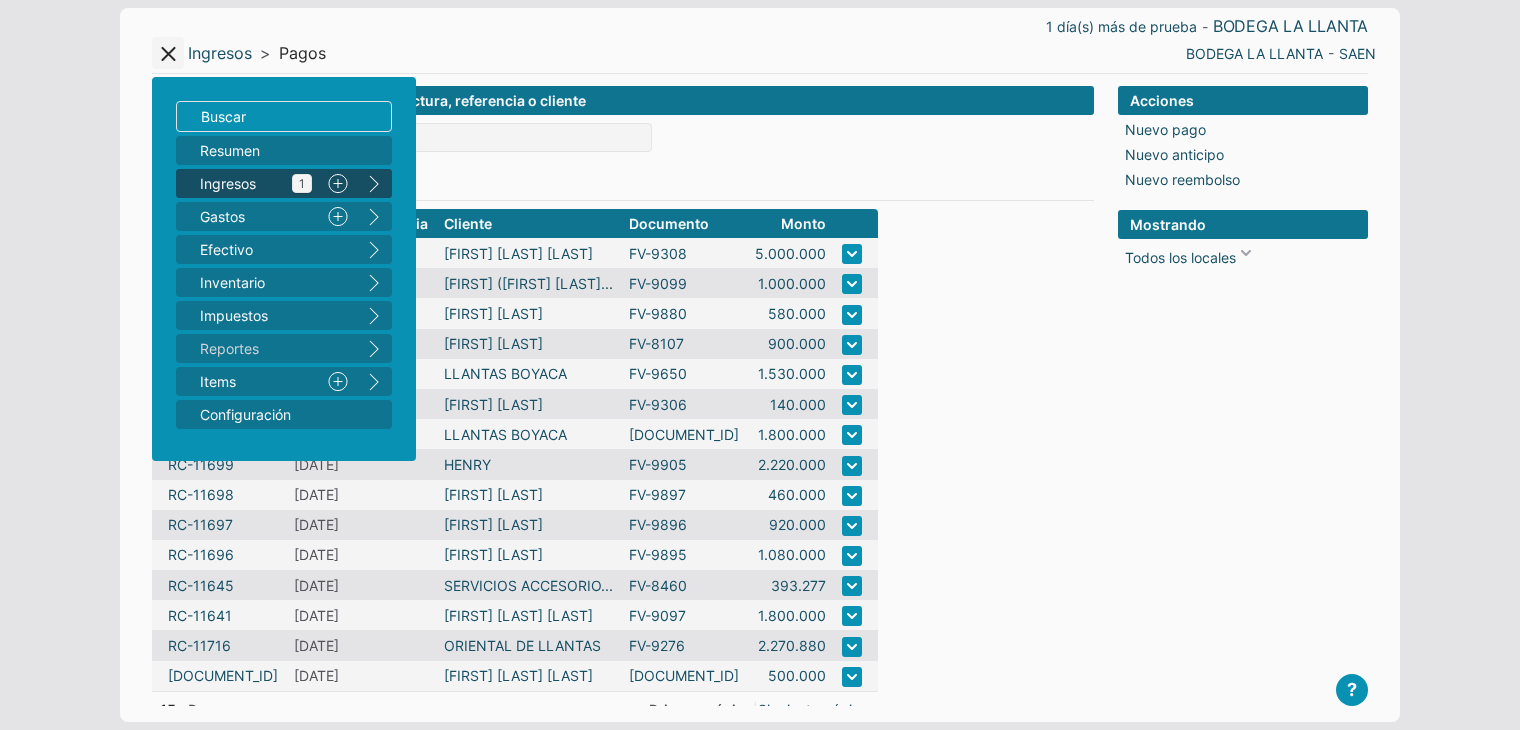 click on "Ingresos    1" at bounding box center (256, 183) 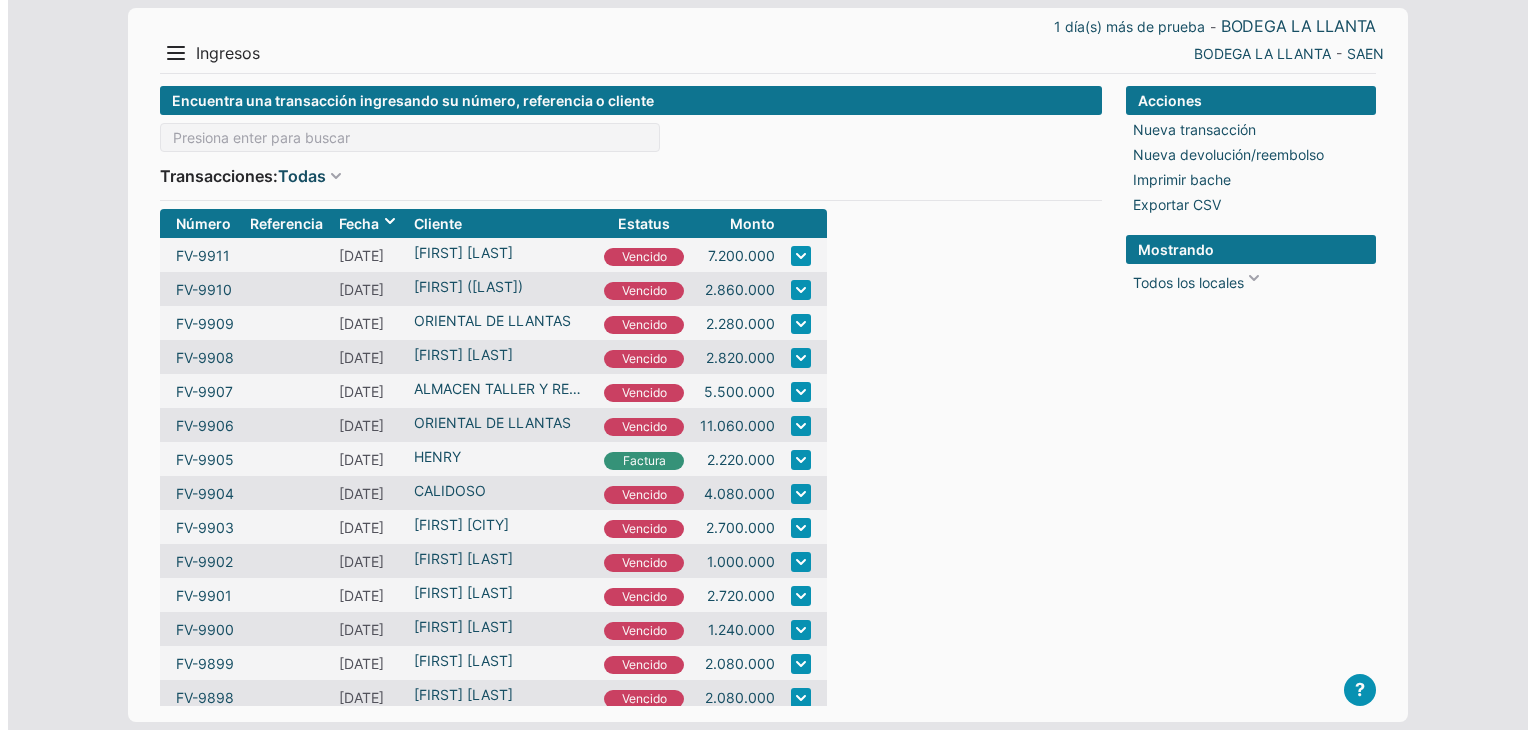 scroll, scrollTop: 0, scrollLeft: 0, axis: both 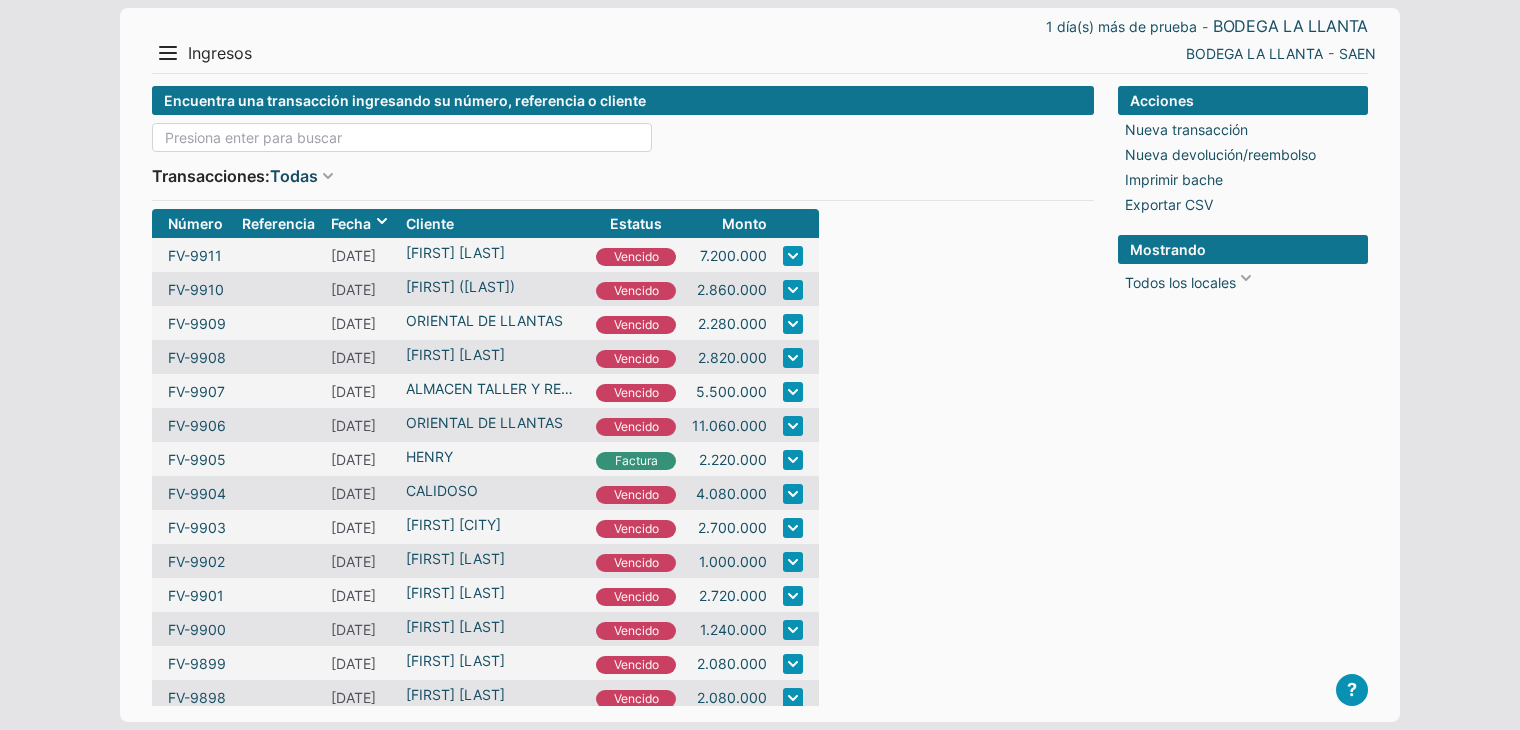 click at bounding box center (402, 137) 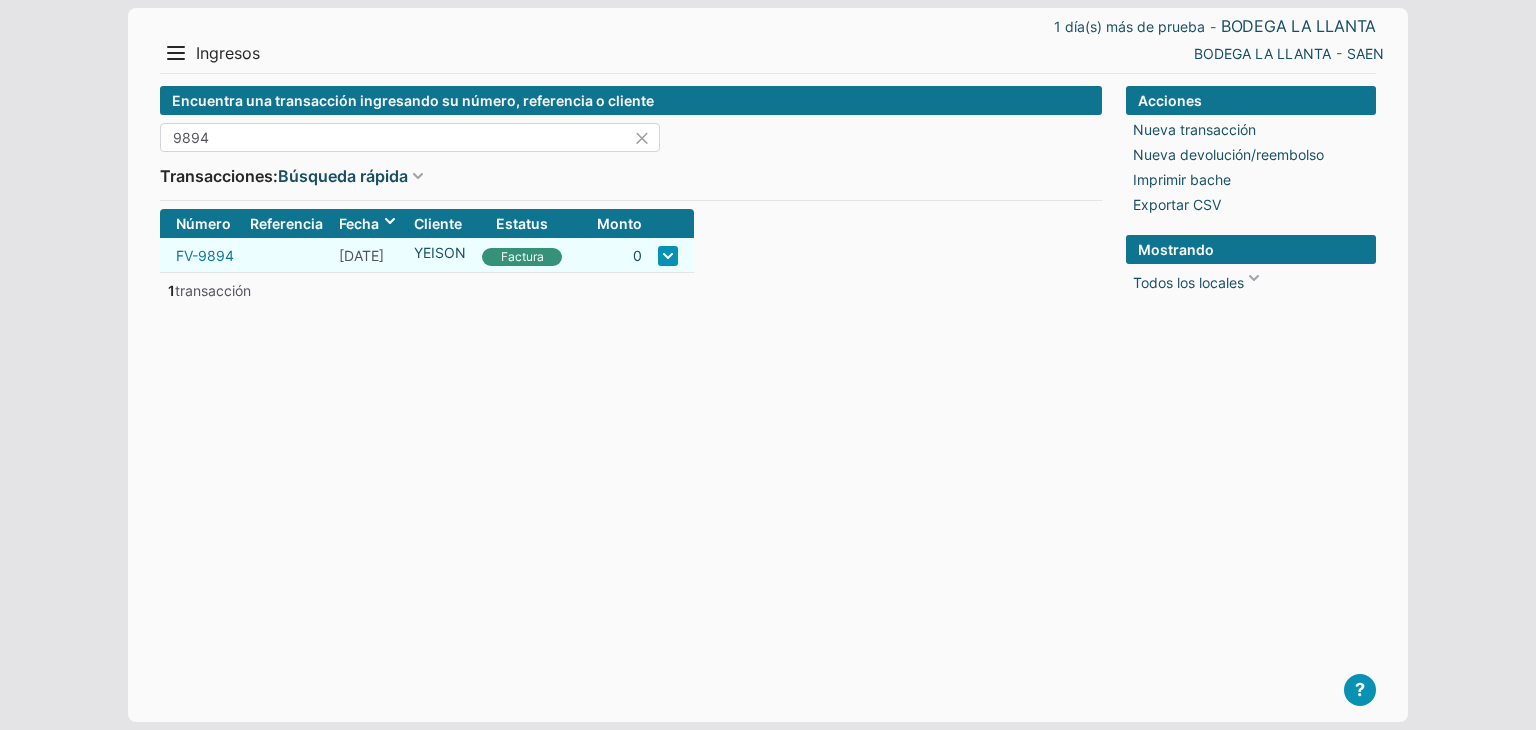 type on "9894" 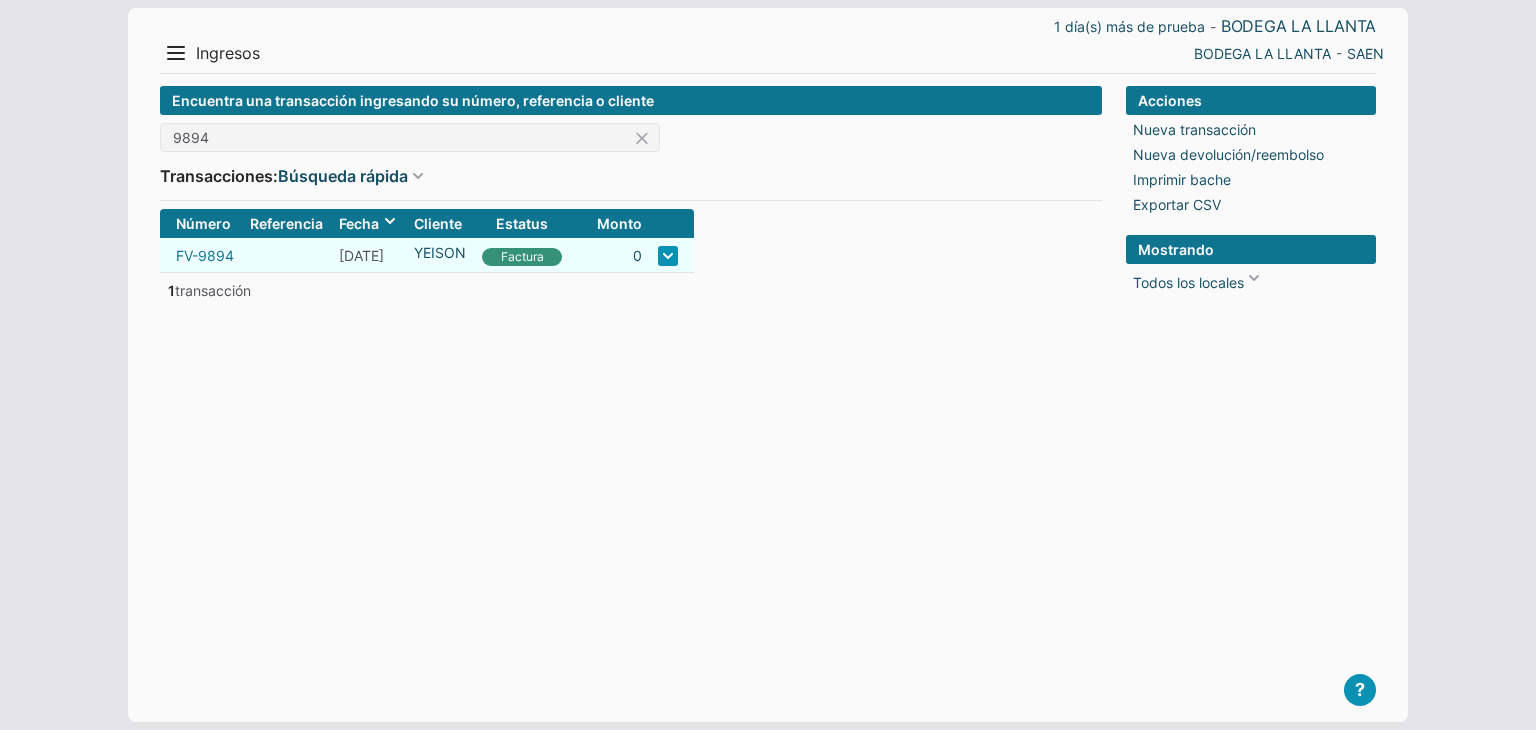 click on "FV-9894" at bounding box center (205, 255) 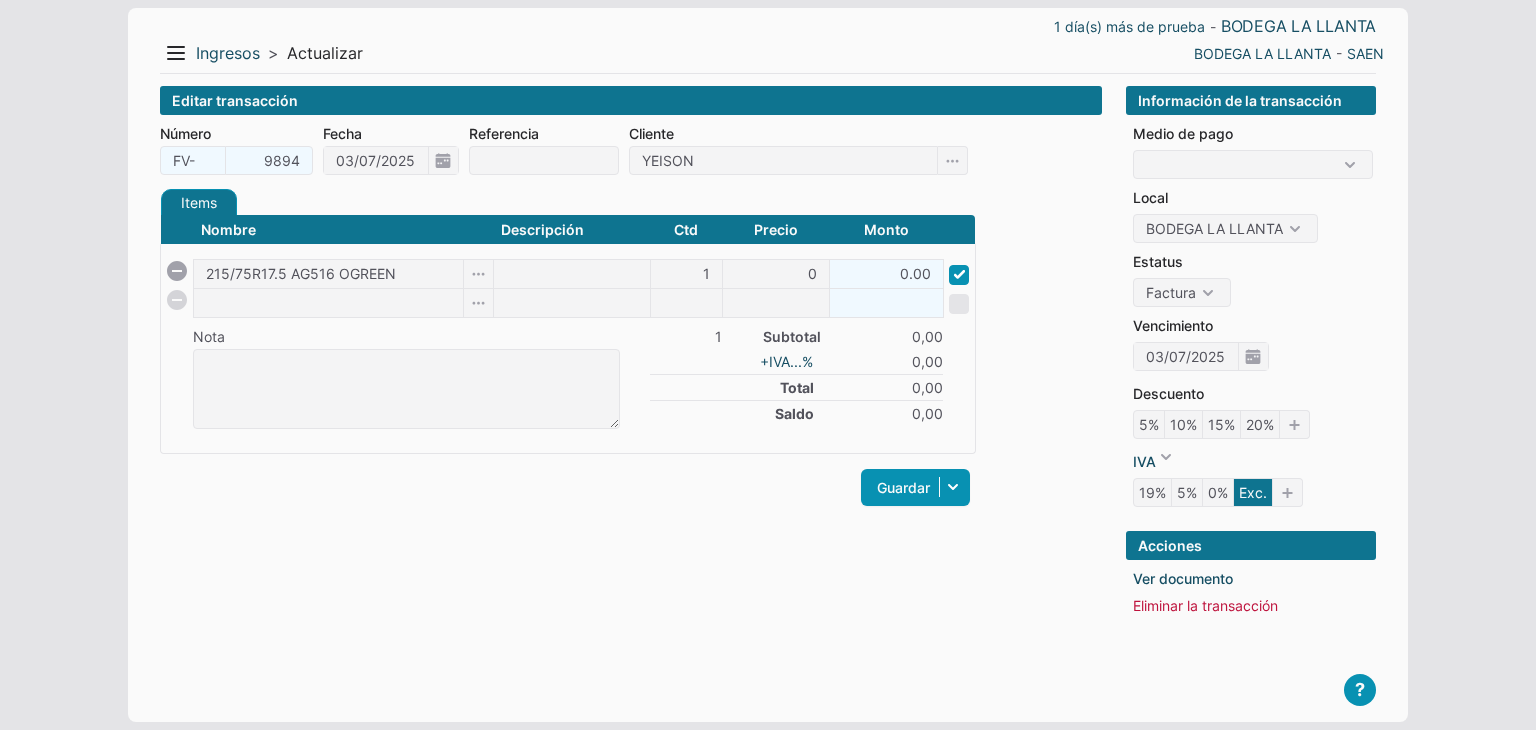 scroll, scrollTop: 0, scrollLeft: 0, axis: both 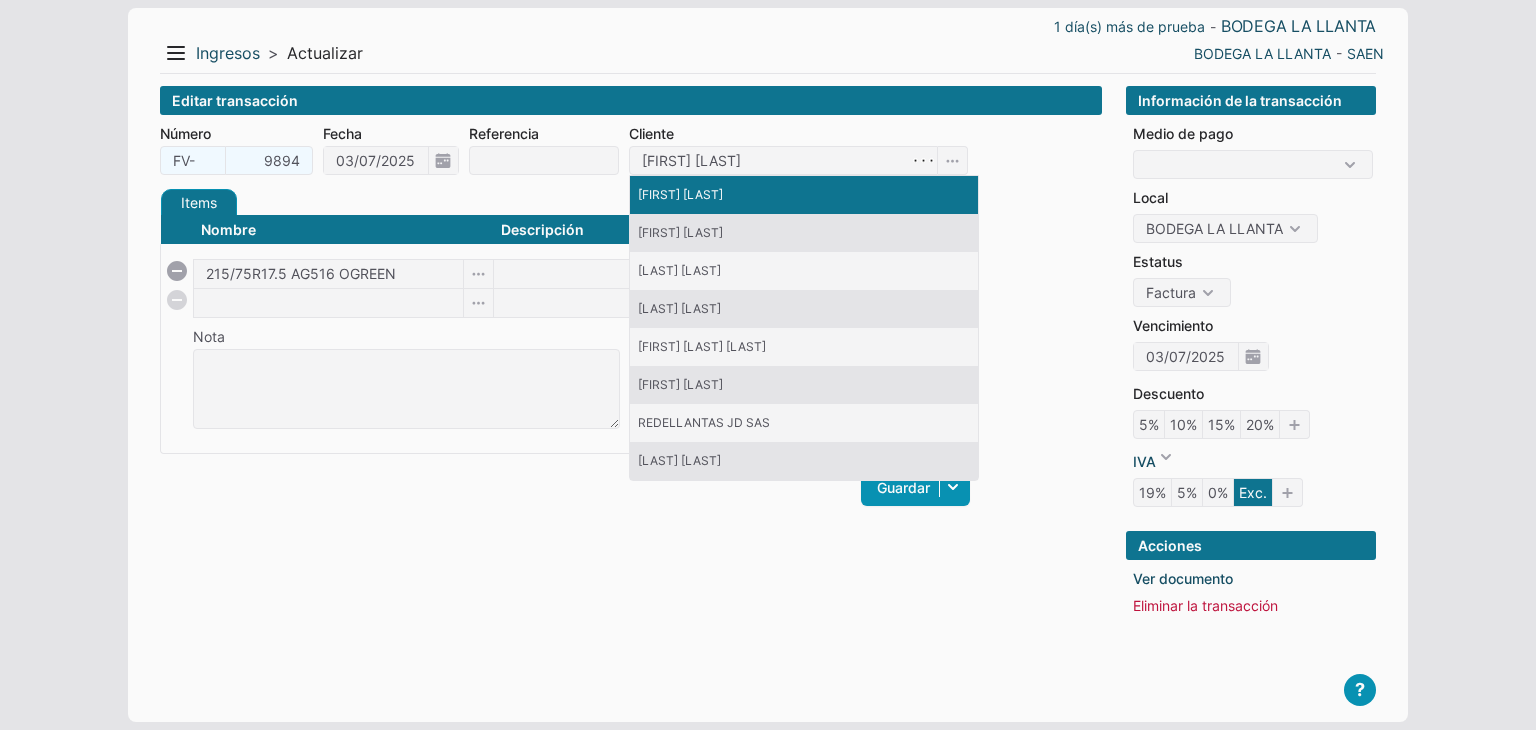 type on "[FIRST] [LAST]" 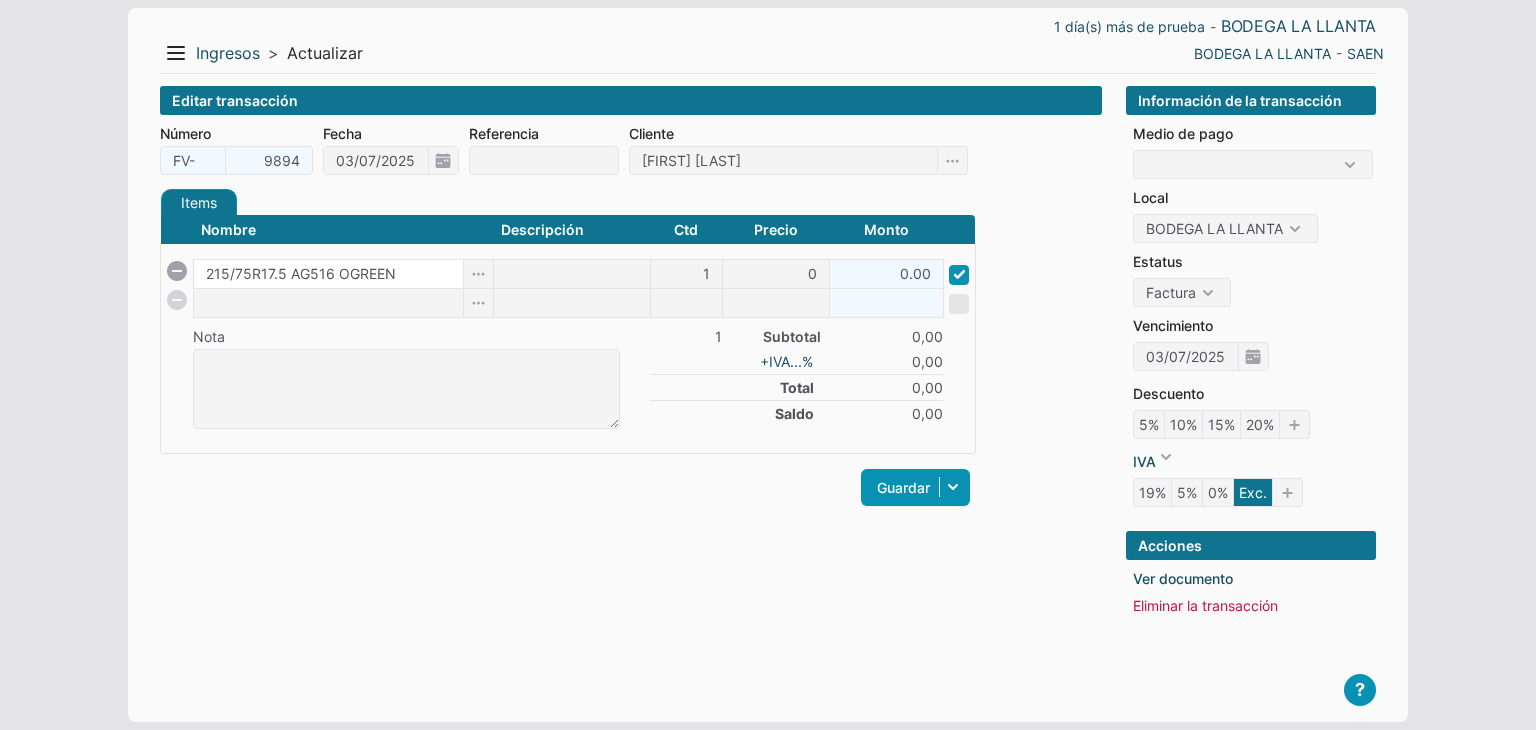 drag, startPoint x: 414, startPoint y: 267, endPoint x: 119, endPoint y: 288, distance: 295.74652 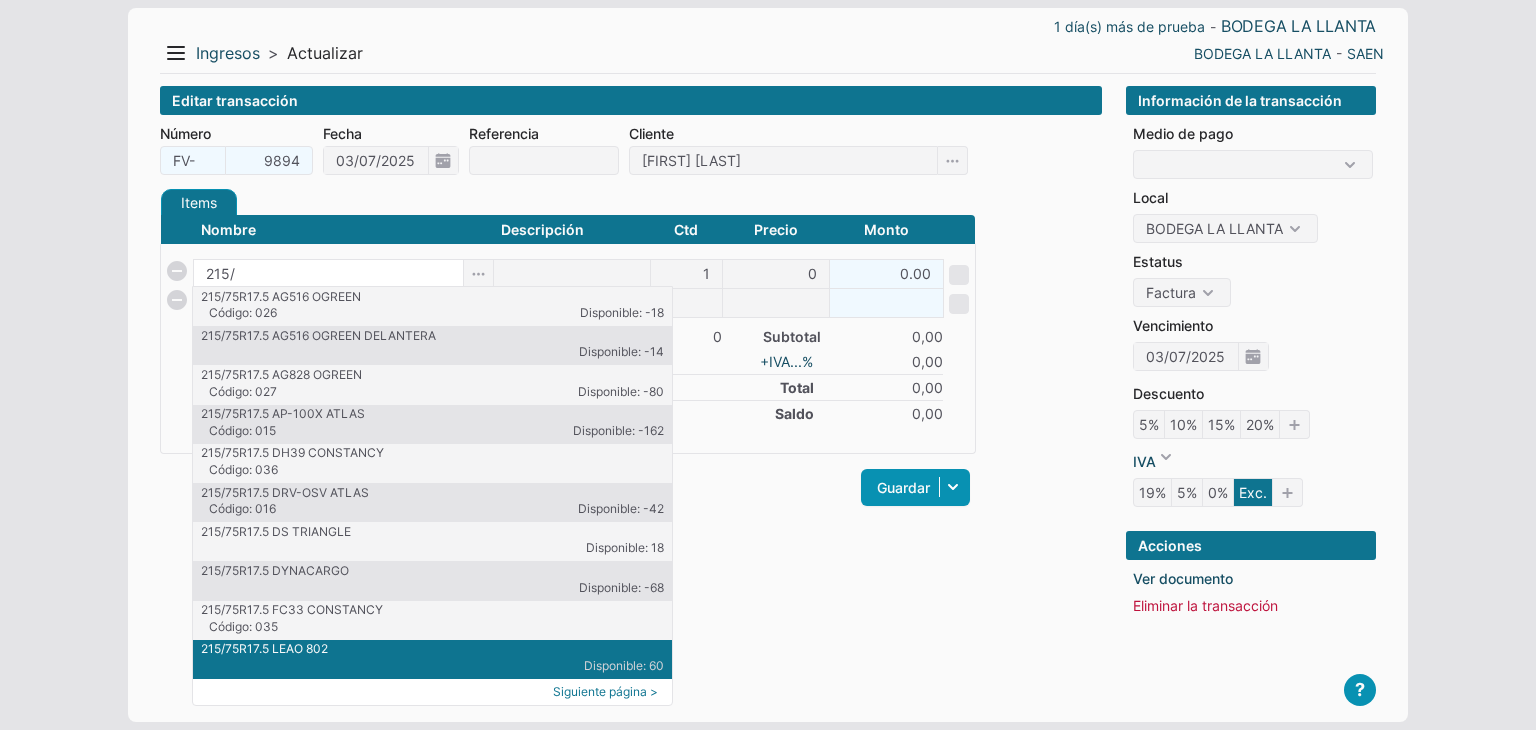 type on "215/" 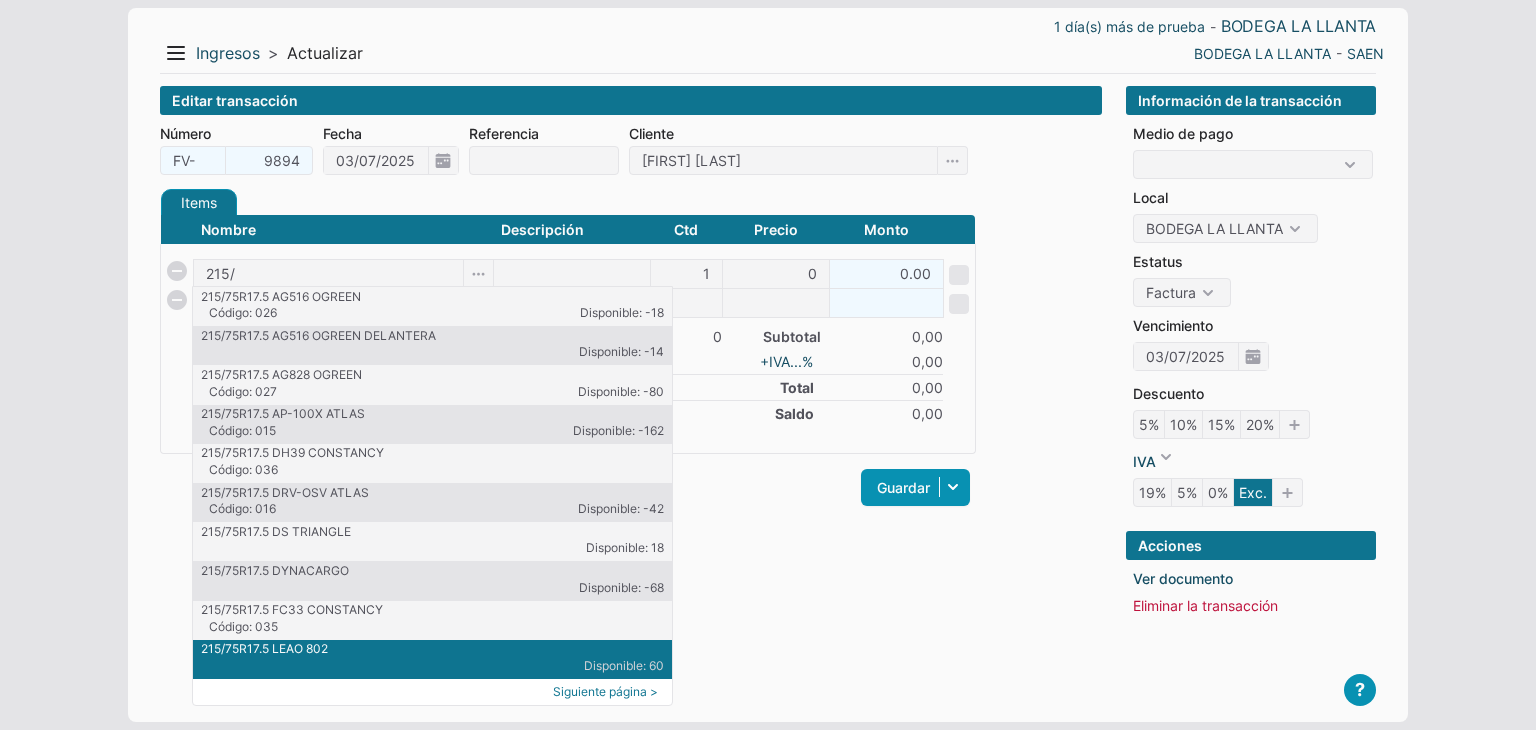 click on "Siguiente página >" at bounding box center [605, 692] 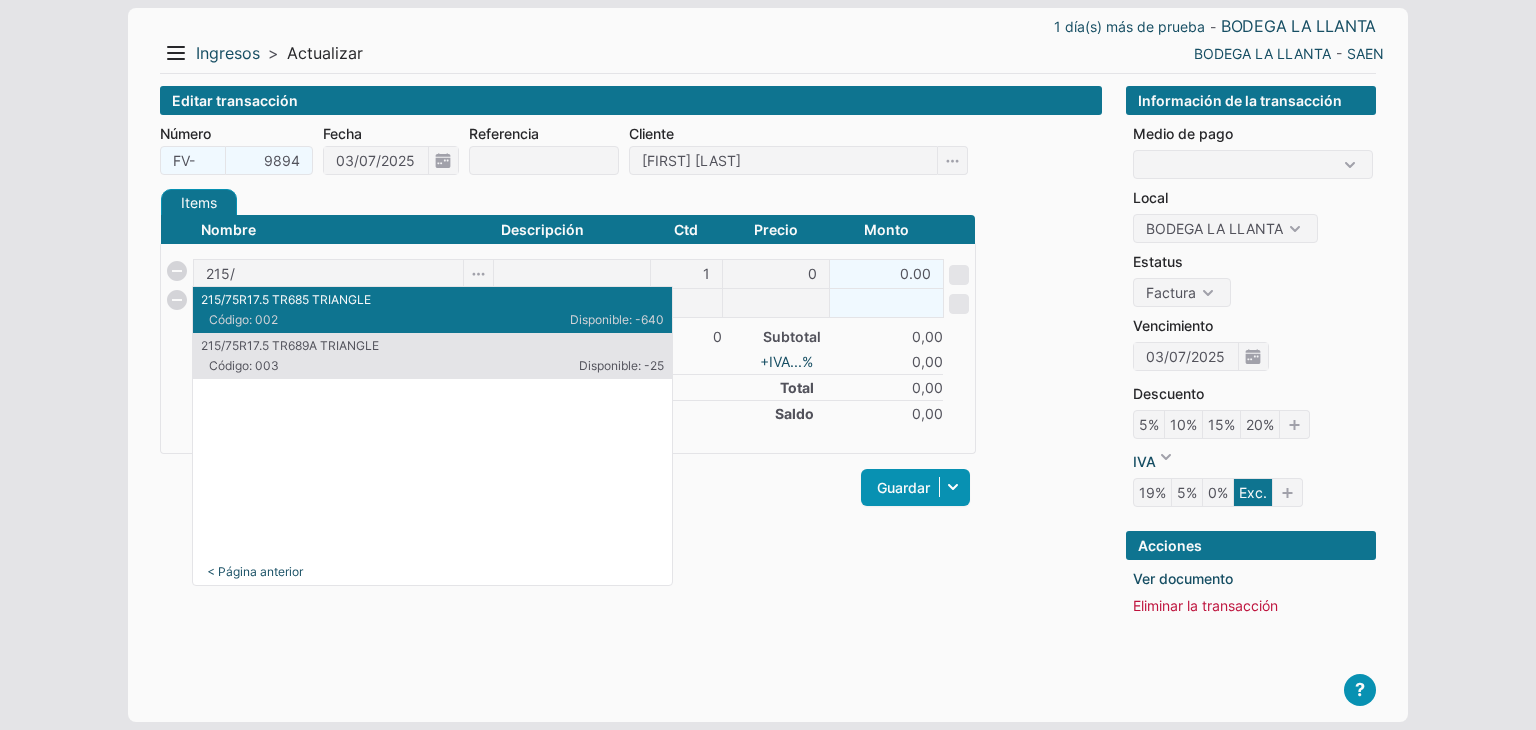 click on "215/75R17.5 TR685 TRIANGLE" at bounding box center (432, 300) 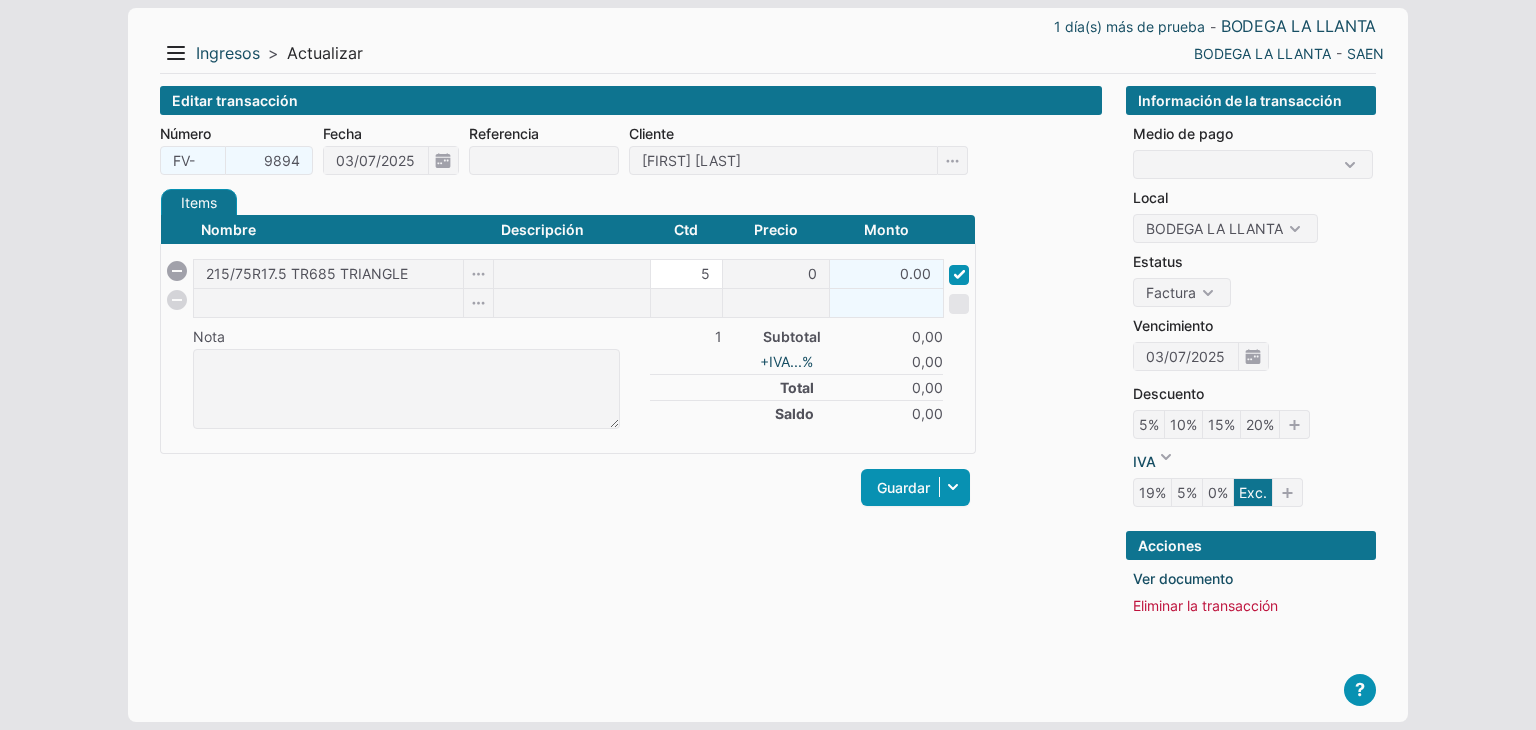 type on "5" 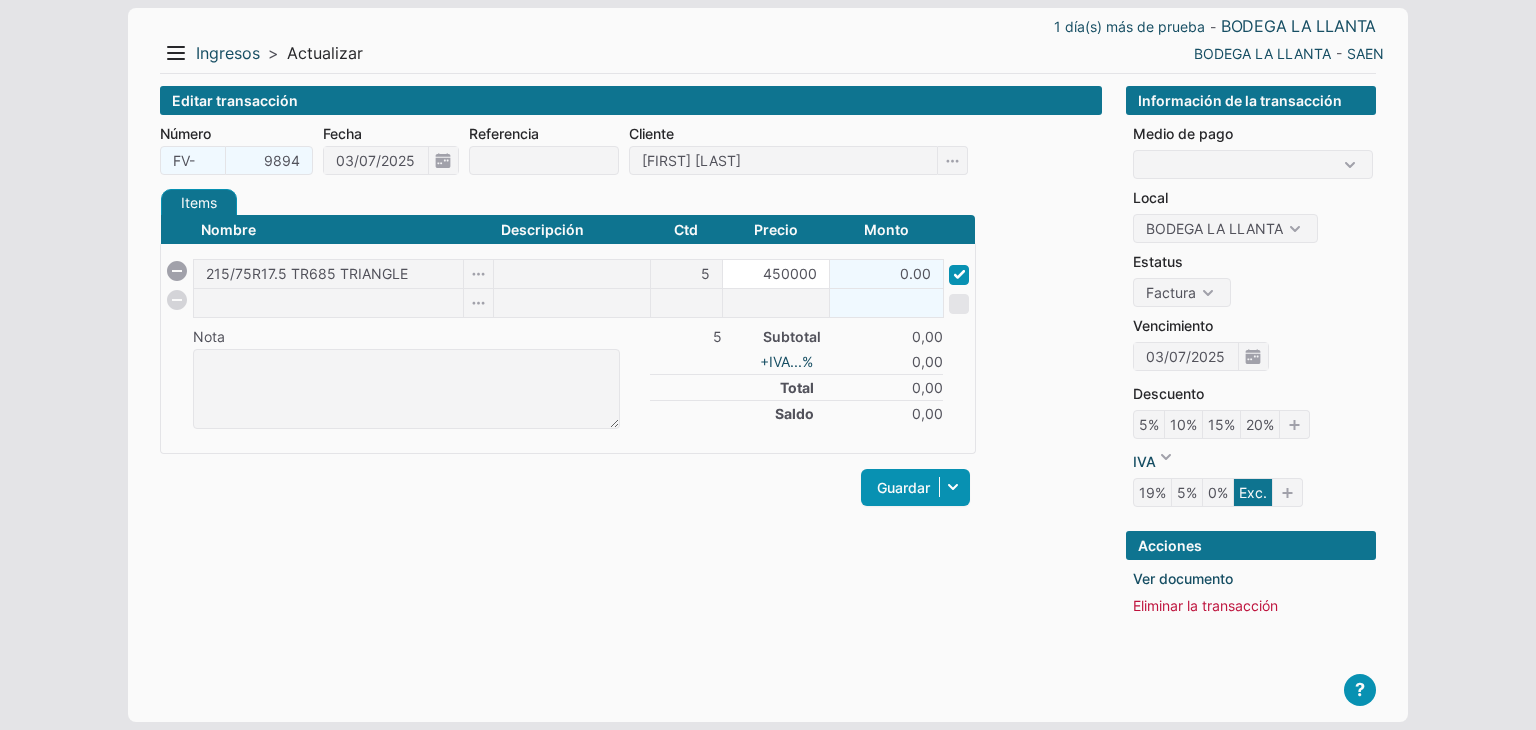 type on "450000" 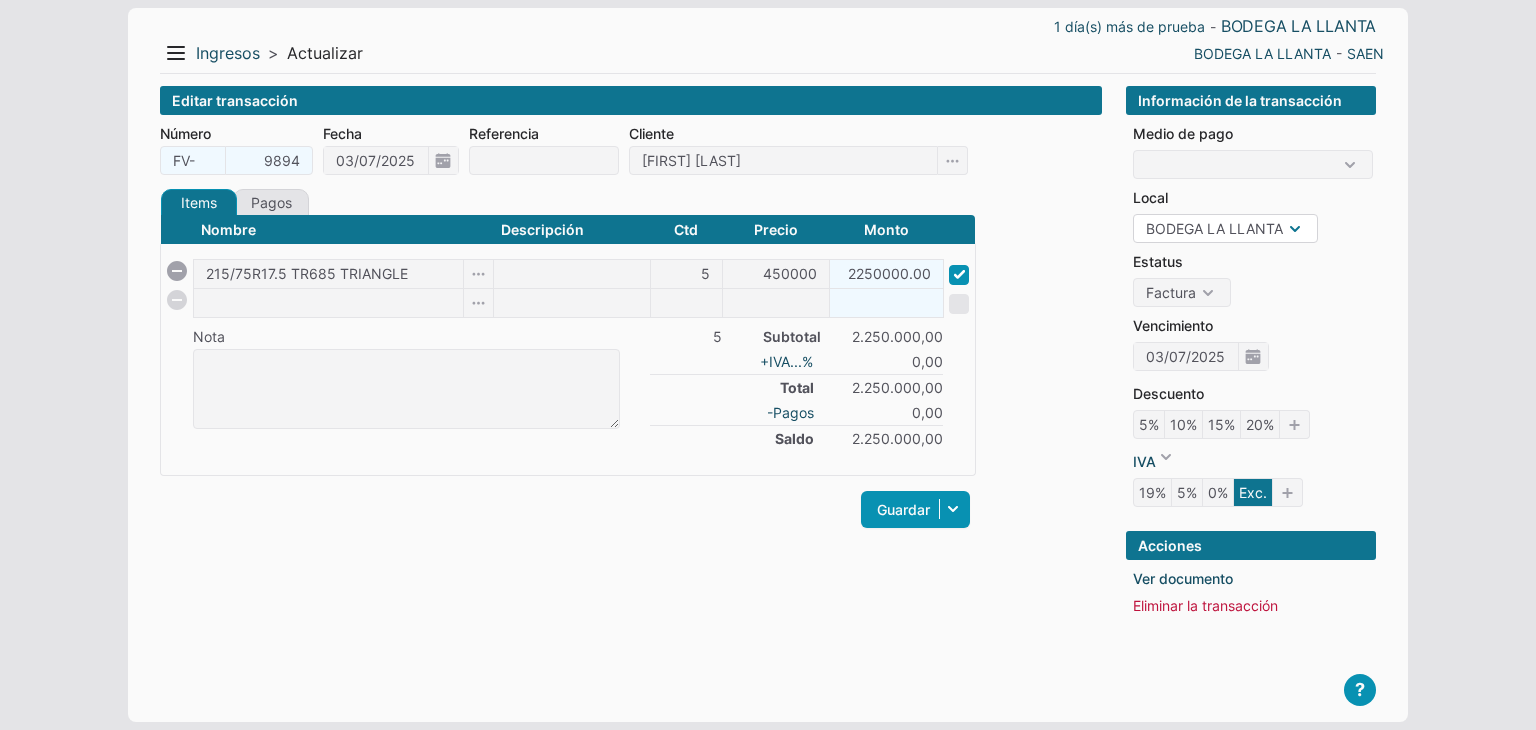 click on "BODEGA LA LLANTA   BODEGA DN" at bounding box center (1225, 228) 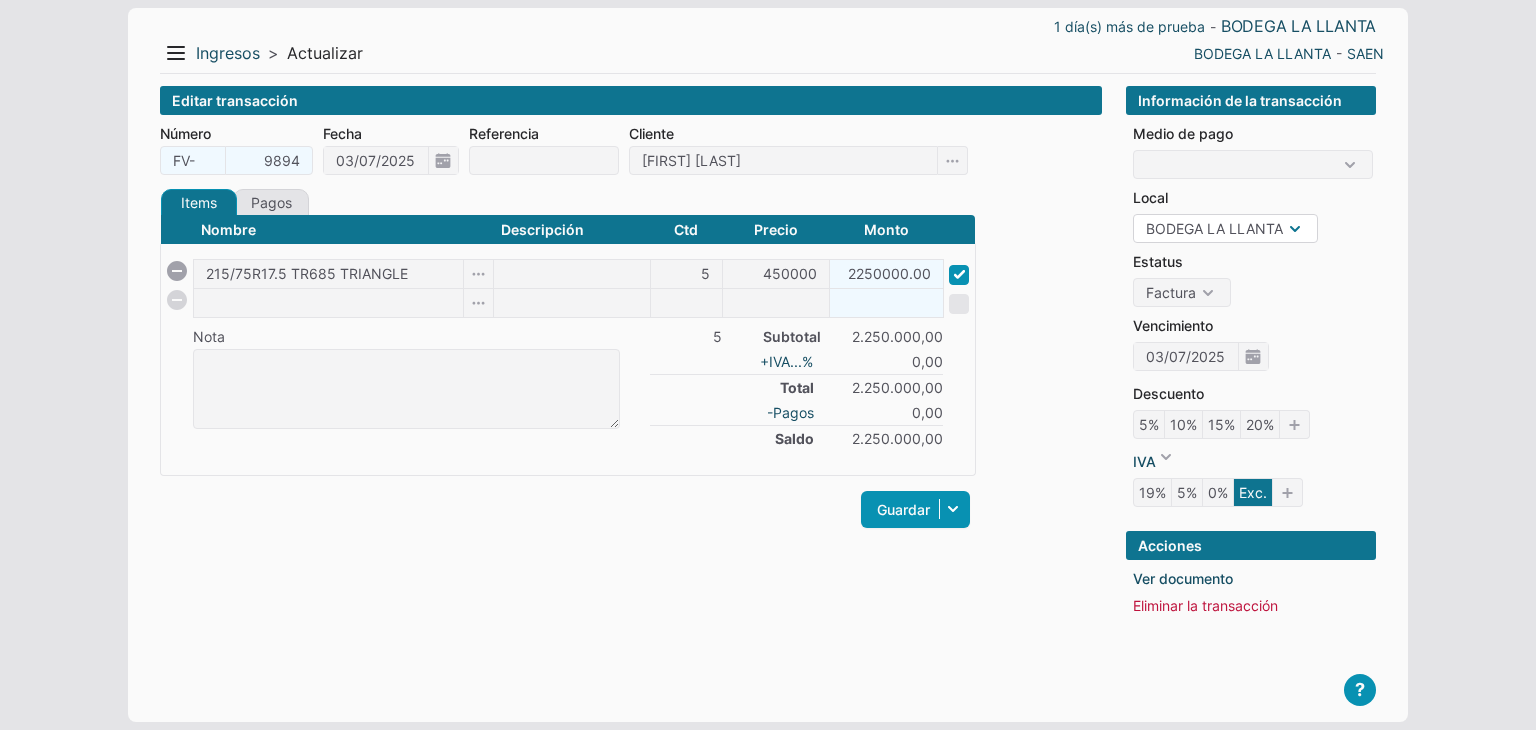 select on "11" 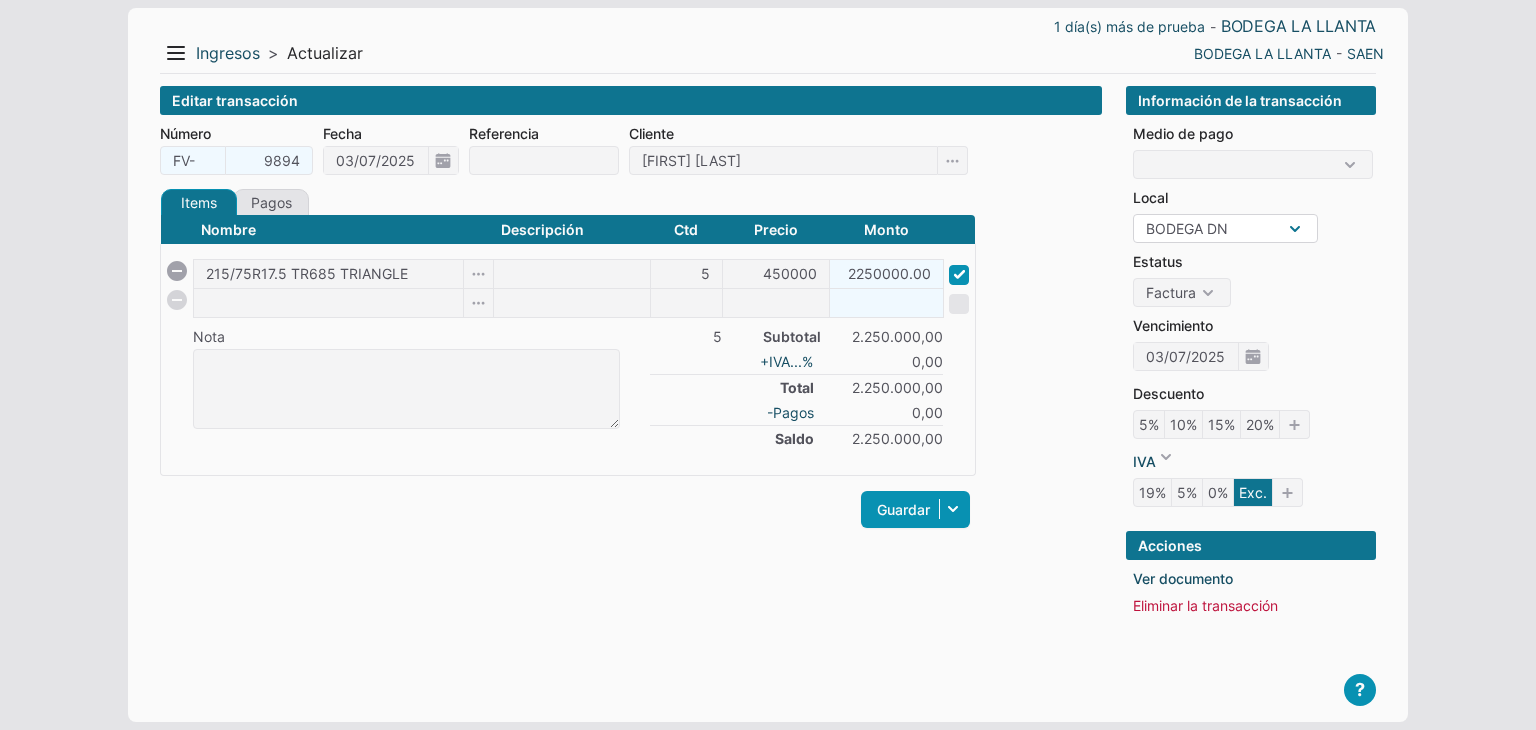 click on "BODEGA LA LLANTA   BODEGA DN" at bounding box center [1225, 228] 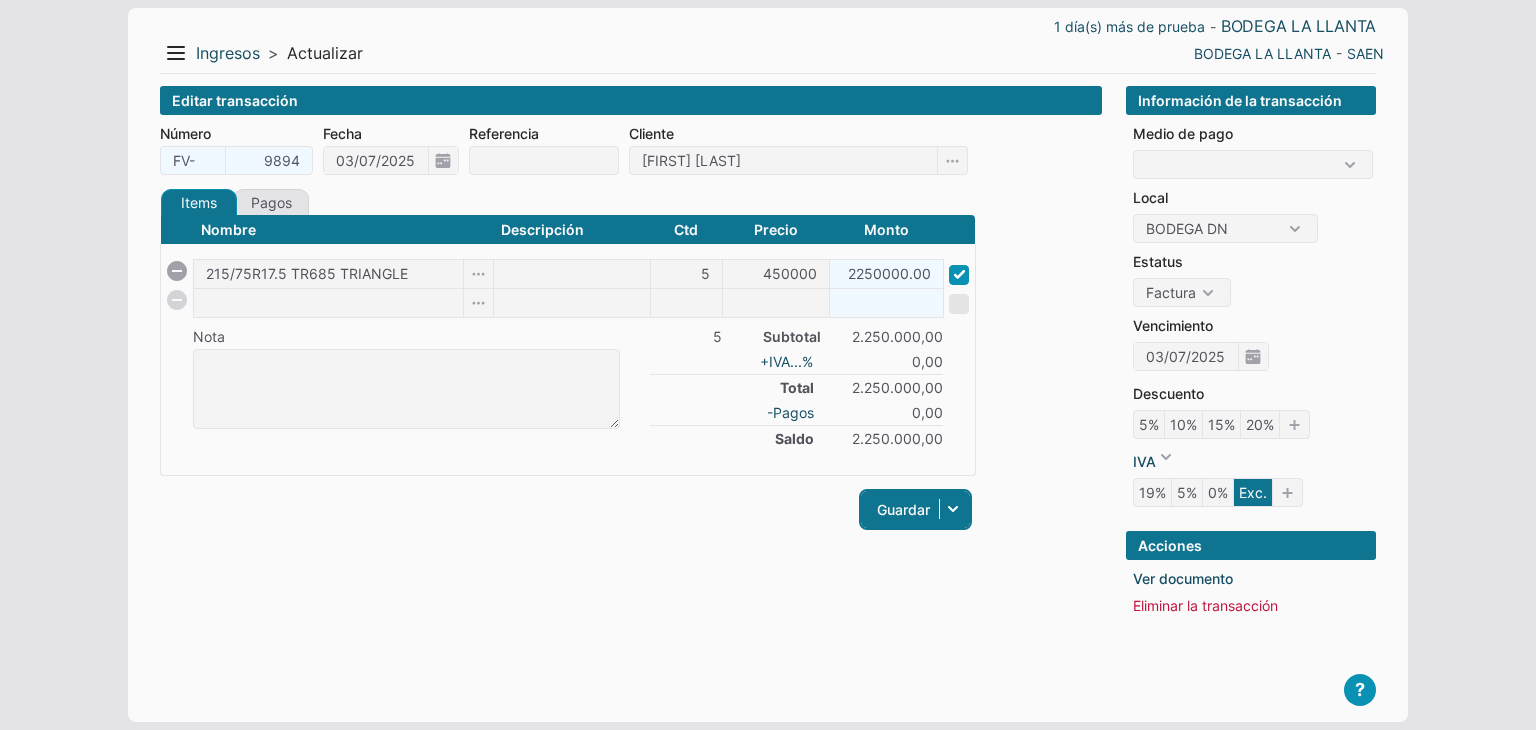 click on "Guardar" at bounding box center (915, 509) 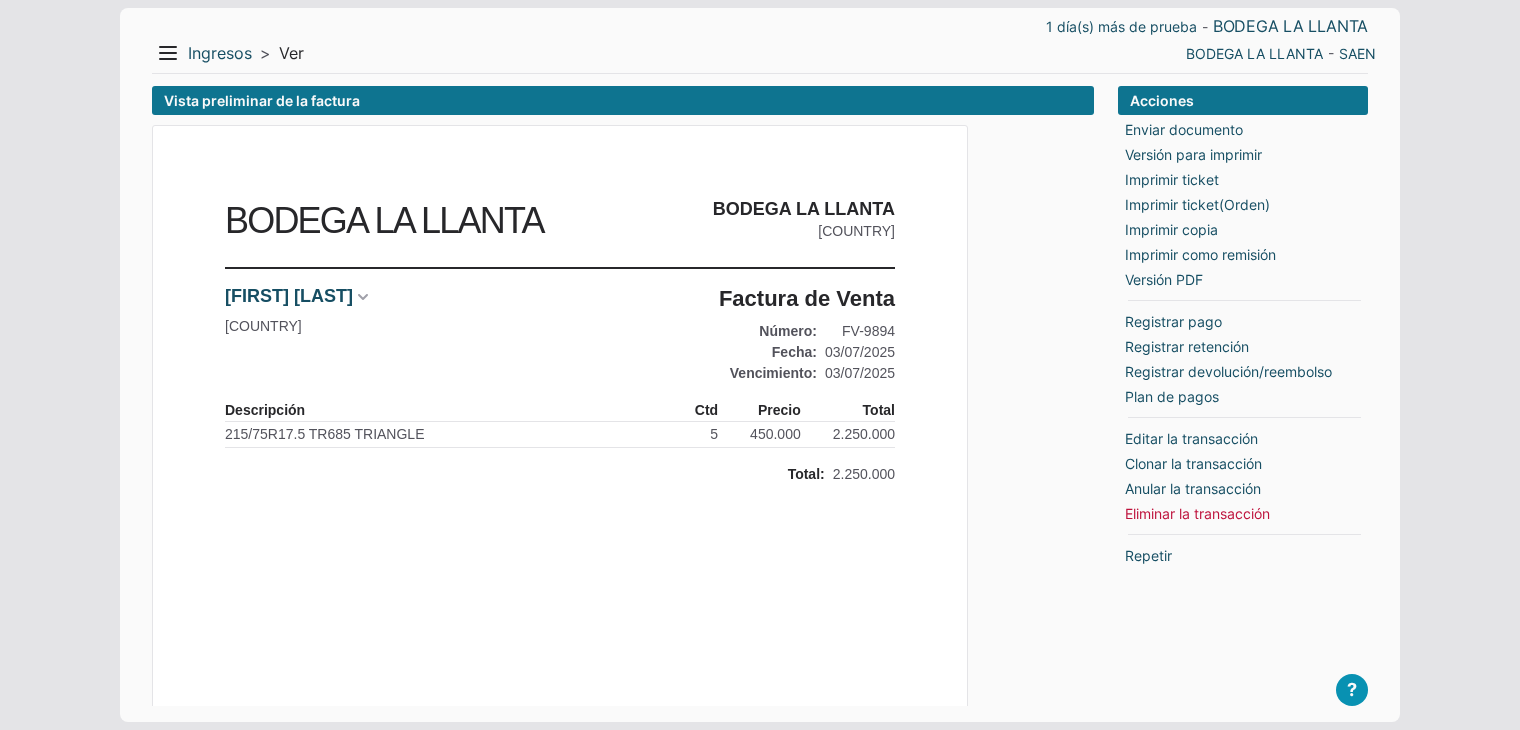 scroll, scrollTop: 0, scrollLeft: 0, axis: both 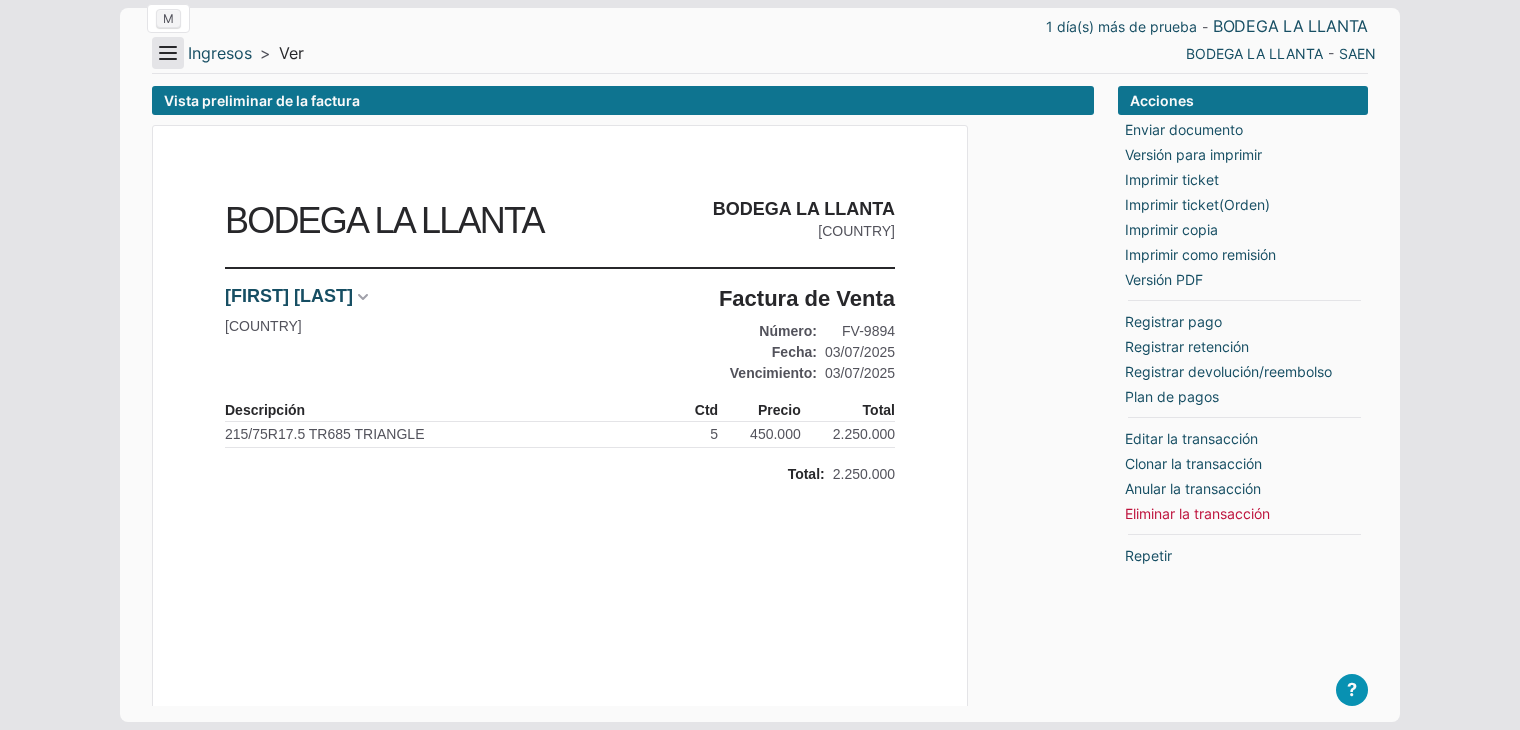 click on "Menu" at bounding box center [168, 53] 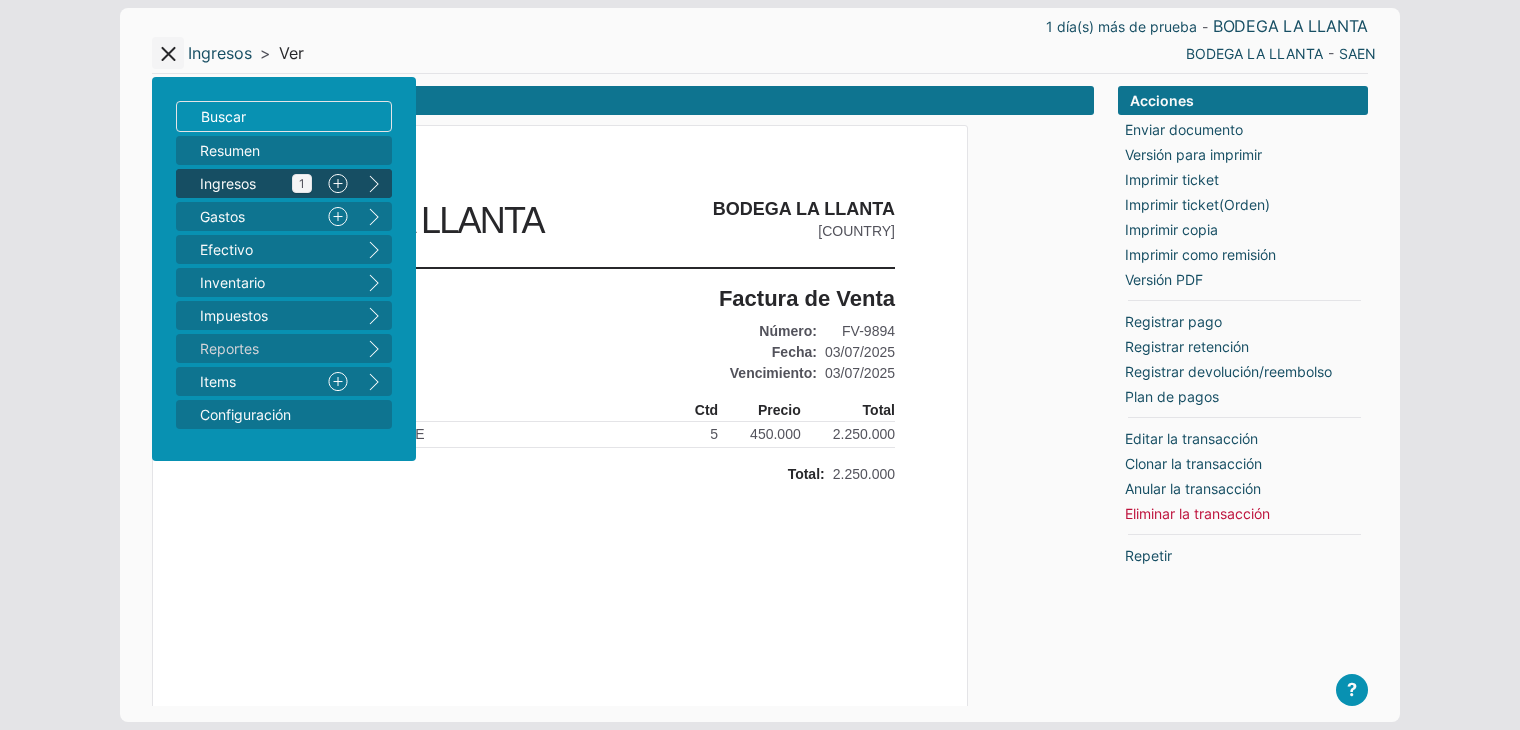 click on "Ingresos    1" at bounding box center [256, 183] 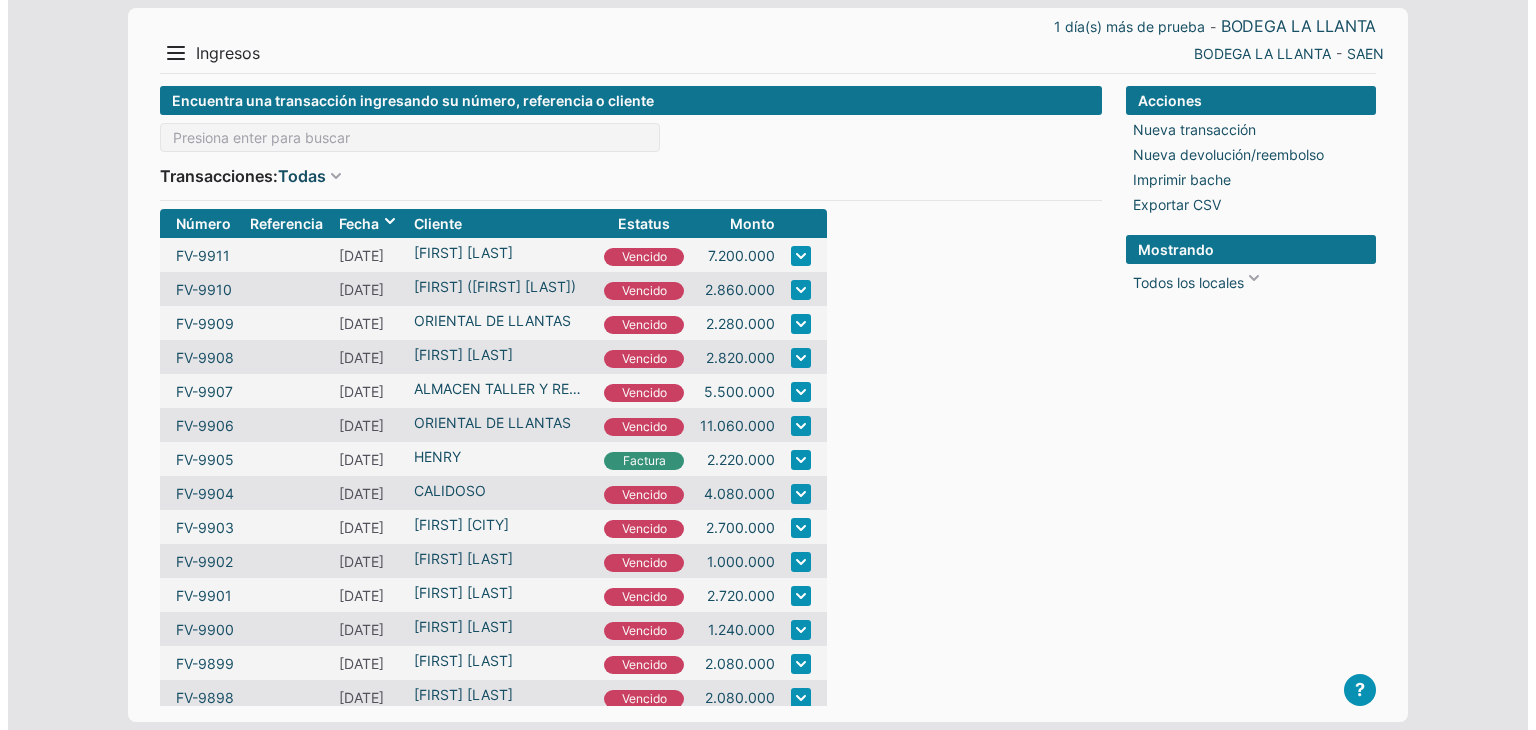 scroll, scrollTop: 0, scrollLeft: 0, axis: both 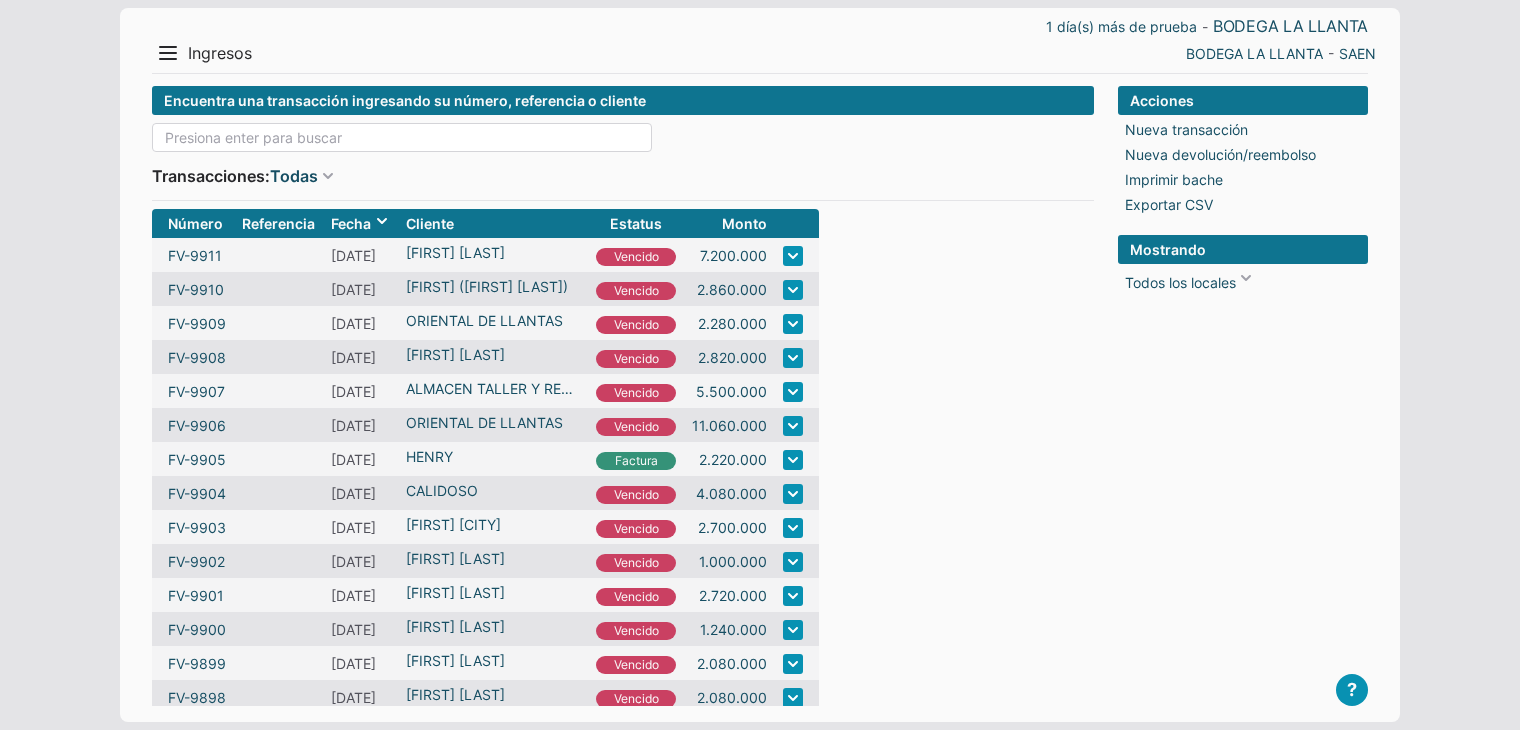 click at bounding box center (402, 137) 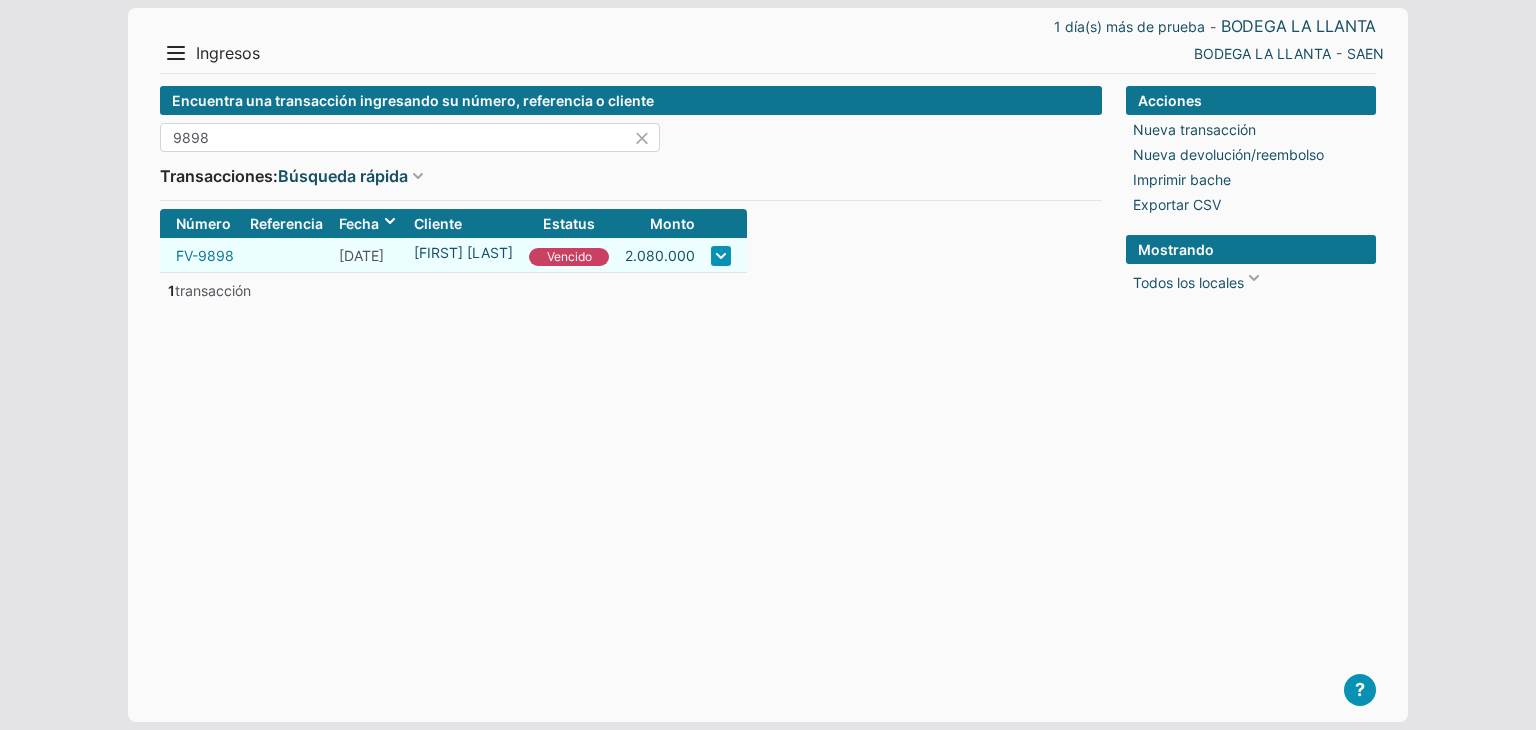 type on "9898" 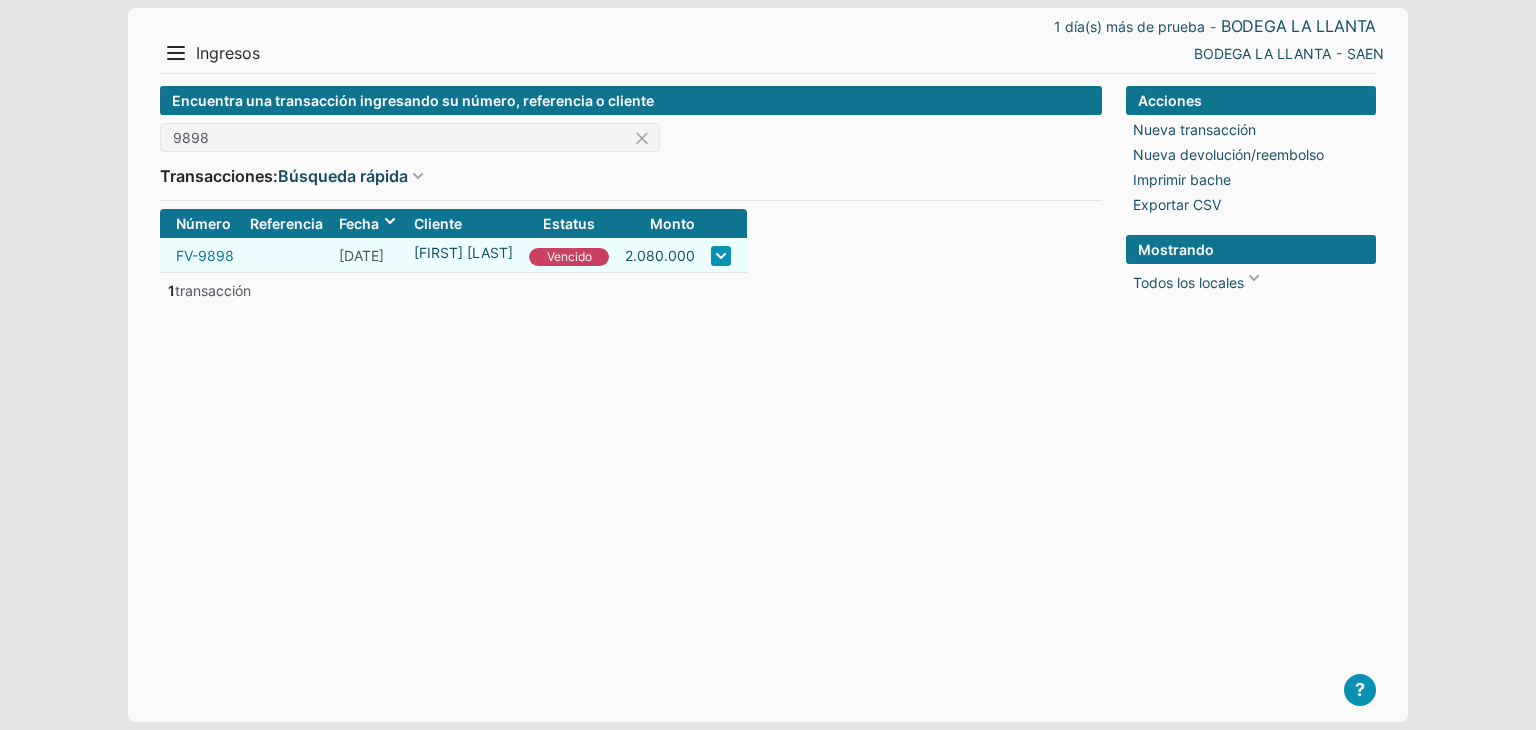 click on "FV-9898" at bounding box center (205, 255) 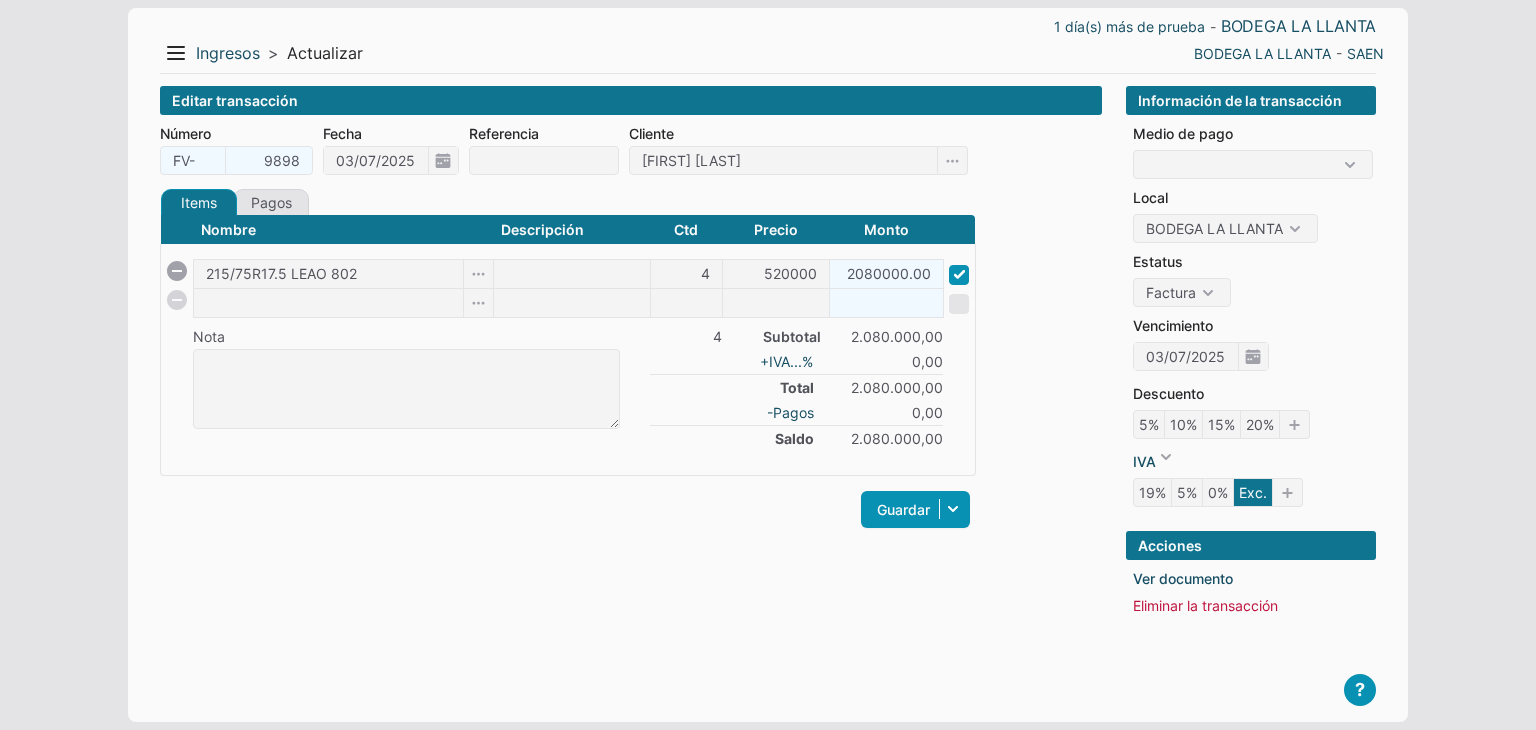 scroll, scrollTop: 0, scrollLeft: 0, axis: both 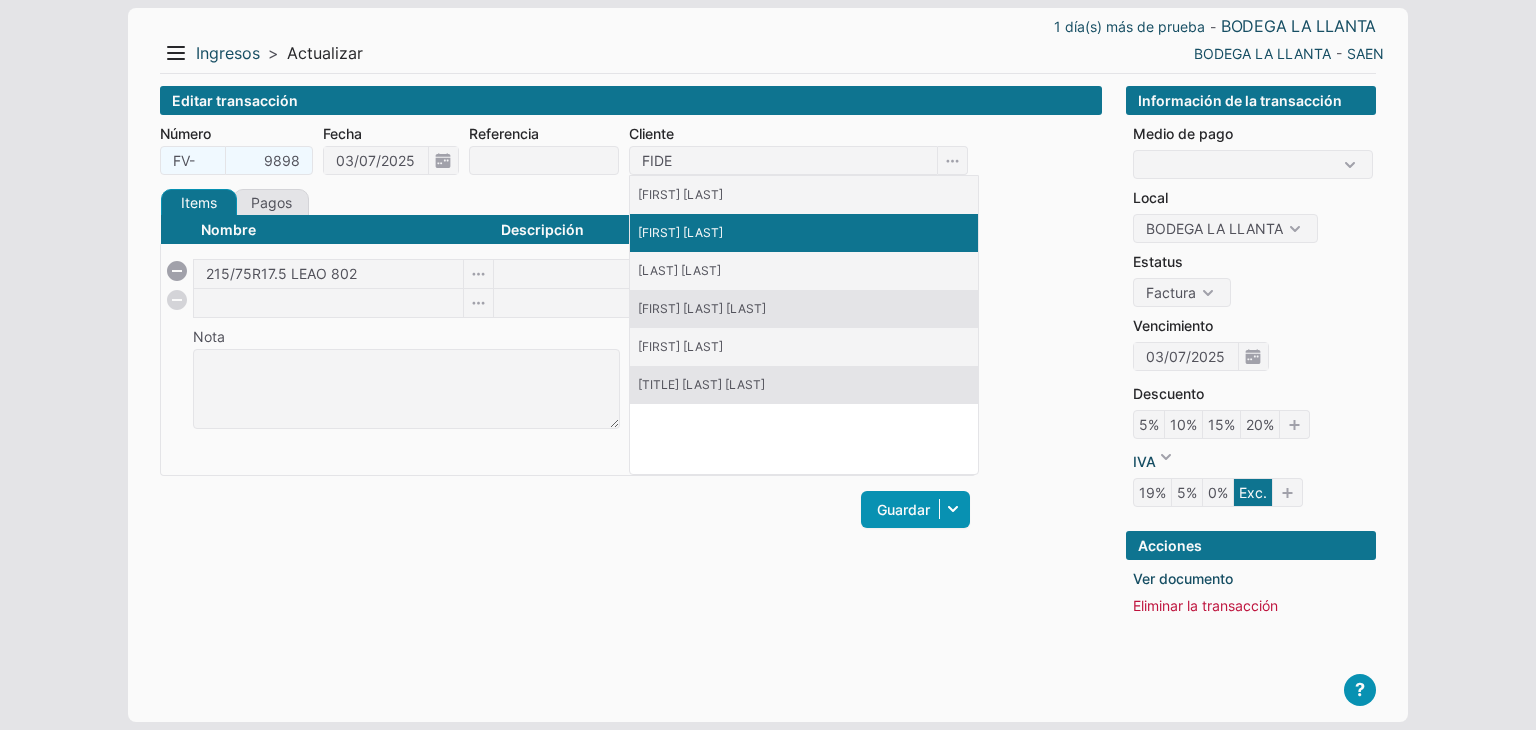 type on "FIDE" 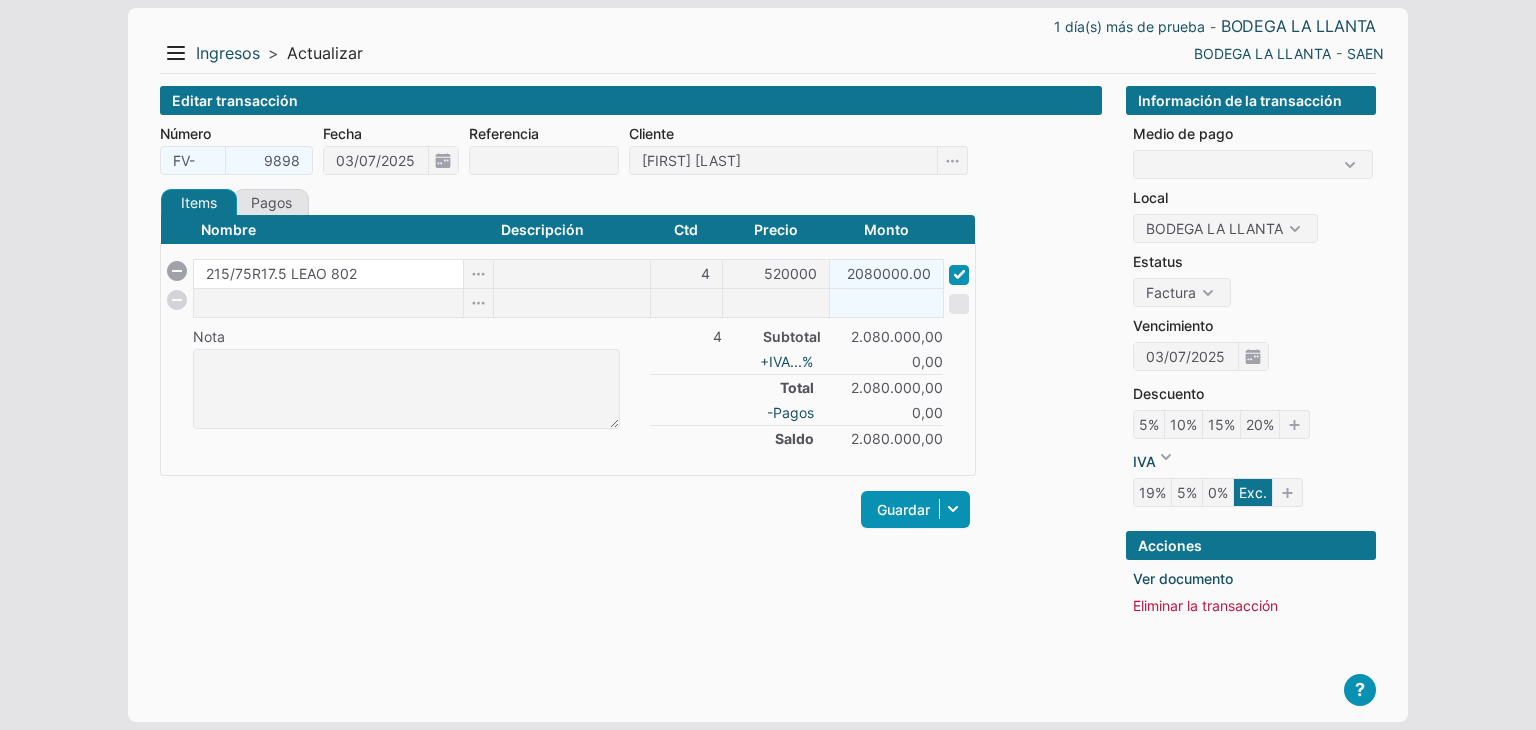 drag, startPoint x: 392, startPoint y: 276, endPoint x: 124, endPoint y: 276, distance: 268 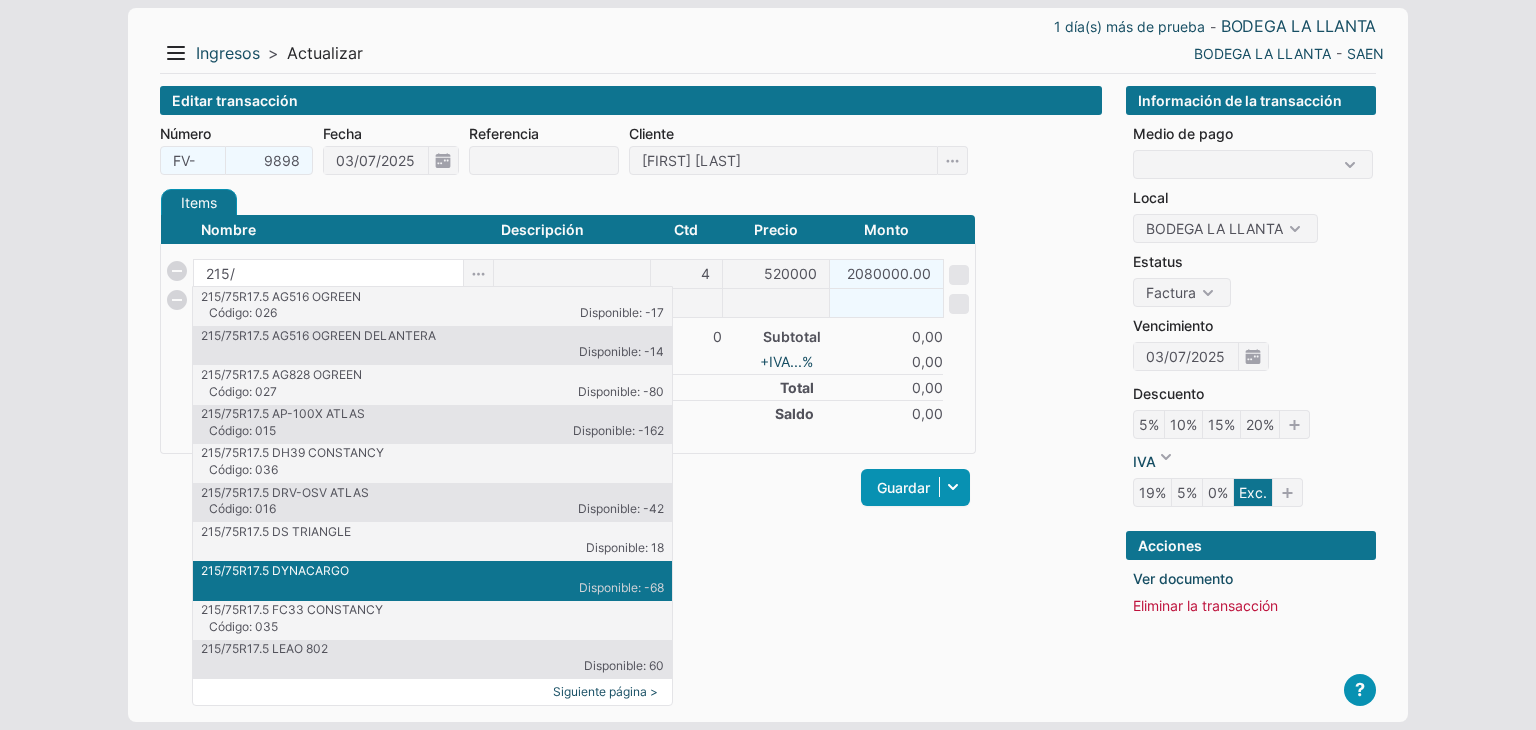 type on "215/" 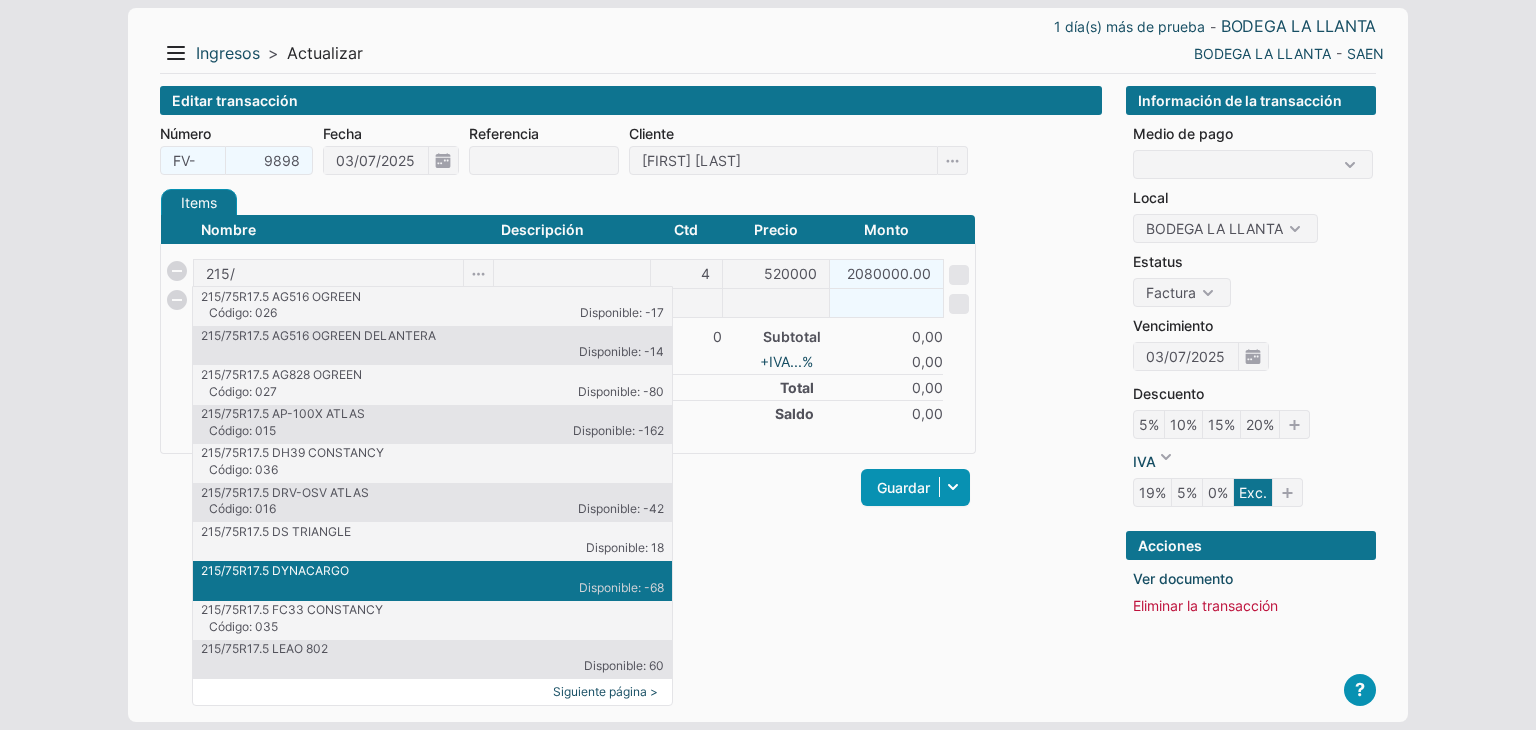 click on "215/75R17.5 DYNACARGO" at bounding box center [432, 571] 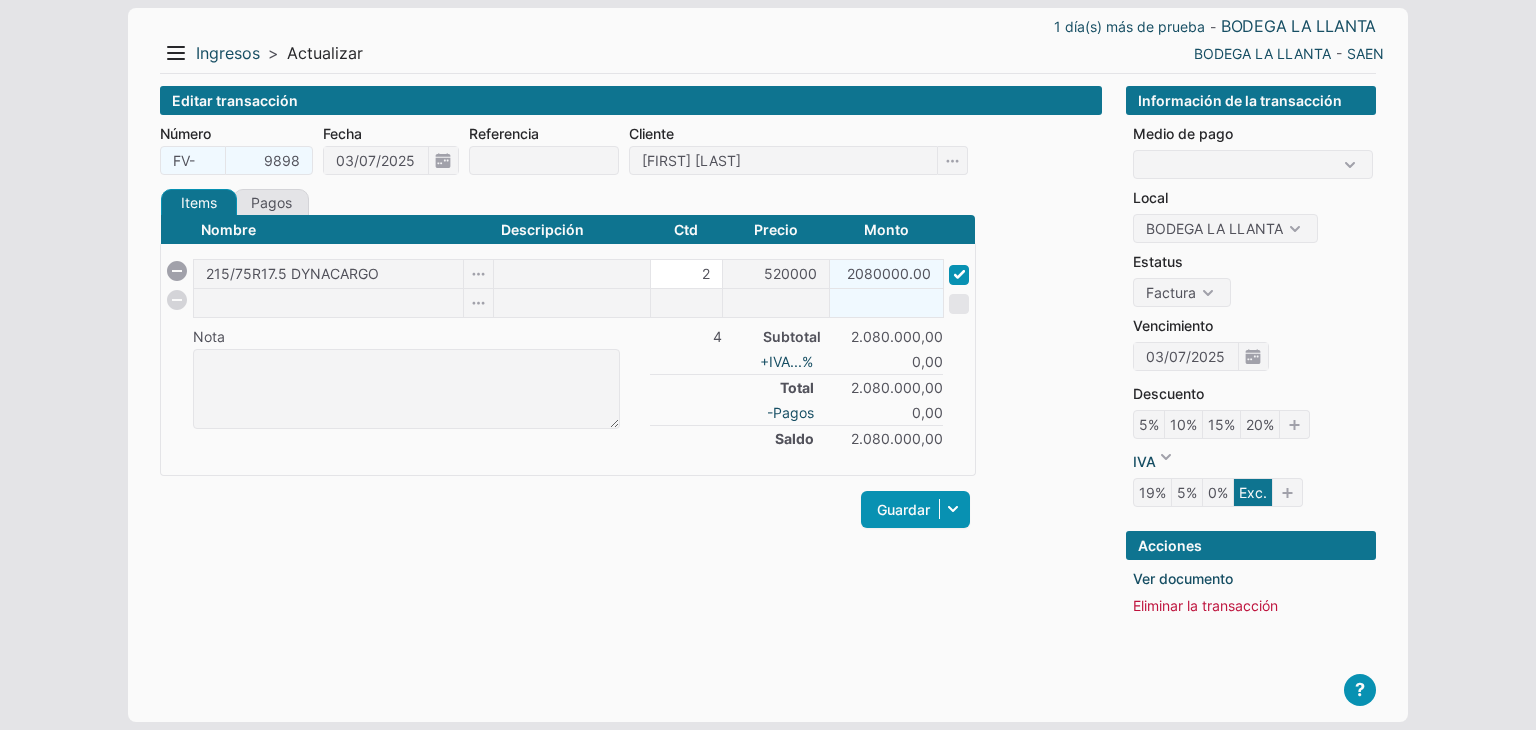 type on "2" 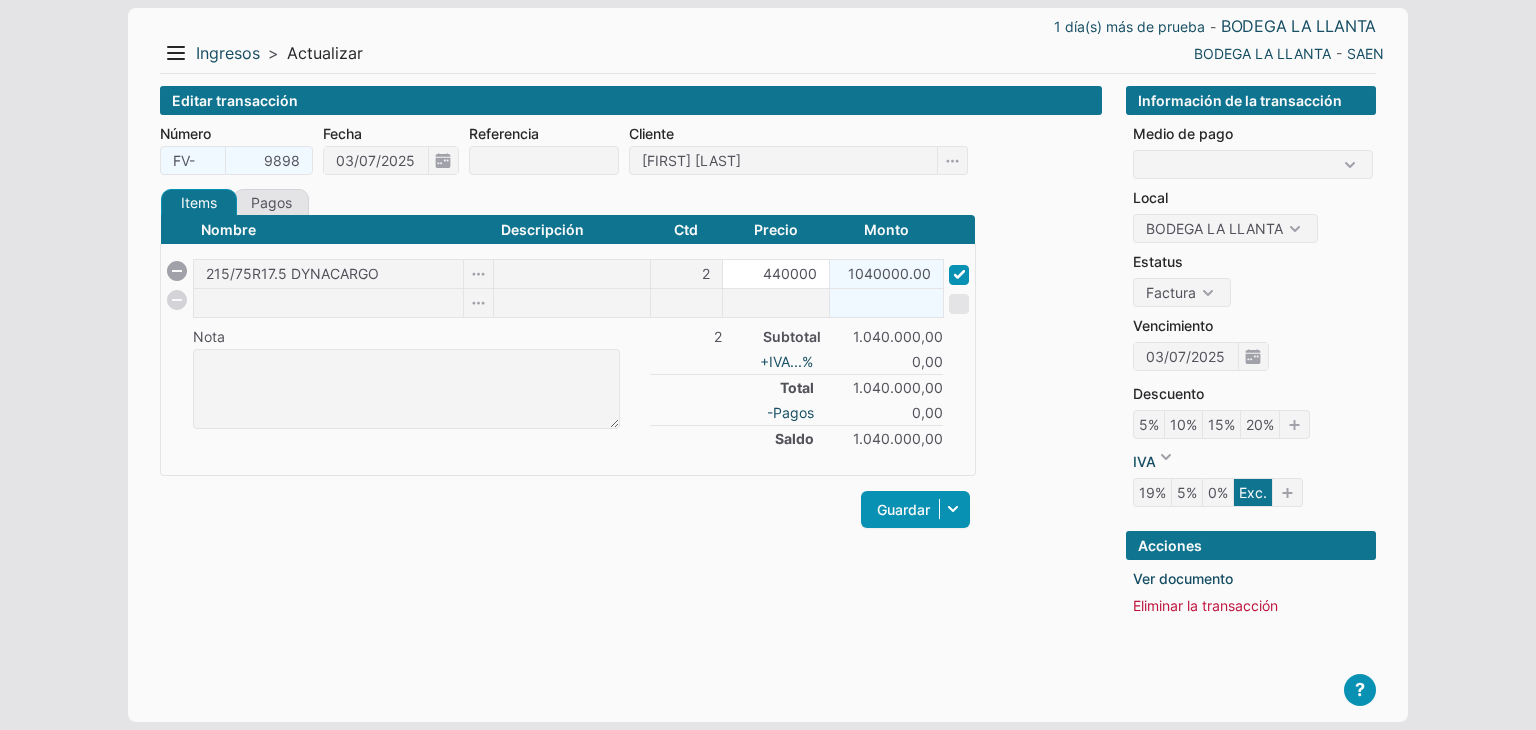 type on "440000" 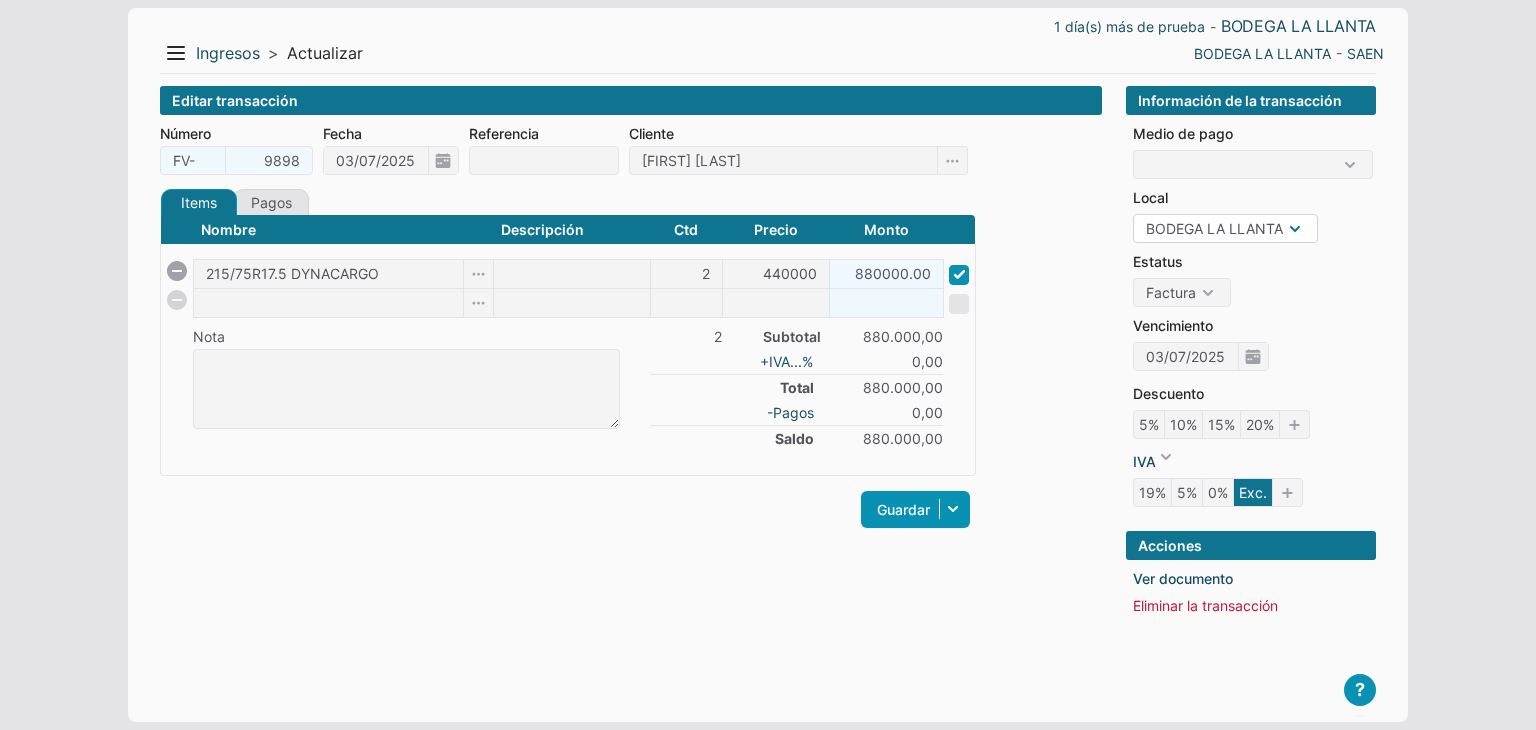 click on "BODEGA LA LLANTA   BODEGA DN" at bounding box center [1225, 228] 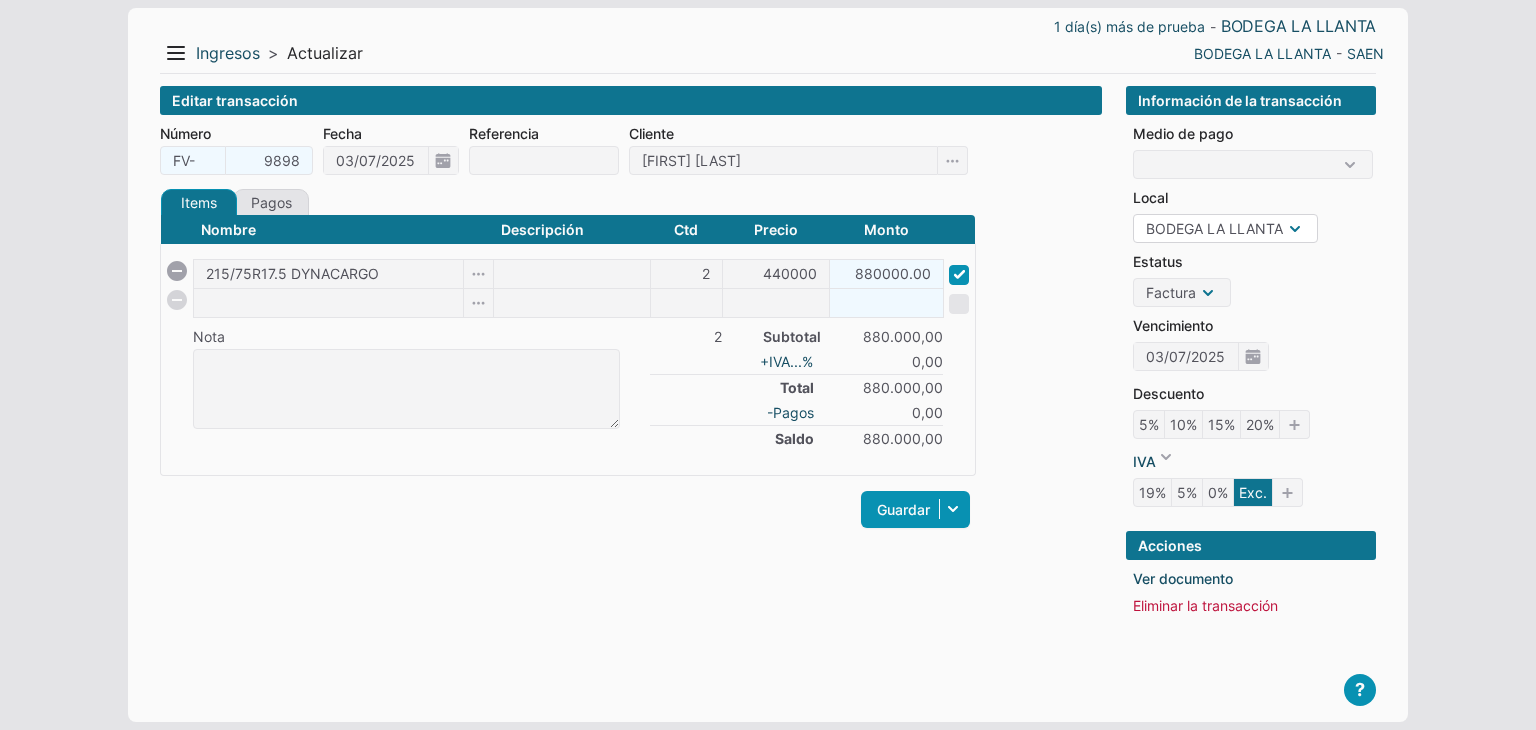 select on "11" 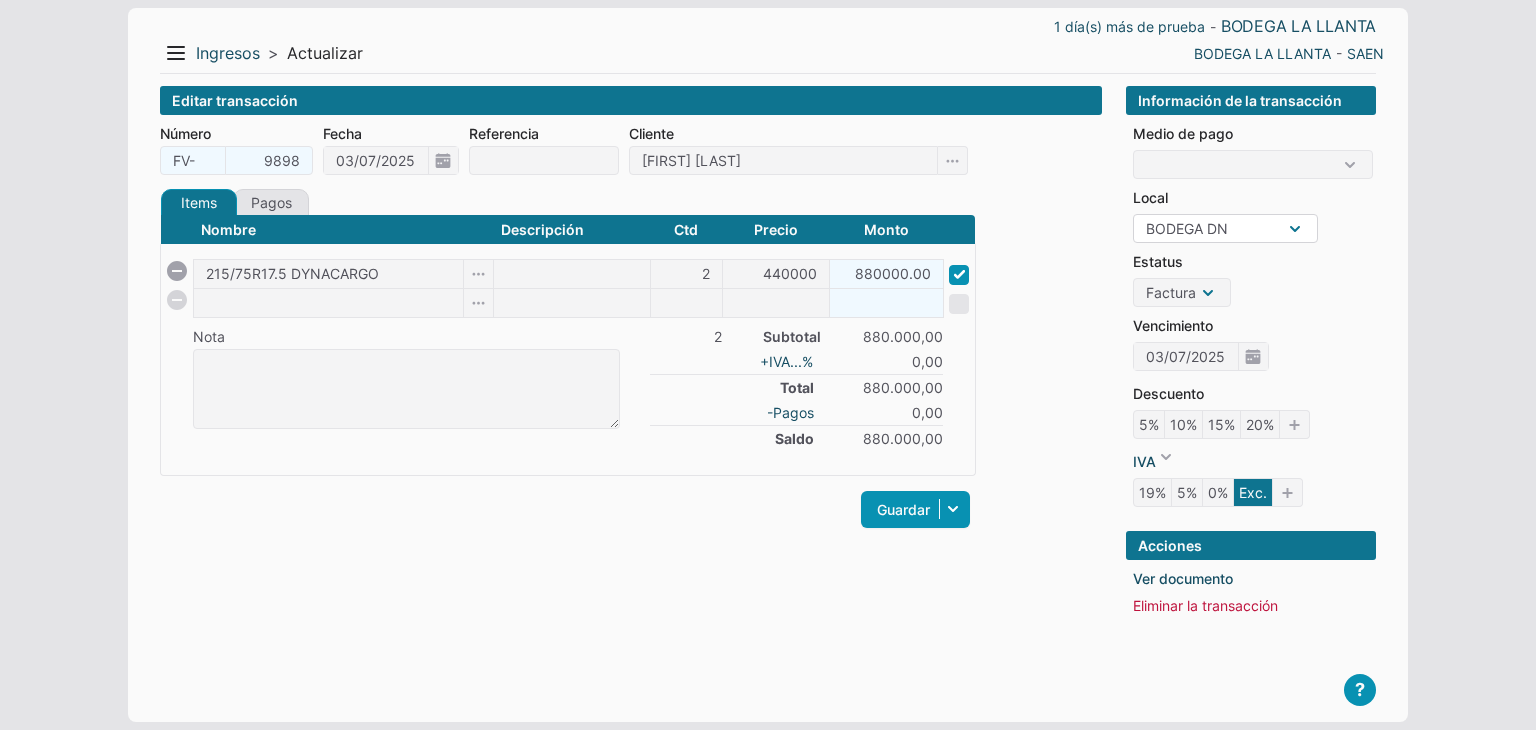 click on "BODEGA LA LLANTA   BODEGA DN" at bounding box center (1225, 228) 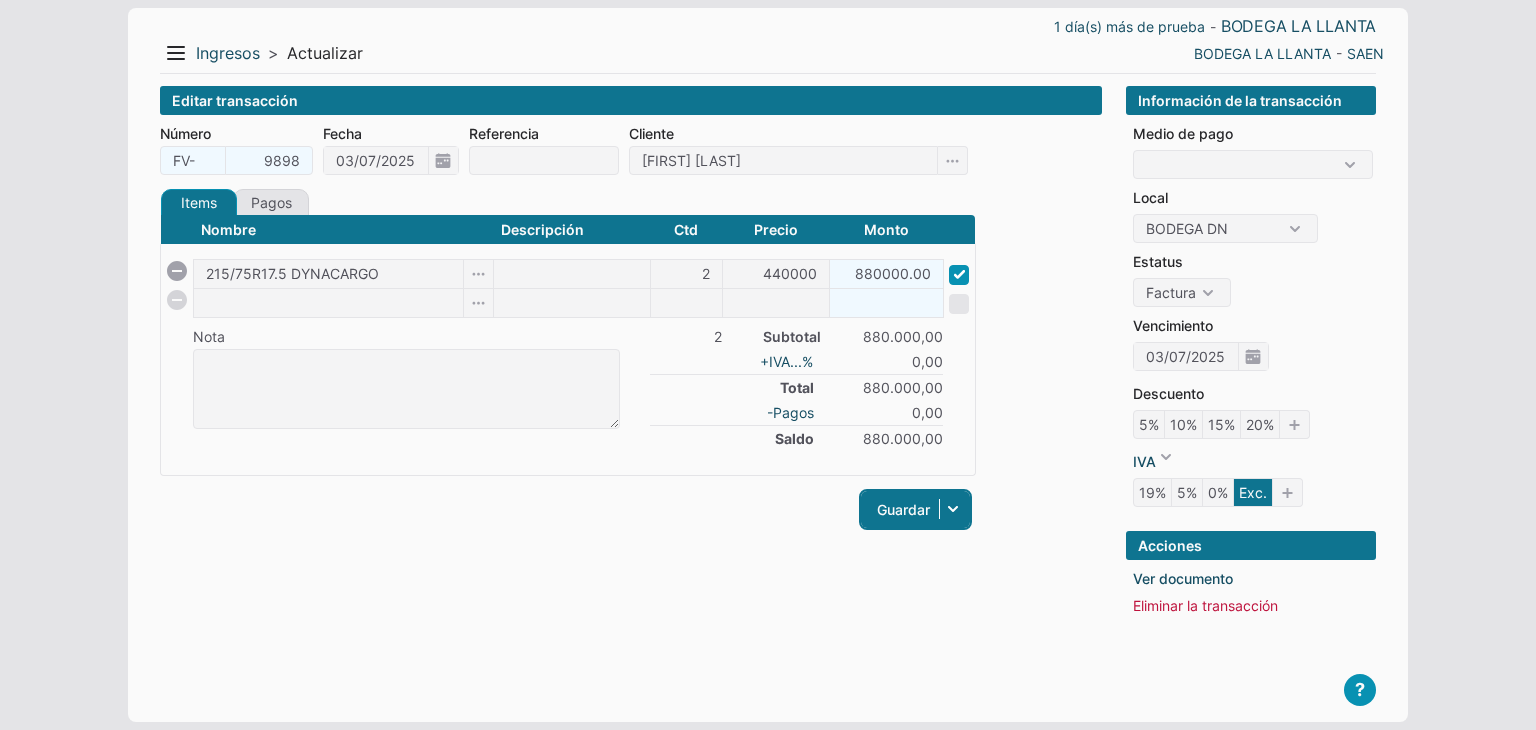 click on "Guardar" at bounding box center (915, 509) 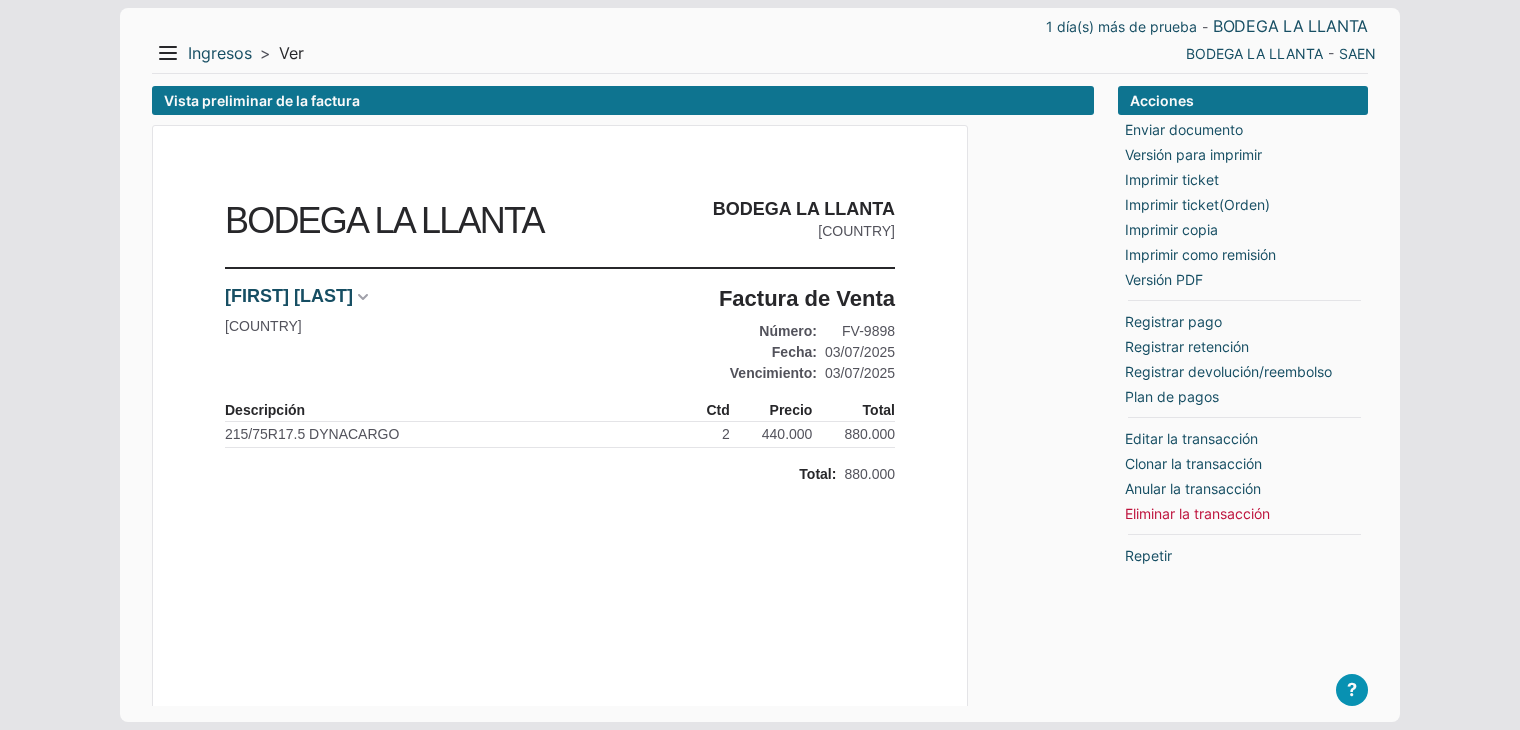 scroll, scrollTop: 0, scrollLeft: 0, axis: both 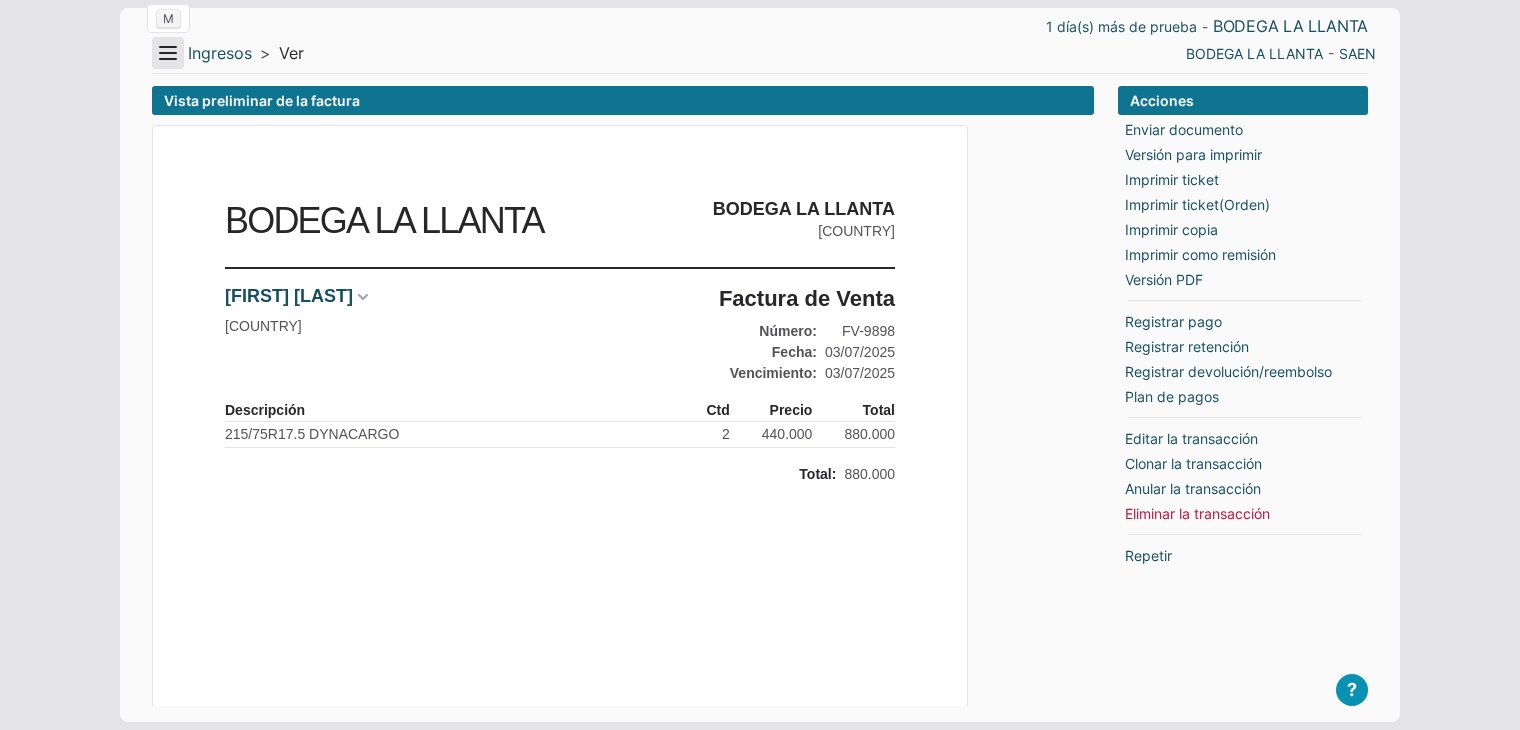 click on "Menu" at bounding box center (168, 53) 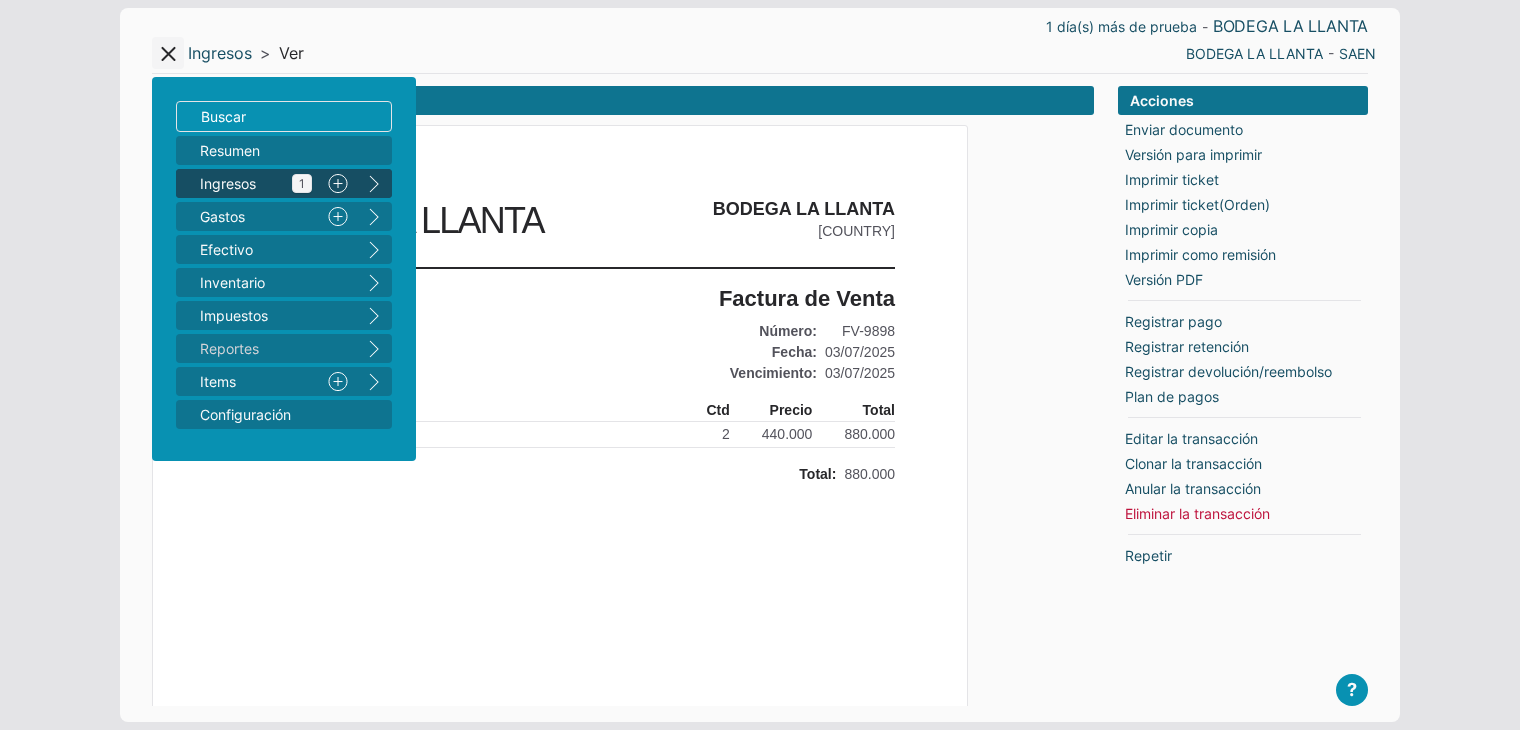 click on "Ingresos    1" at bounding box center (256, 183) 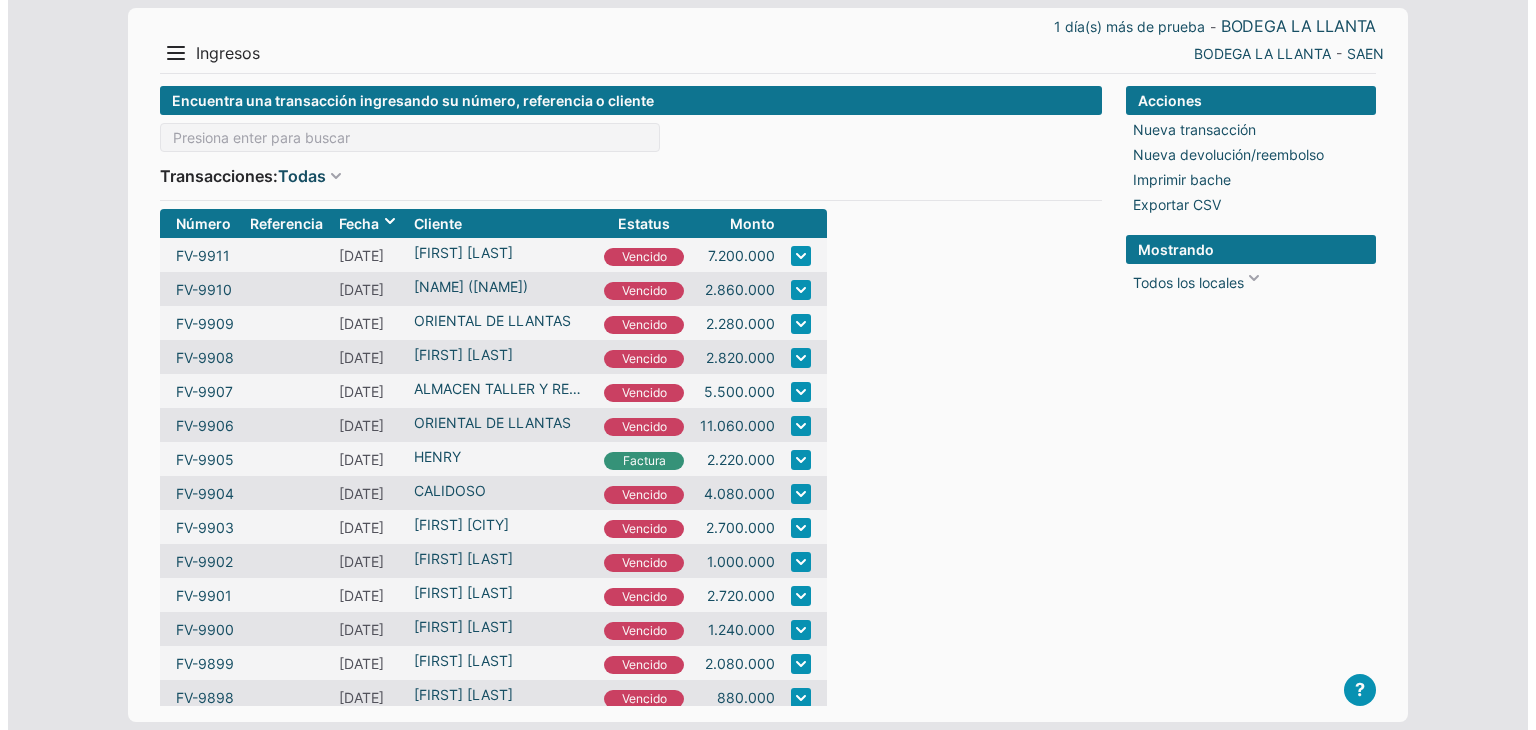 scroll, scrollTop: 0, scrollLeft: 0, axis: both 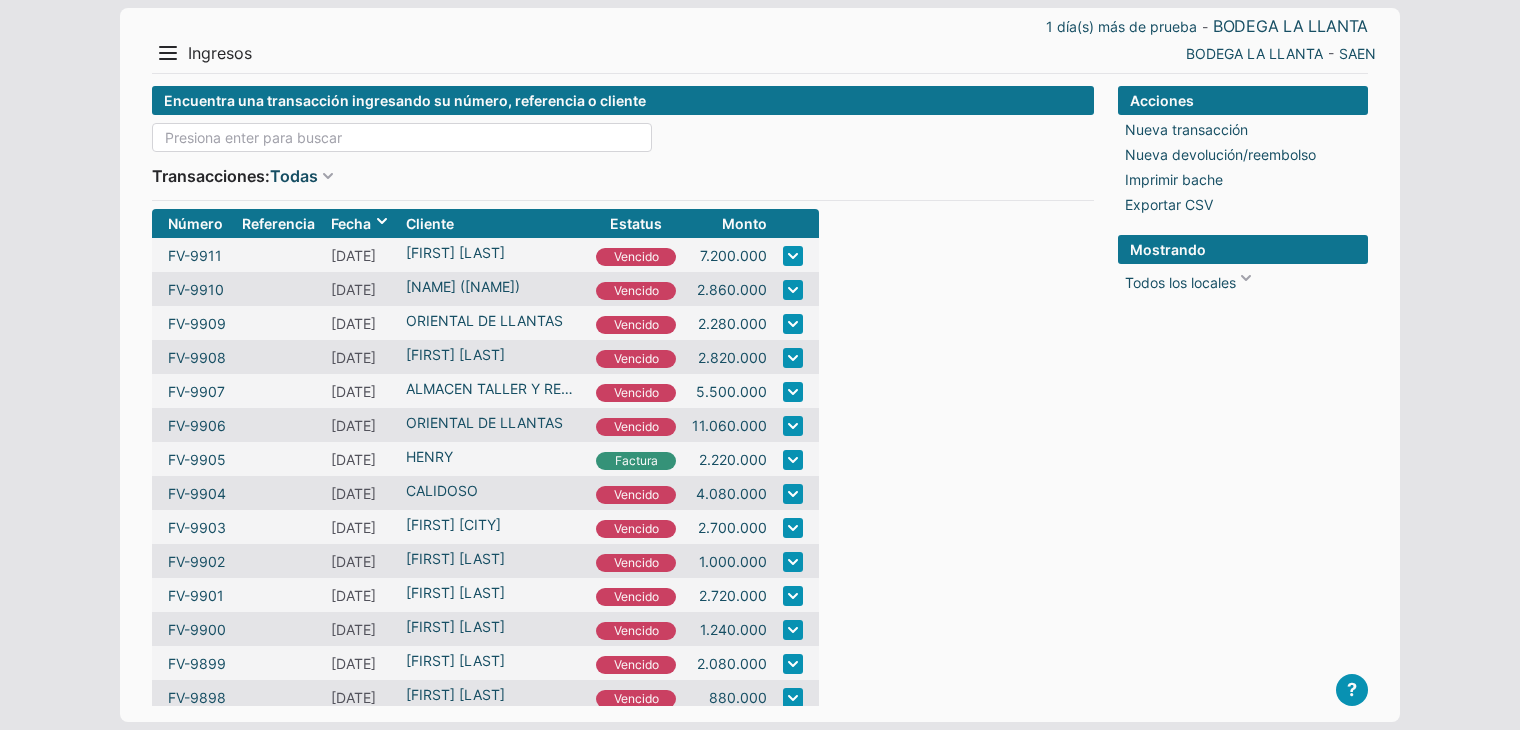 click at bounding box center [402, 137] 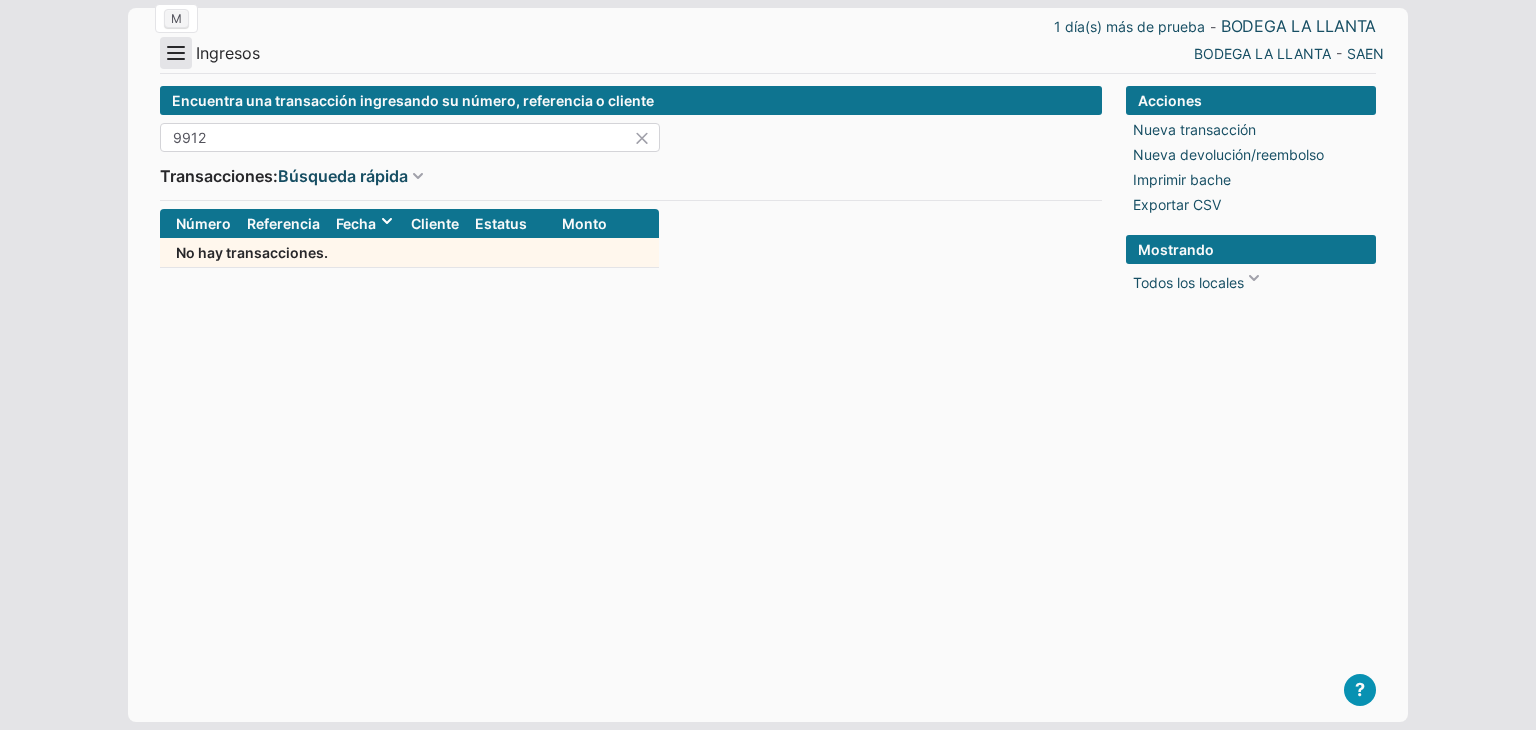 type on "9912" 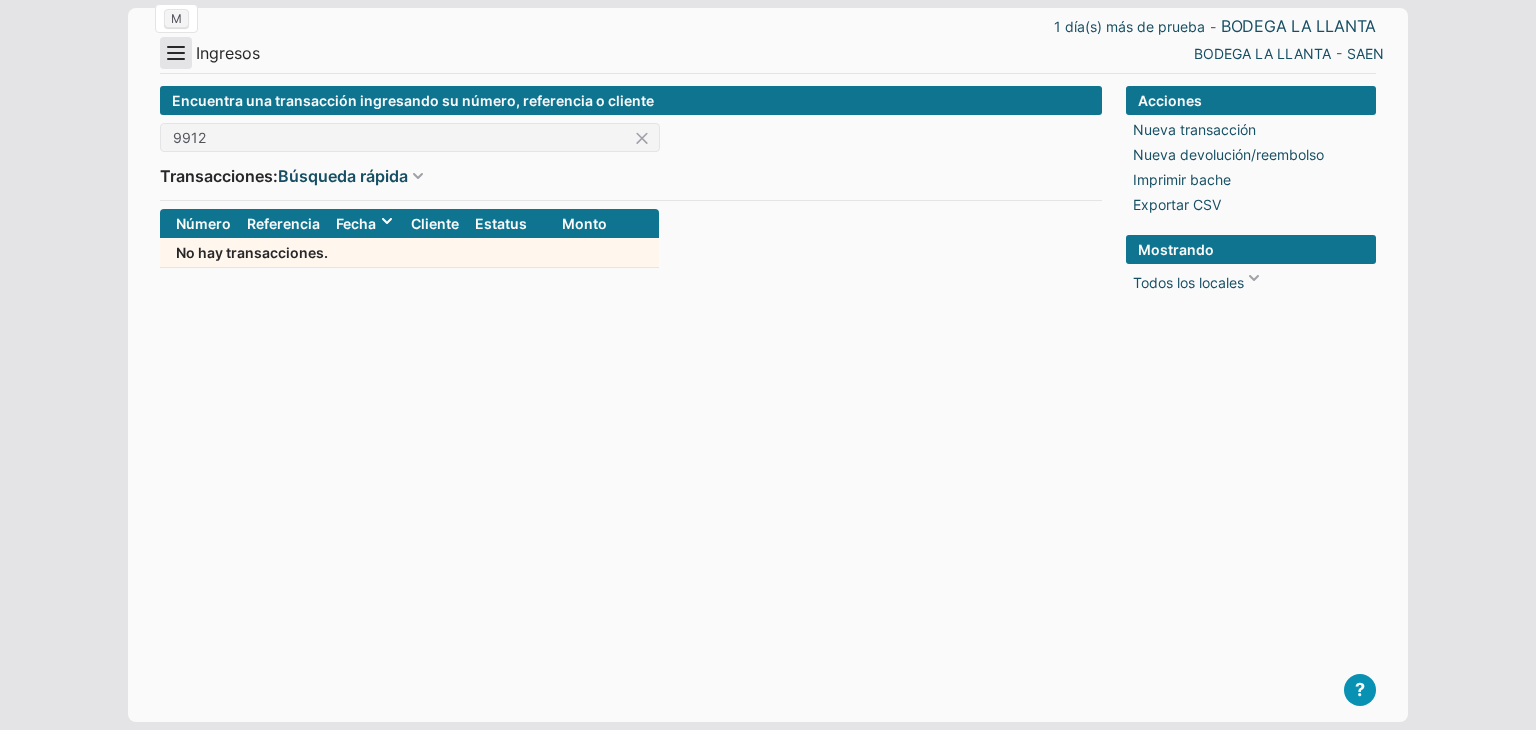 click on "Menu" at bounding box center [176, 53] 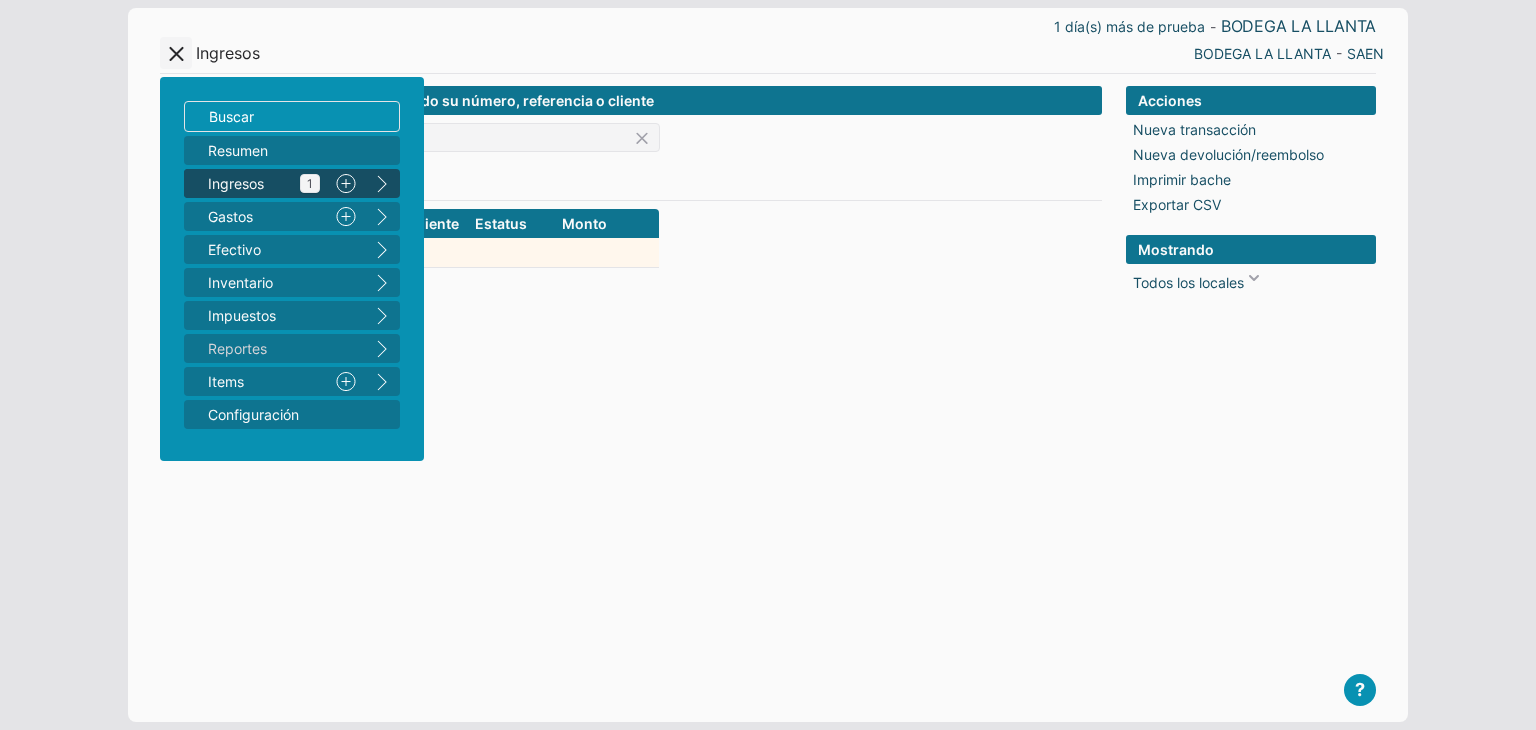 click on "Ingresos    1" at bounding box center (264, 183) 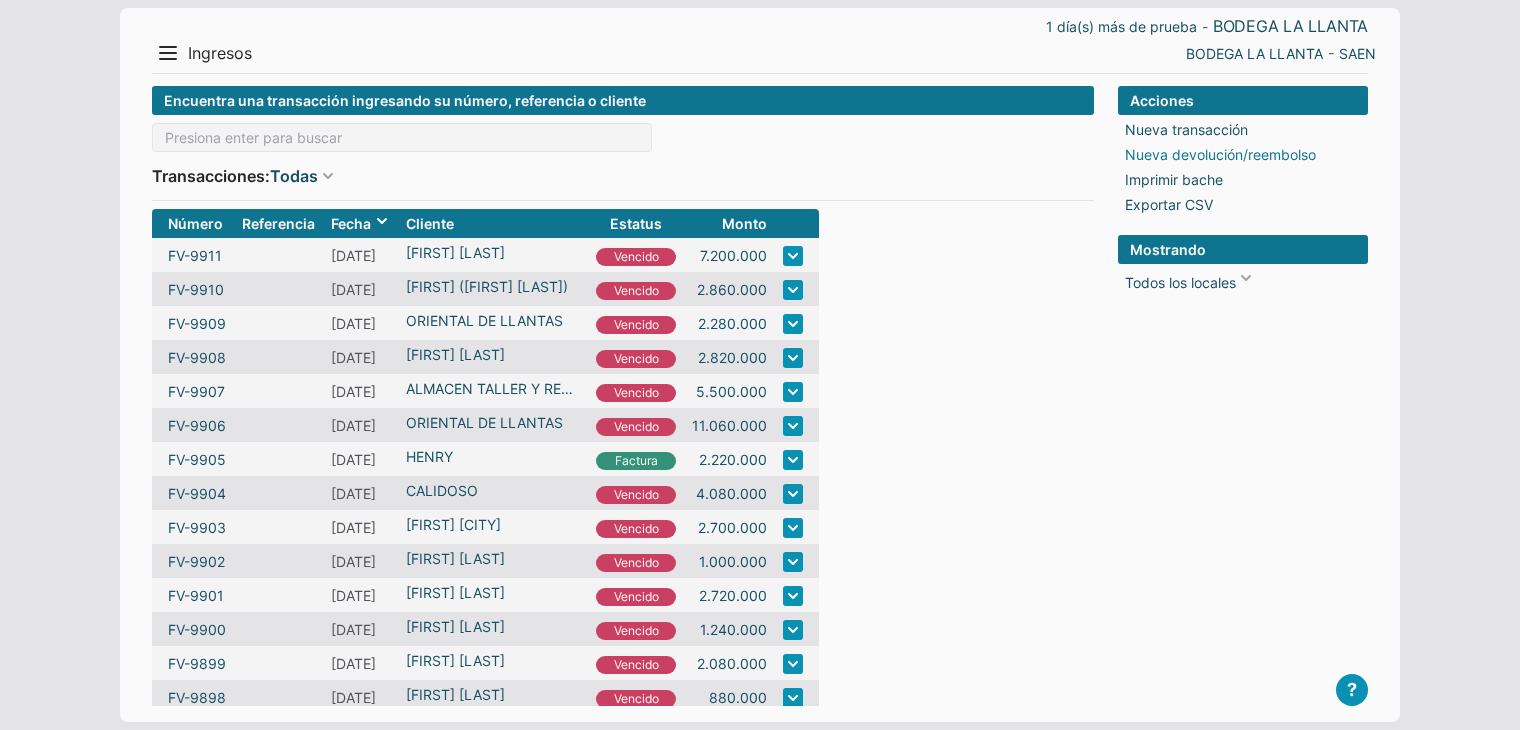 scroll, scrollTop: 0, scrollLeft: 0, axis: both 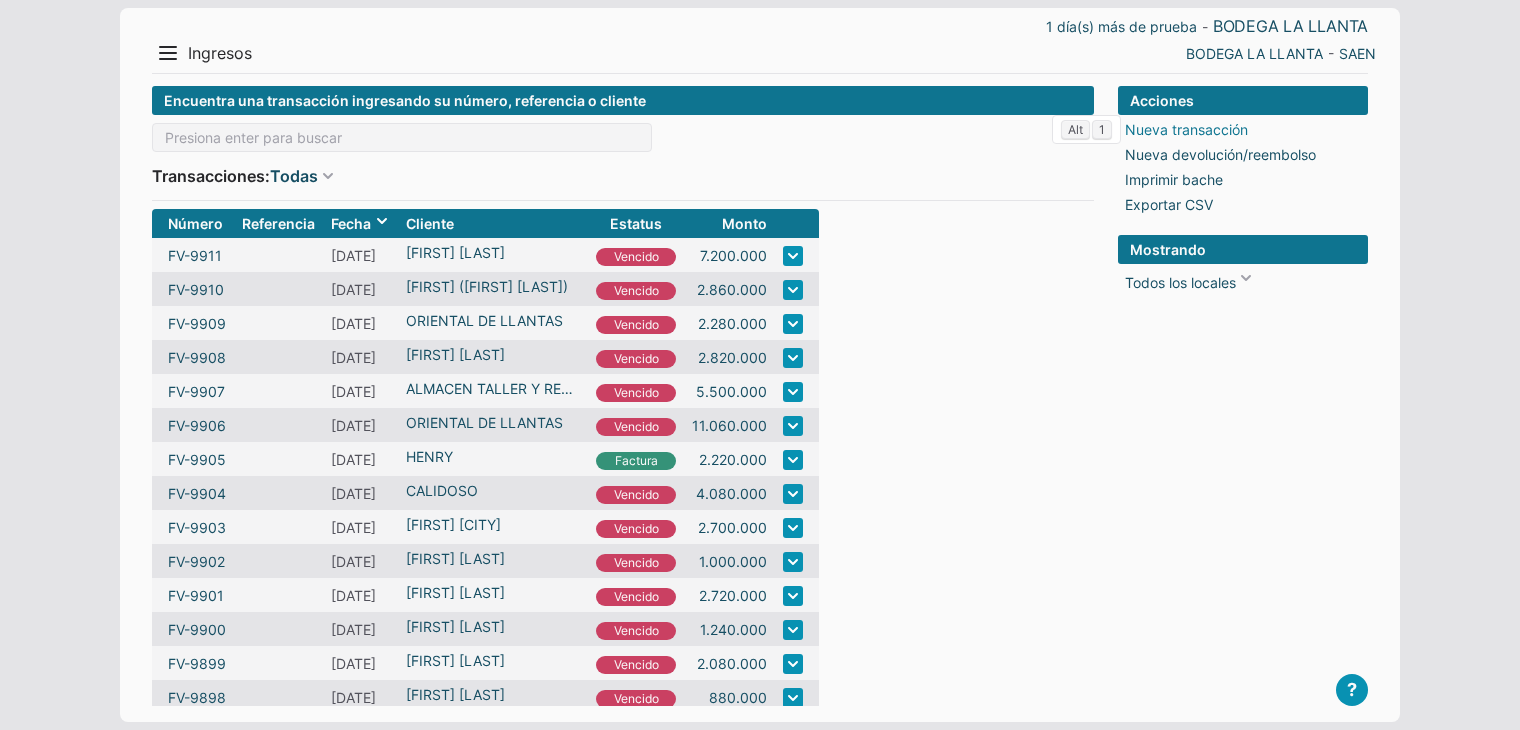 click on "Nueva transacción" at bounding box center (1186, 129) 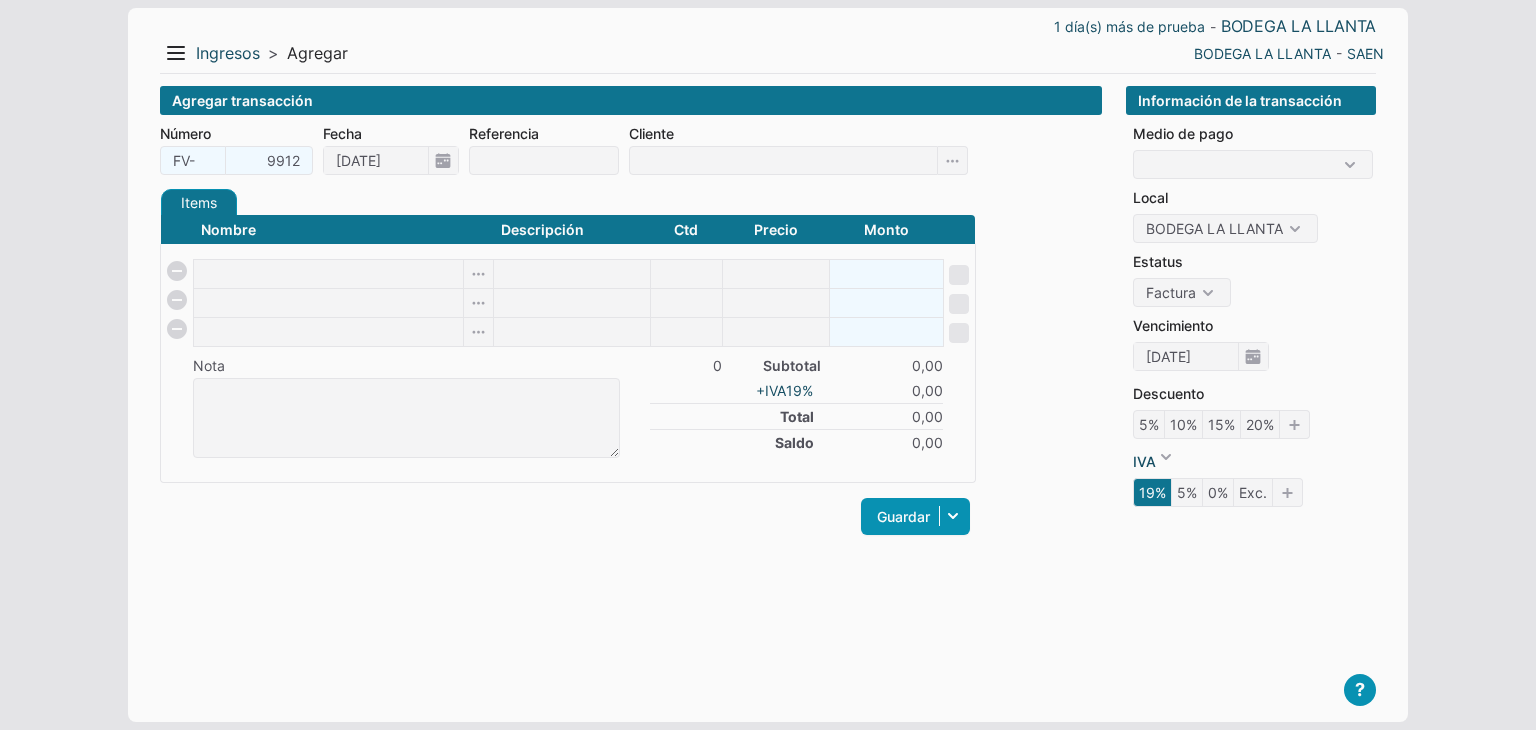 scroll, scrollTop: 0, scrollLeft: 0, axis: both 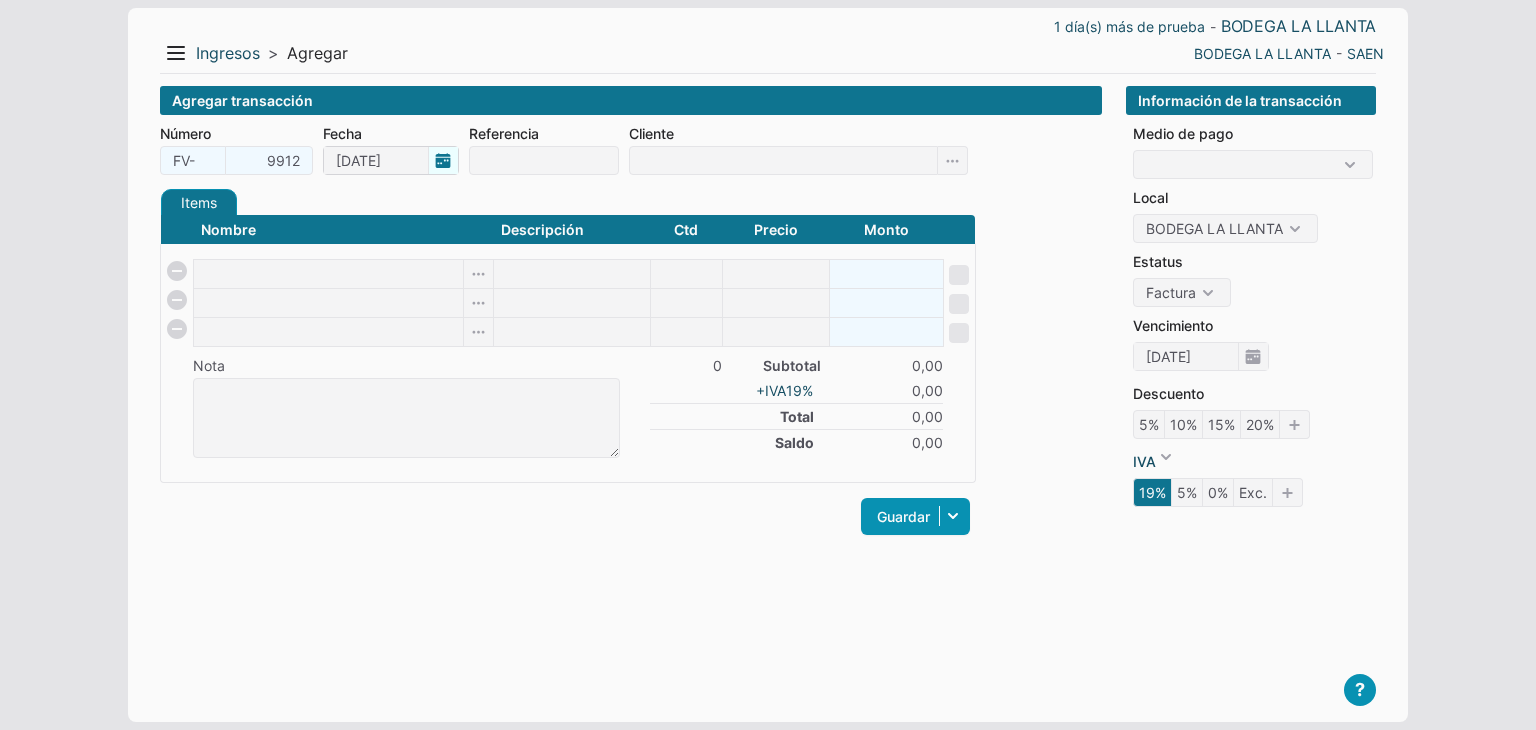 click on "[DATE]" at bounding box center (391, 160) 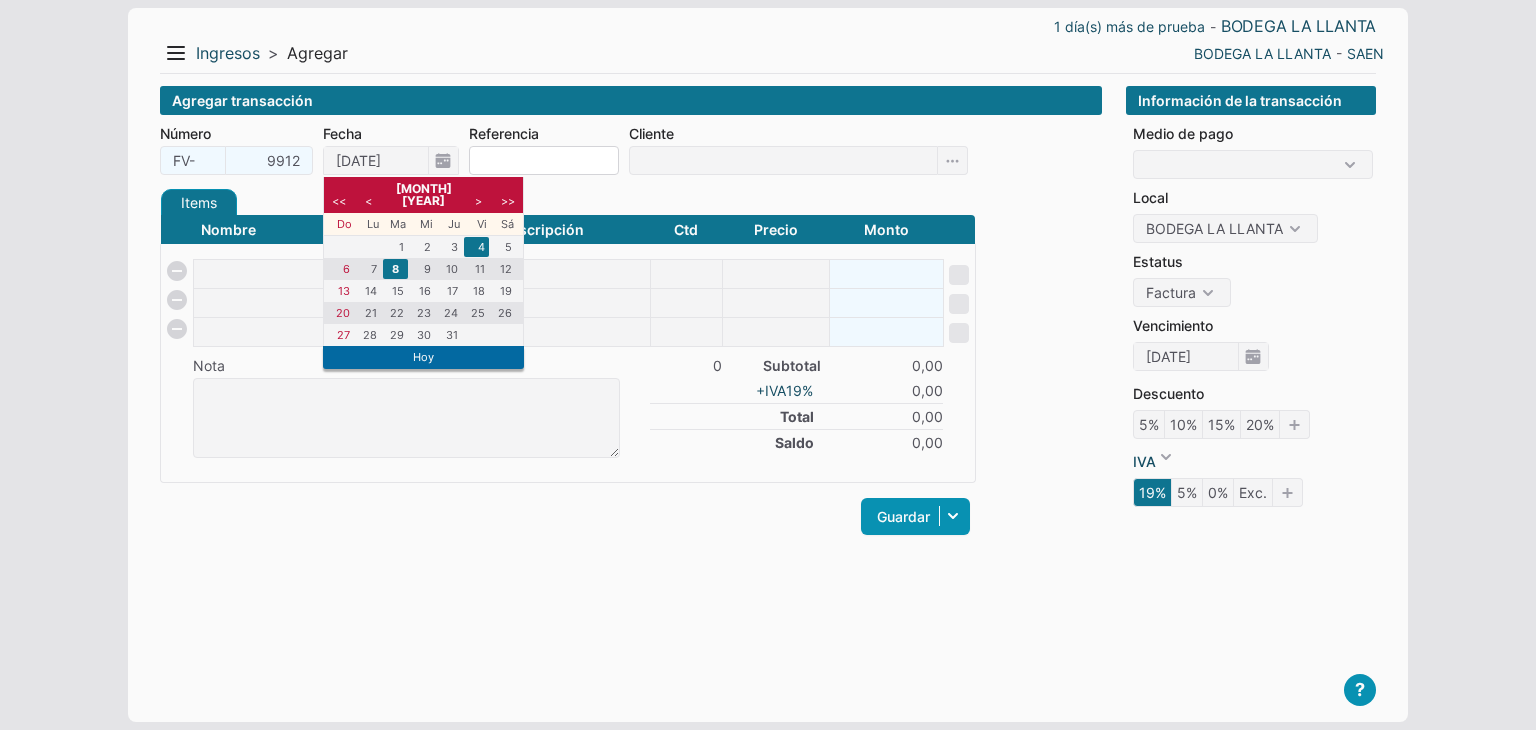 click on "4" at bounding box center (476, 247) 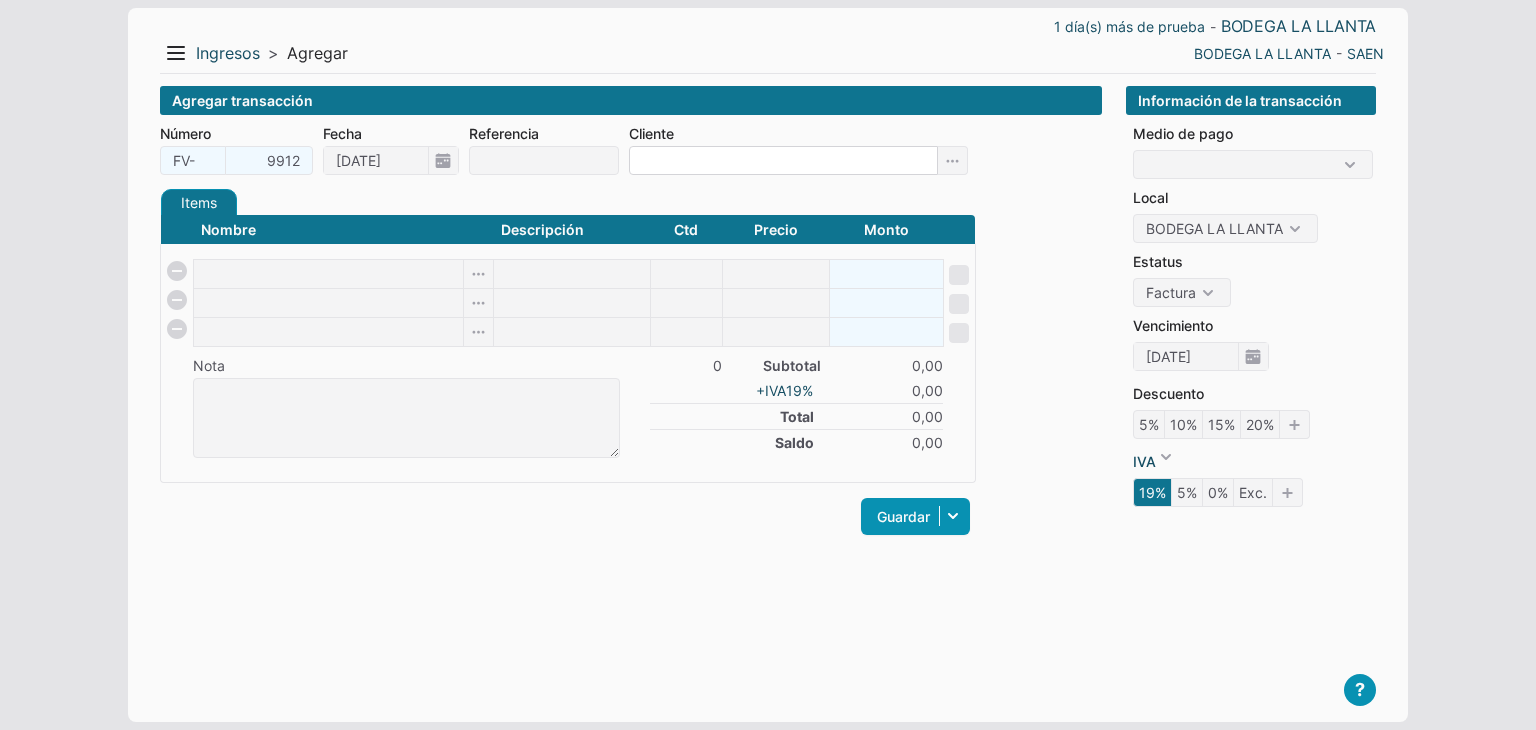 click at bounding box center [783, 160] 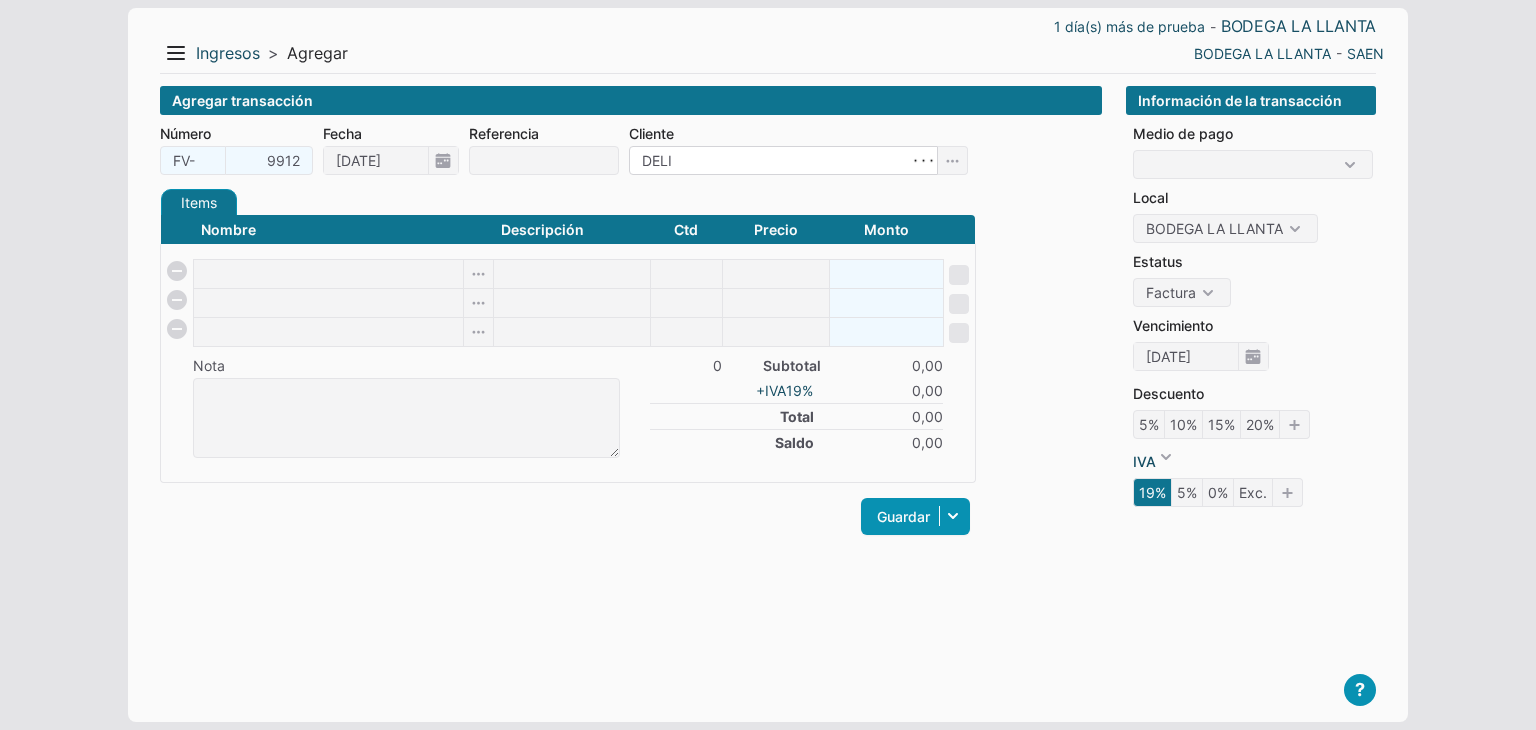 type on "[FIRST] [LAST]" 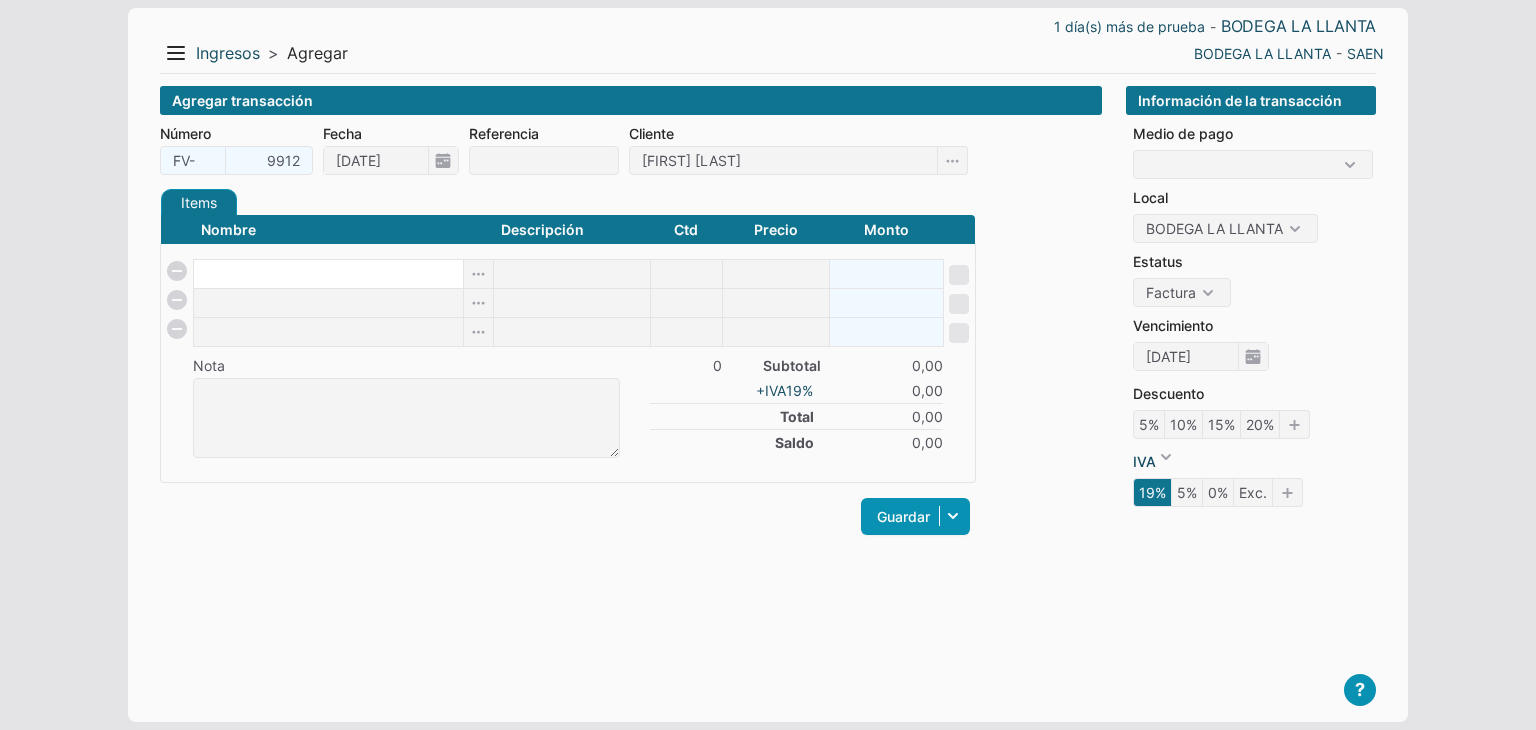 click at bounding box center [328, 274] 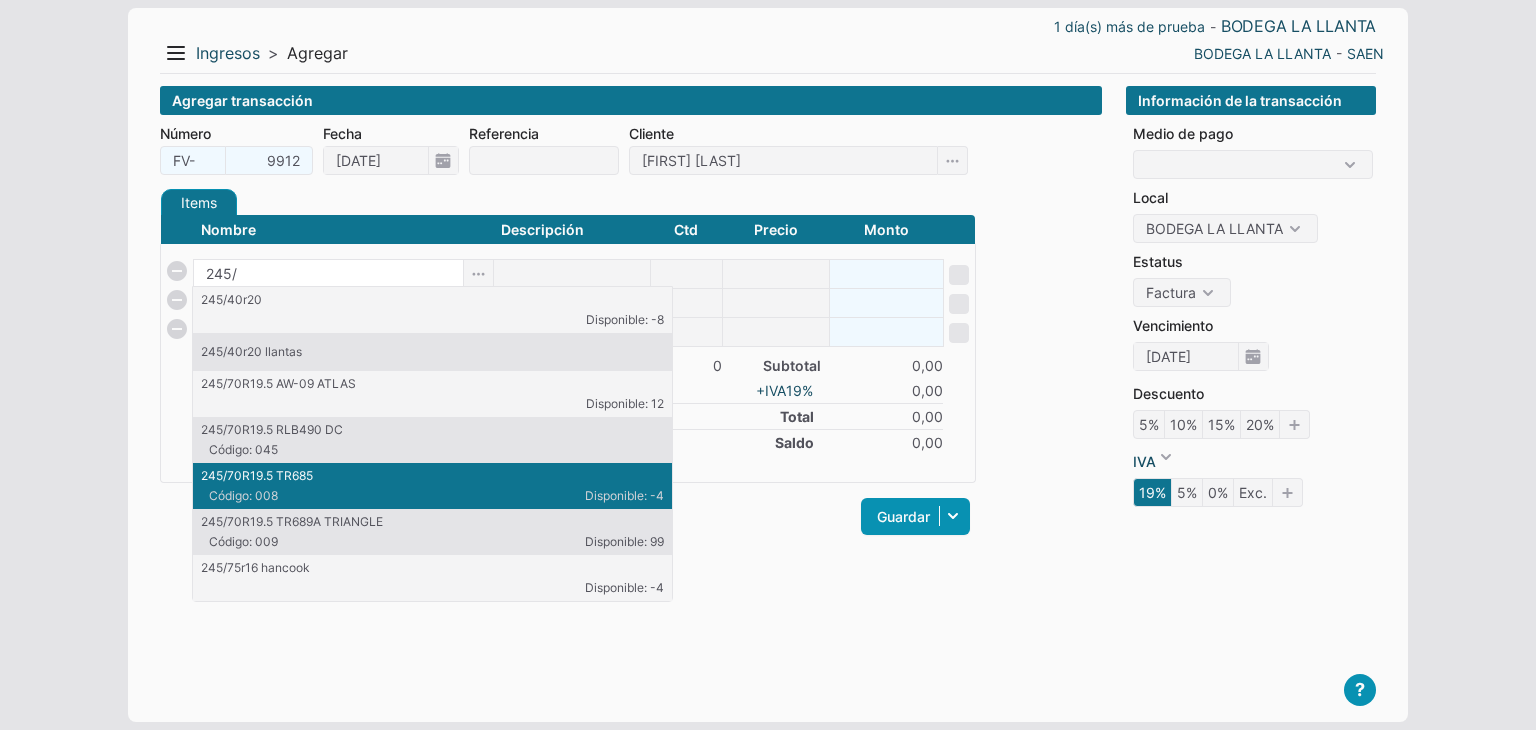 type on "245/" 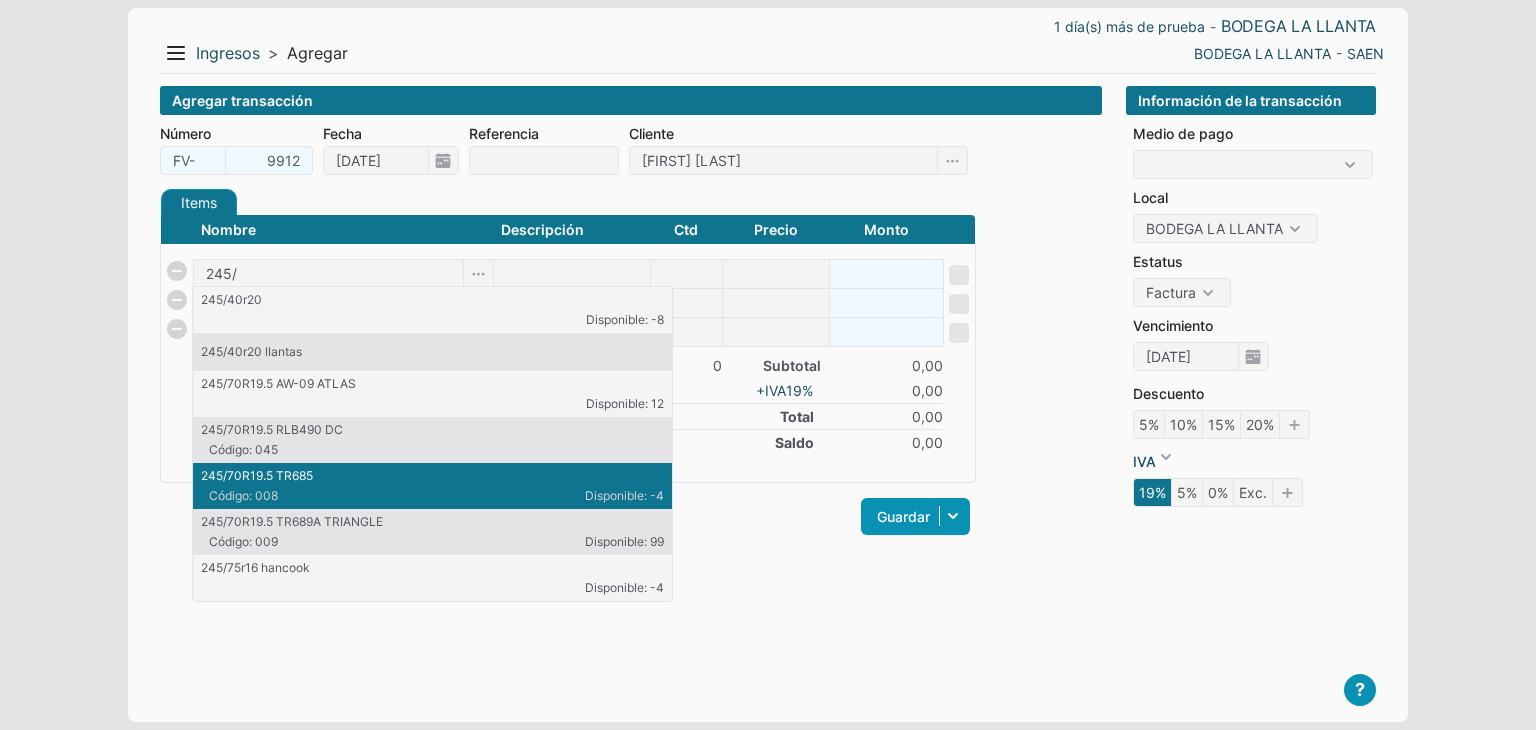 click on "245/70R19.5 TR685" at bounding box center (432, 476) 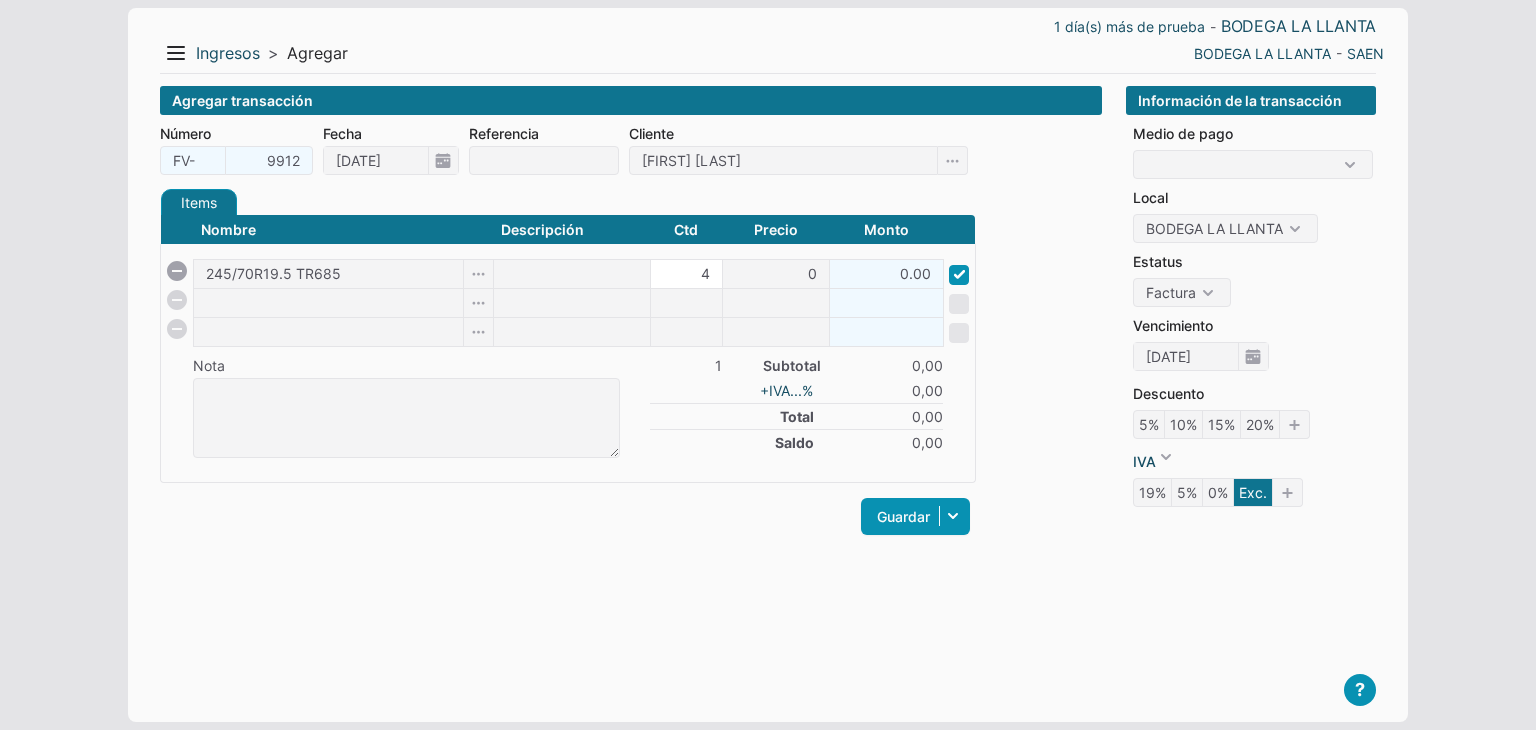 type on "4" 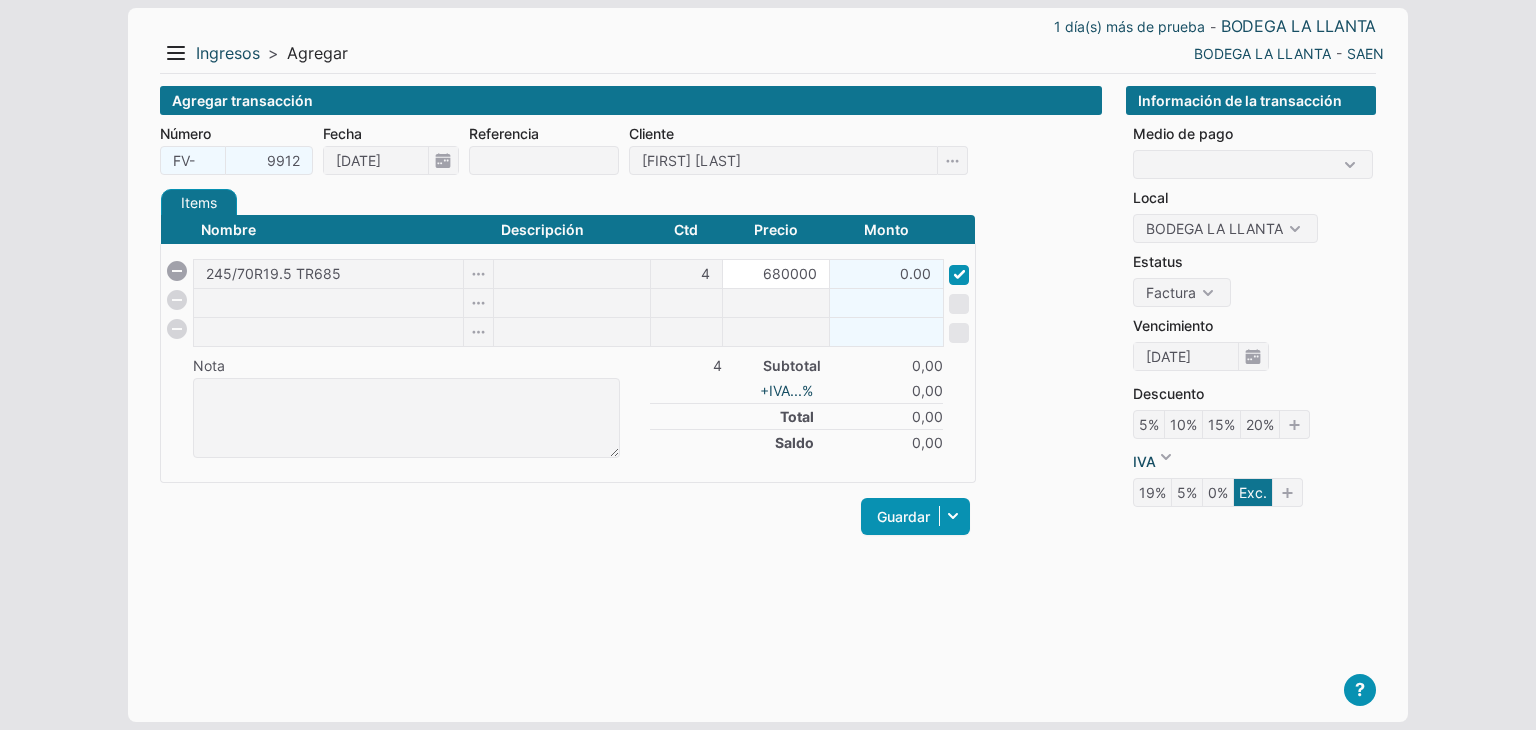 type on "680000" 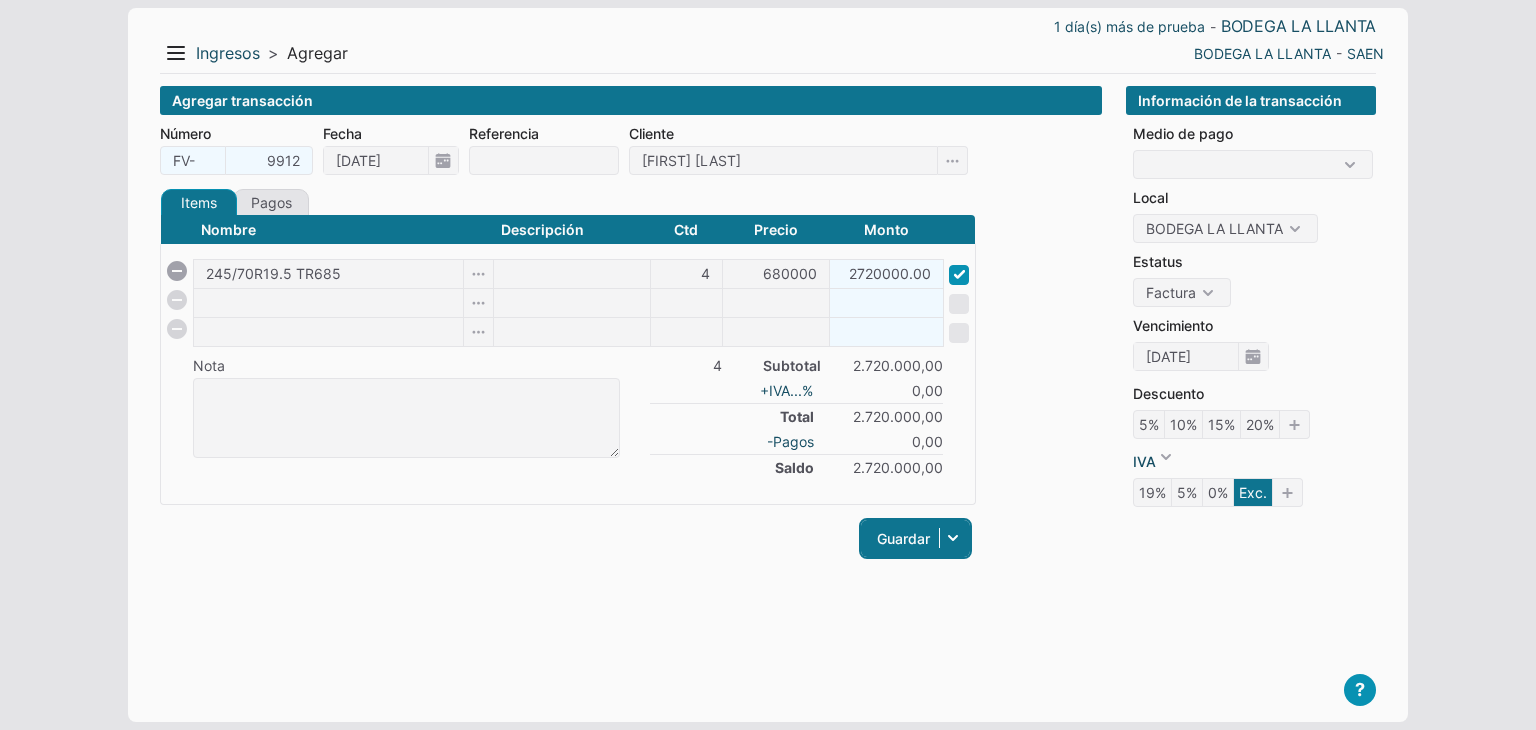 click on "Guardar" at bounding box center (915, 538) 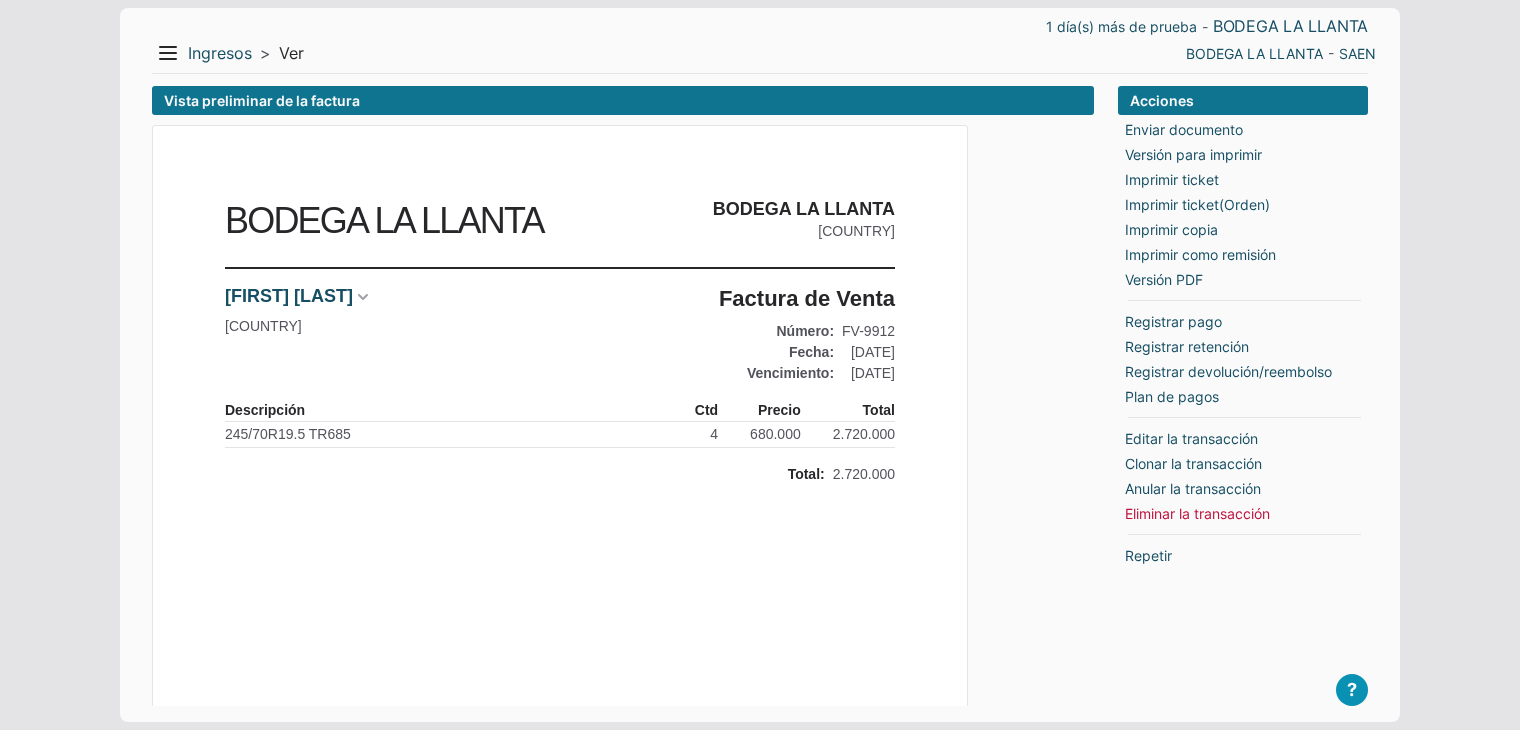 scroll, scrollTop: 0, scrollLeft: 0, axis: both 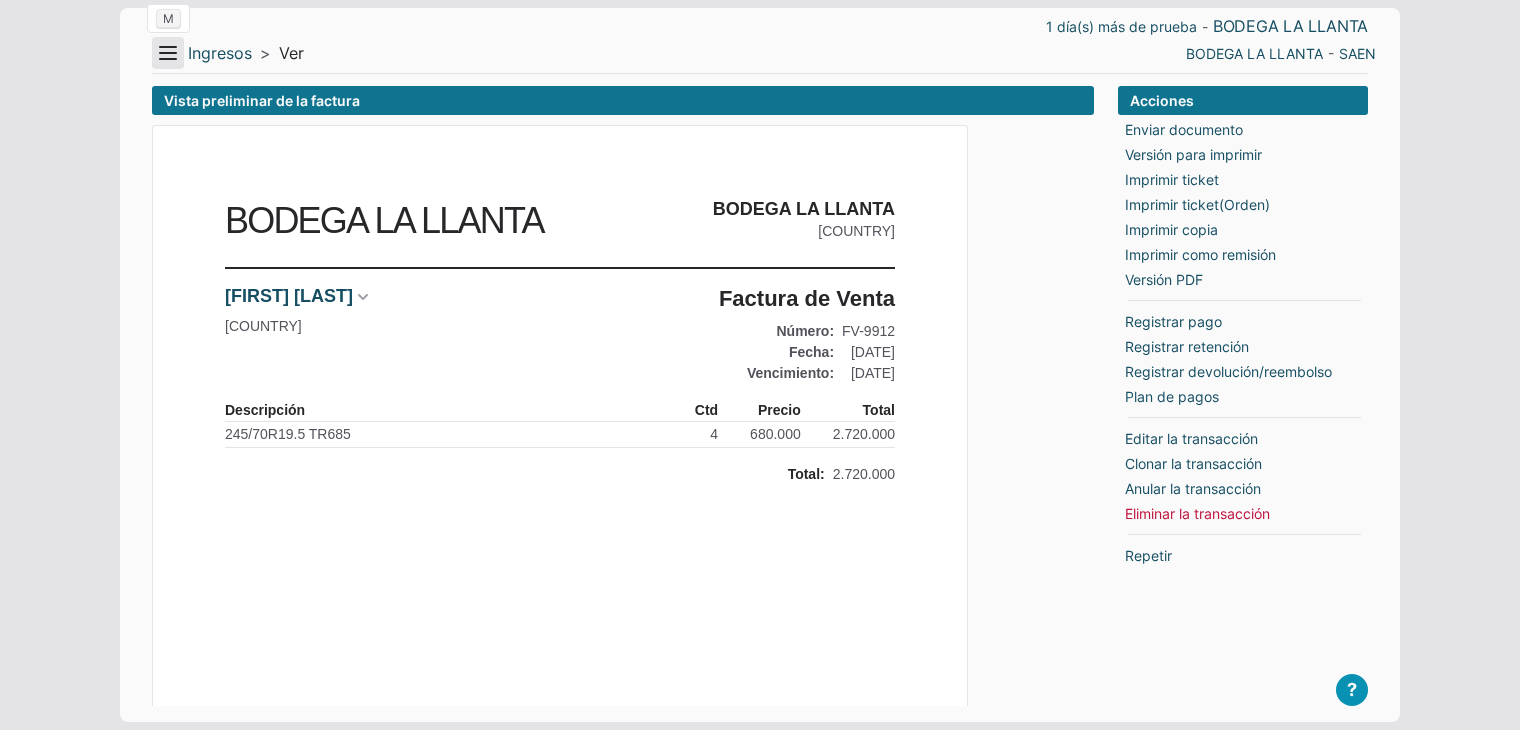 click on "Menu" at bounding box center (168, 53) 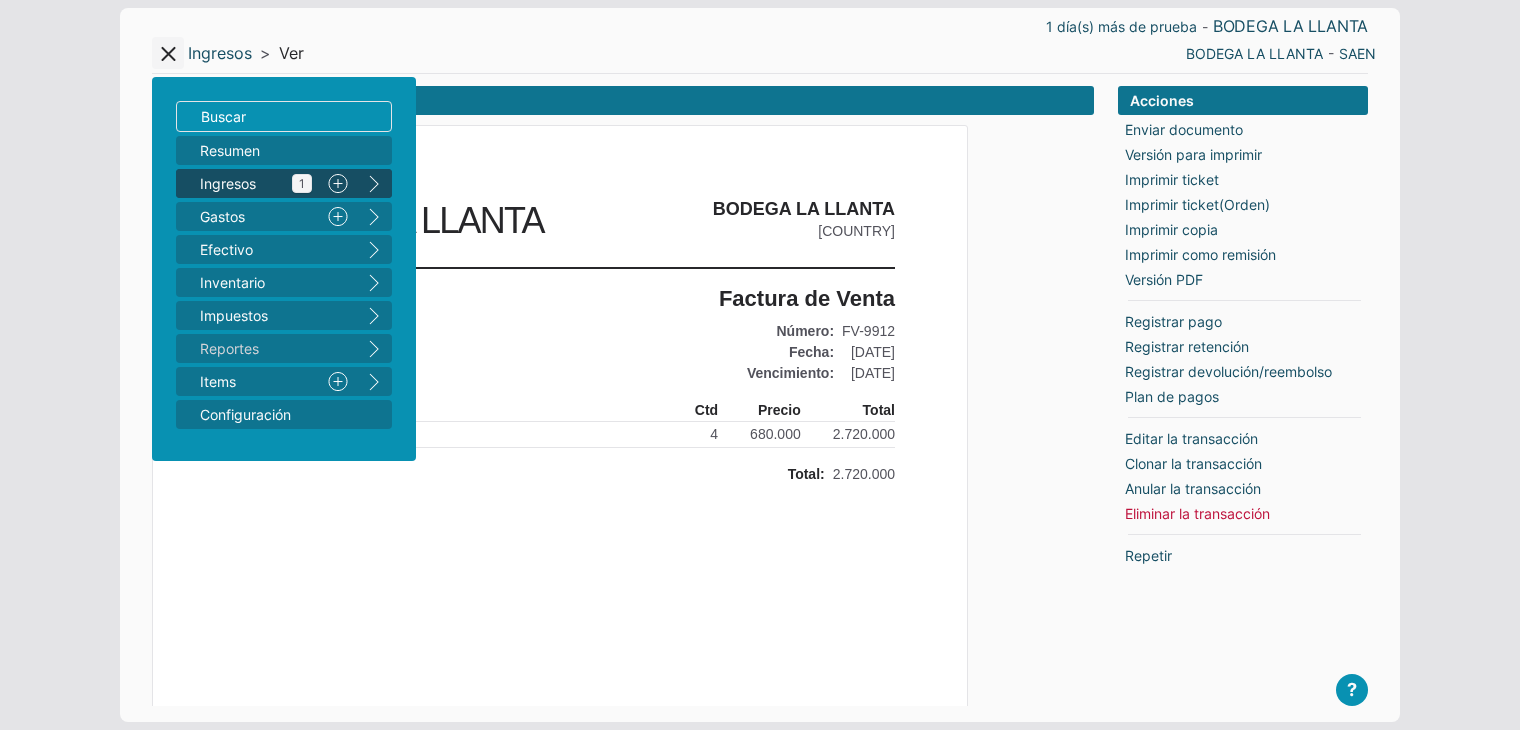 click on "Ingresos    1" at bounding box center (256, 183) 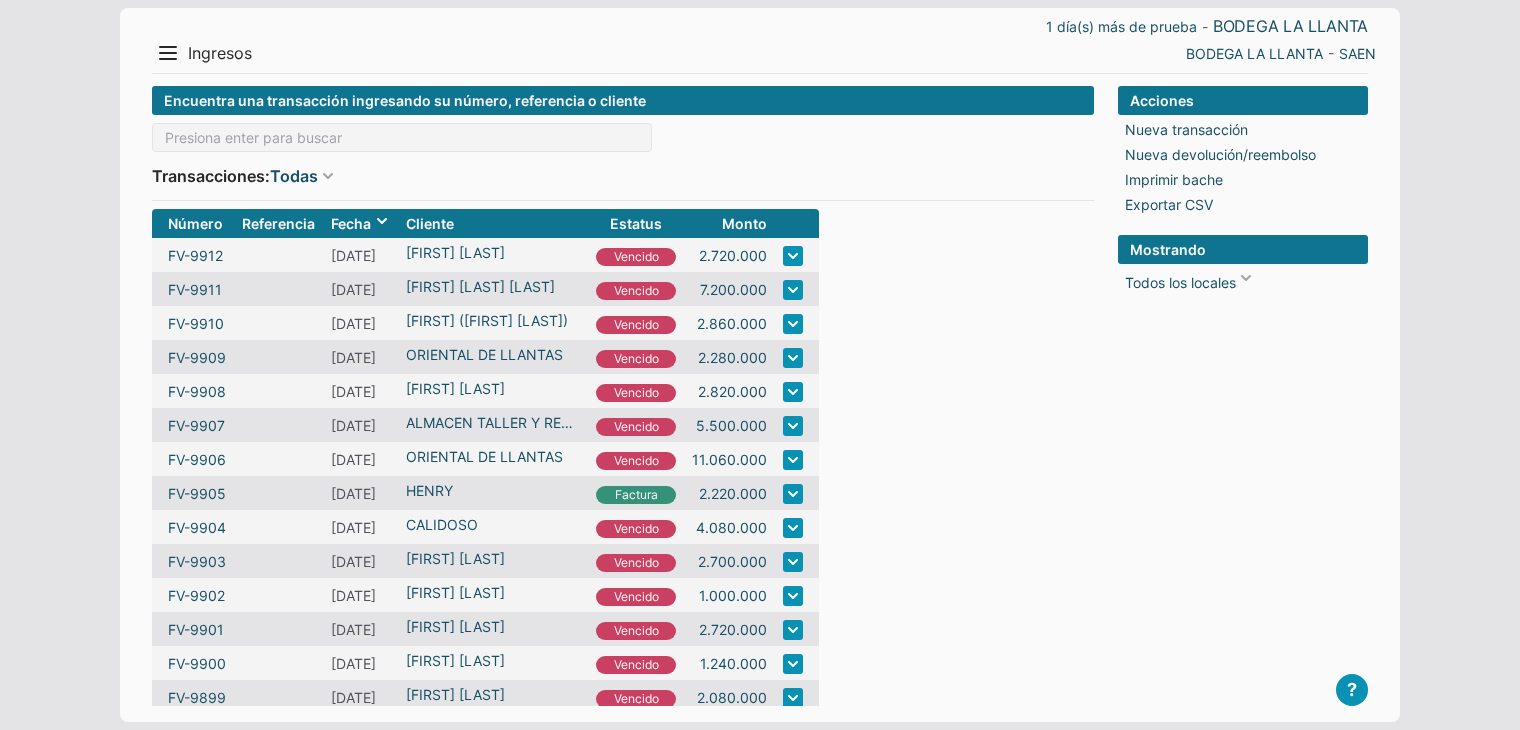scroll, scrollTop: 0, scrollLeft: 0, axis: both 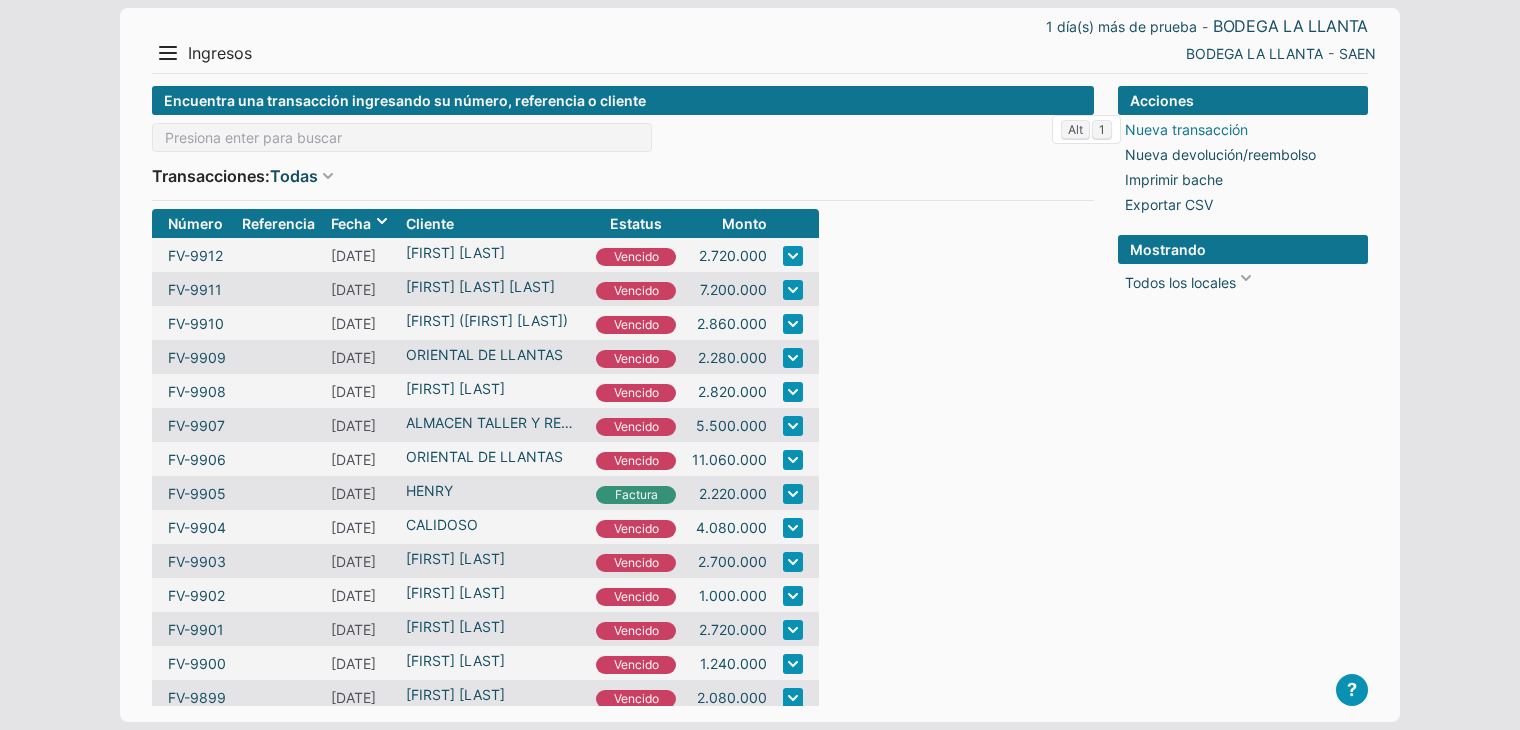 click on "Nueva transacción" at bounding box center [1186, 129] 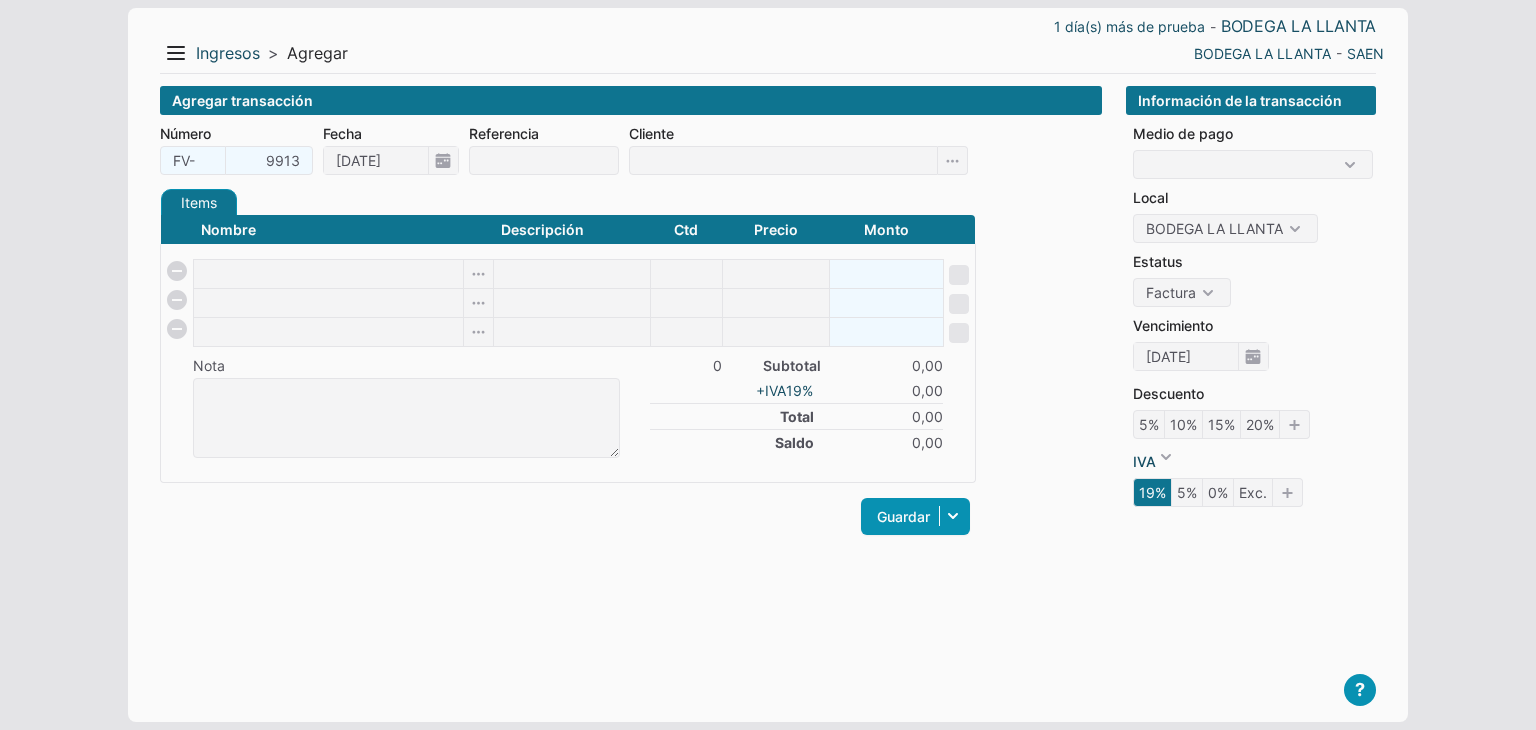 scroll, scrollTop: 0, scrollLeft: 0, axis: both 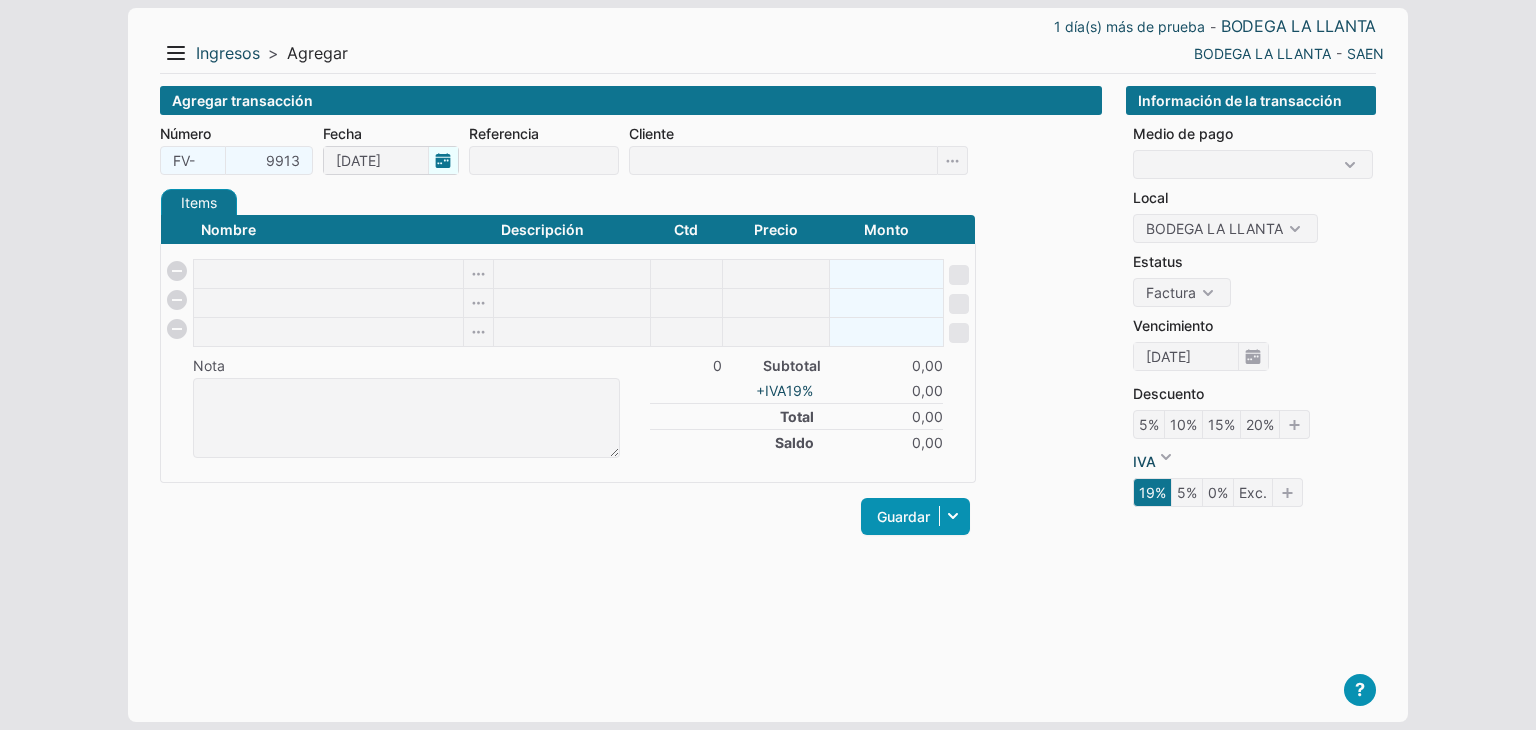 click on "[DATE]" at bounding box center (391, 160) 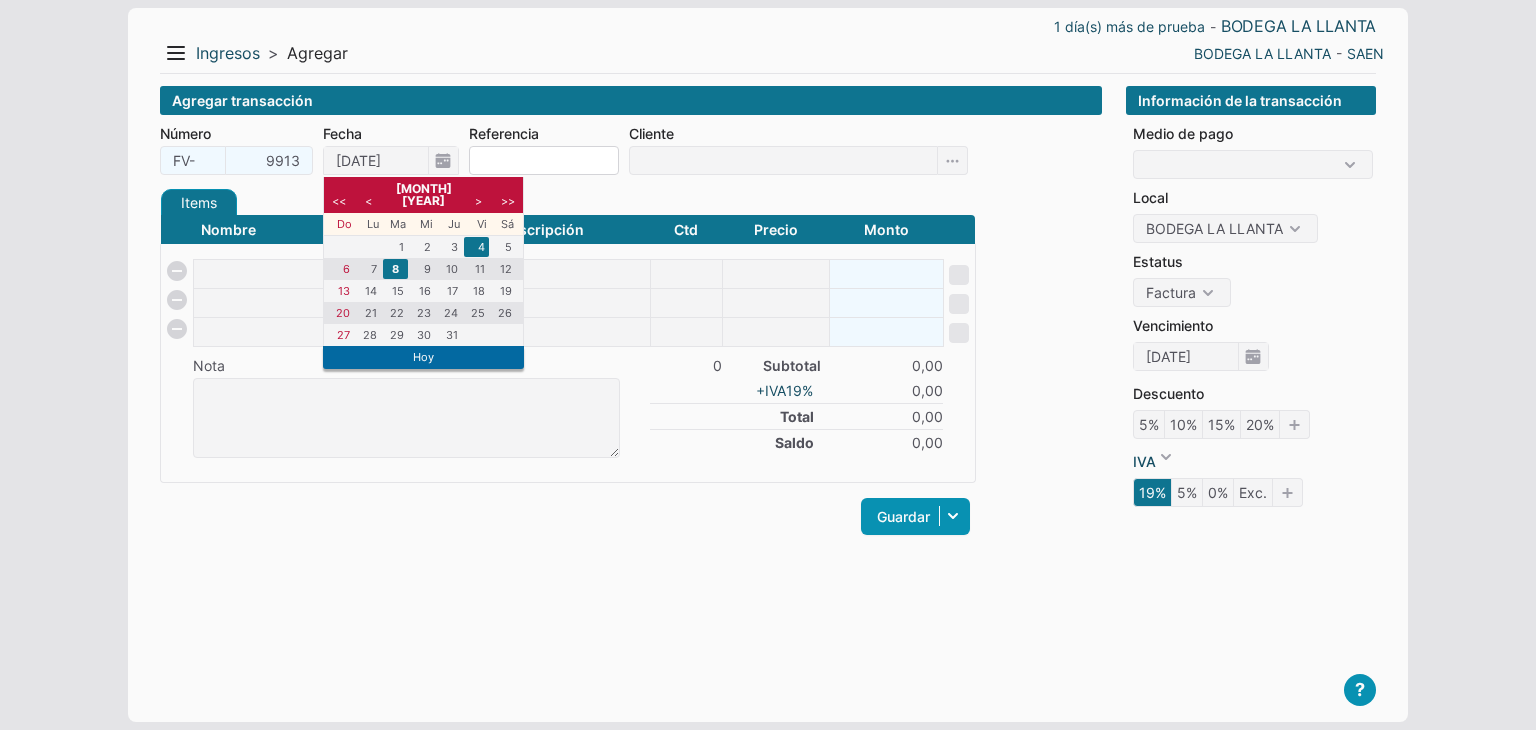 click on "4" at bounding box center (476, 247) 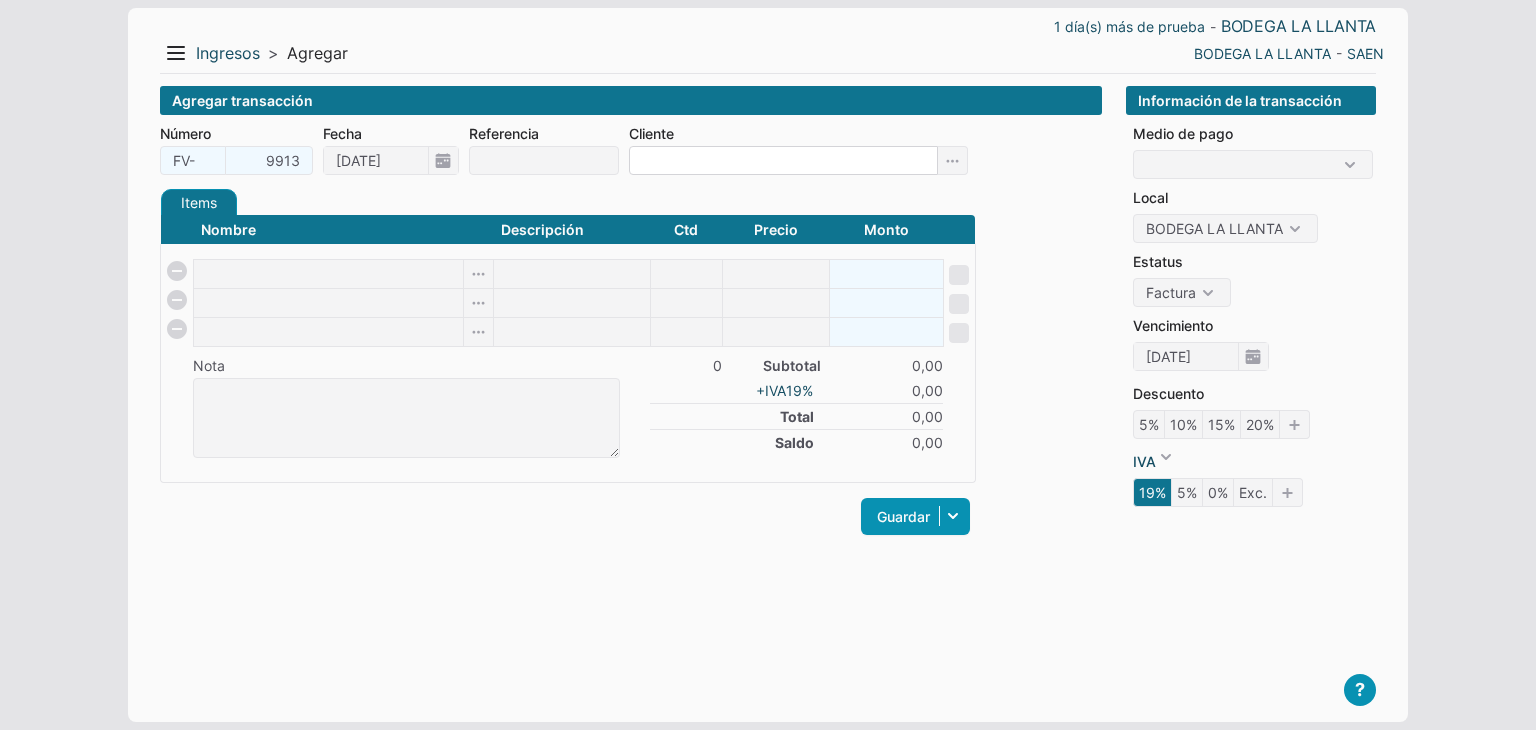 click at bounding box center (783, 160) 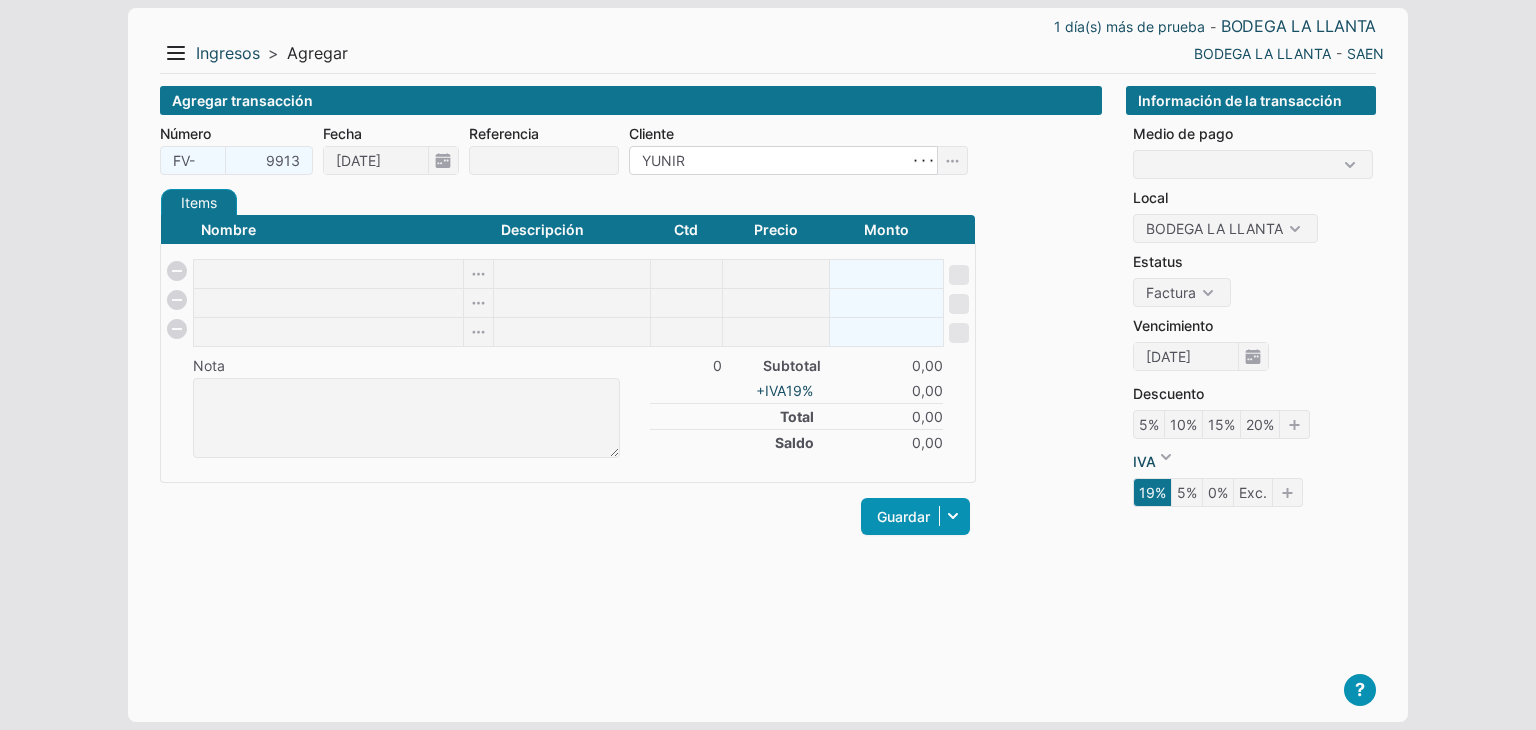 type on "[FIRST]" 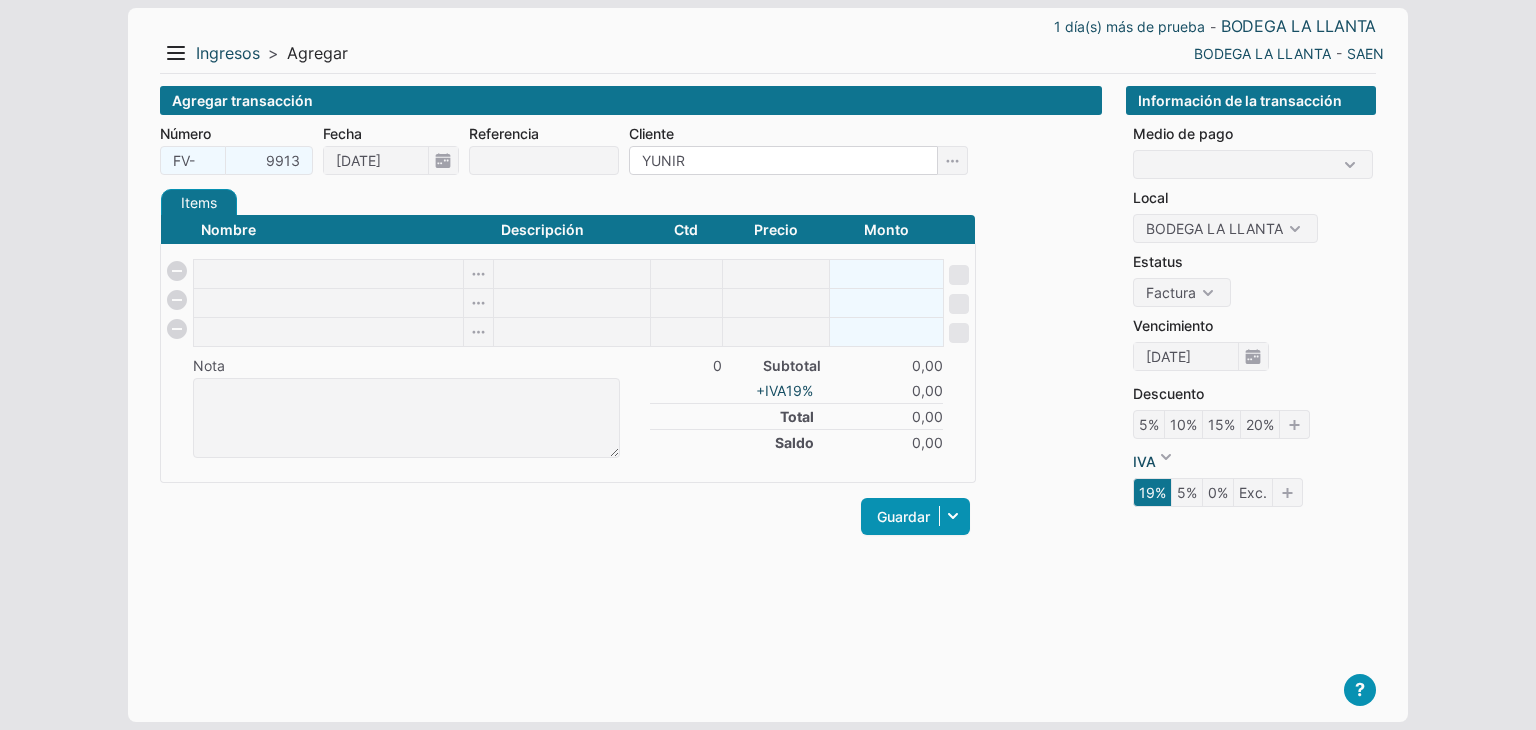 click on "[FIRST]" at bounding box center (783, 160) 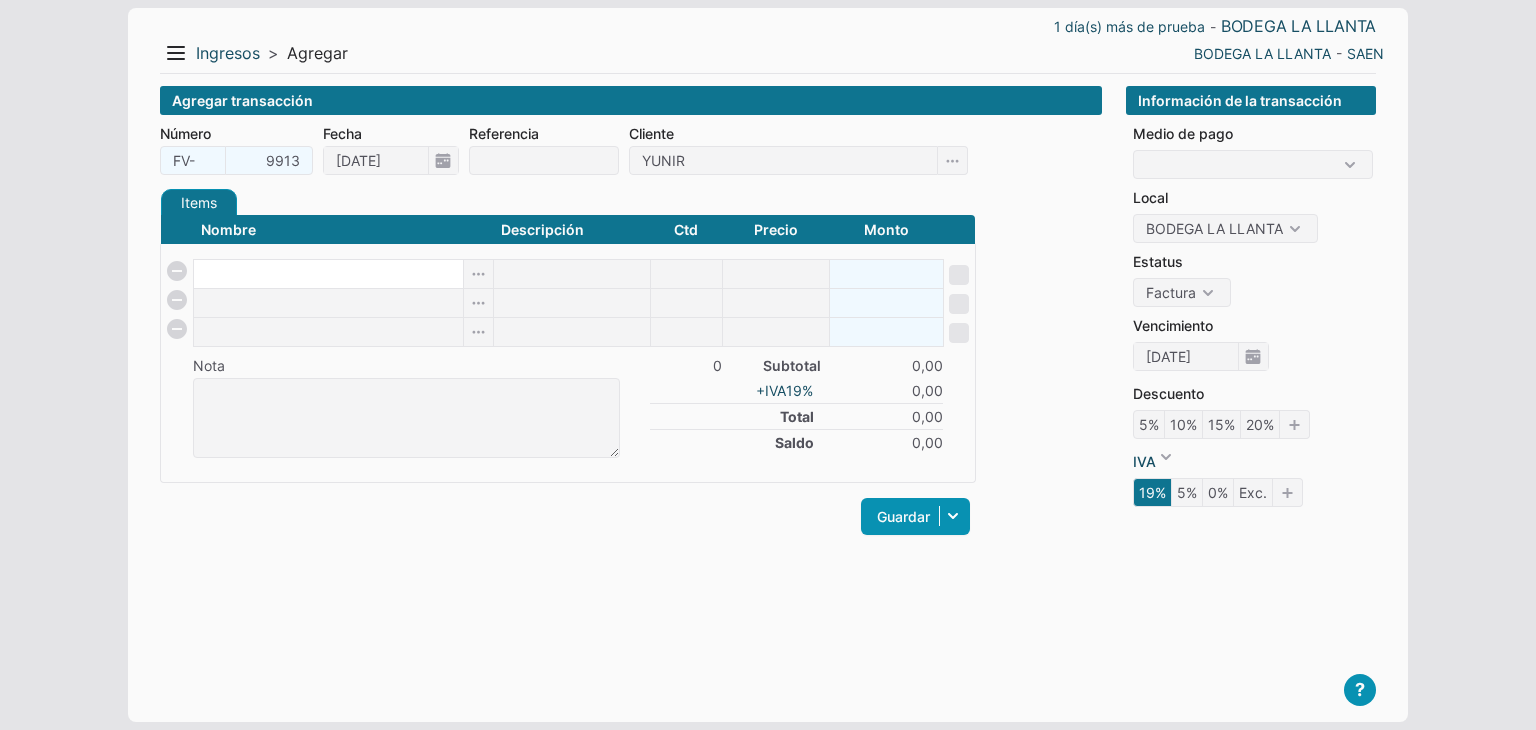 click at bounding box center [328, 274] 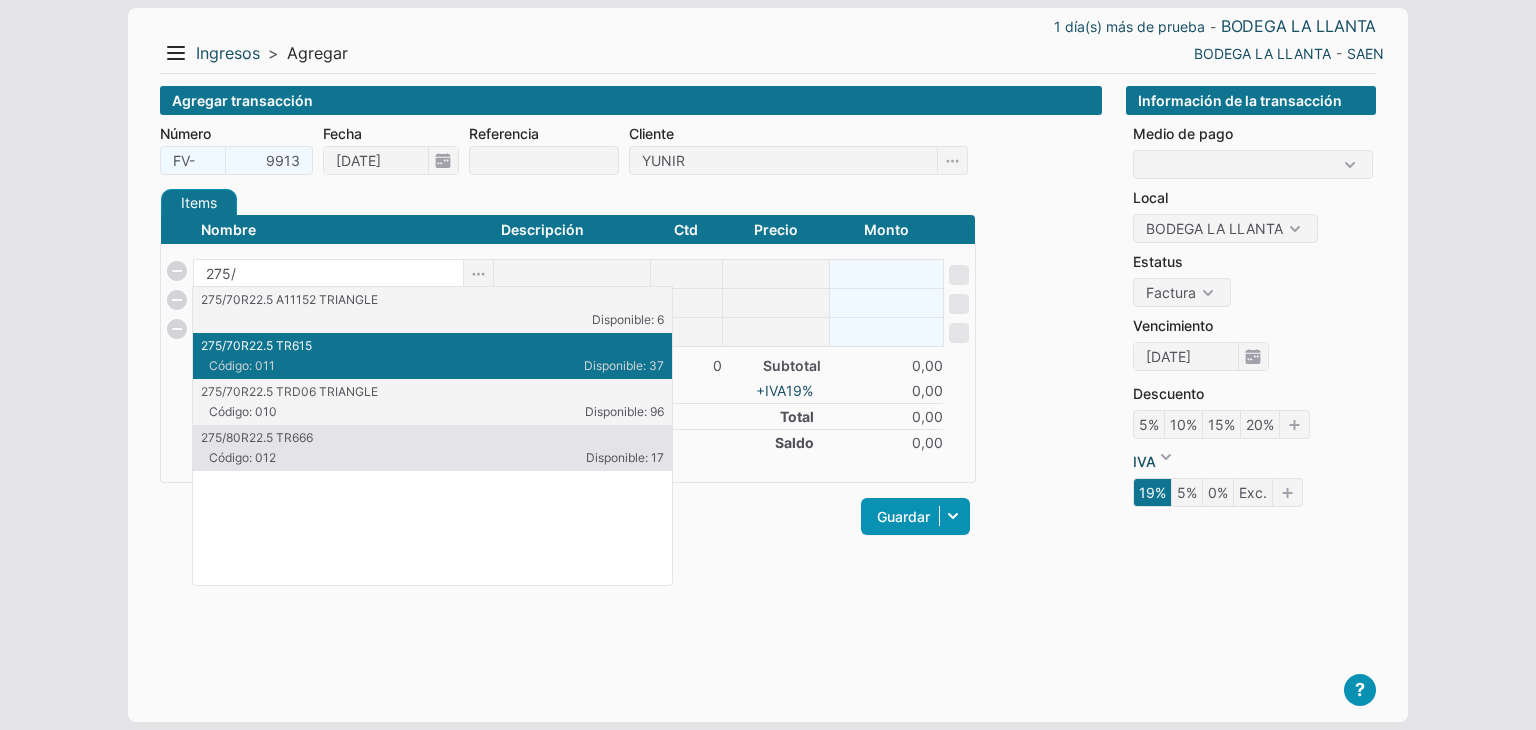 type on "275/" 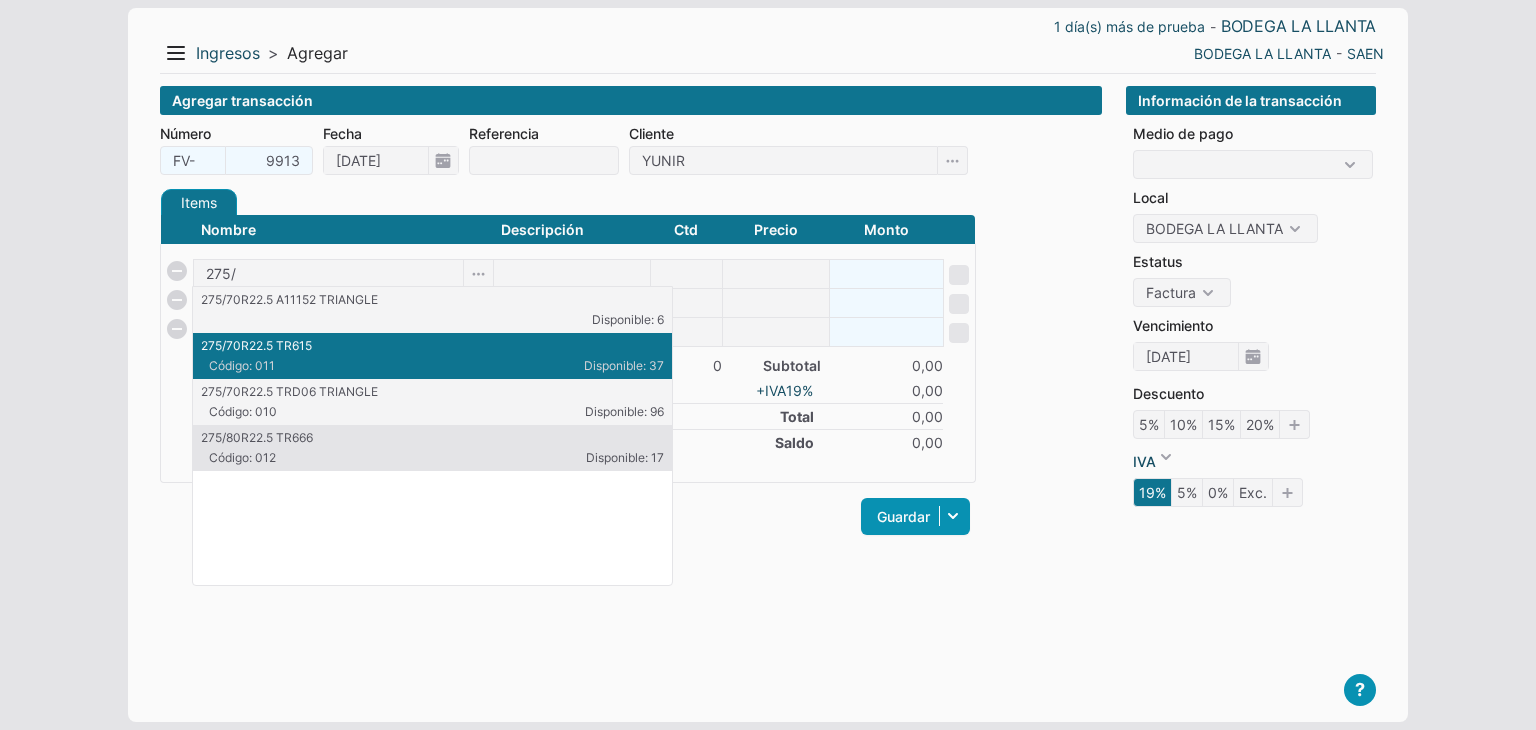 click on "275/70R22.5 TR615" at bounding box center [432, 346] 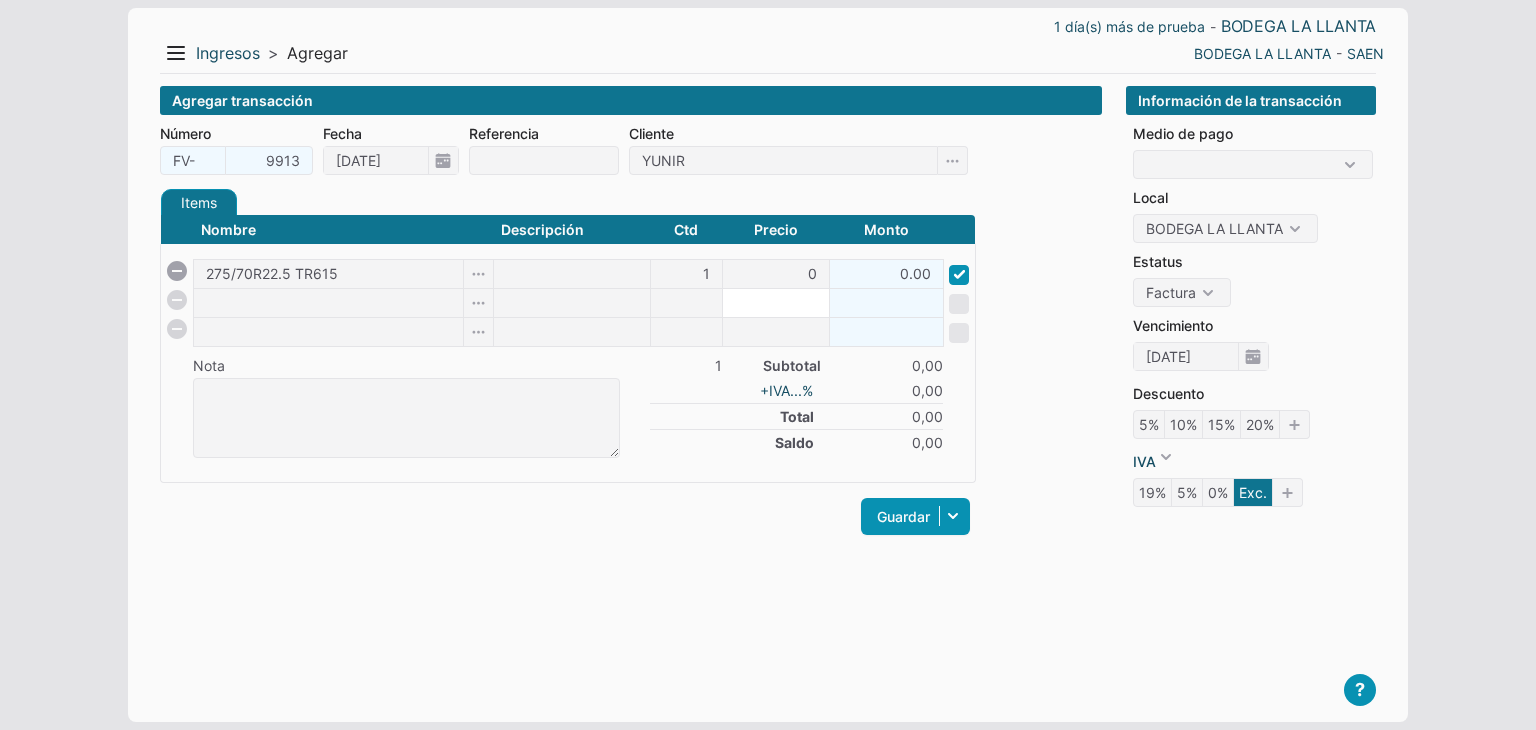 click at bounding box center [776, 303] 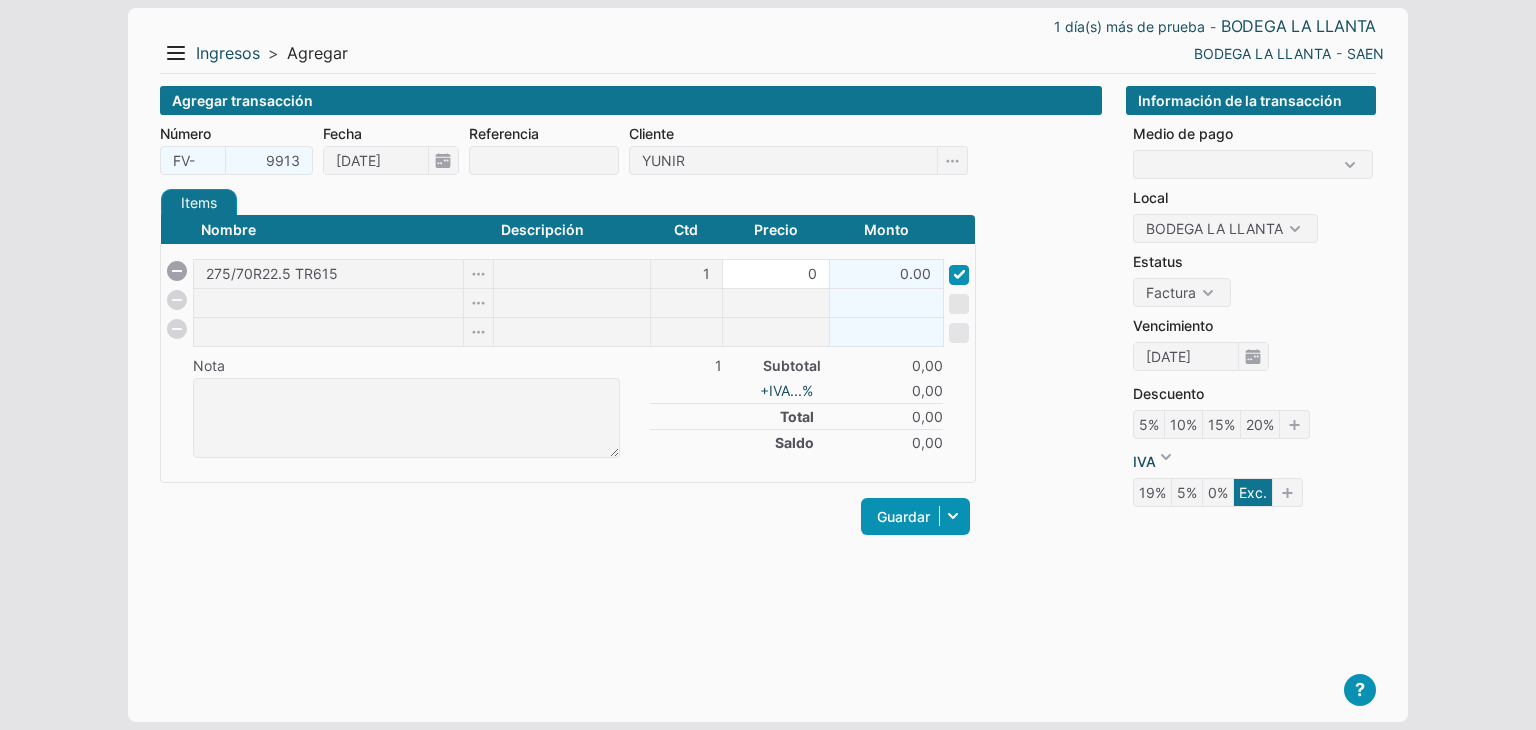 click on "0" at bounding box center (776, 274) 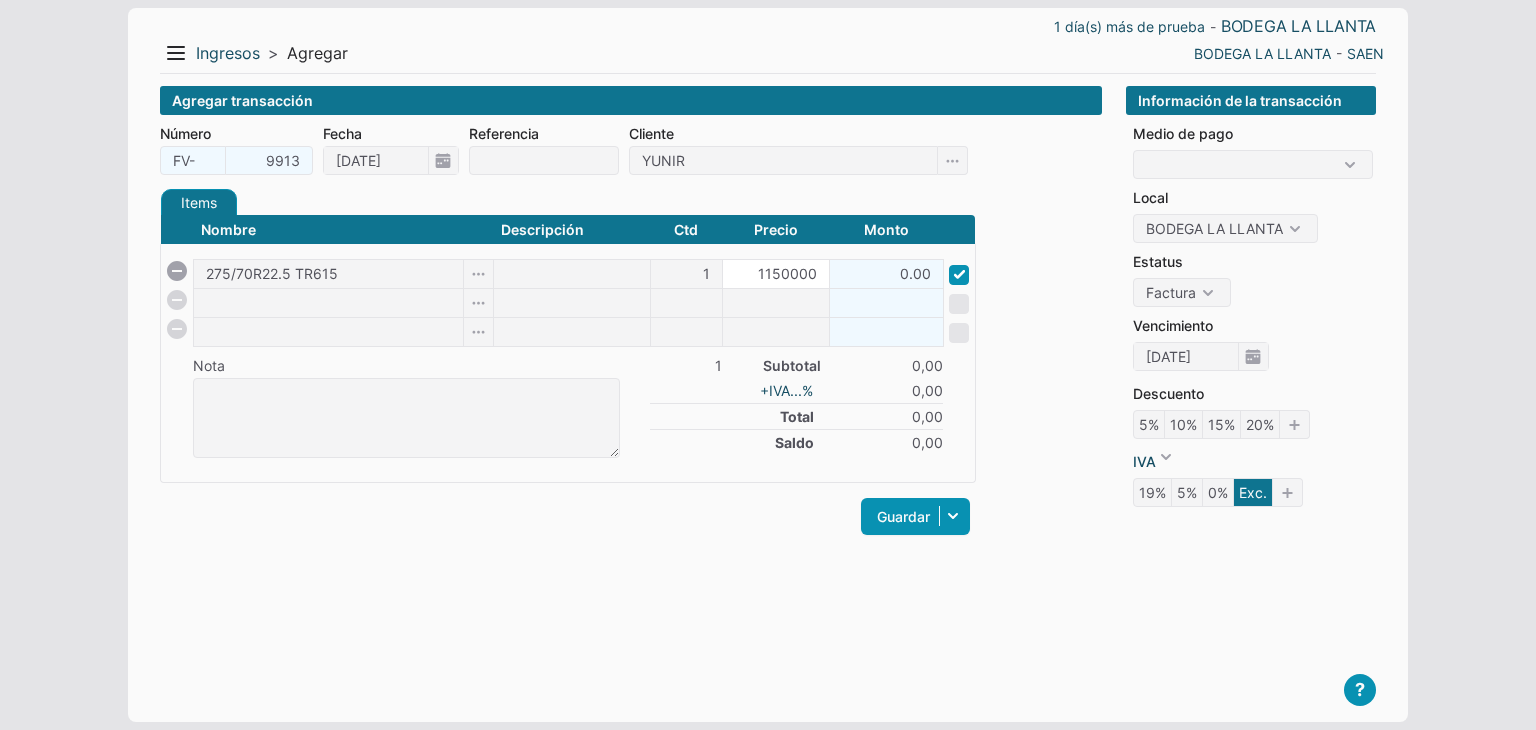 type on "1150000" 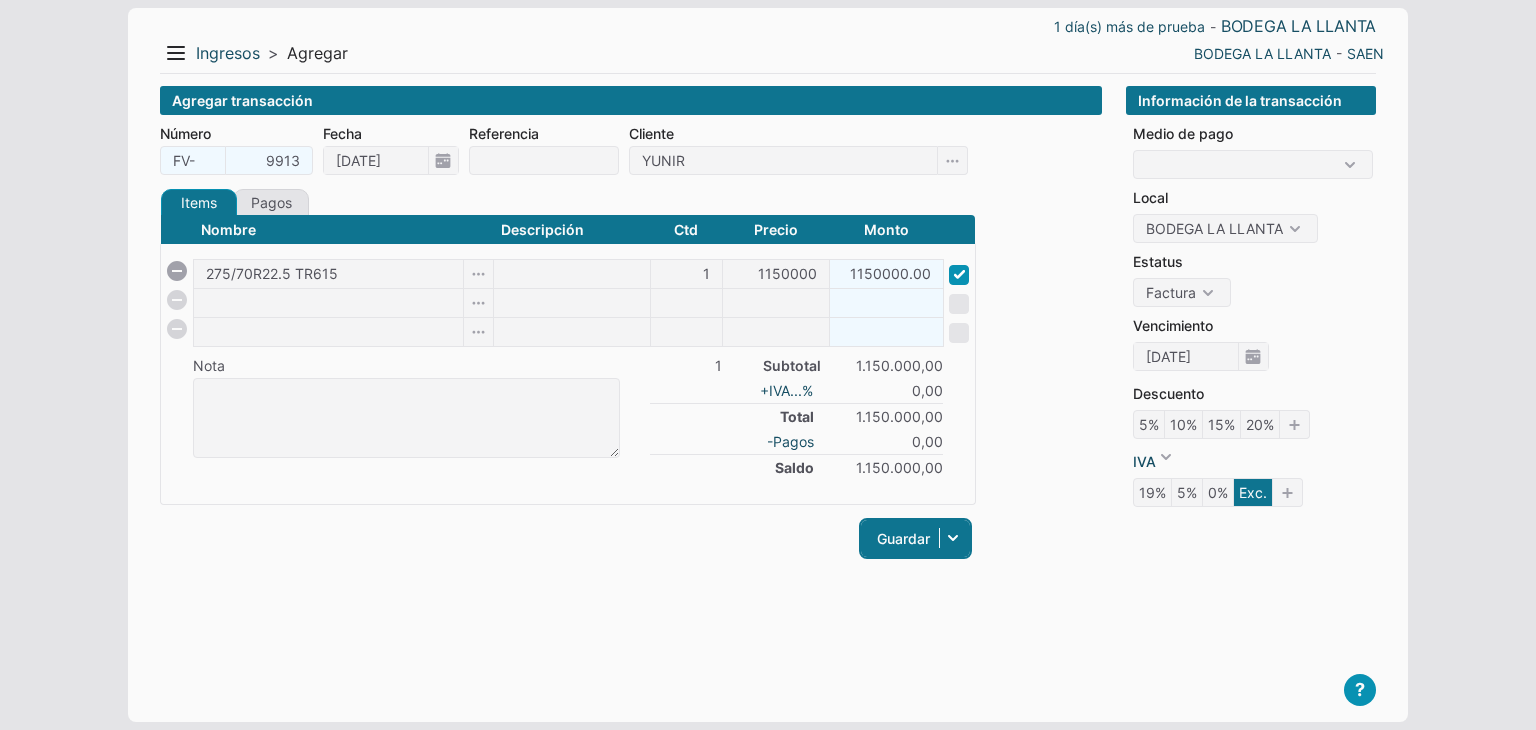 click on "Guardar" at bounding box center [915, 538] 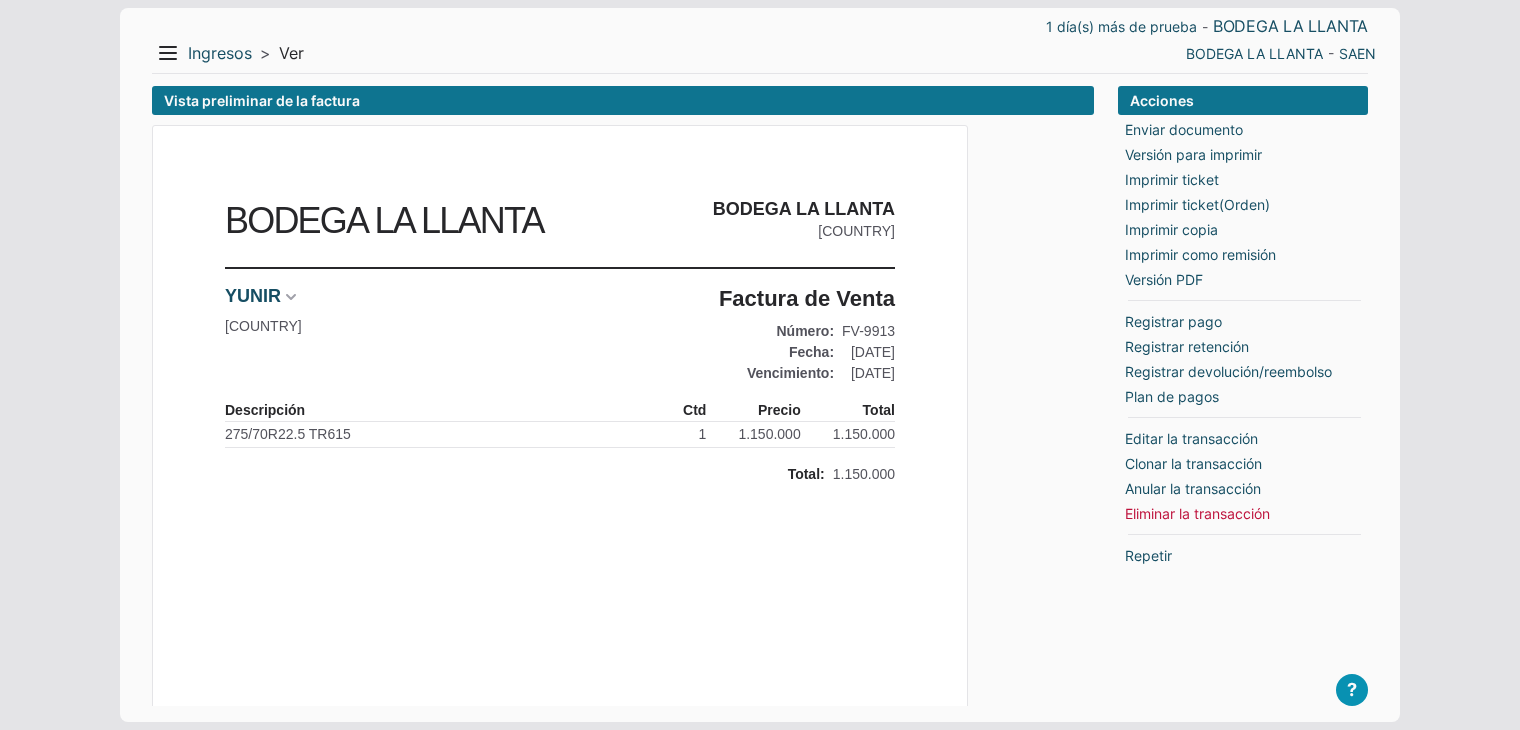 scroll, scrollTop: 0, scrollLeft: 0, axis: both 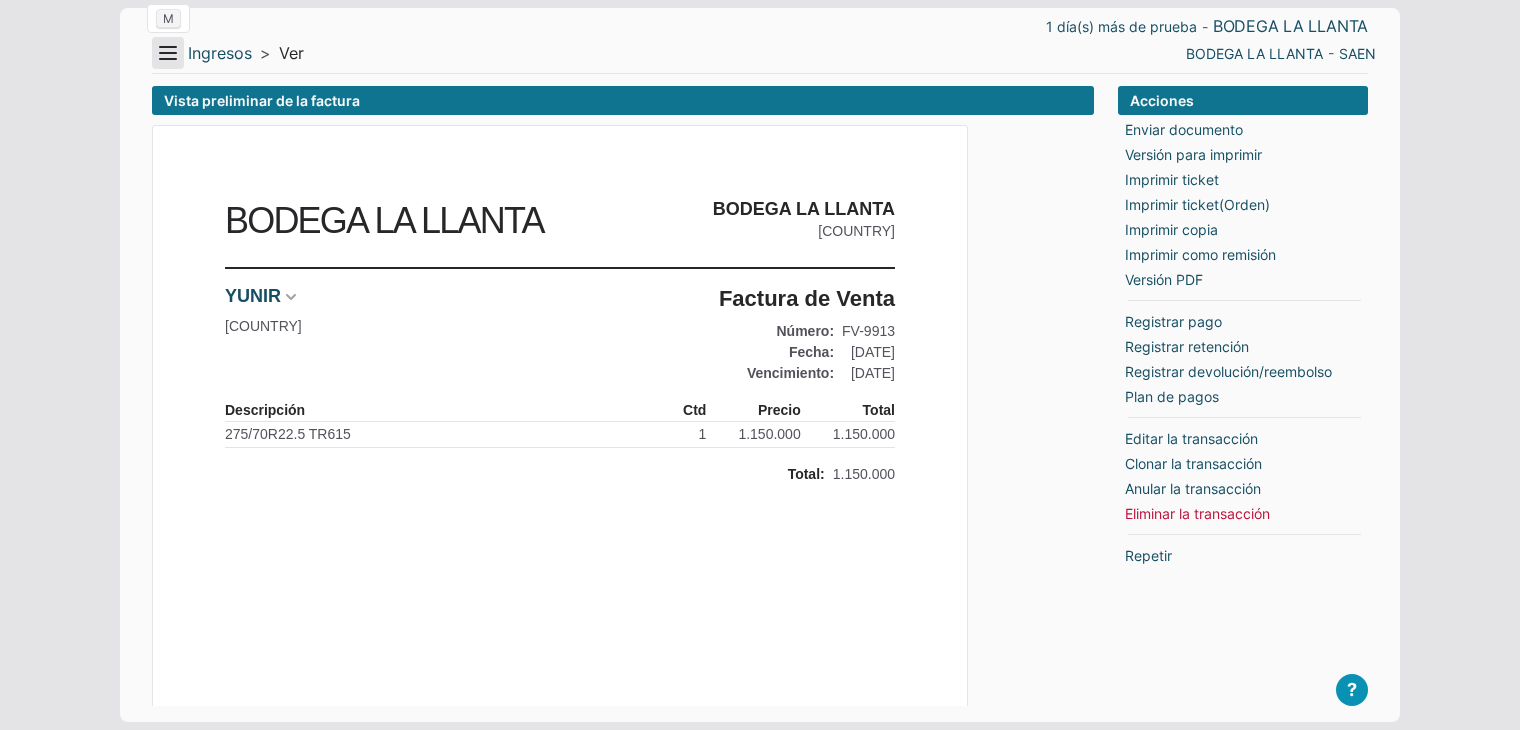 click on "Menu" at bounding box center [168, 53] 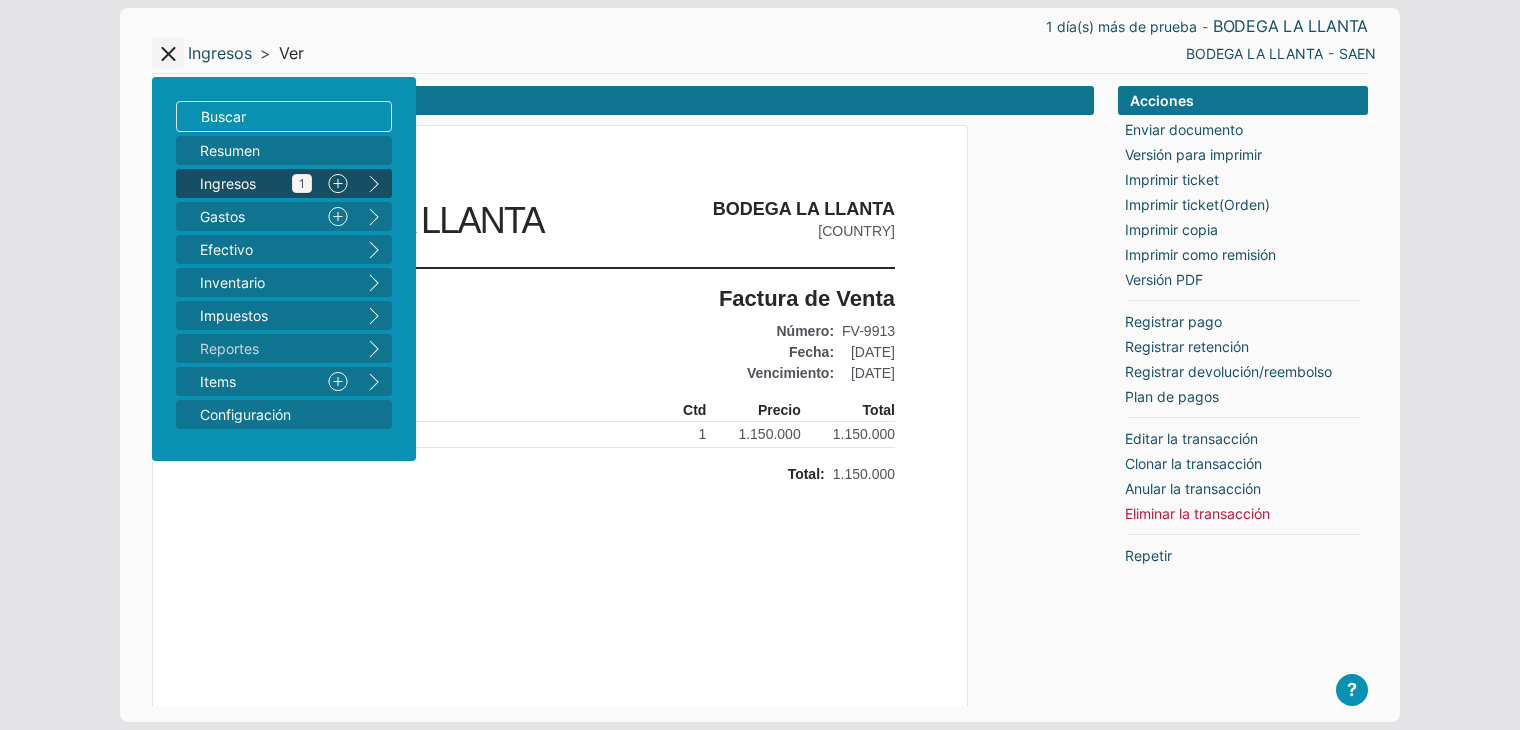 click on "Ingresos    1" at bounding box center (256, 183) 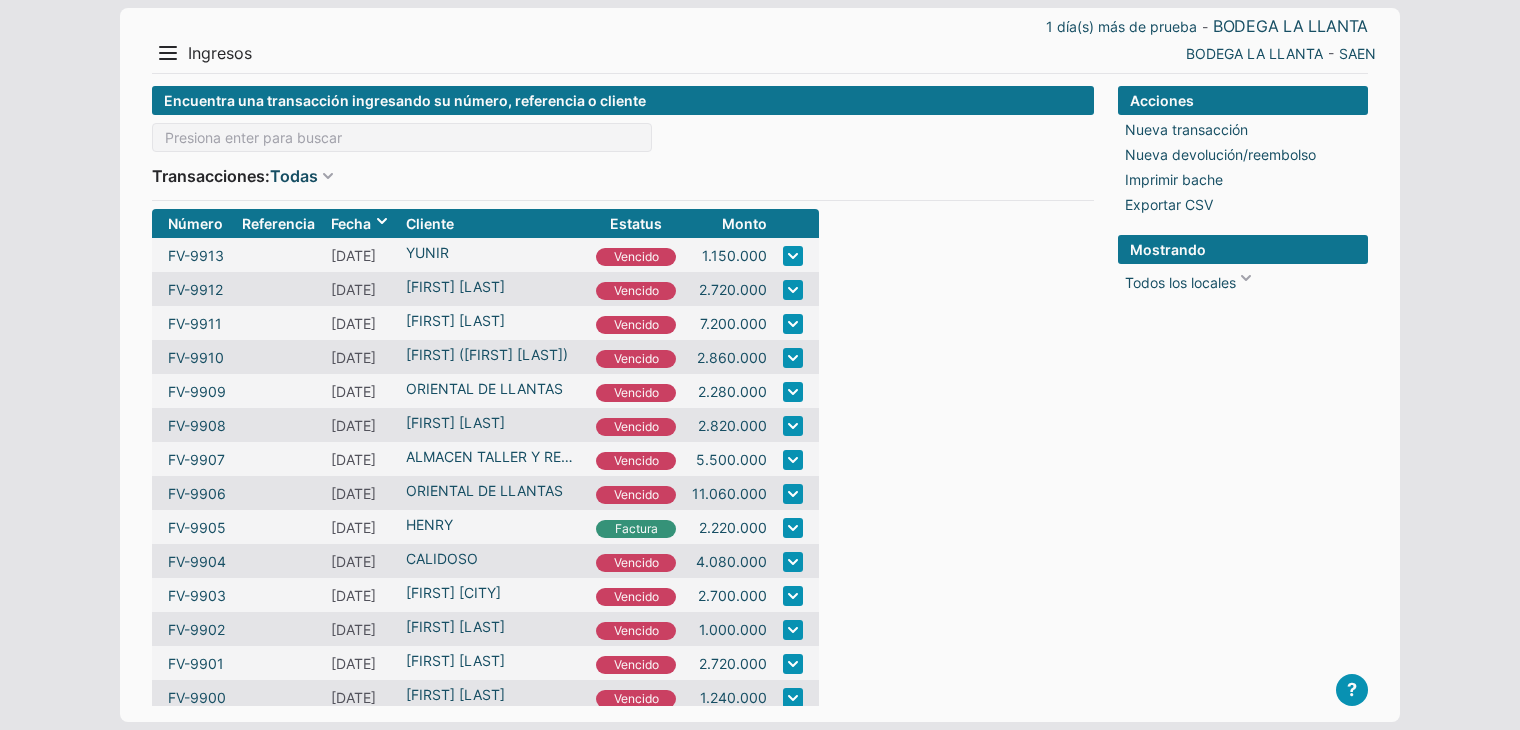 scroll, scrollTop: 0, scrollLeft: 0, axis: both 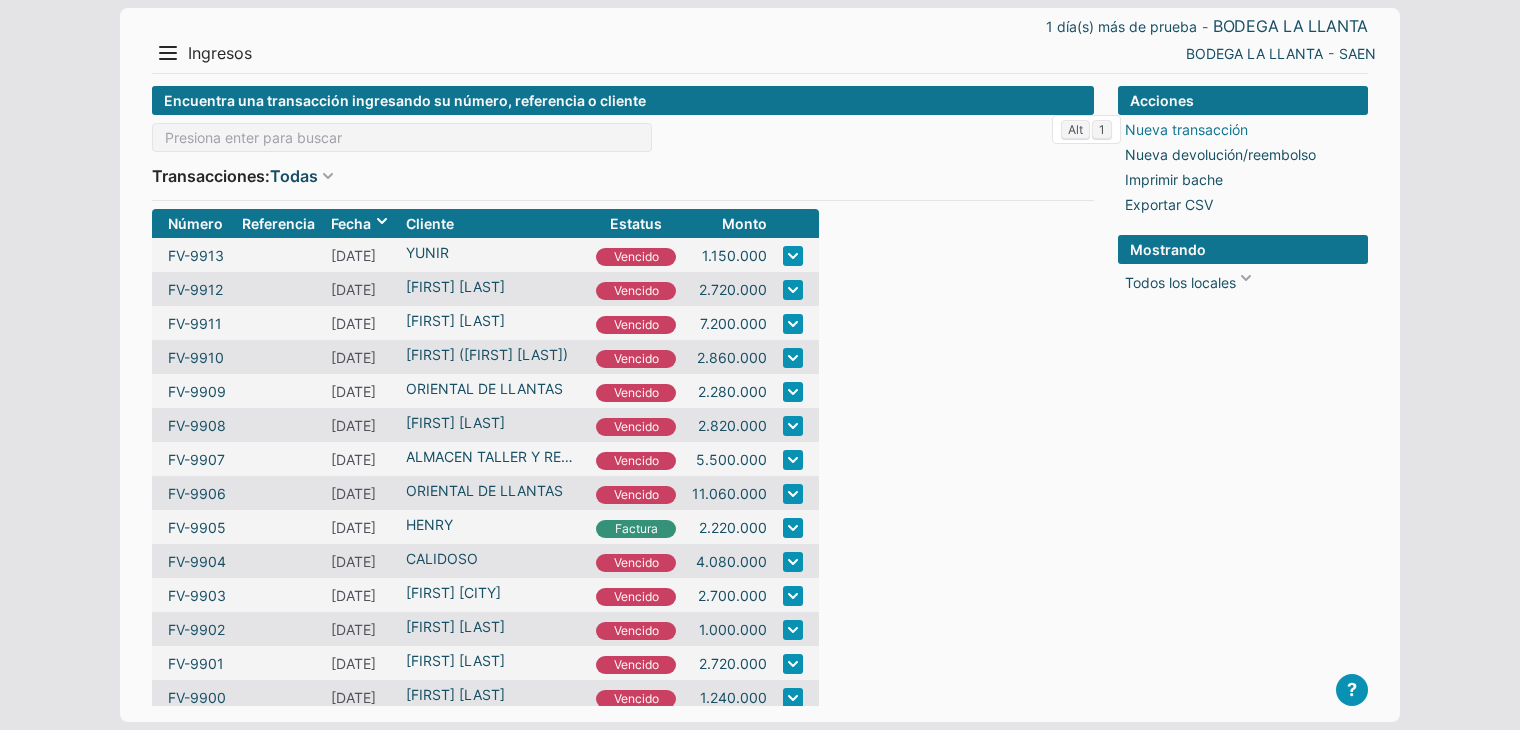click on "Nueva transacción" at bounding box center [1186, 129] 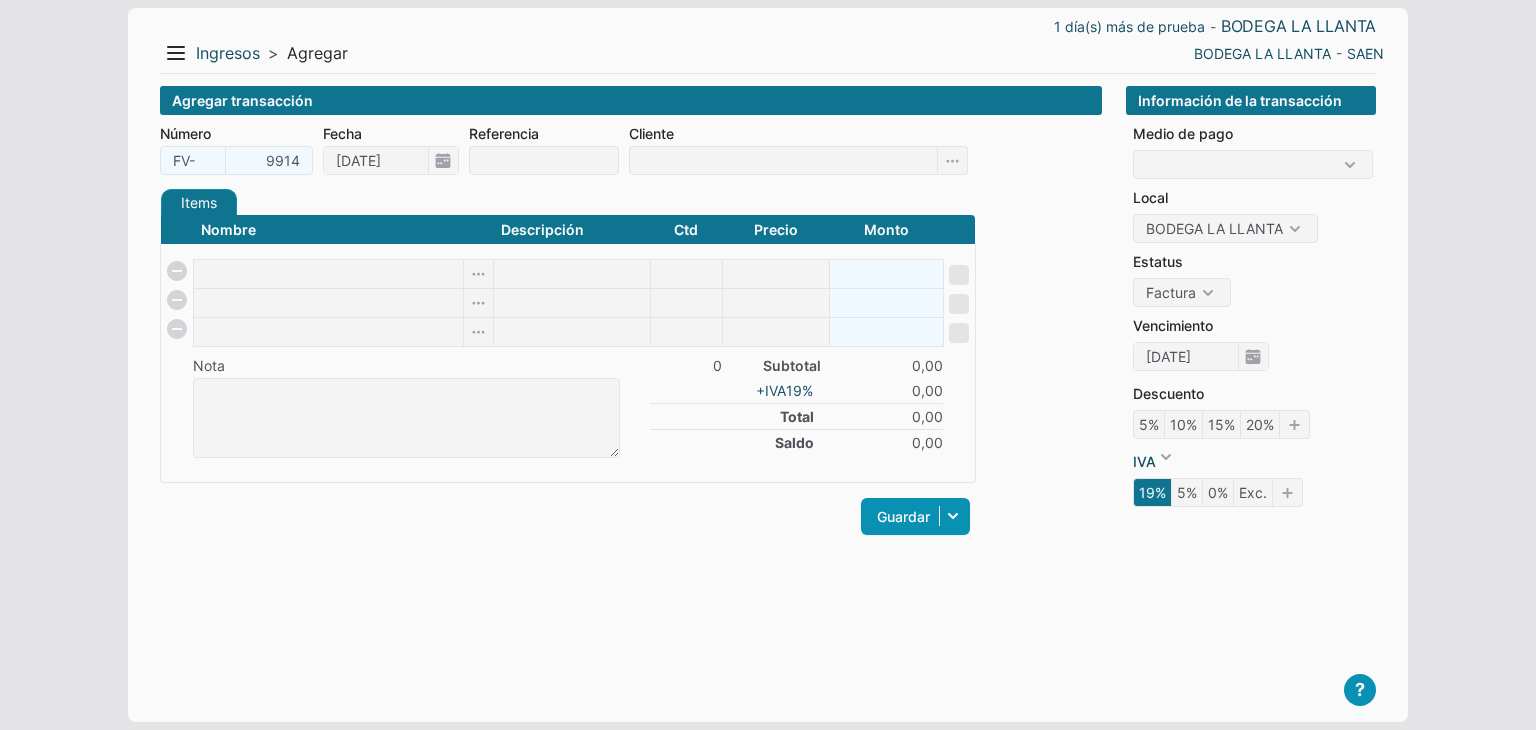 scroll, scrollTop: 0, scrollLeft: 0, axis: both 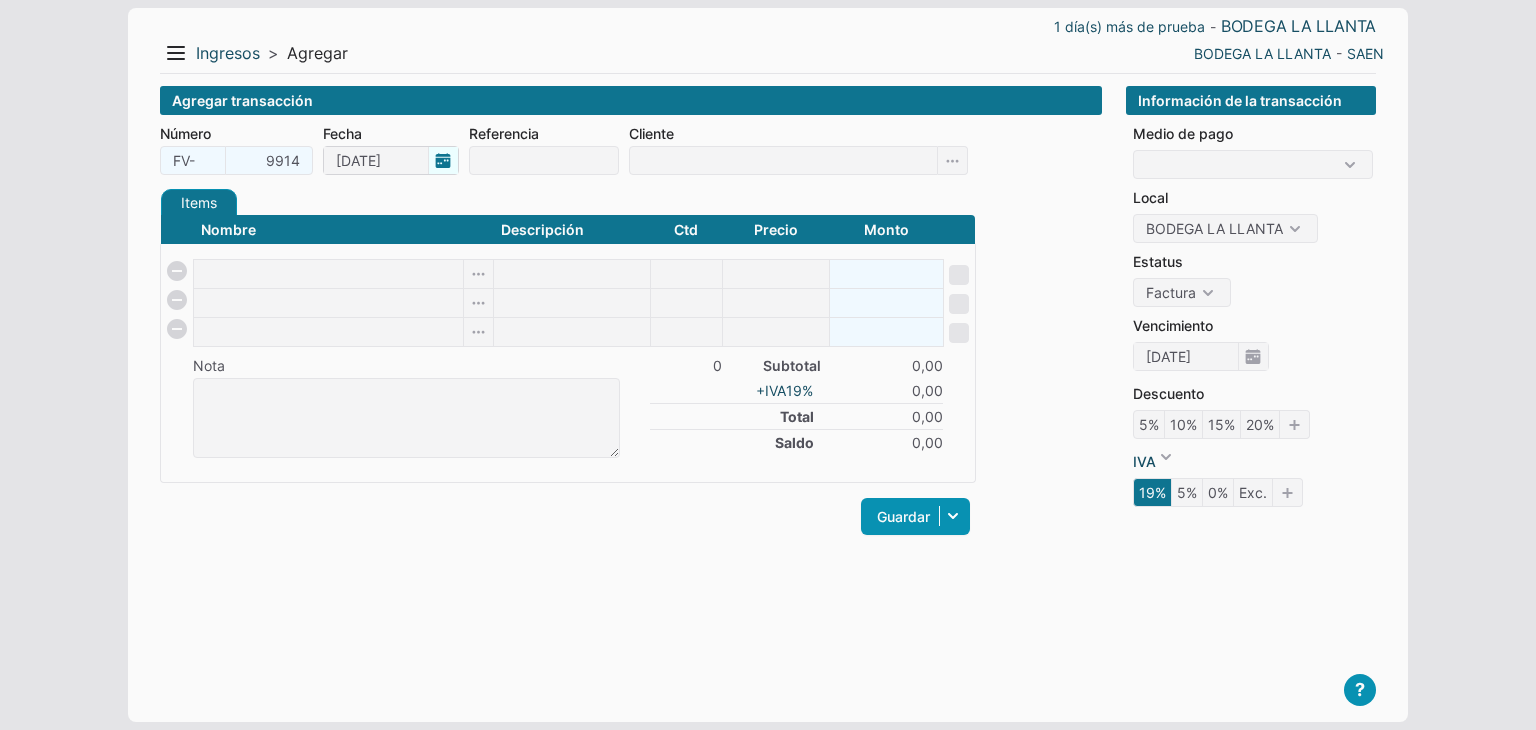 click on "08/07/2025" at bounding box center [391, 160] 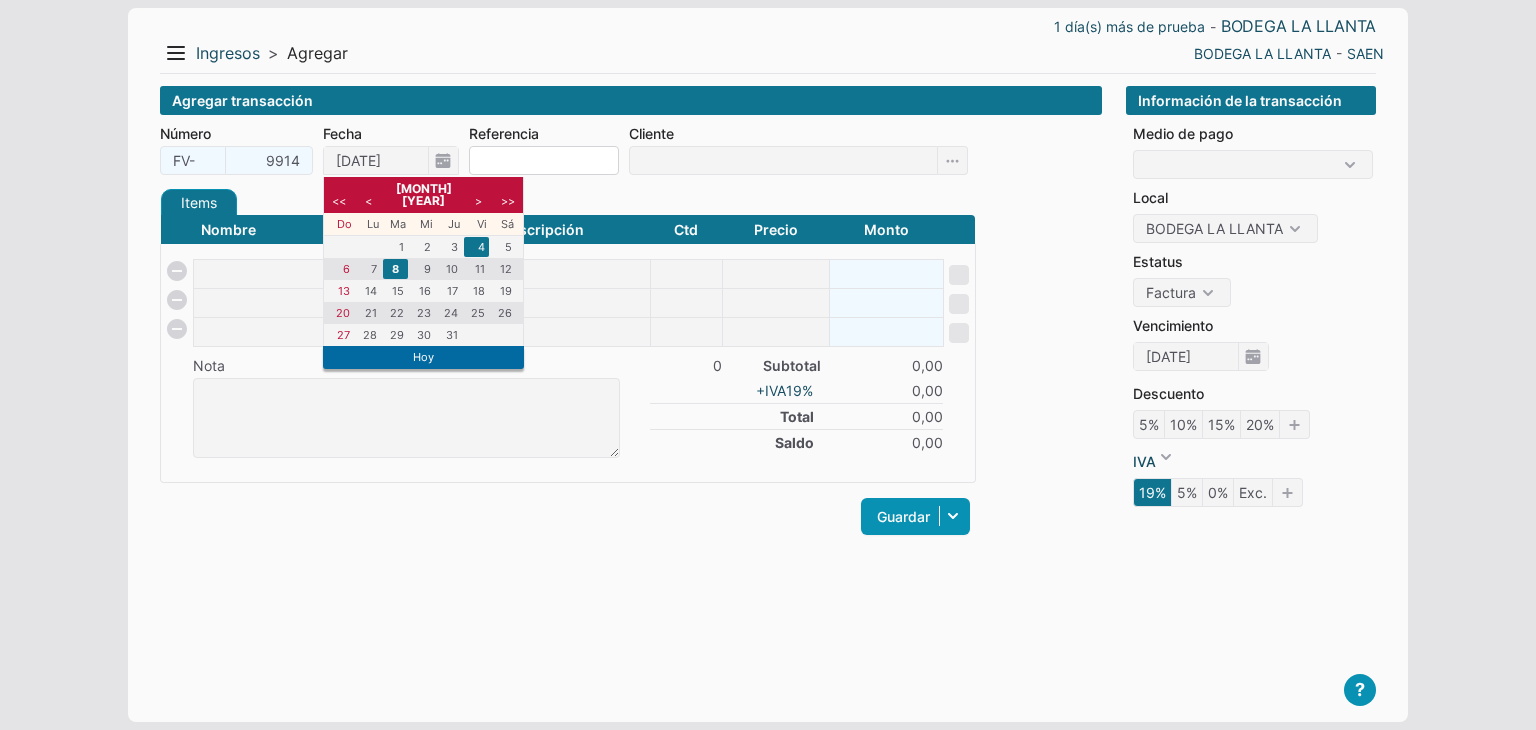 click on "4" at bounding box center (476, 247) 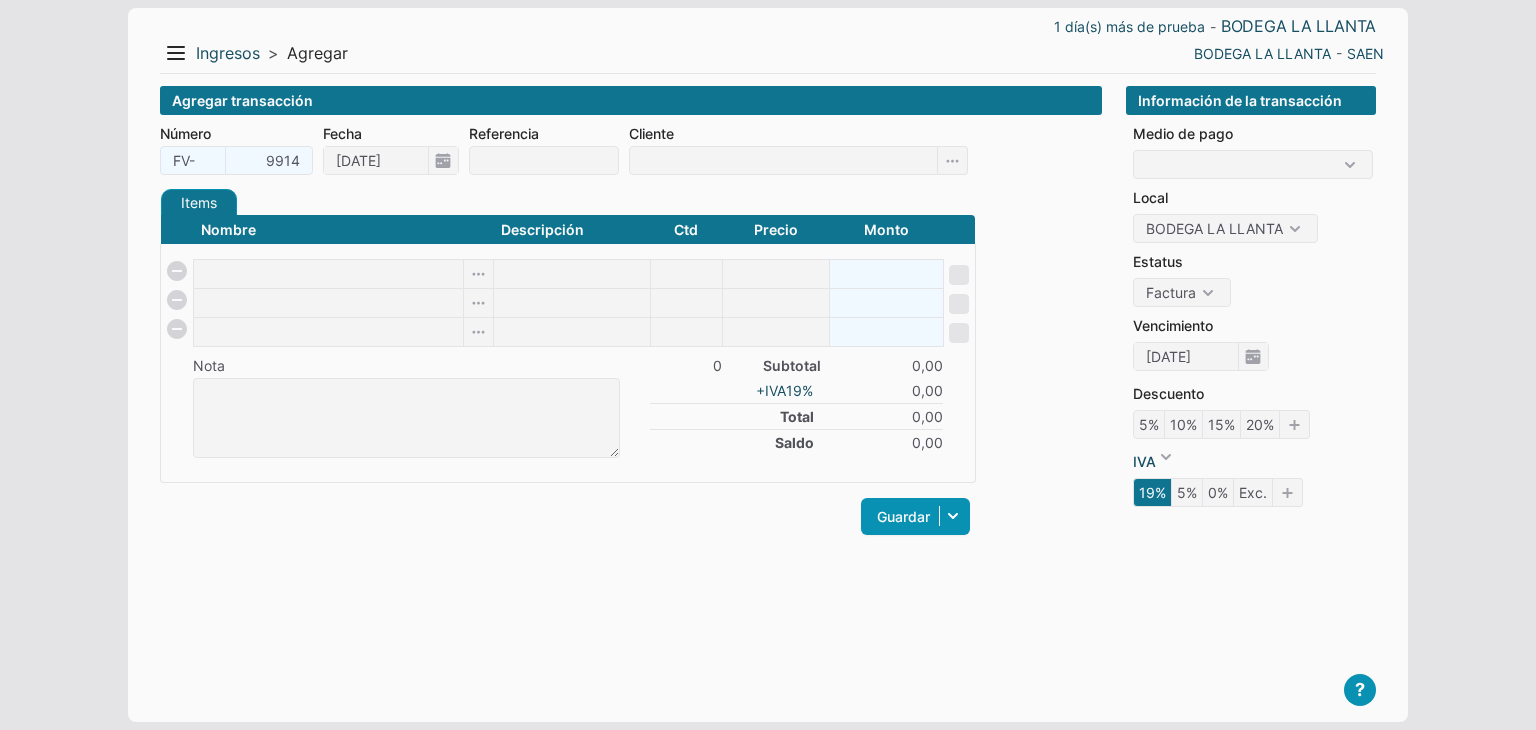 click on "Número FV- 9914 Fecha   04/07/2025   Referencia Cliente       Items   Créditos   Pagos   Nombre Descripción Ctd Precio Monto                                                               Nota 0 Subtotal 0,00   -Descuento 0,00 + IVA  19% 0,00 Total   0,00 -Créditos   0,00 -Descuento   0,00 -Pagos   0,00 Saldo   0,00 Número Referencia Fecha Crédito Saldo Aplicar crédito Total 0,00 Saldo 0,00 Crédito disponible 0,00 Cuenta Fecha Monto Referencia Comentario Total 0,00 Saldo 0,00                                     Ítem Tasa % Monto Aplicar a todos los items Recordar tasa(s) de impuesto Total 0,00 Guardar Guardar y ver documento Guardar y agregar nueva Guardar y continuar editando Guardar e ir atrás Guardar y ver la lista Guardar e imprimir" at bounding box center [631, 341] 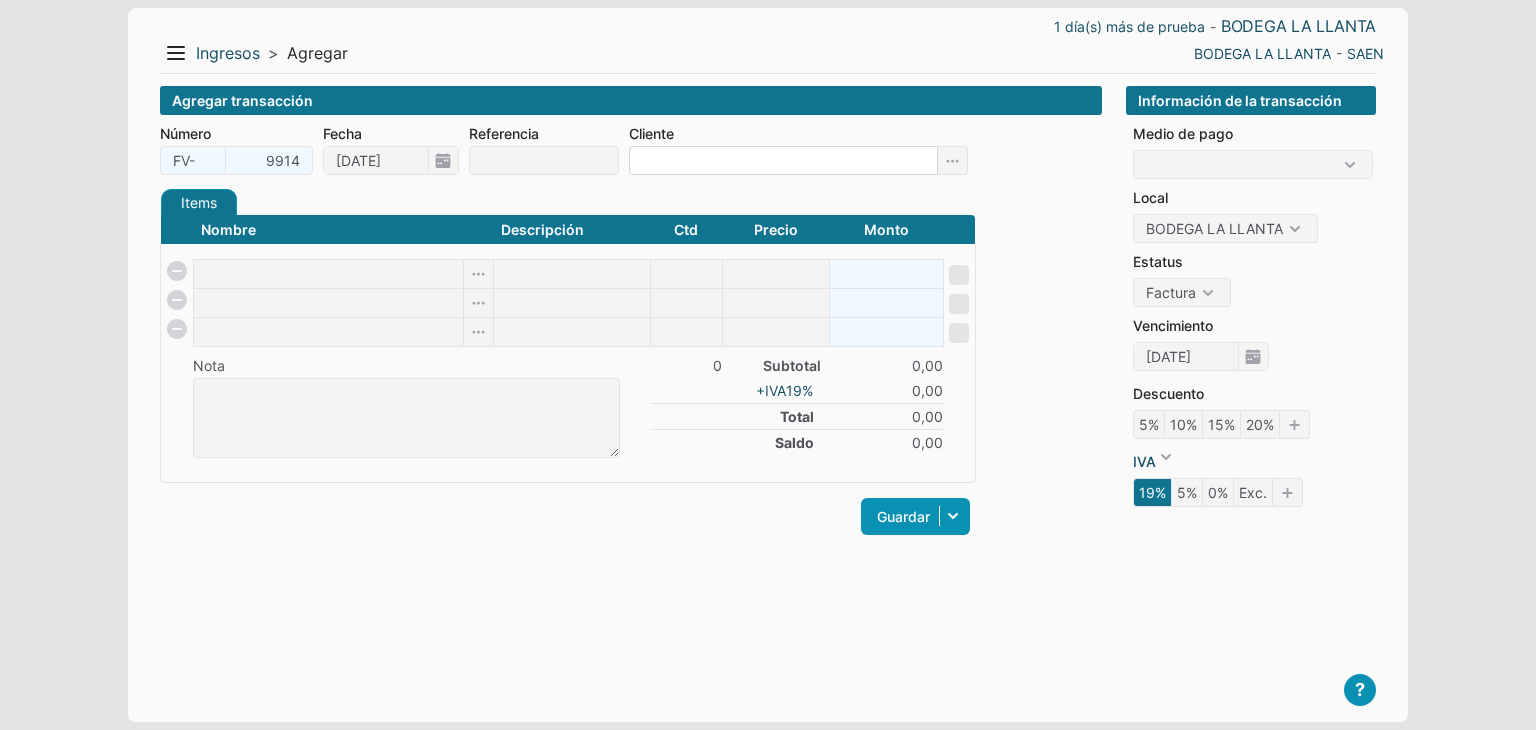 click at bounding box center [783, 160] 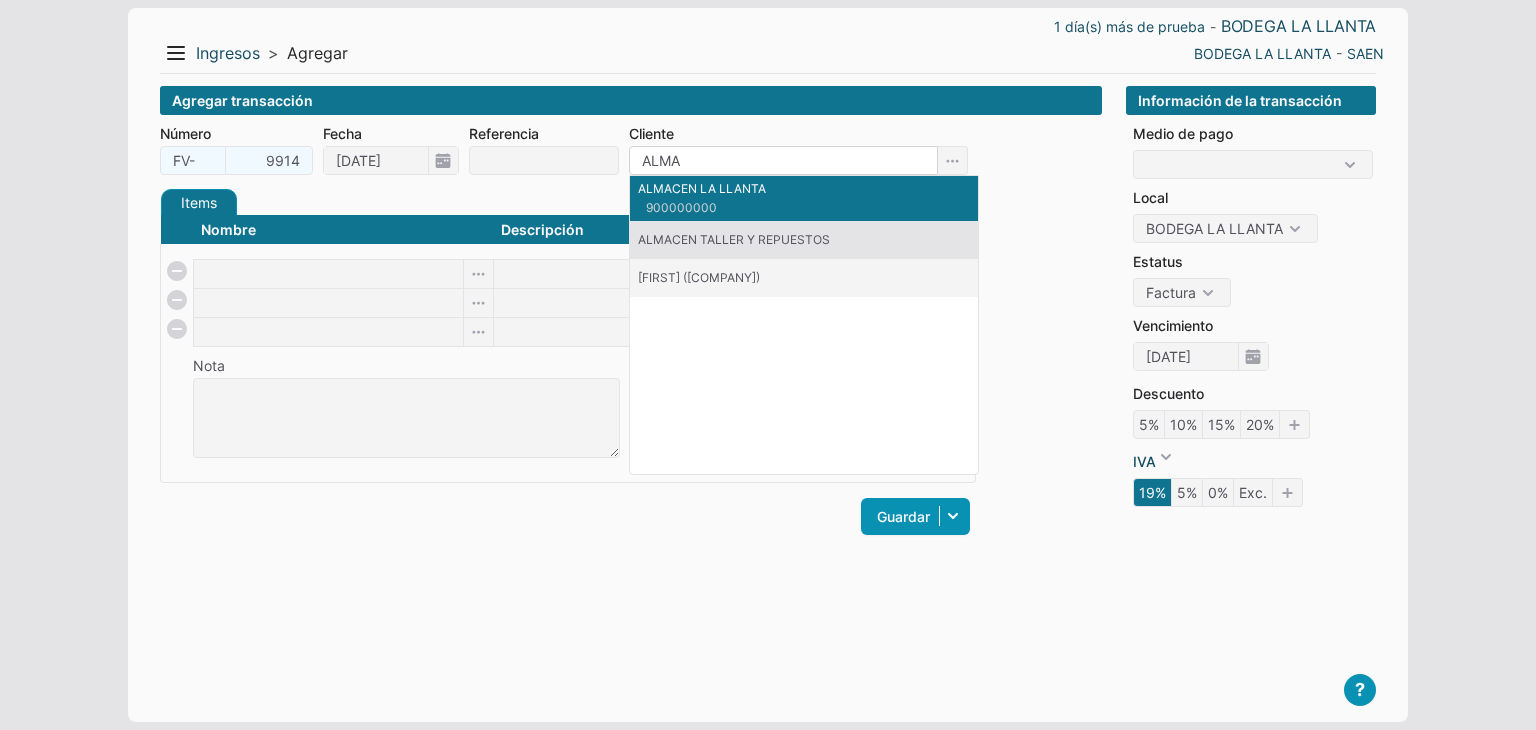 type on "ALMA" 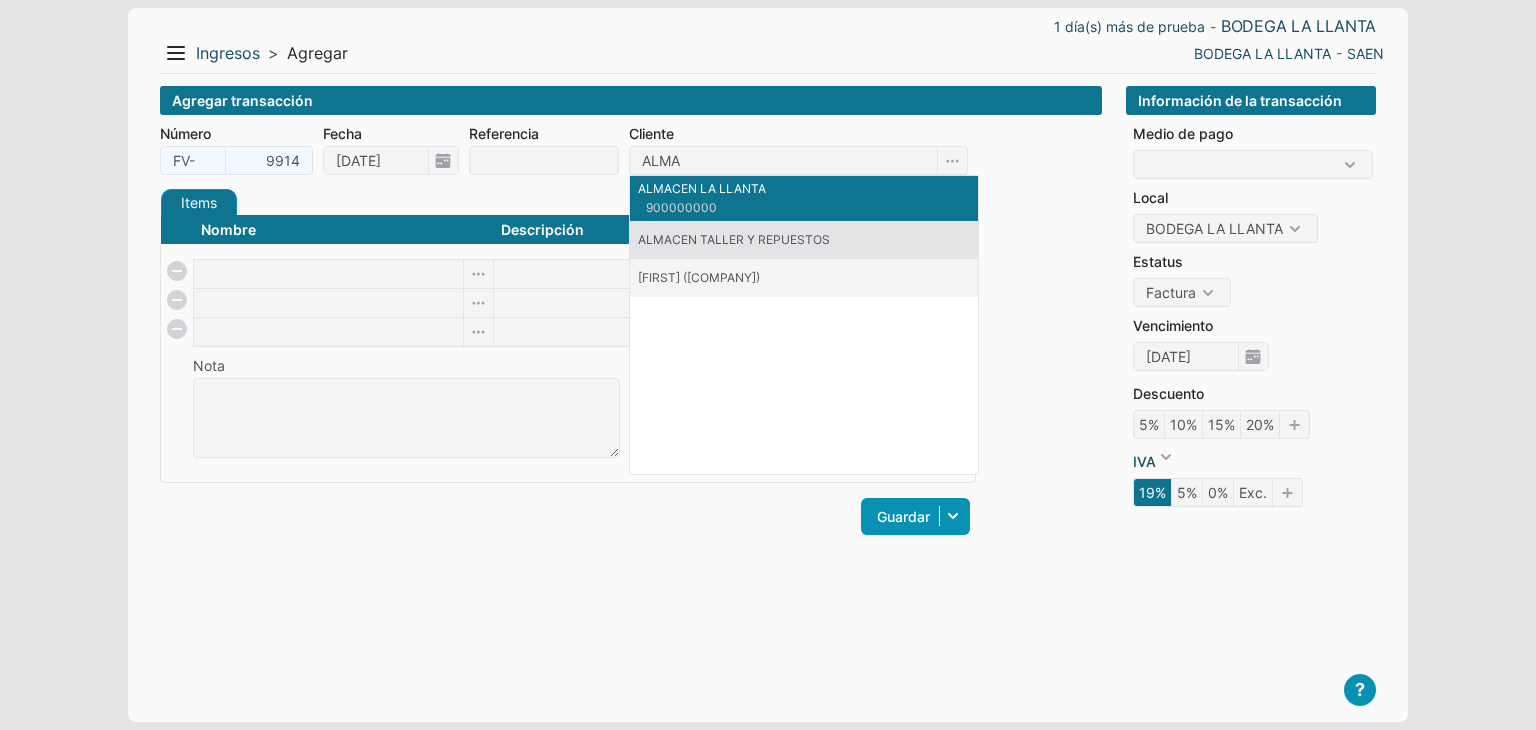click on "900000000" at bounding box center [808, 208] 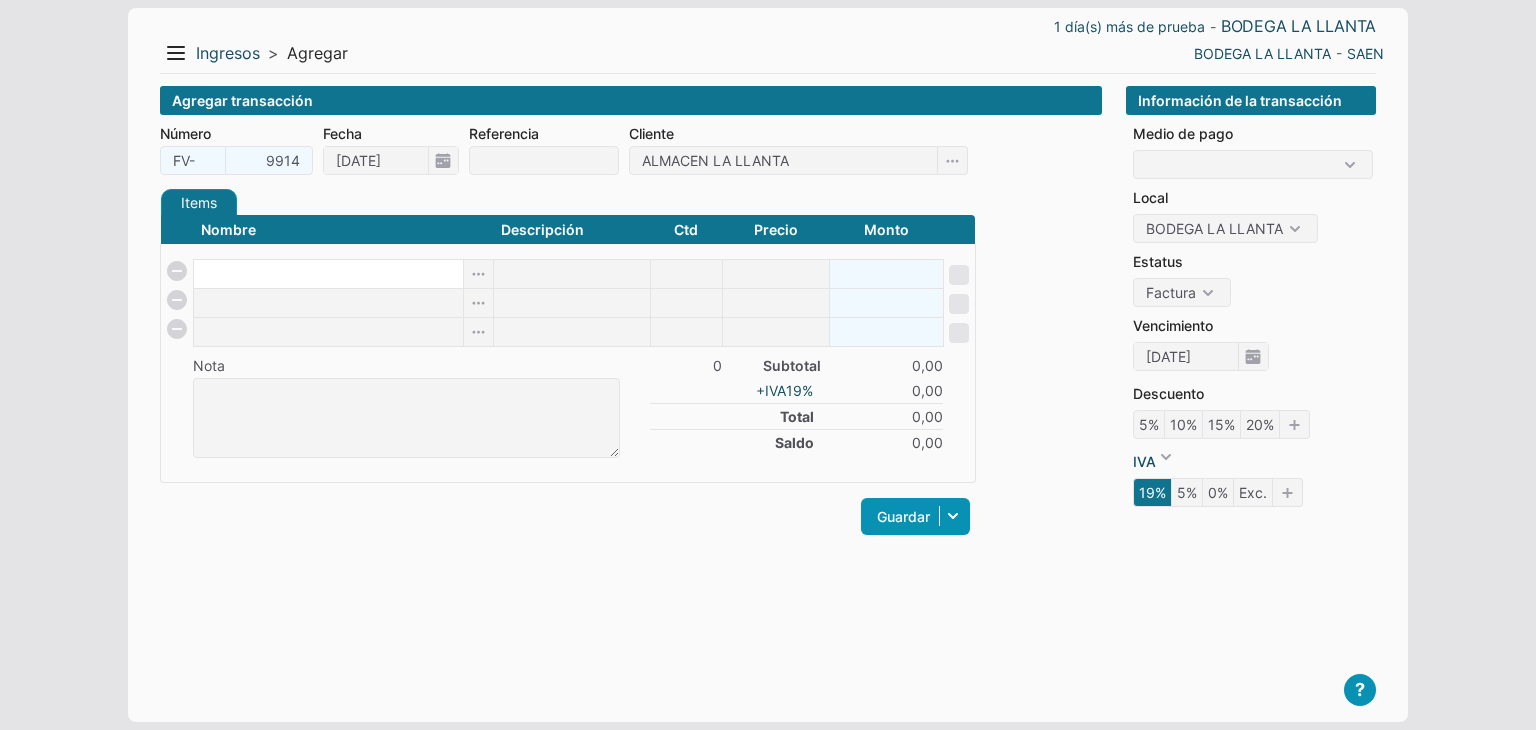 click at bounding box center [328, 274] 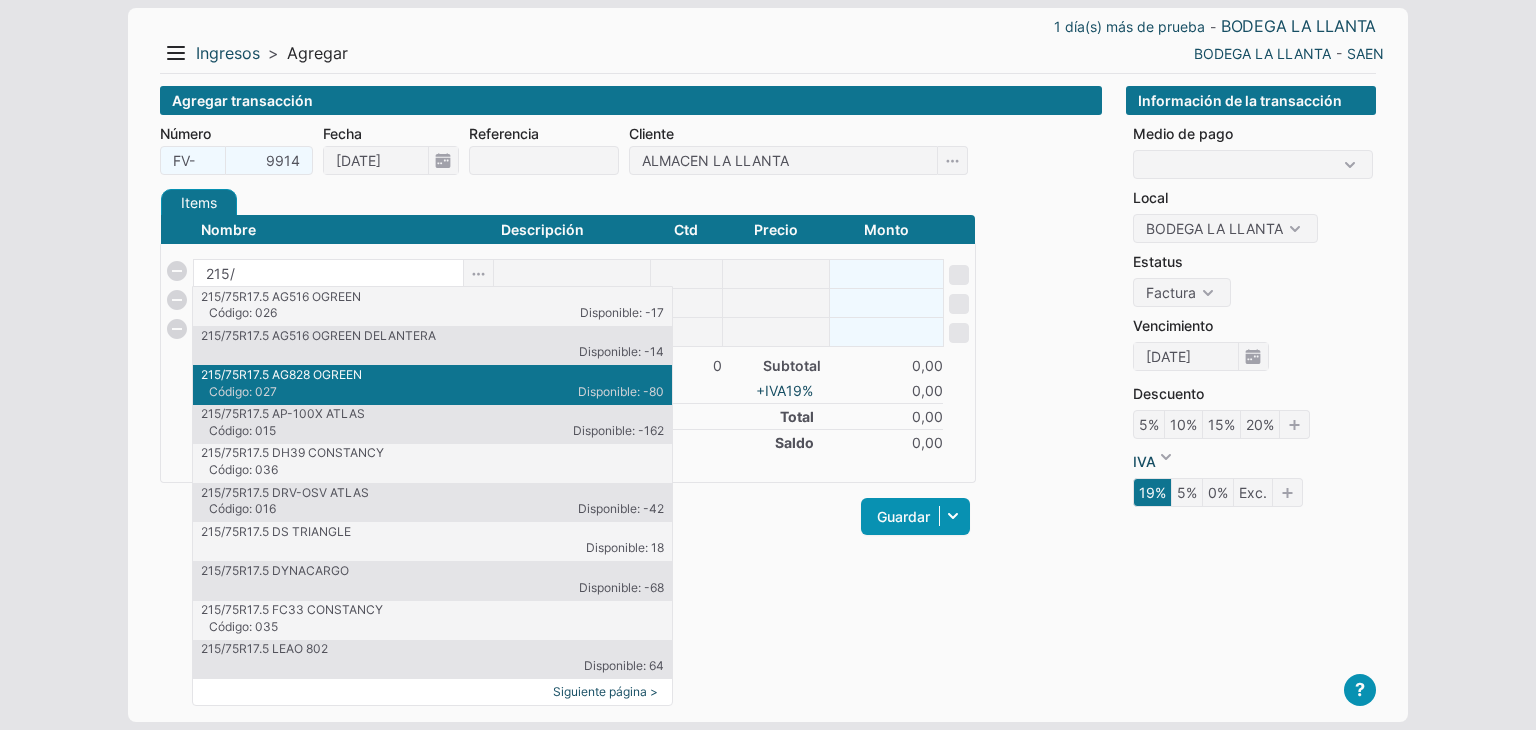 type on "215/" 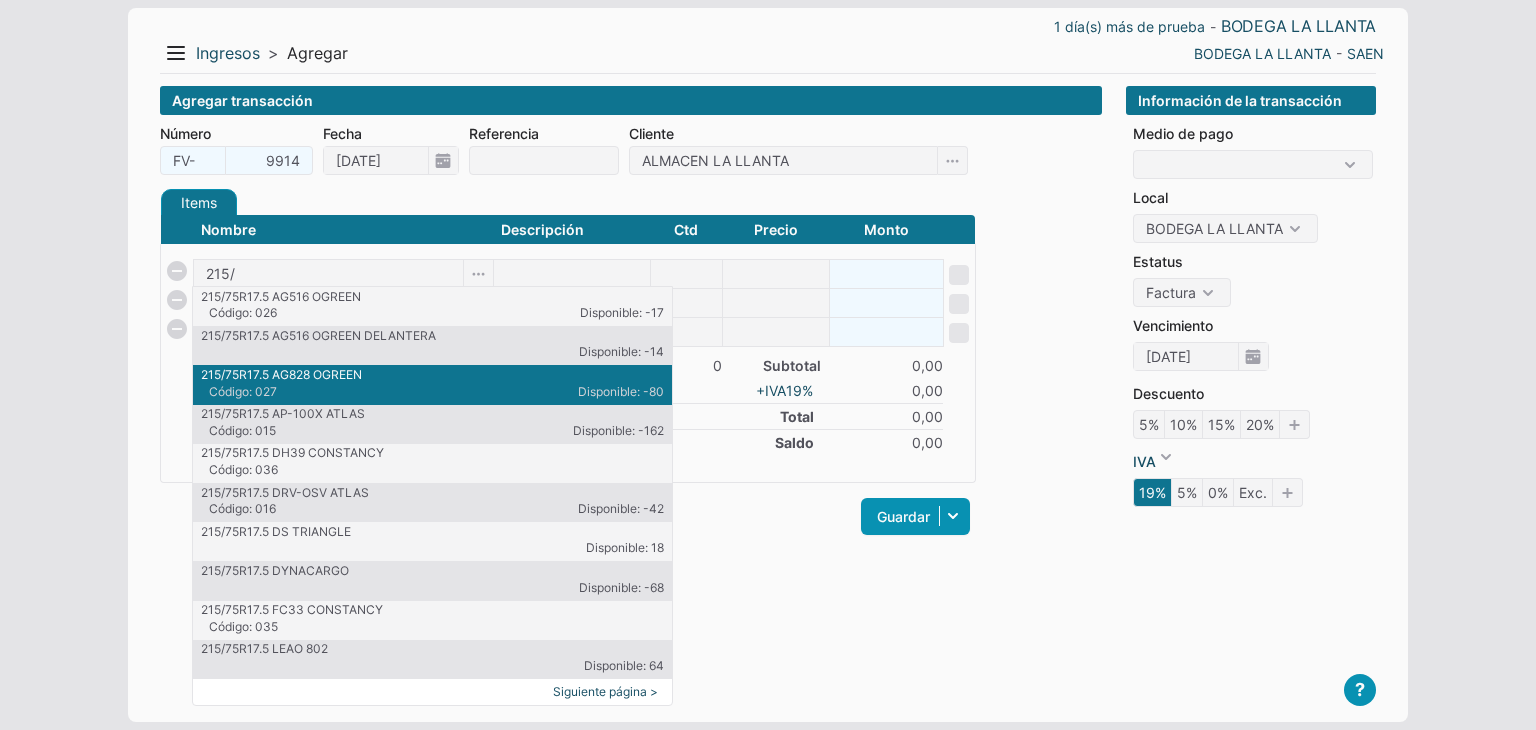 click on "215/75R17.5 AG828 OGREEN" at bounding box center (432, 375) 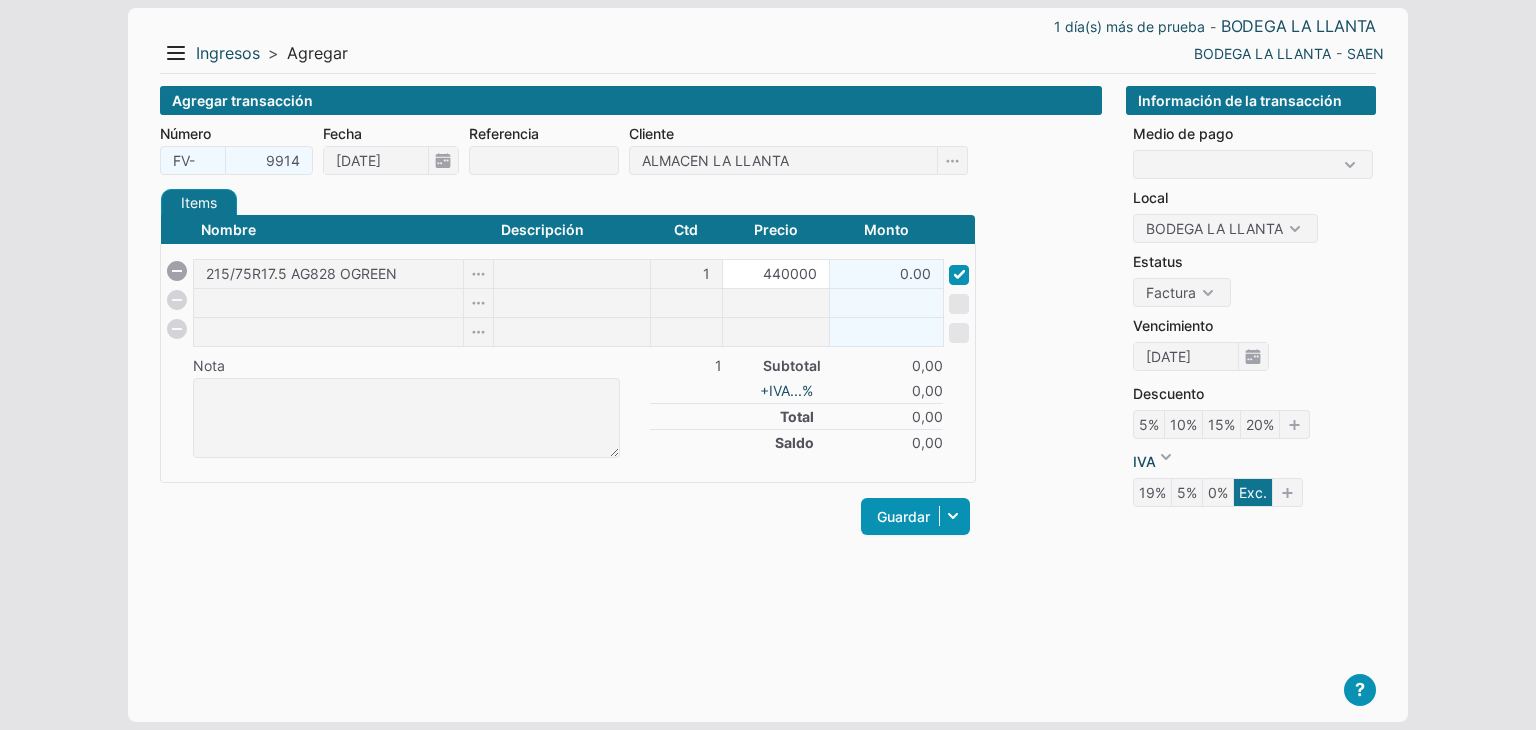 type on "440000" 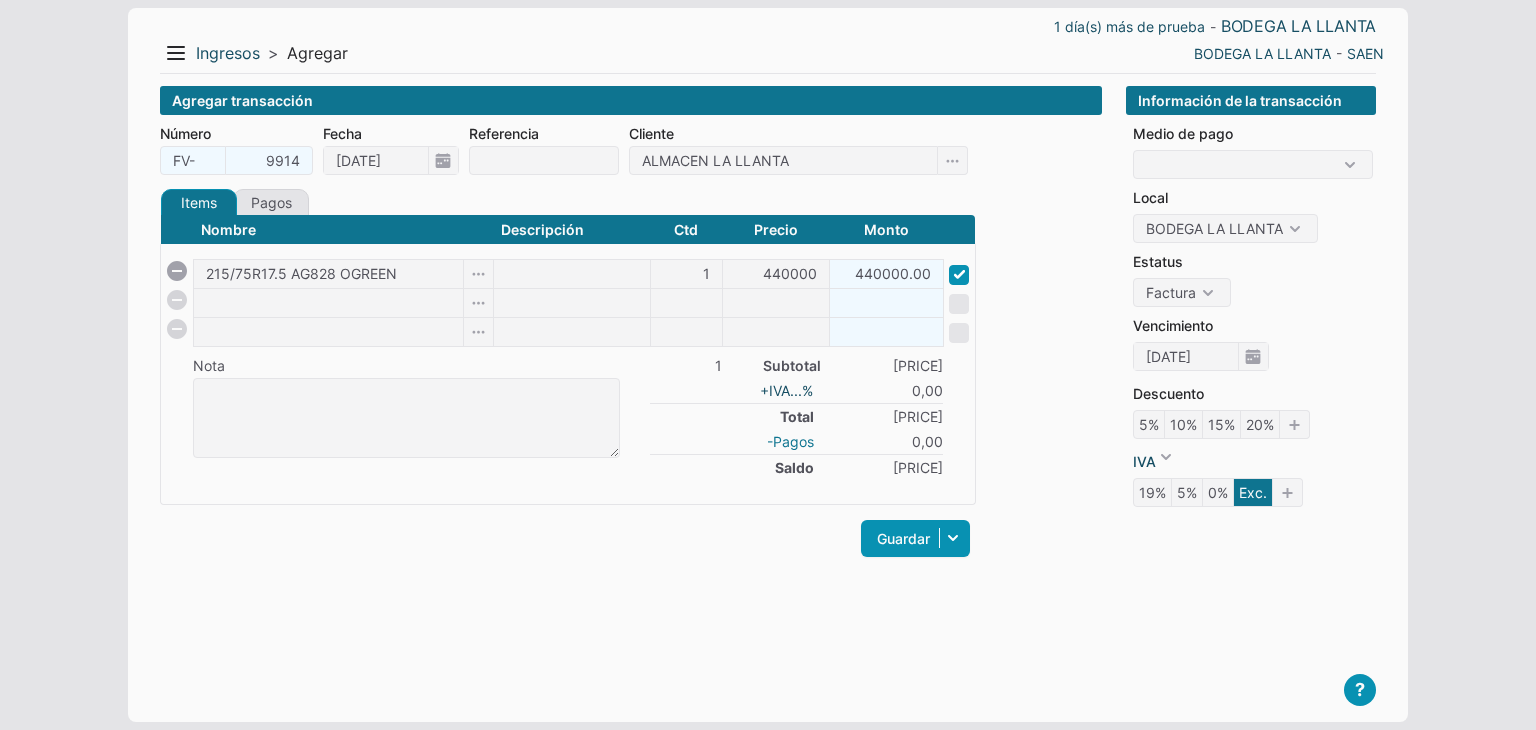 click on "-Pagos" at bounding box center (790, 441) 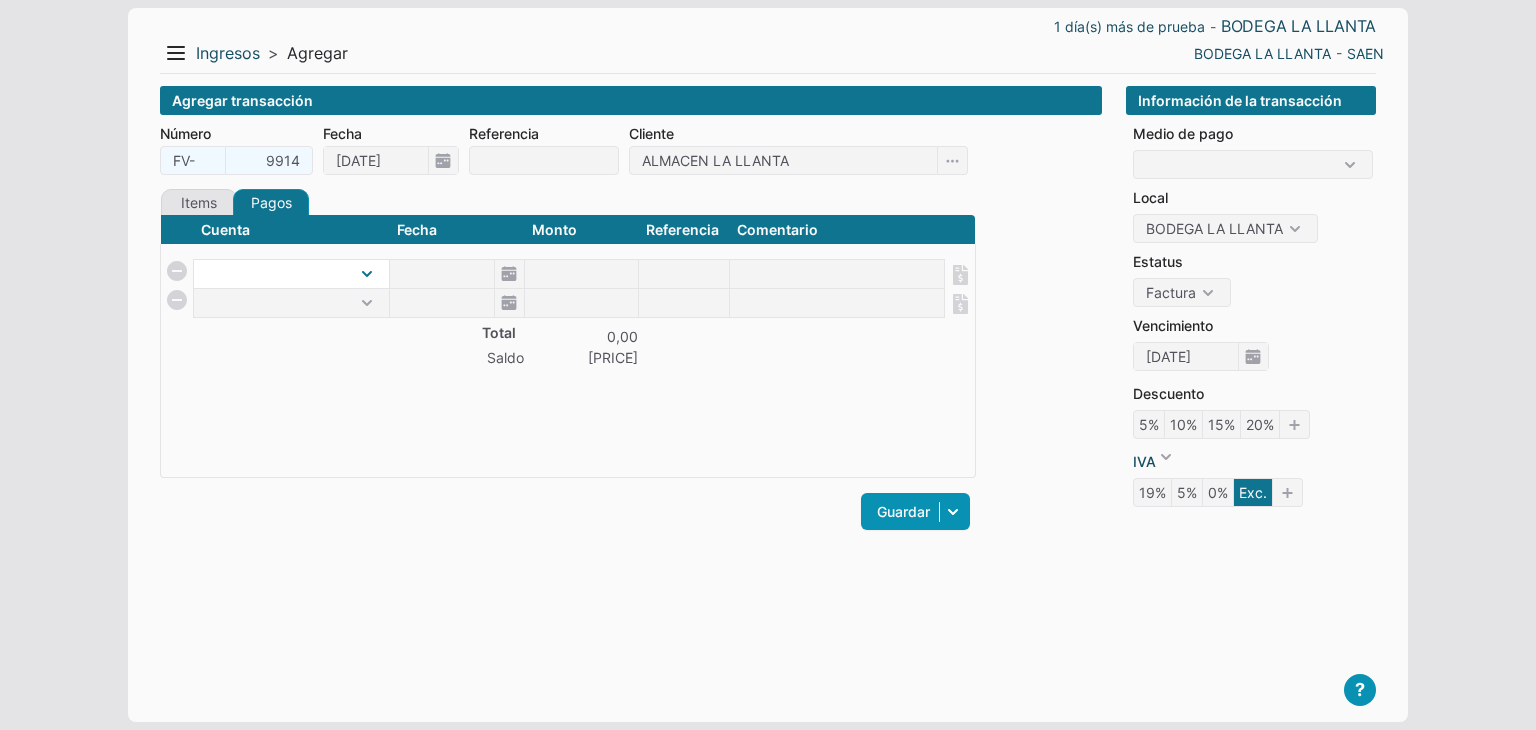 select on "1" 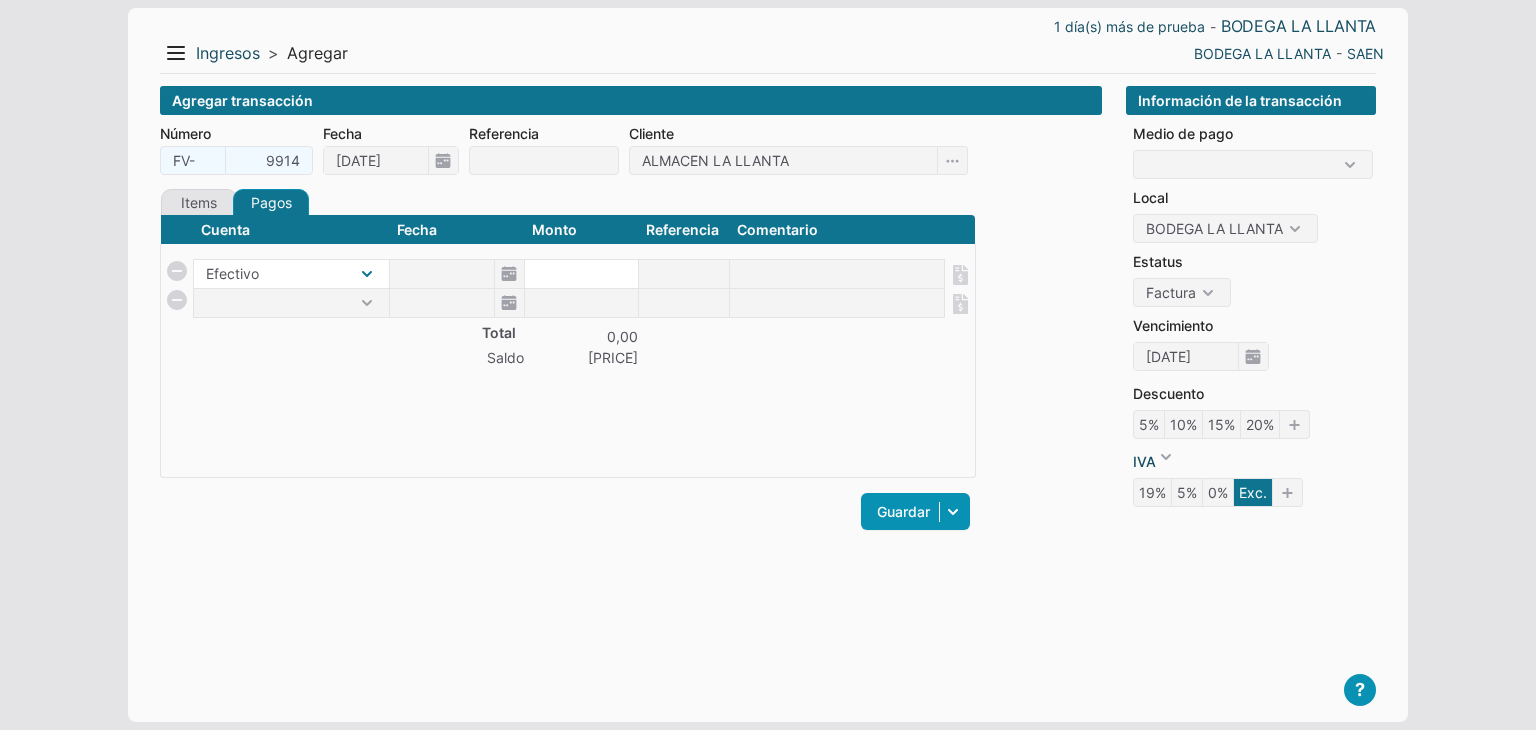 click on "Efectivo" at bounding box center (291, 274) 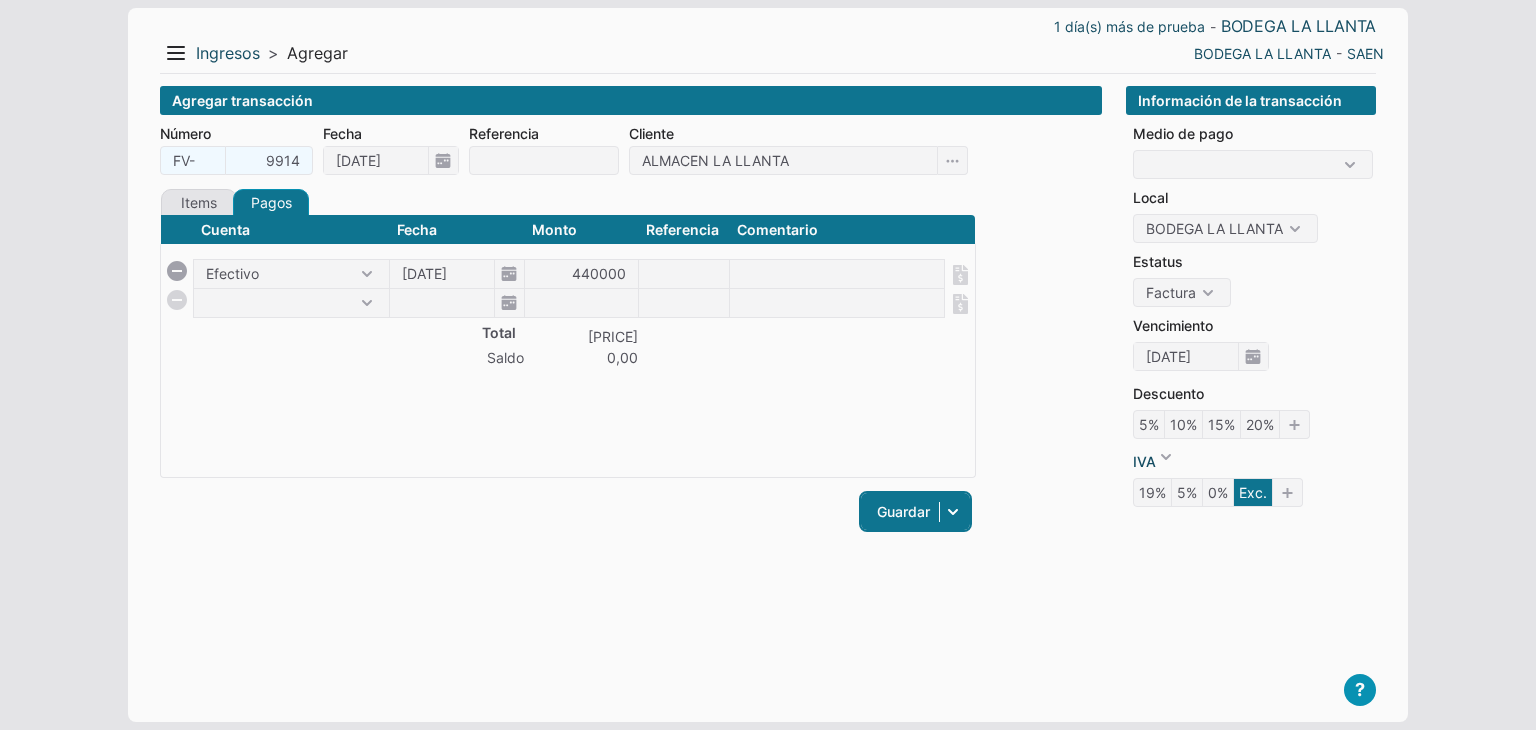 click on "Guardar" at bounding box center (915, 511) 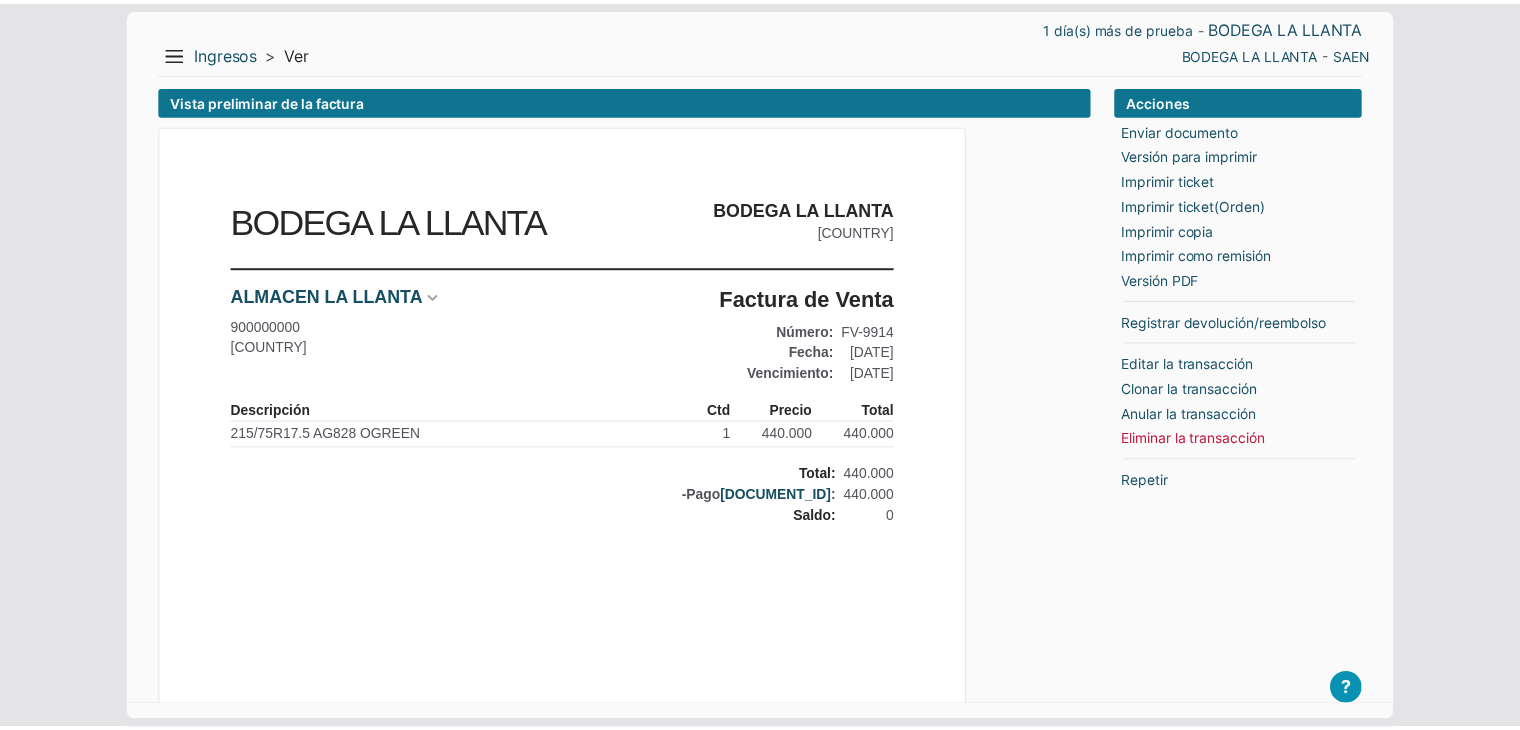 scroll, scrollTop: 0, scrollLeft: 0, axis: both 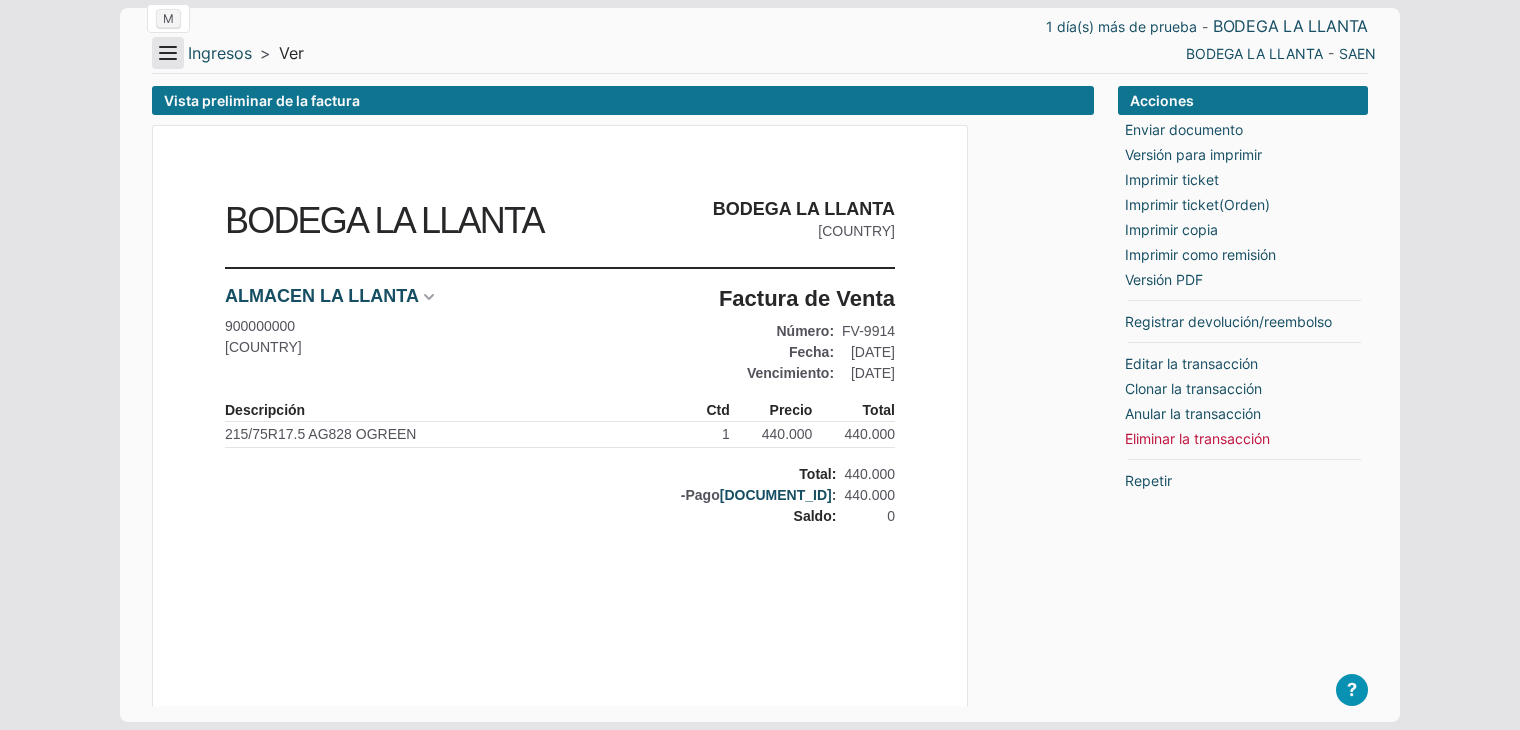 click on "Menu" at bounding box center [168, 53] 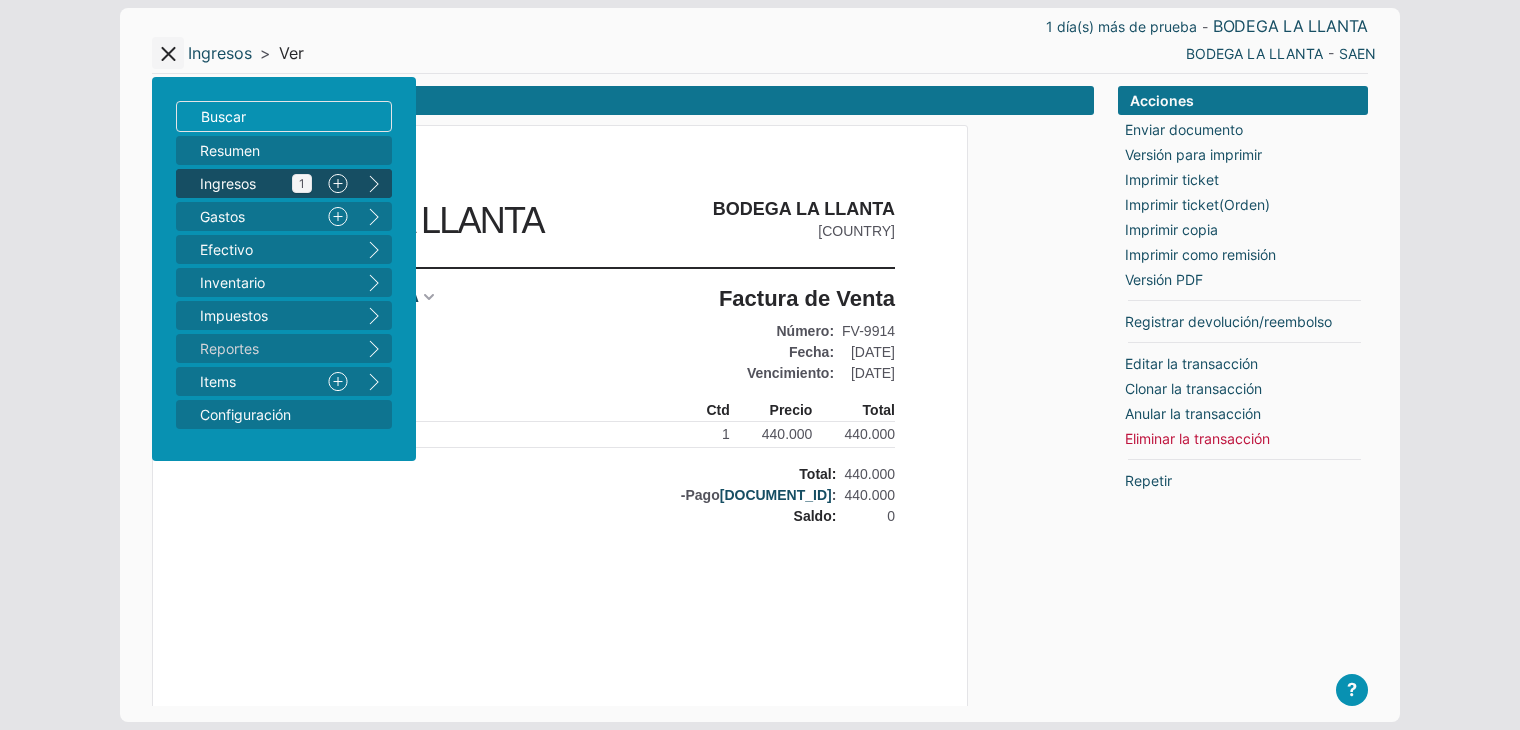 click on "Ingresos    1" at bounding box center [256, 183] 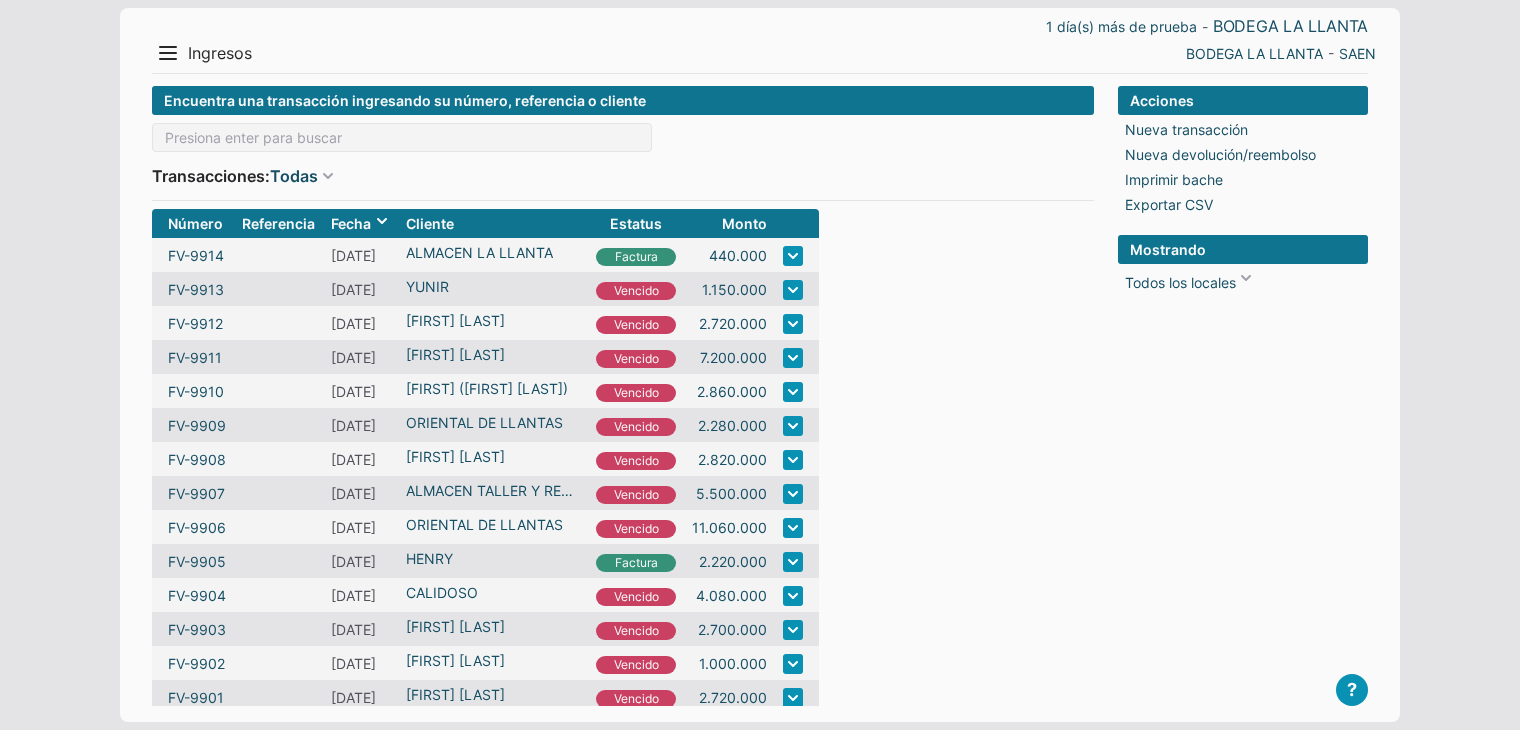 scroll, scrollTop: 0, scrollLeft: 0, axis: both 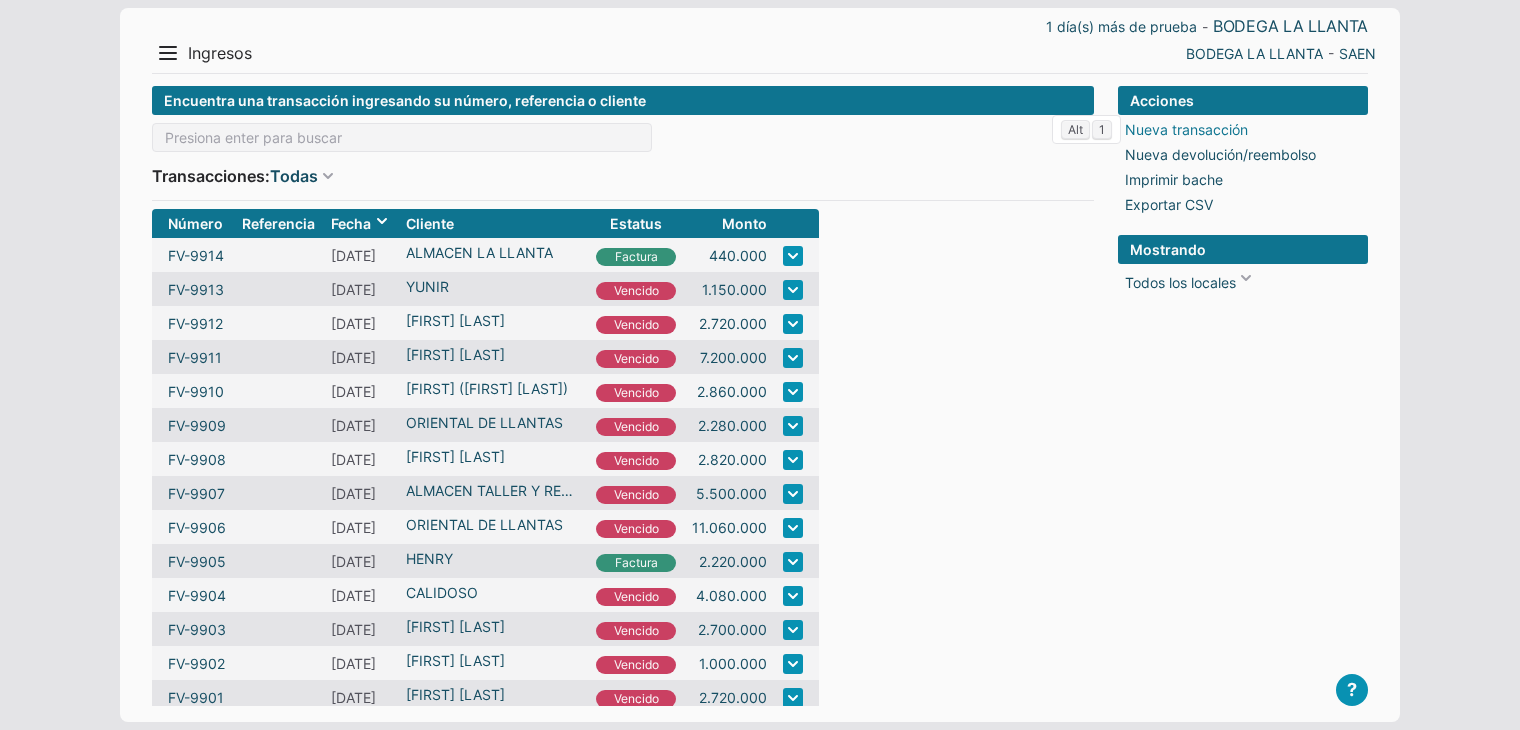 click on "Nueva transacción" at bounding box center (1186, 129) 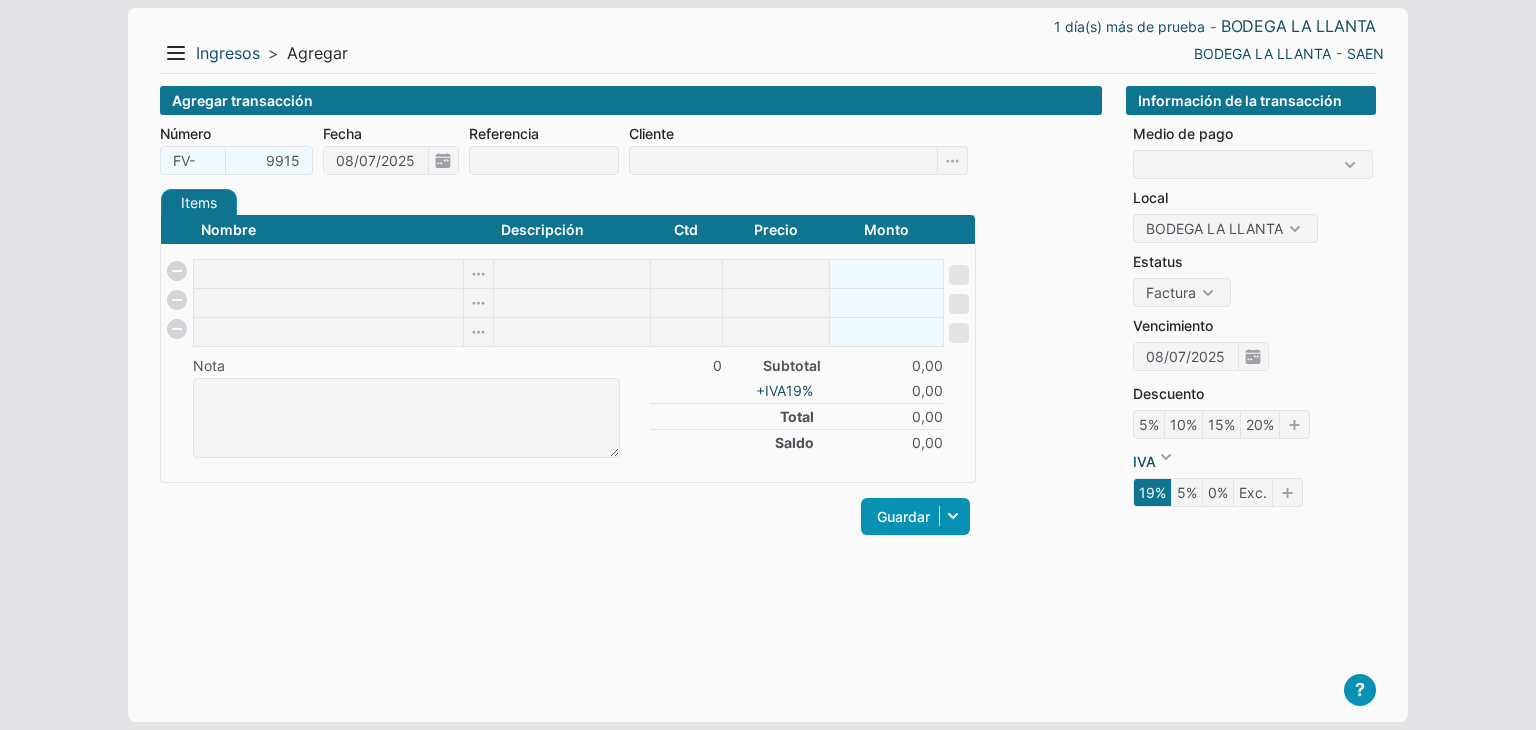scroll, scrollTop: 0, scrollLeft: 0, axis: both 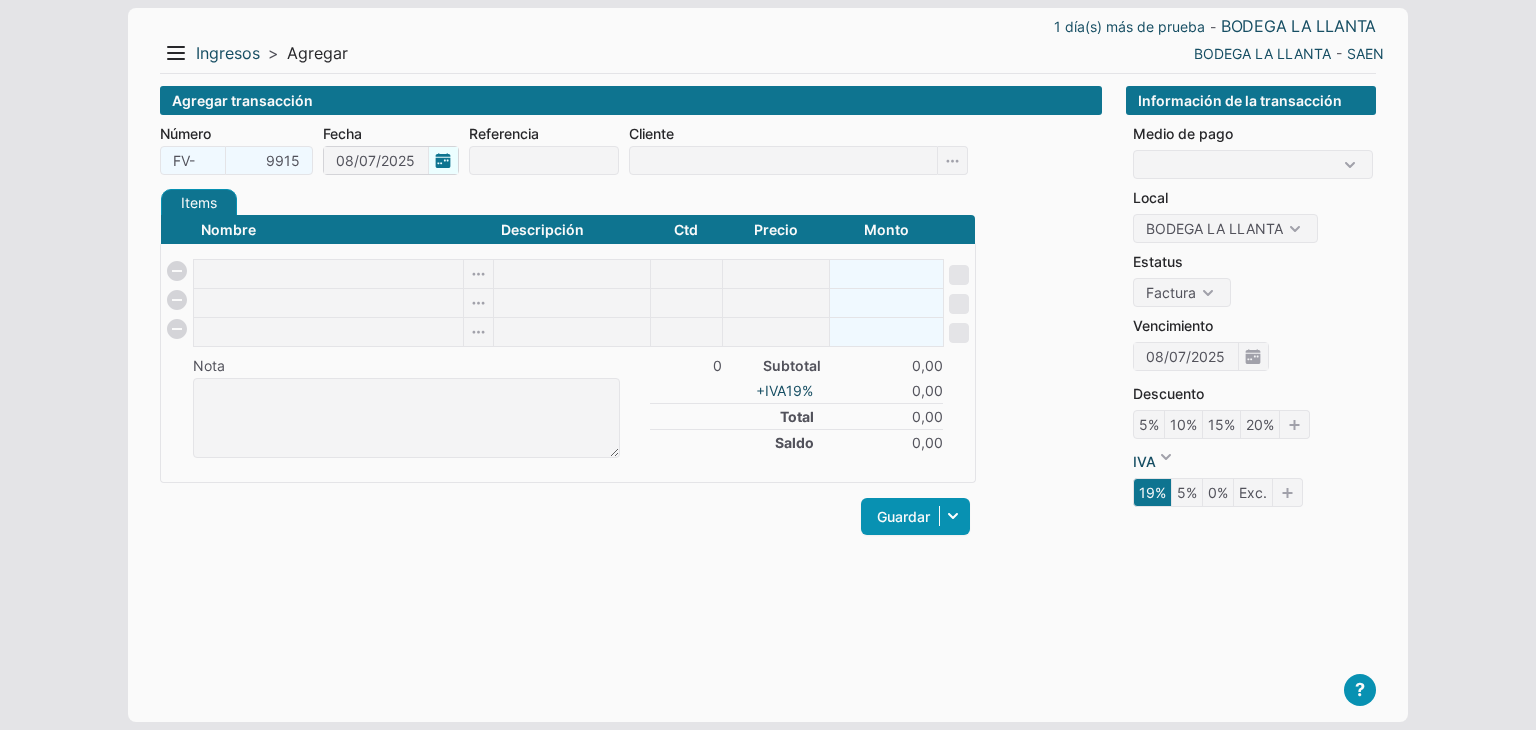 click on "[DD]/[MM]/[YYYY]" at bounding box center (391, 160) 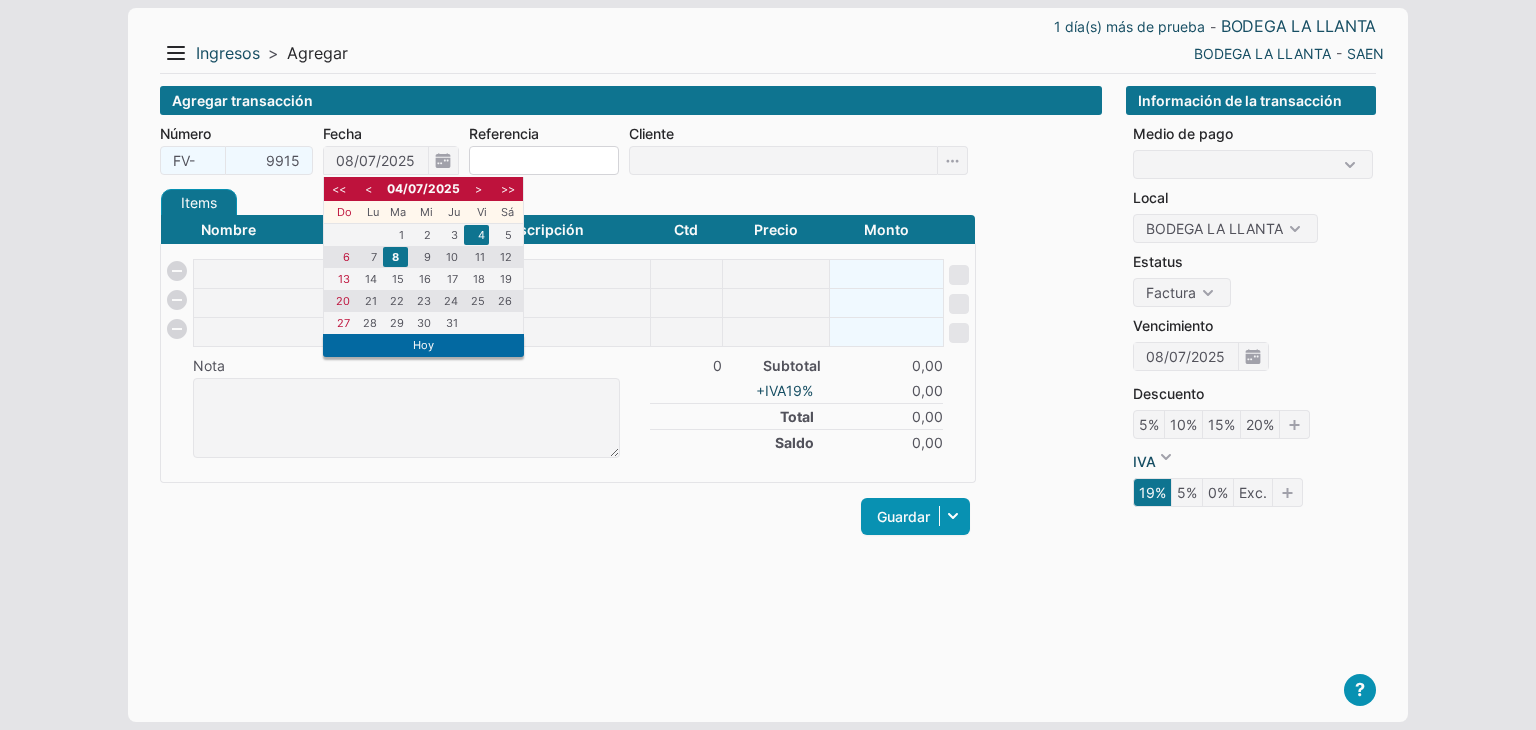click on "4" at bounding box center [476, 247] 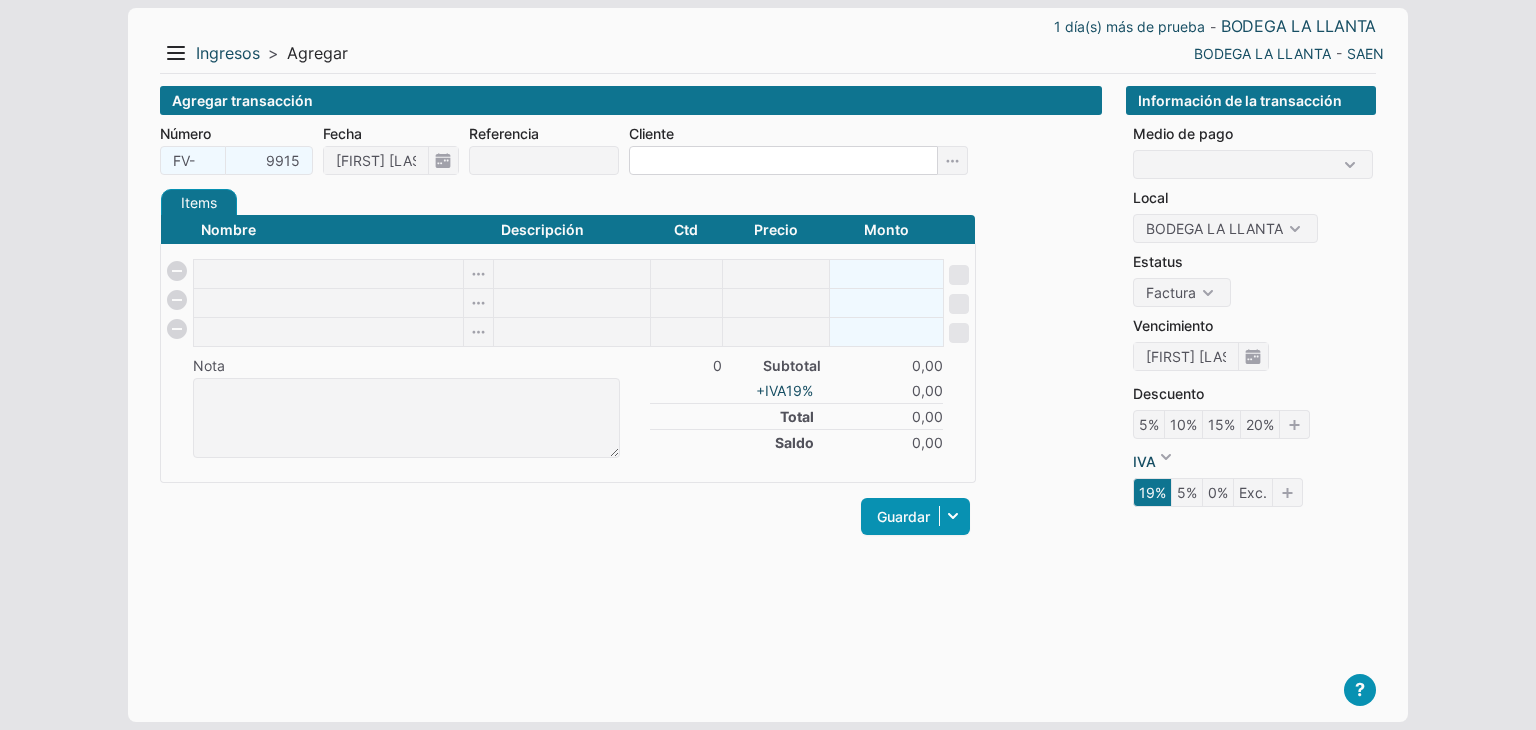 click at bounding box center (783, 160) 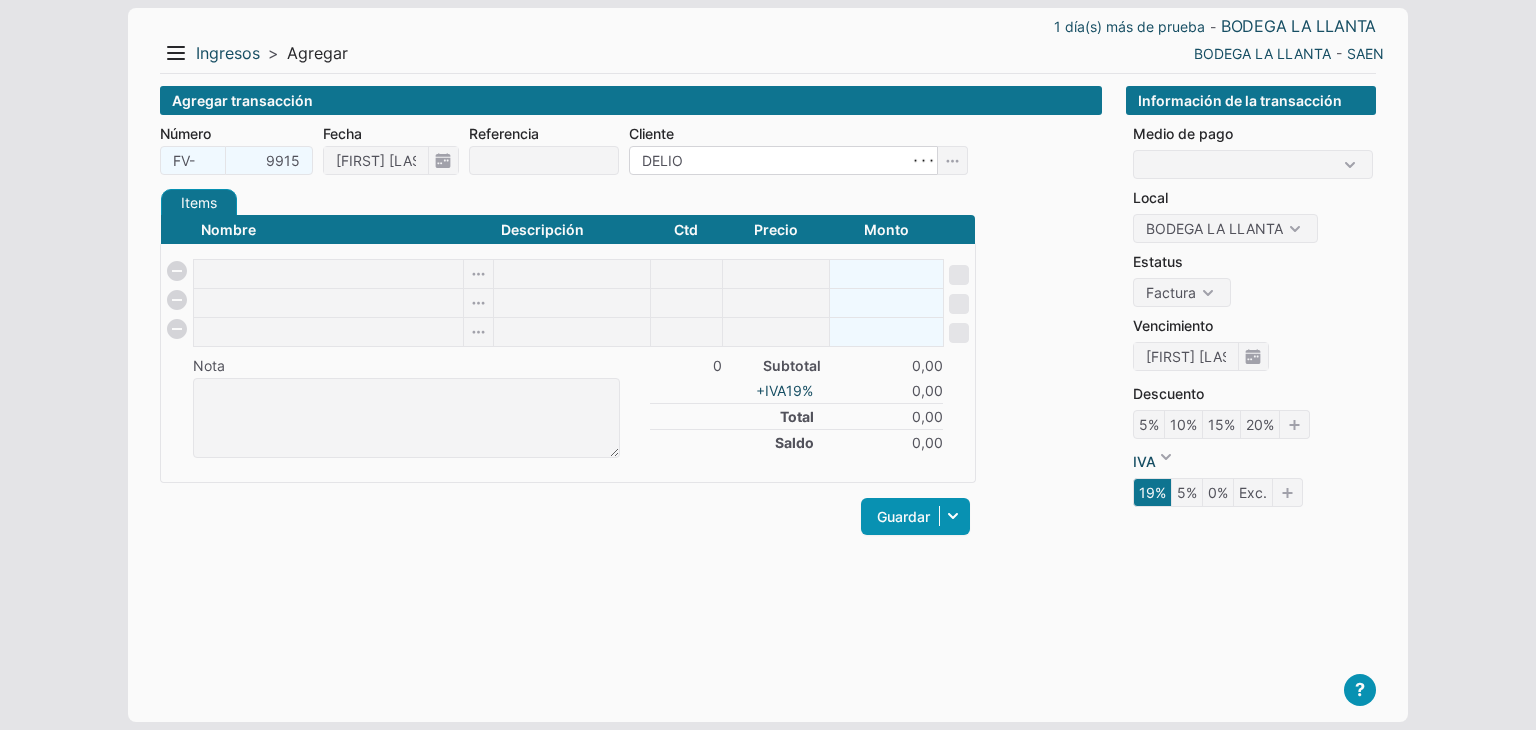 type on "[FIRST] [LAST]" 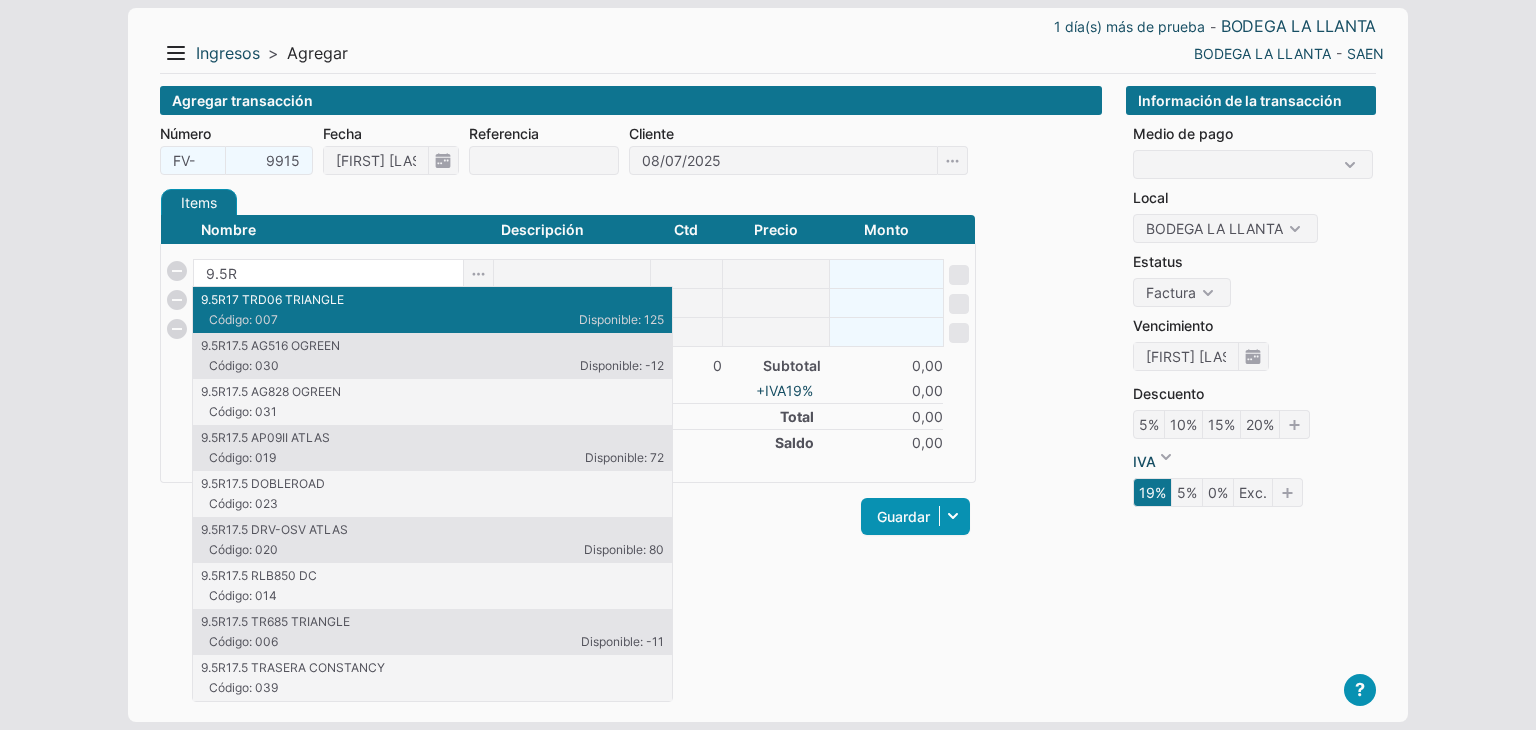type on "9.5R" 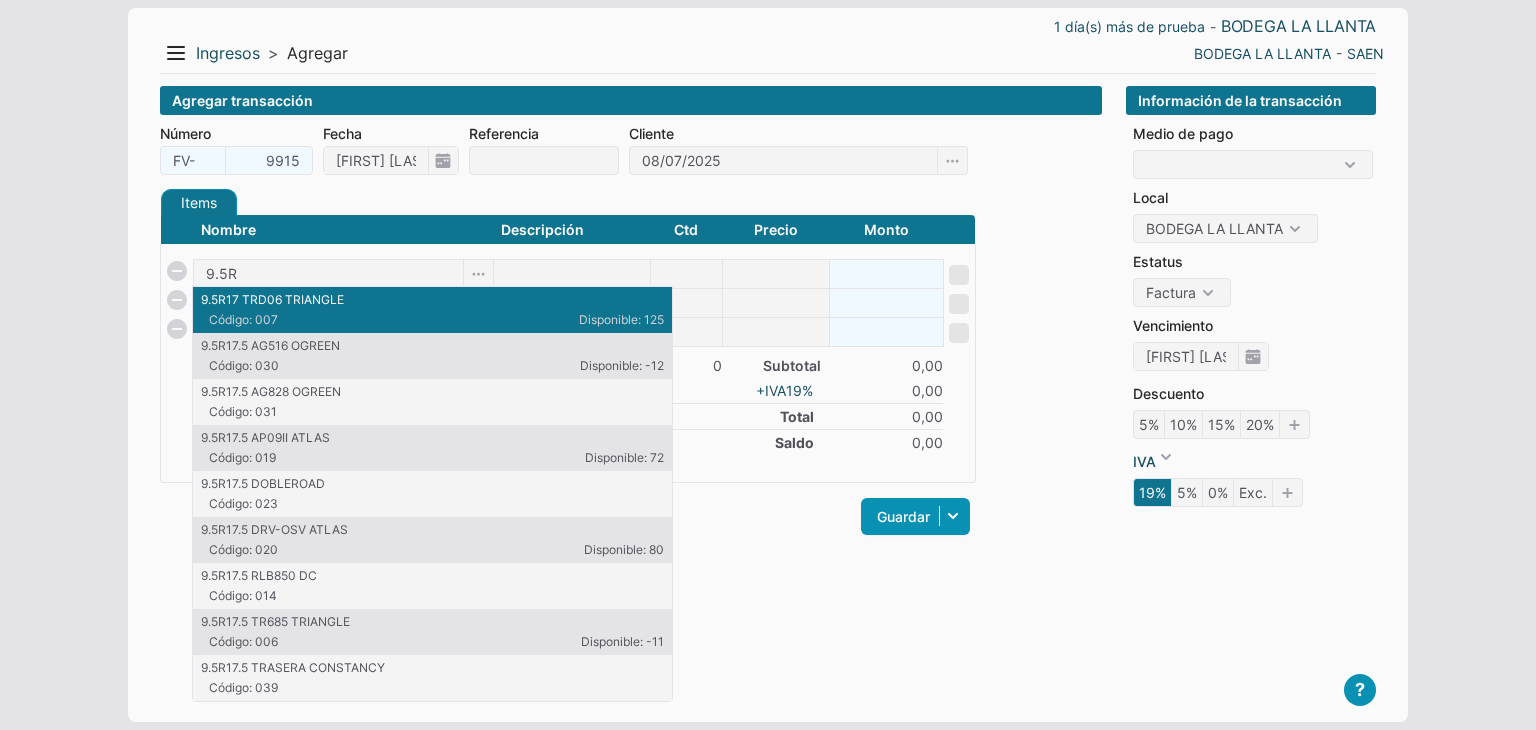 click on "Código: 007" at bounding box center (321, 320) 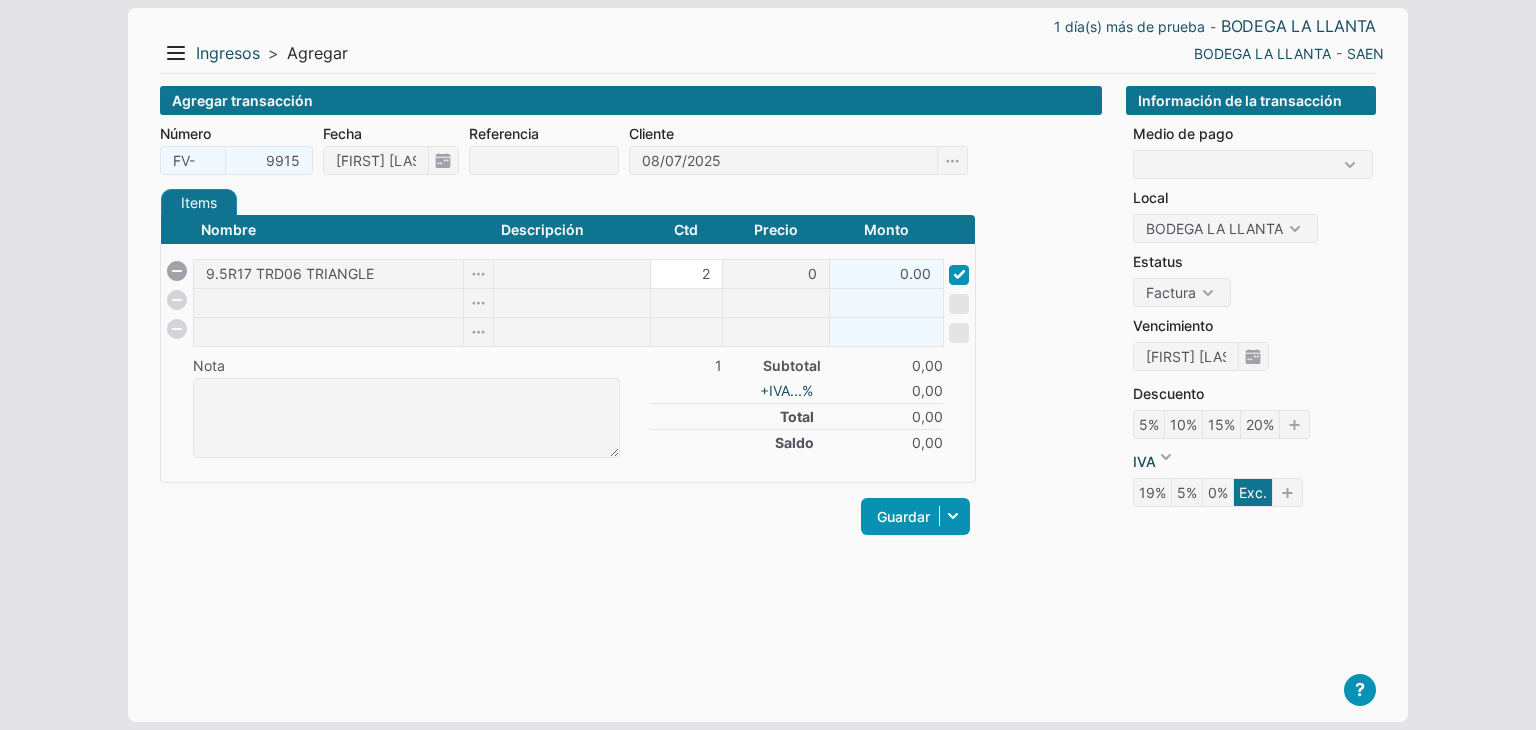 type on "2" 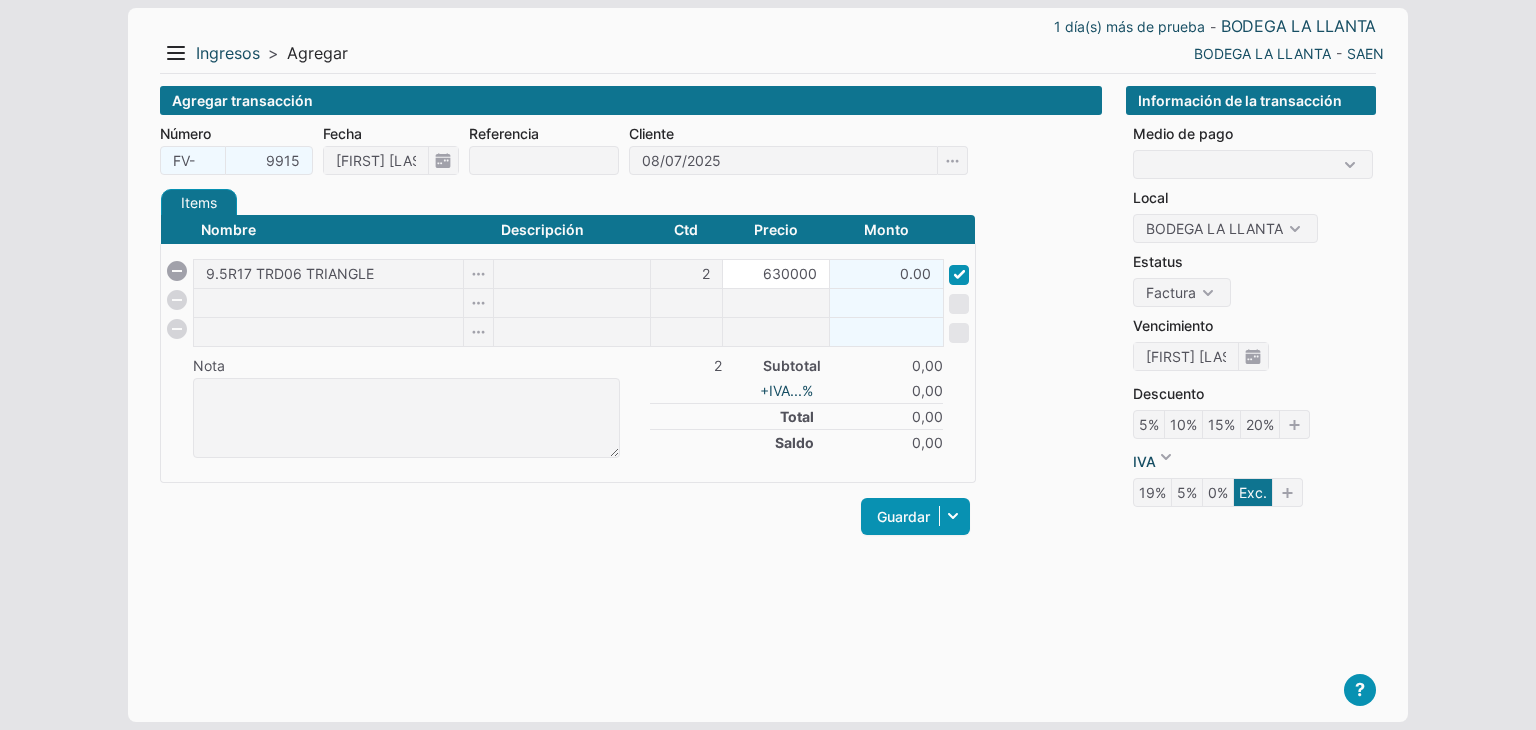 type on "630000" 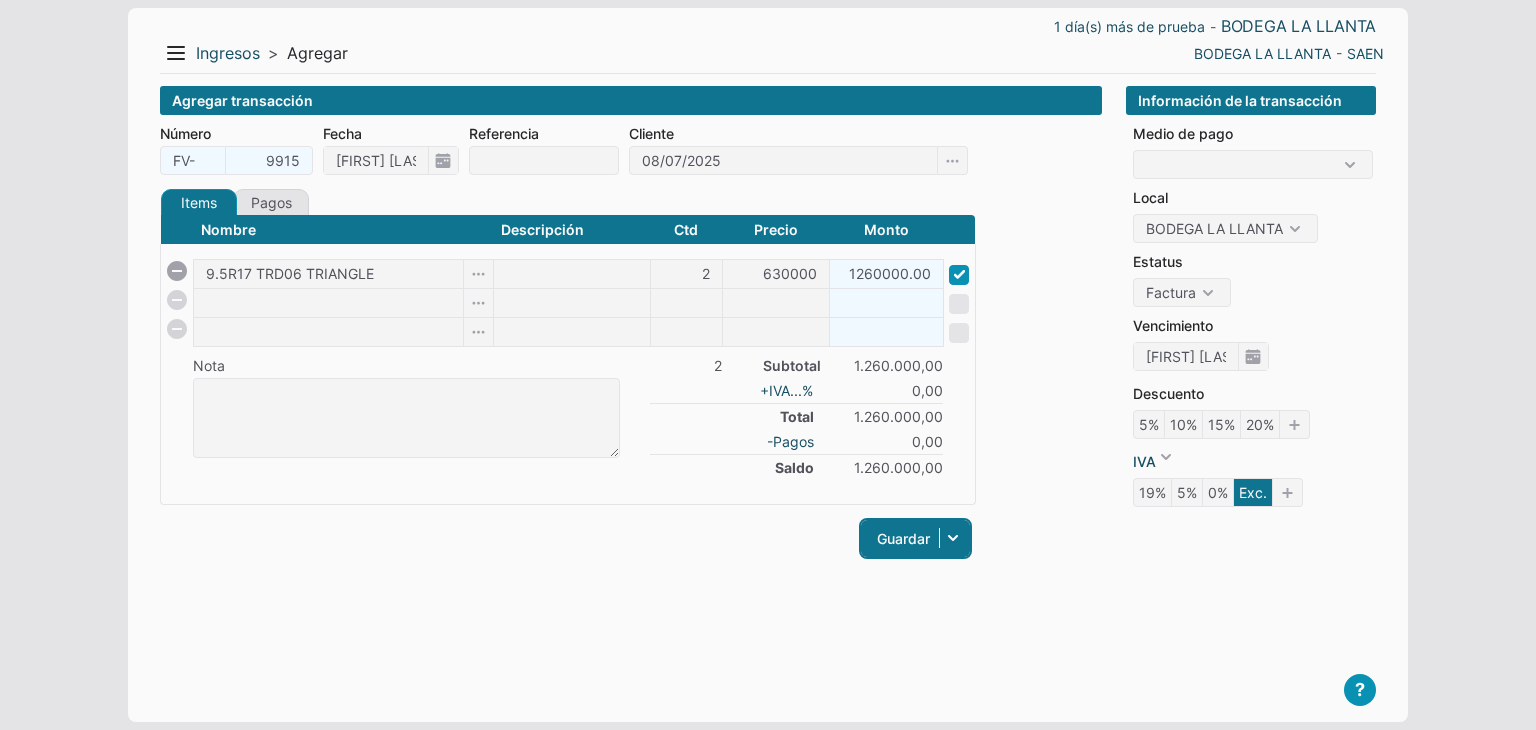 click on "Guardar" at bounding box center [915, 538] 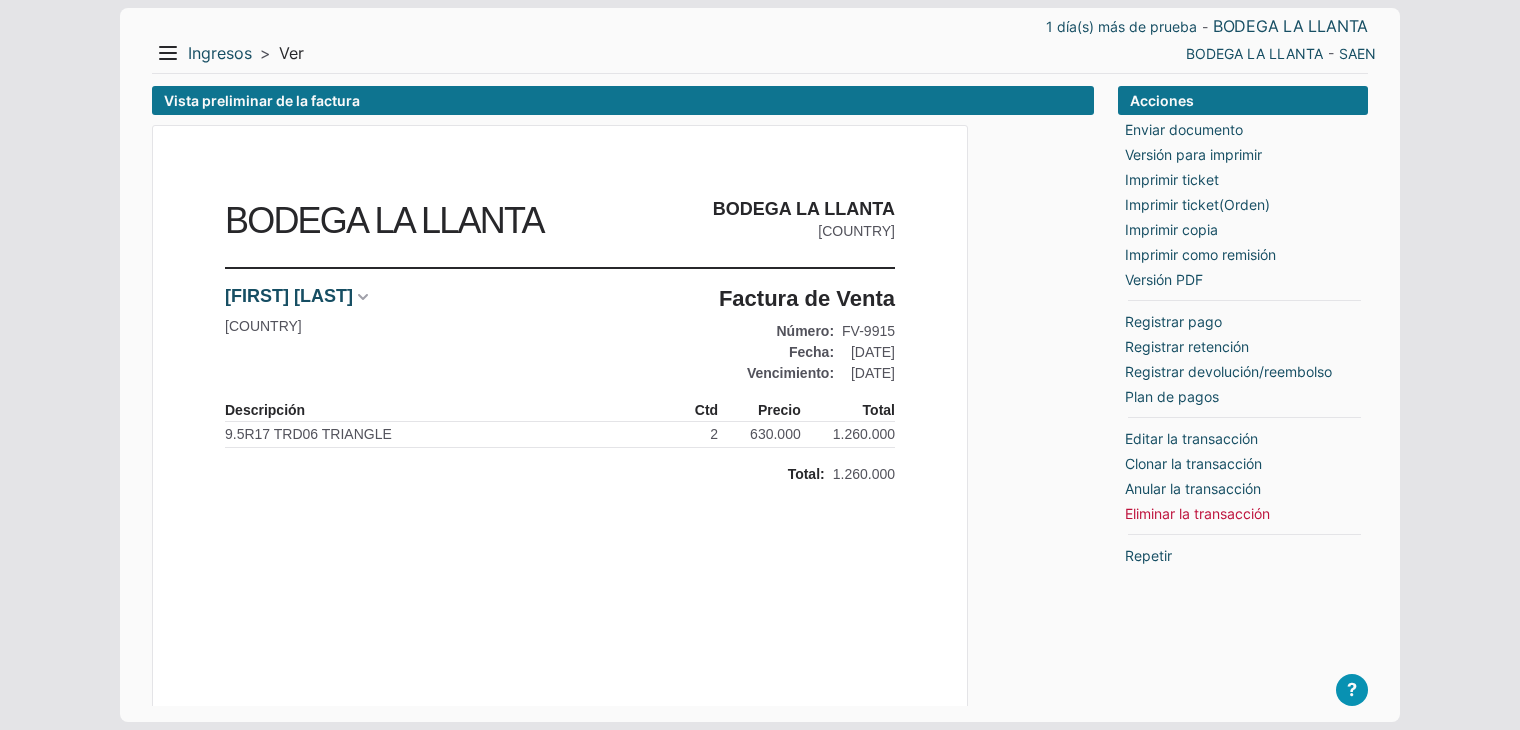 scroll, scrollTop: 0, scrollLeft: 0, axis: both 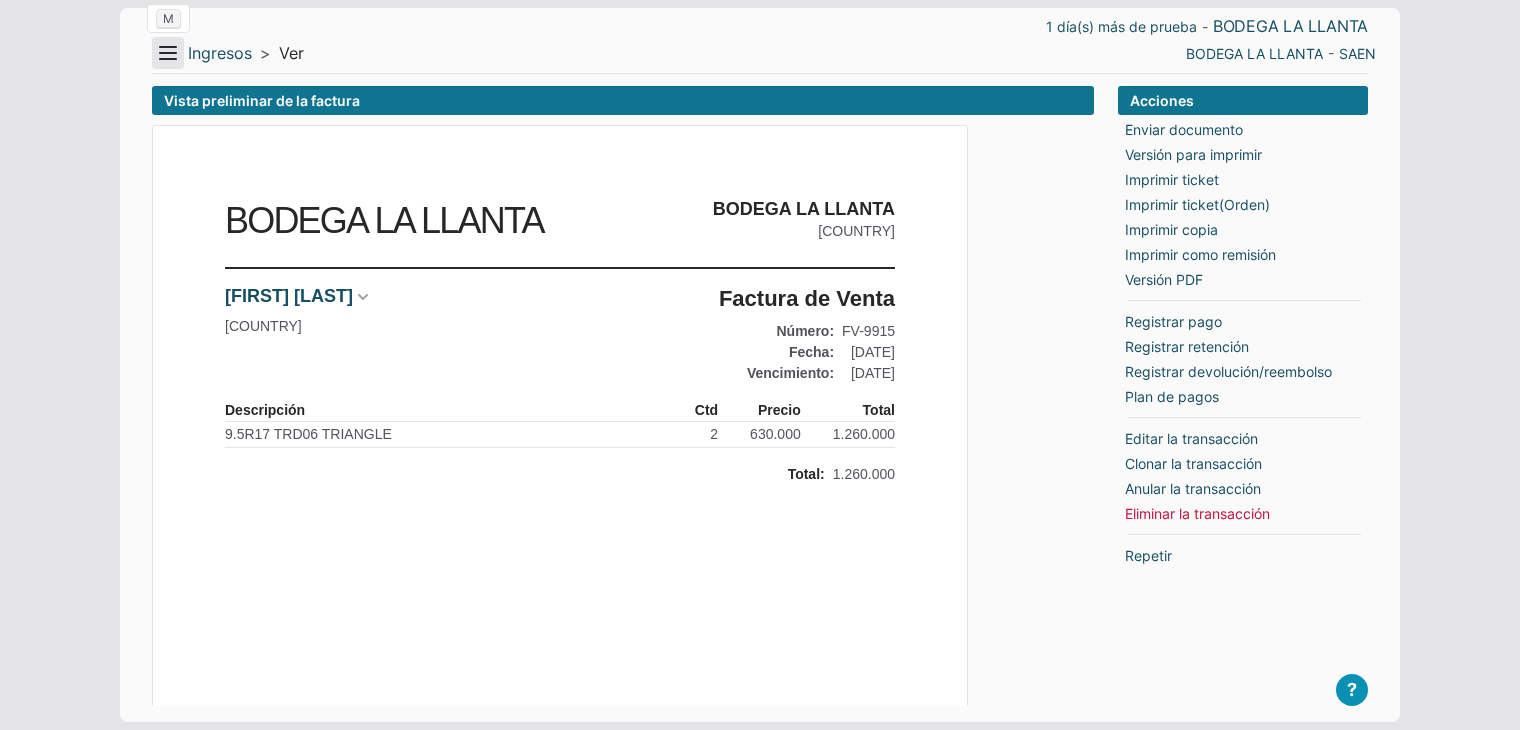 click on "Menu" at bounding box center (168, 53) 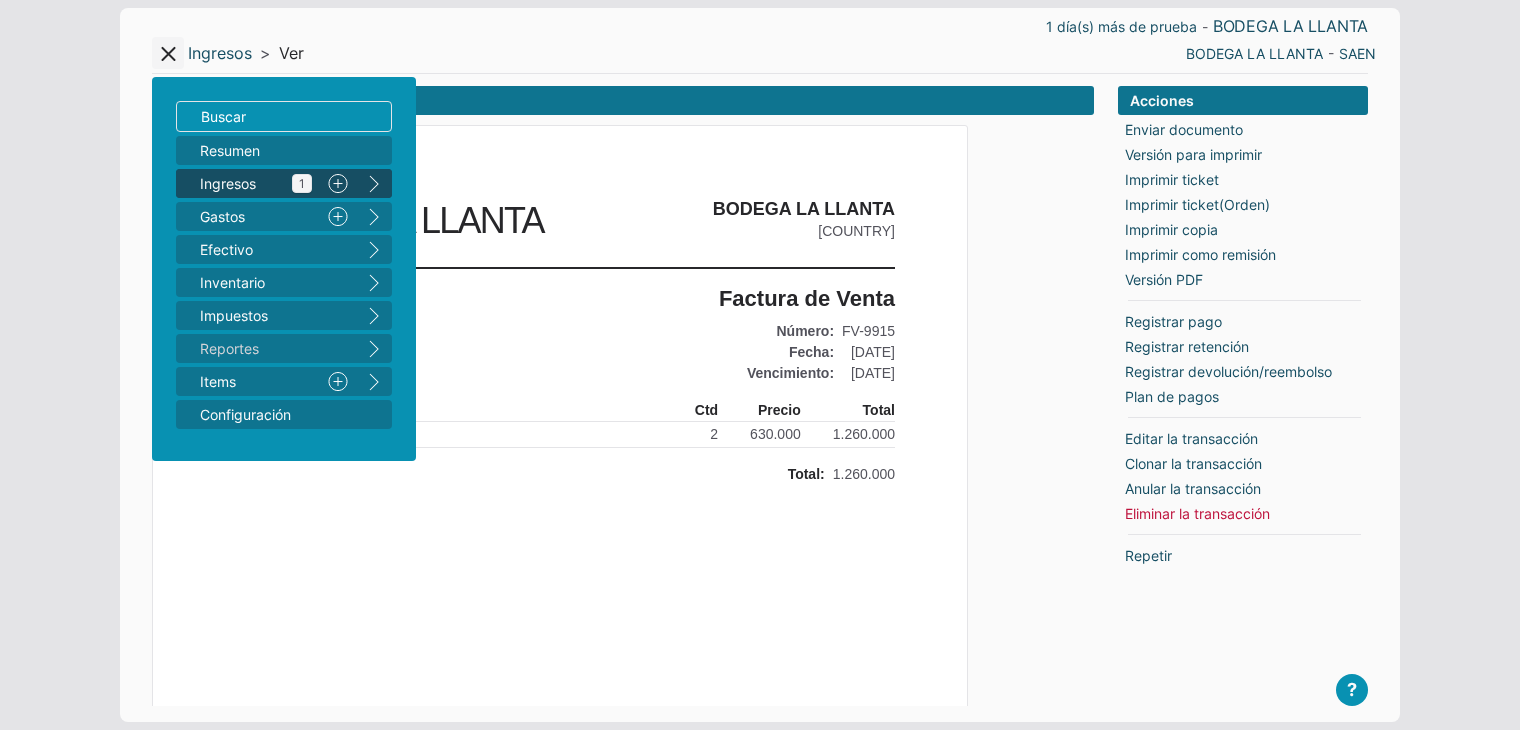 click on "Ingresos    1" at bounding box center (256, 183) 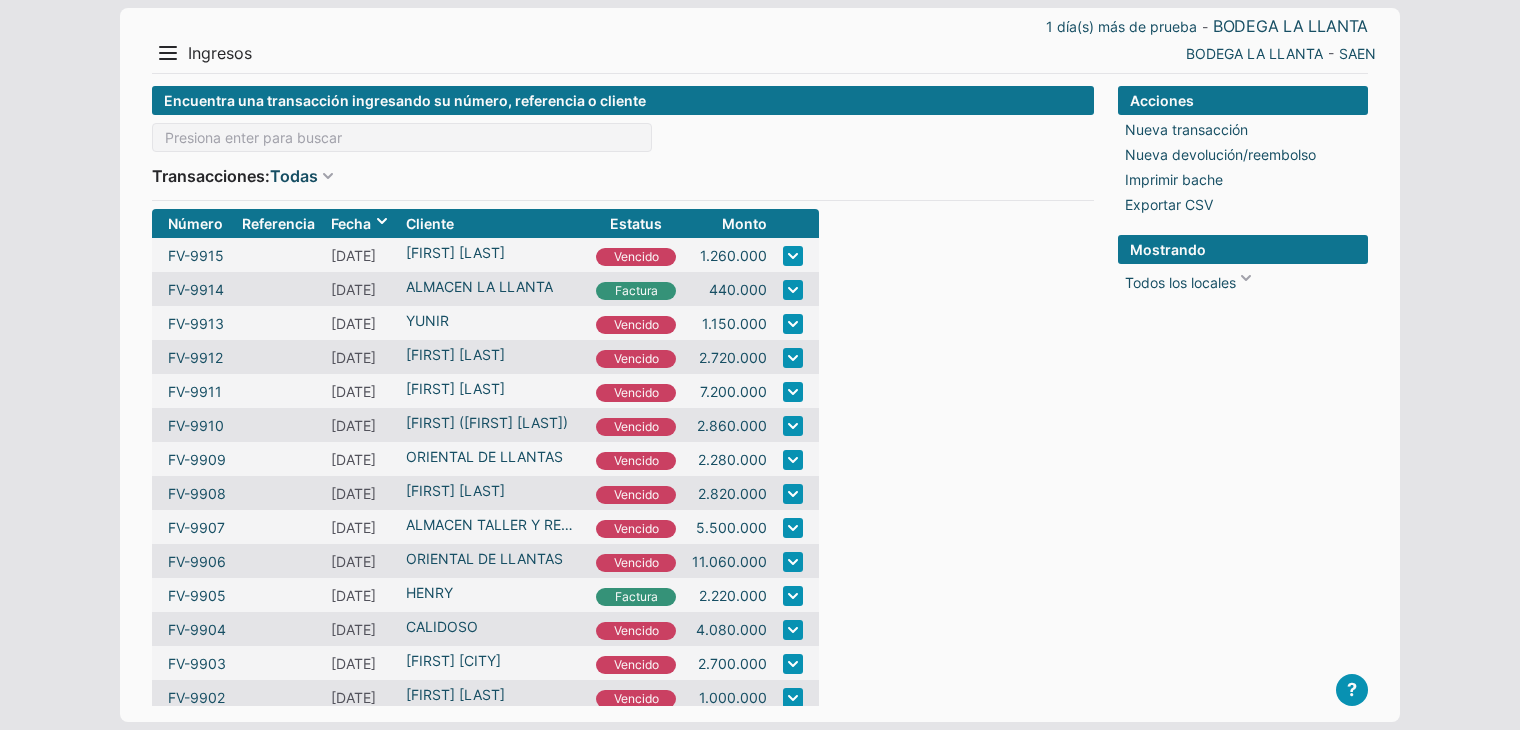 scroll, scrollTop: 0, scrollLeft: 0, axis: both 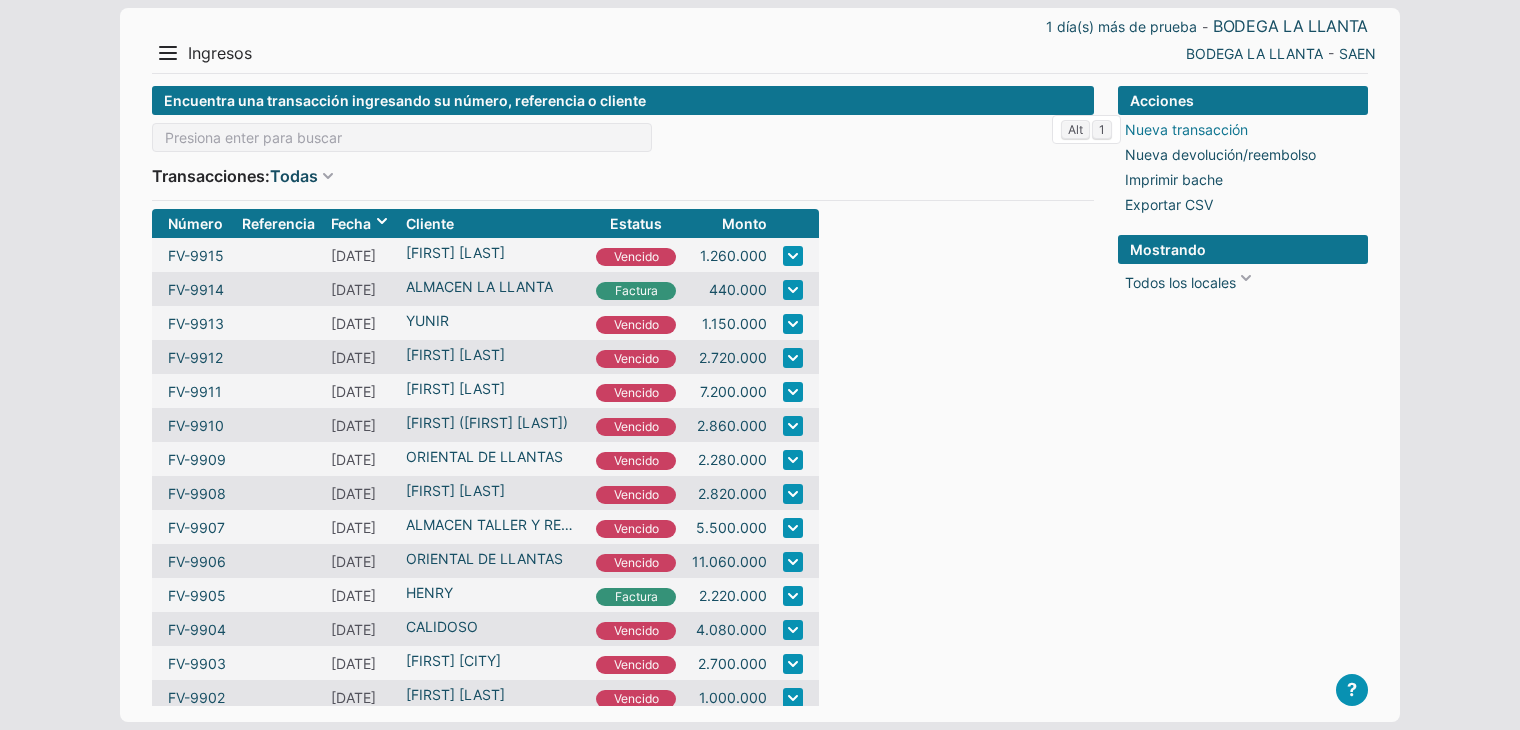 click on "Nueva transacción" at bounding box center [1186, 129] 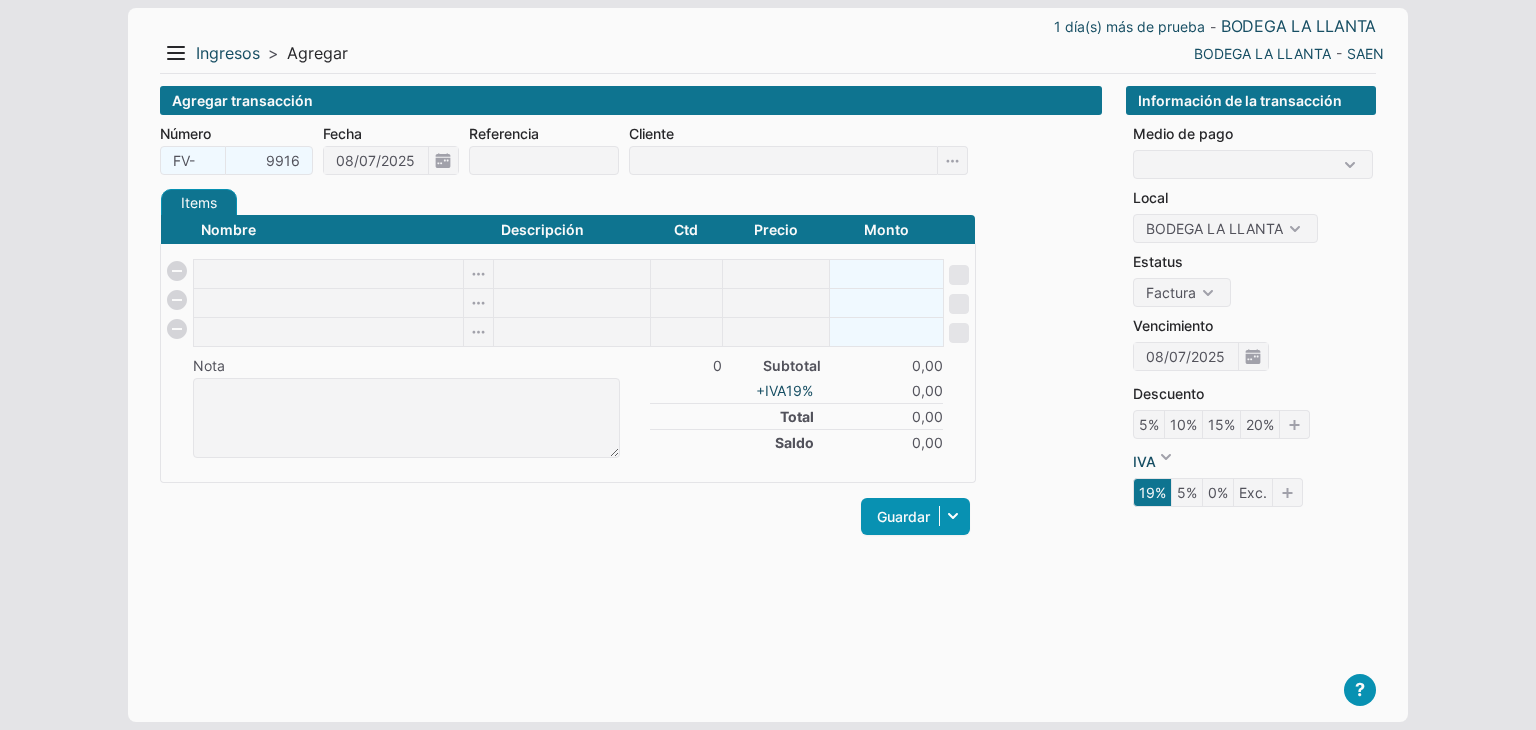 scroll, scrollTop: 0, scrollLeft: 0, axis: both 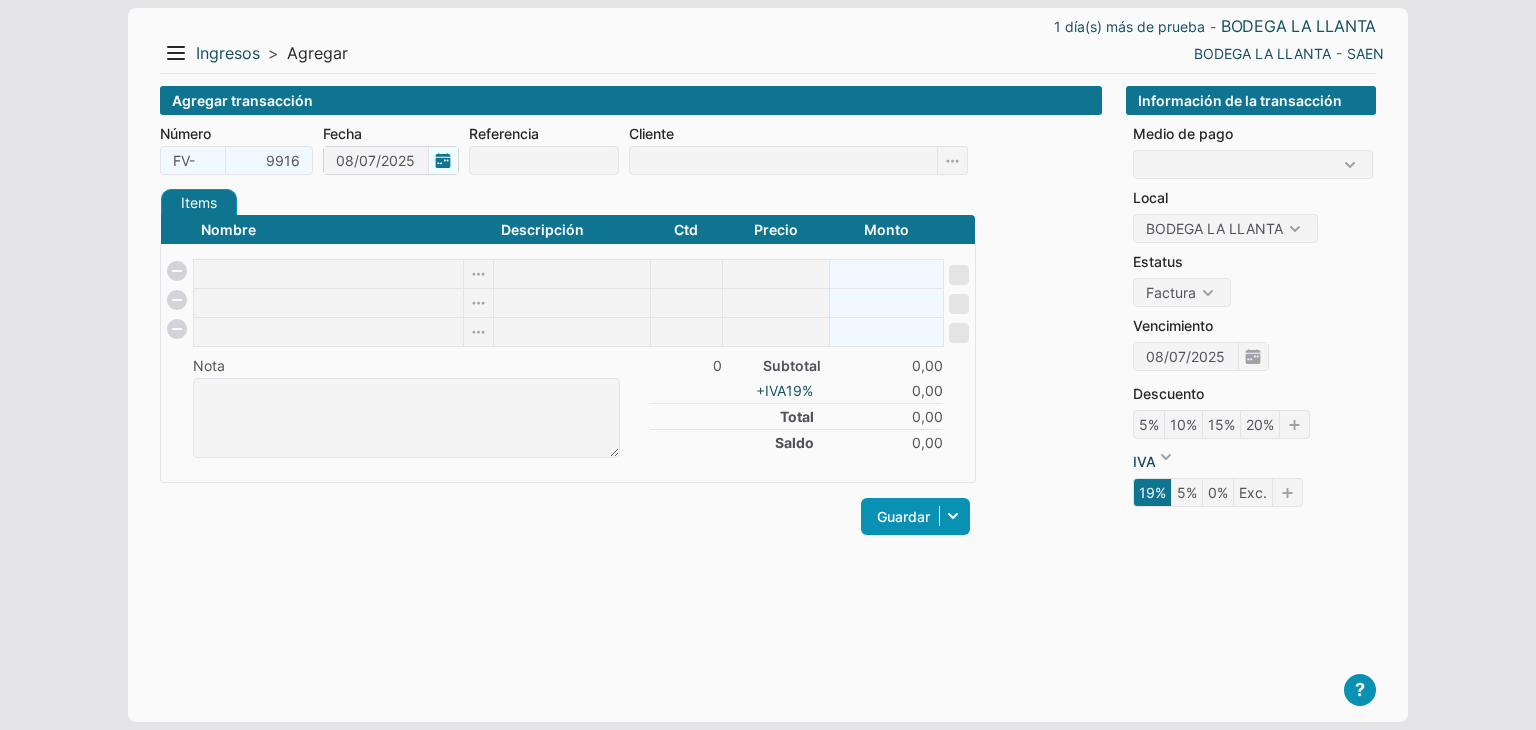 click on "[DATE]" at bounding box center (391, 160) 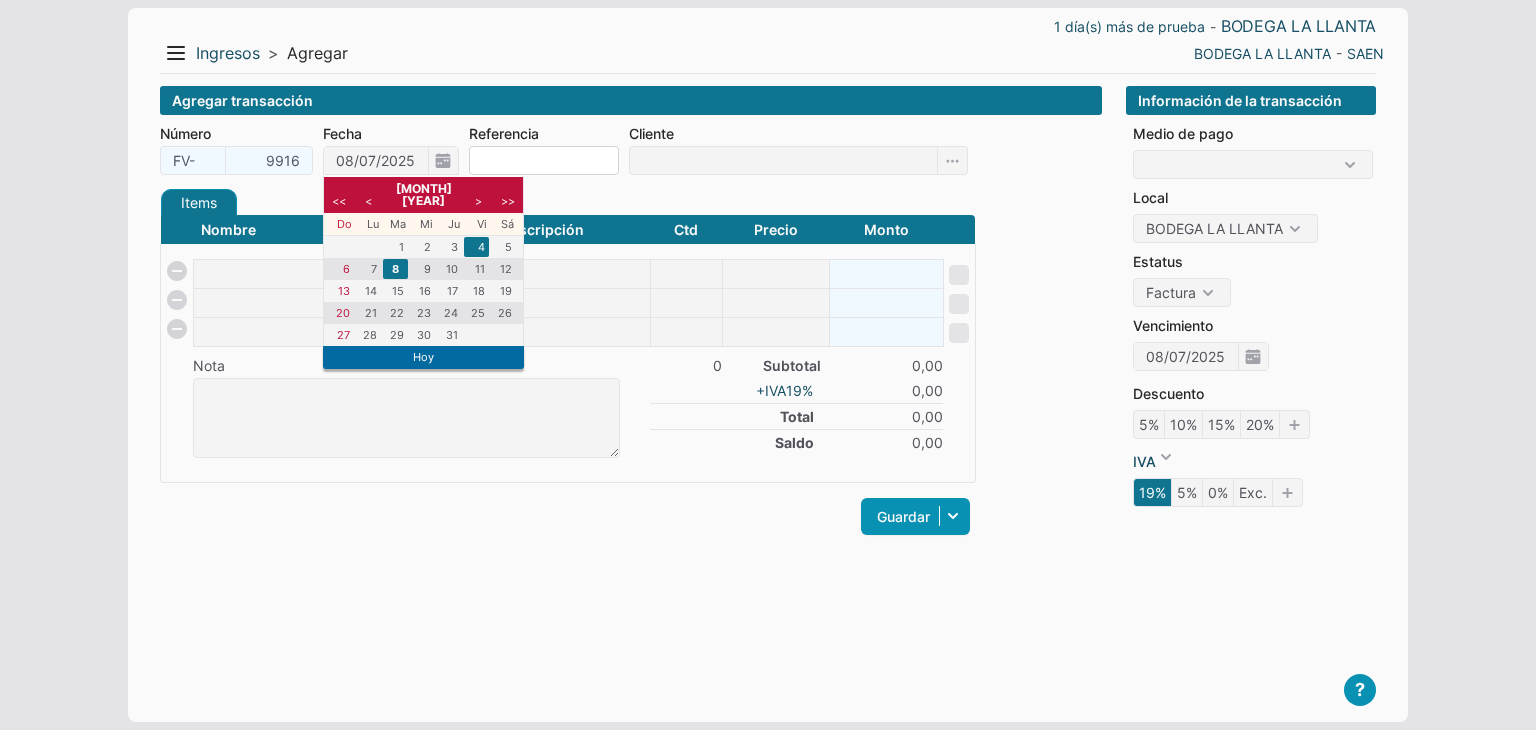 click on "4" at bounding box center (476, 247) 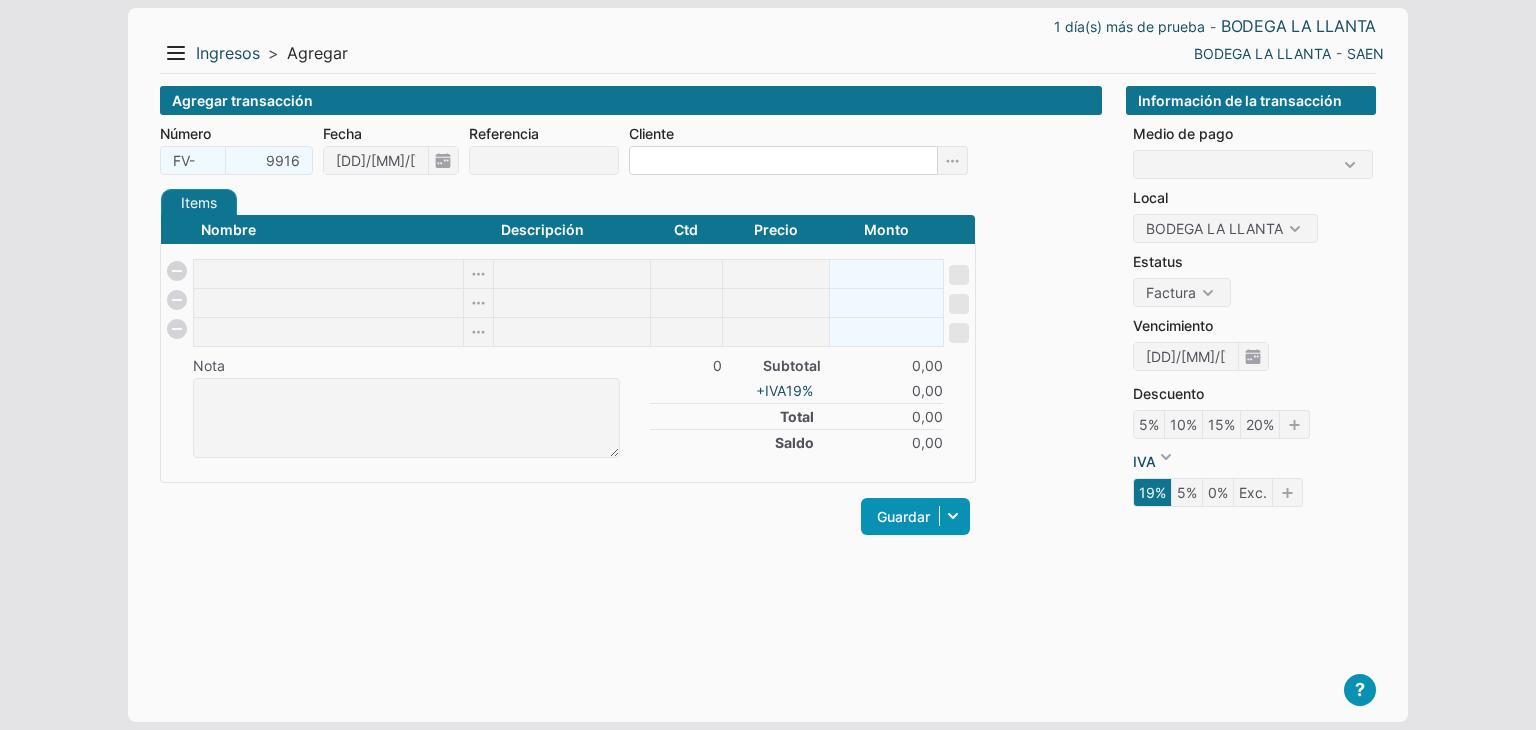 click at bounding box center (783, 160) 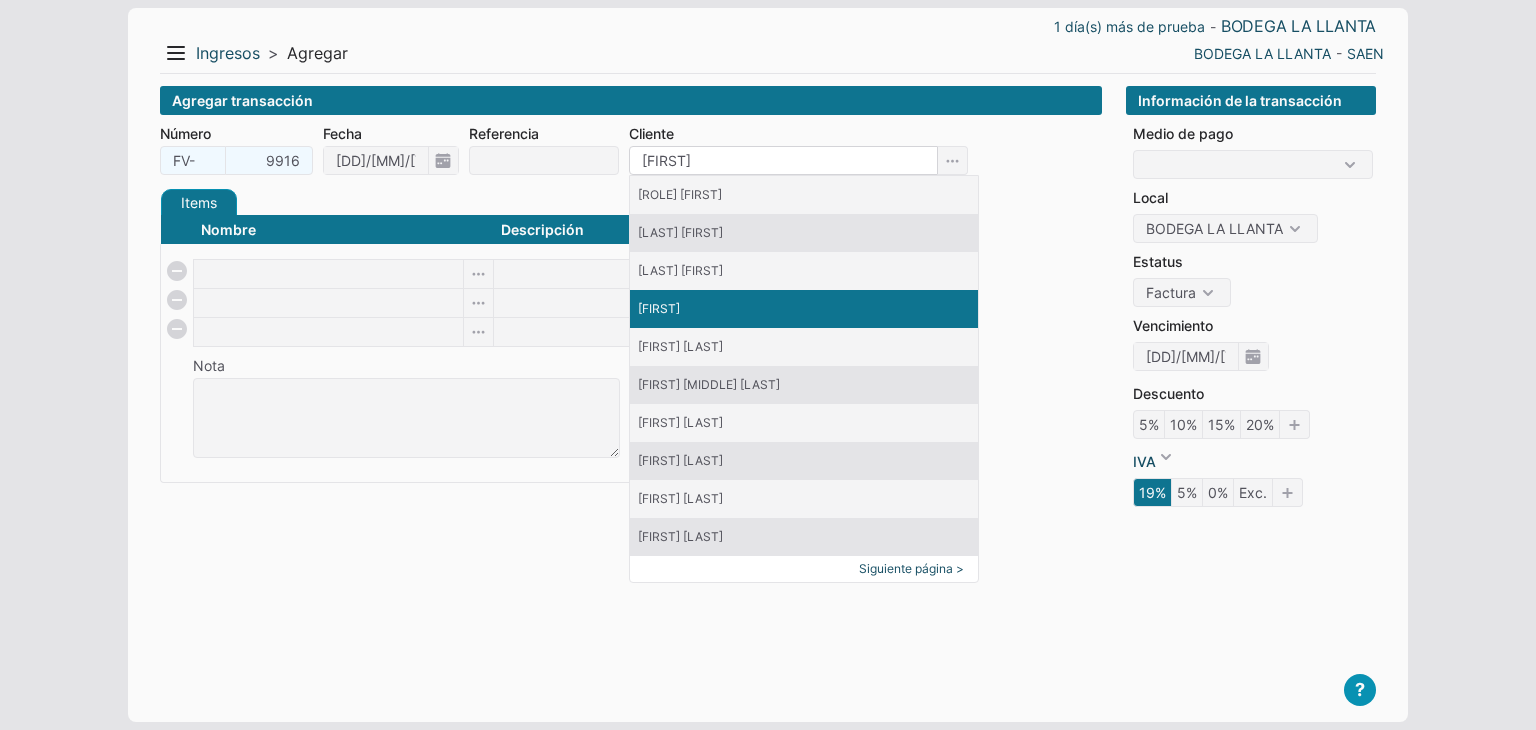 type on "[FIRST]" 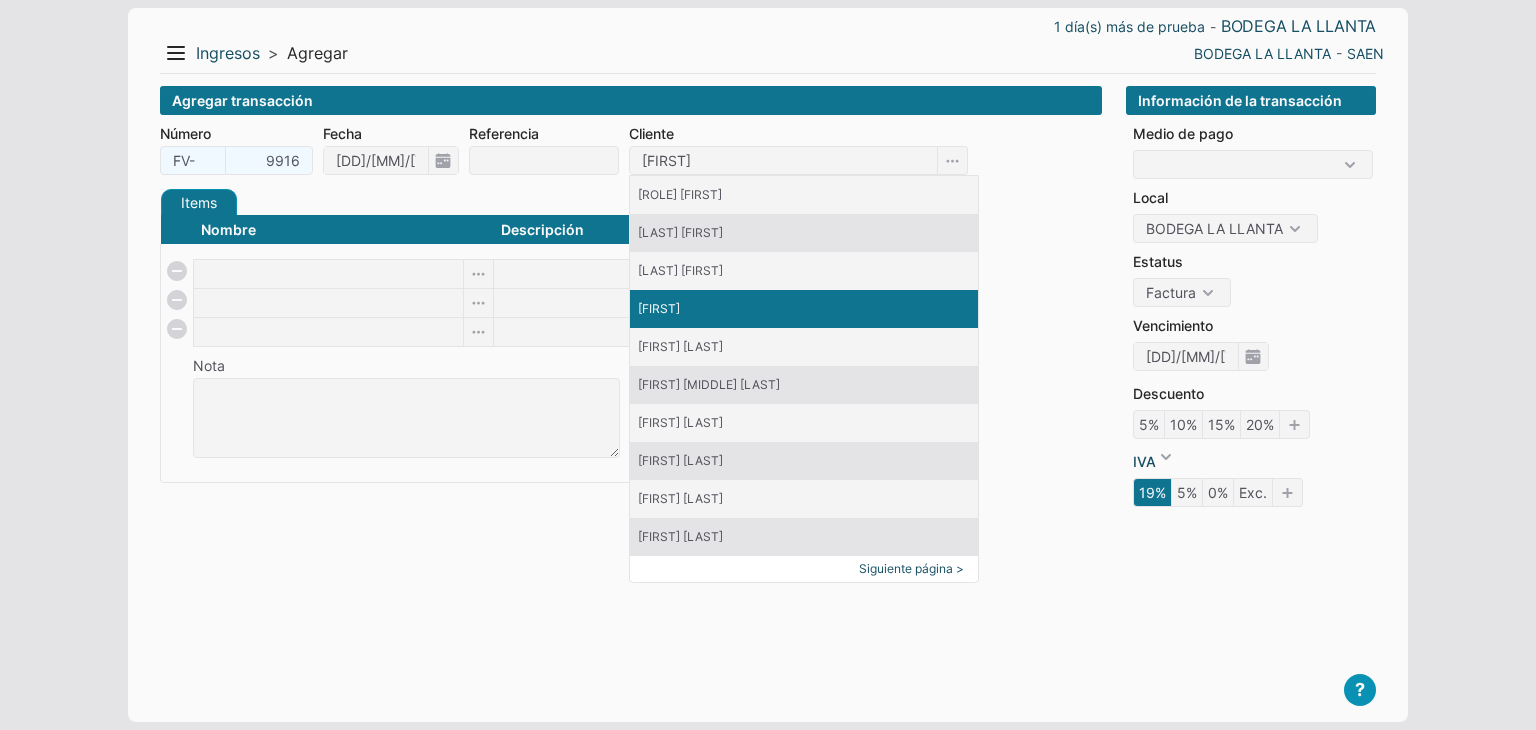 click on "[FIRST]" at bounding box center [804, 309] 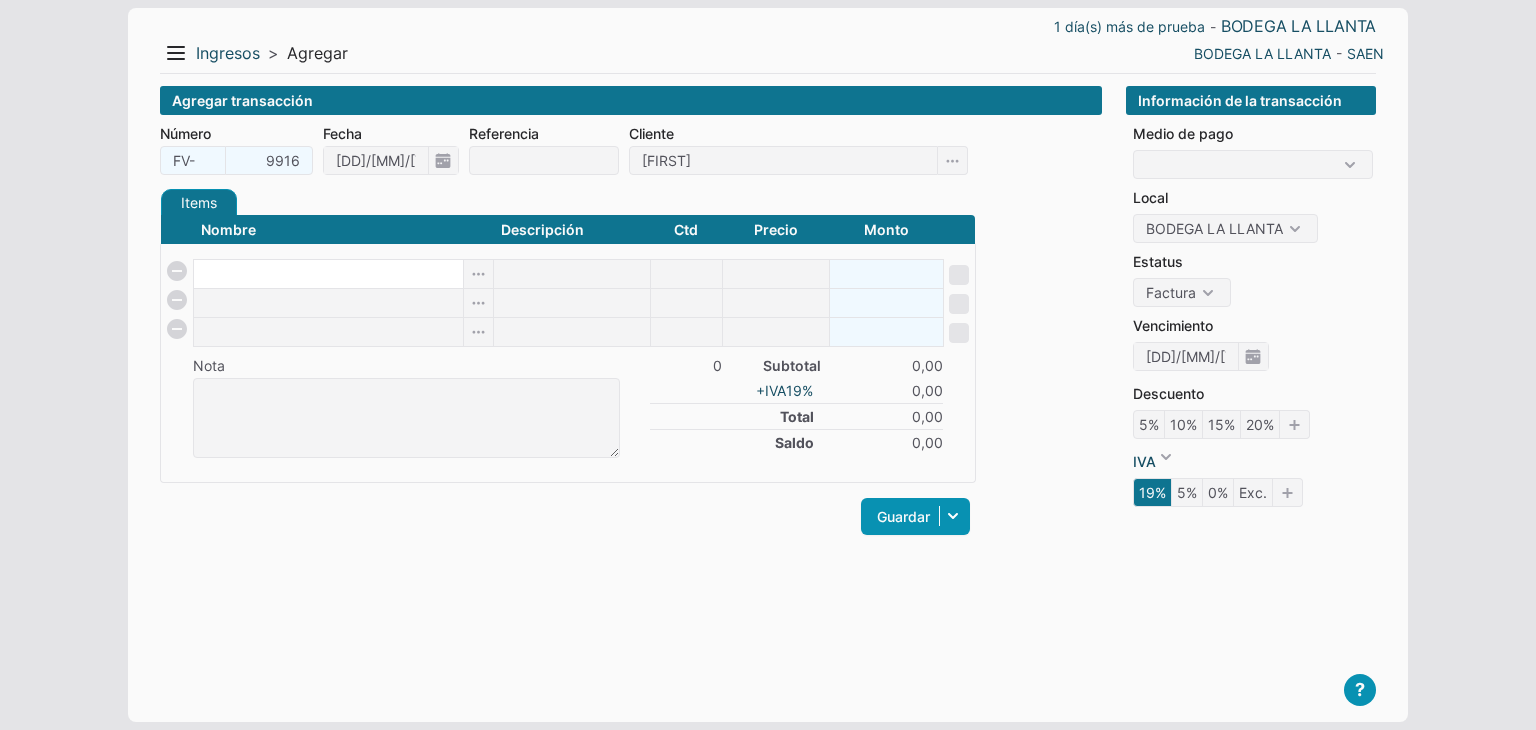 click at bounding box center [328, 274] 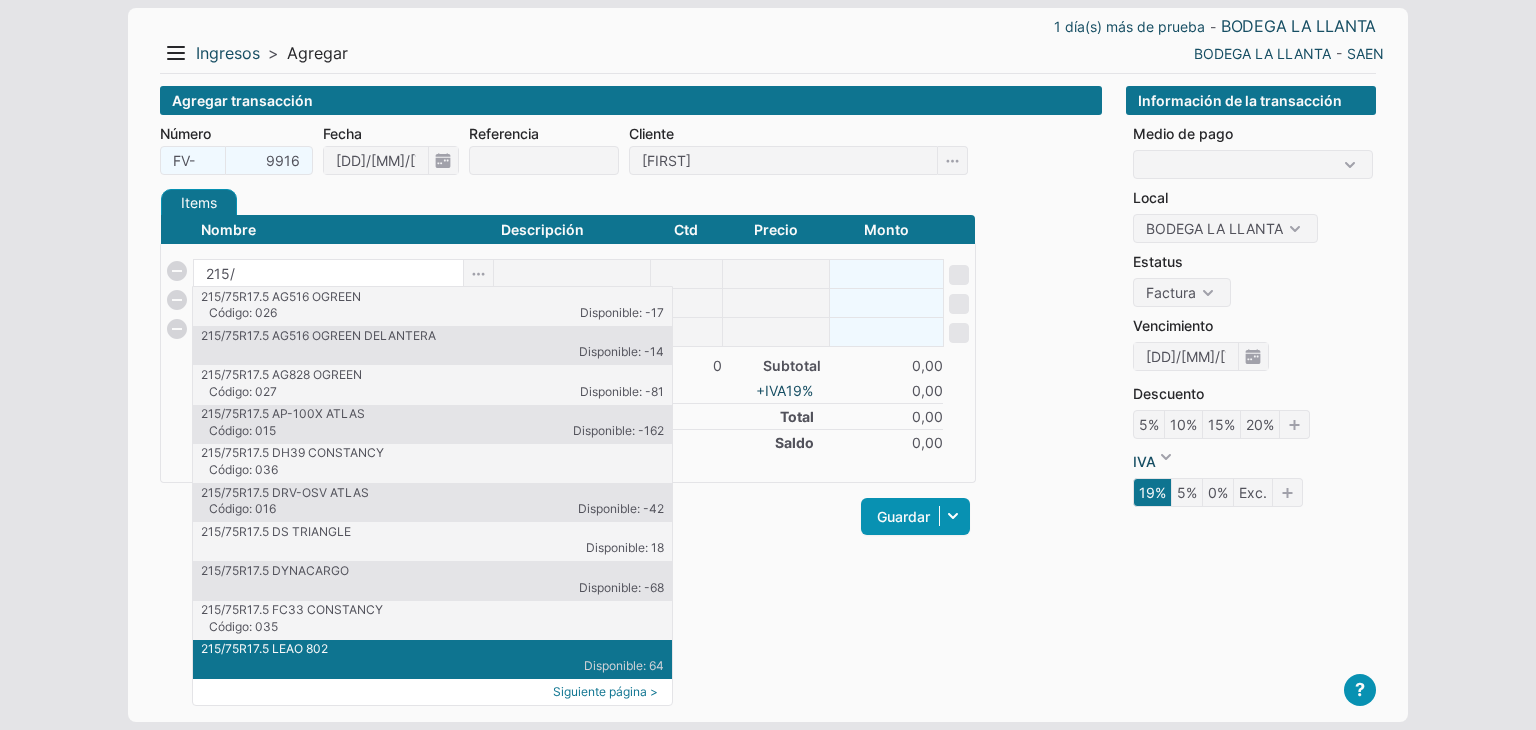 type on "215/" 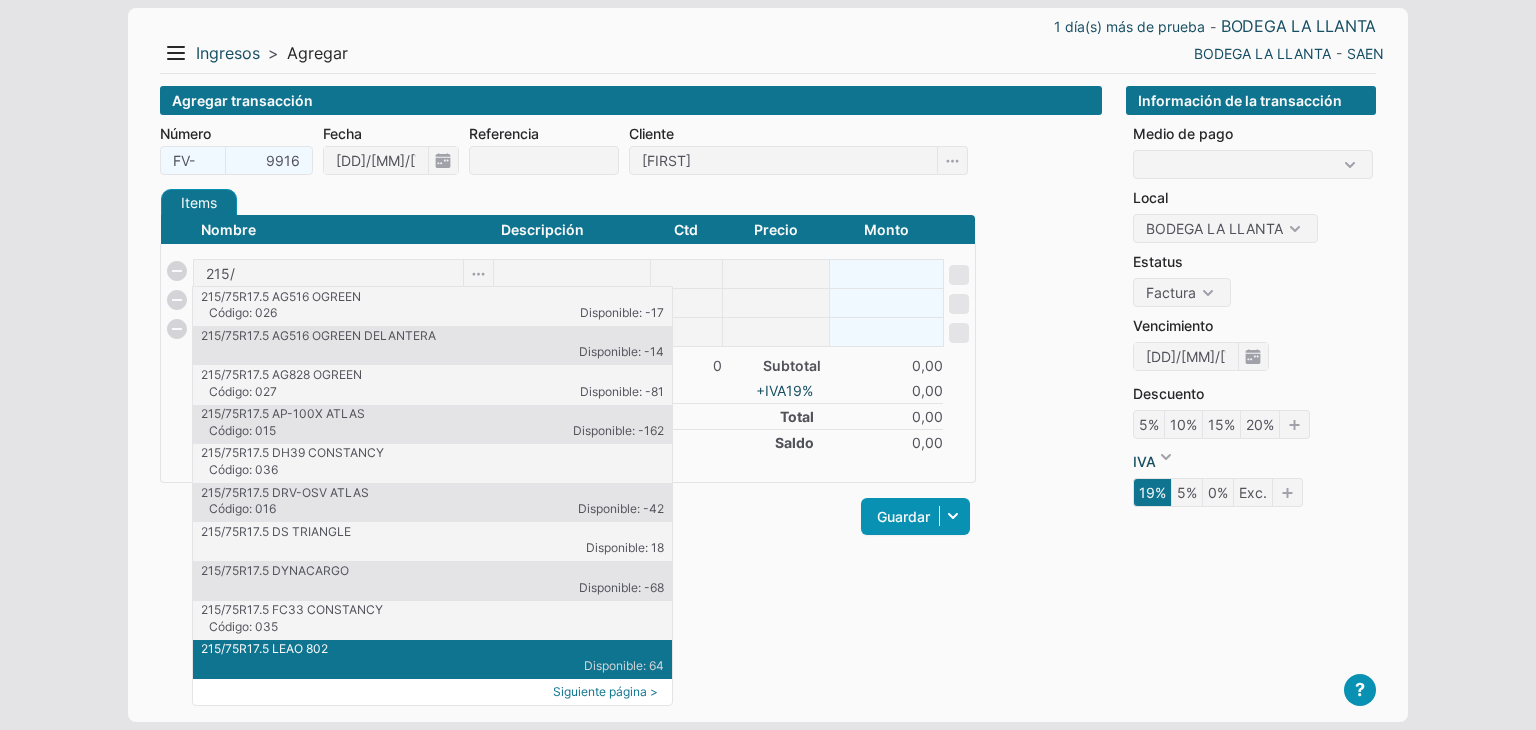 click on "Siguiente página >" at bounding box center [605, 692] 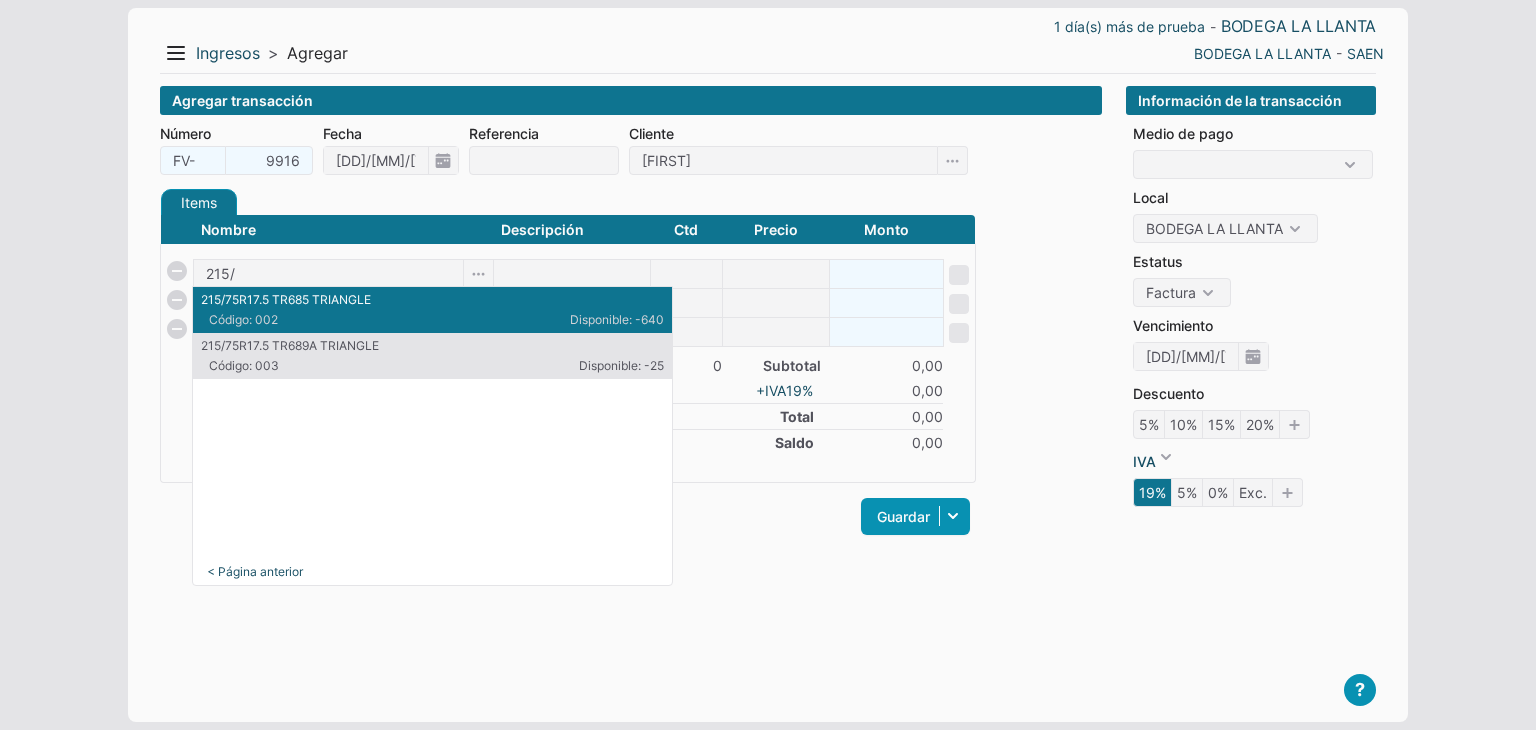 click on "Código: 002" at bounding box center [321, 320] 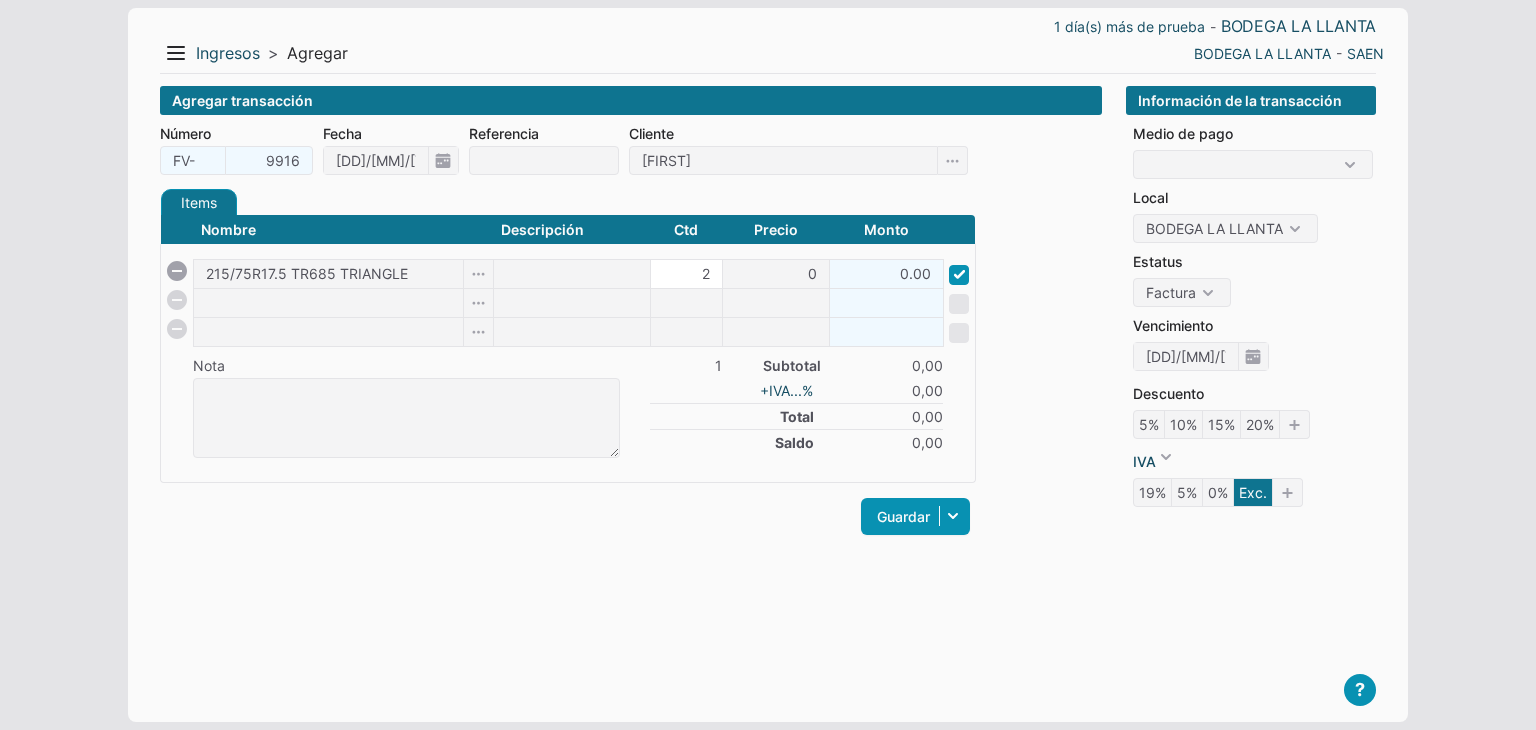 type on "2" 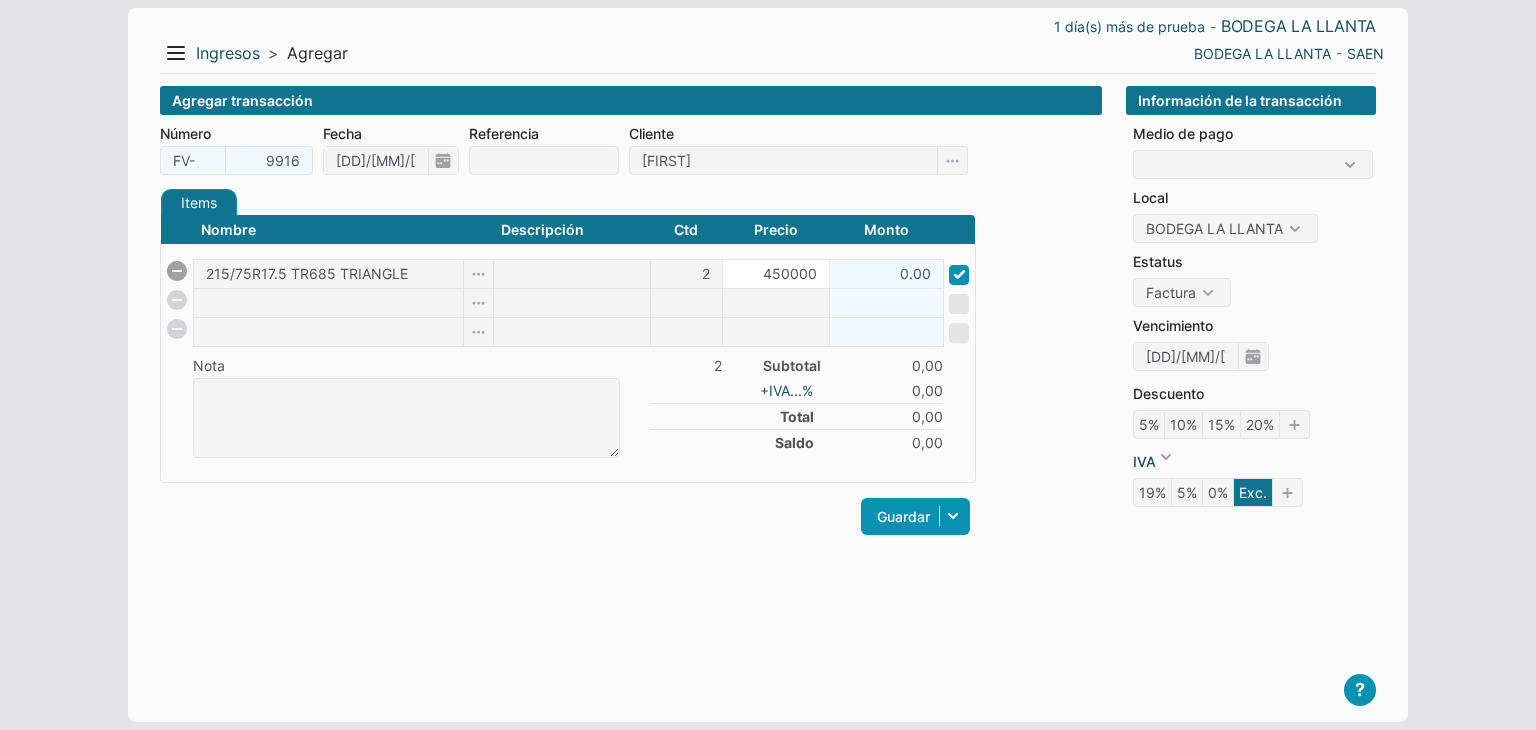 type on "450000" 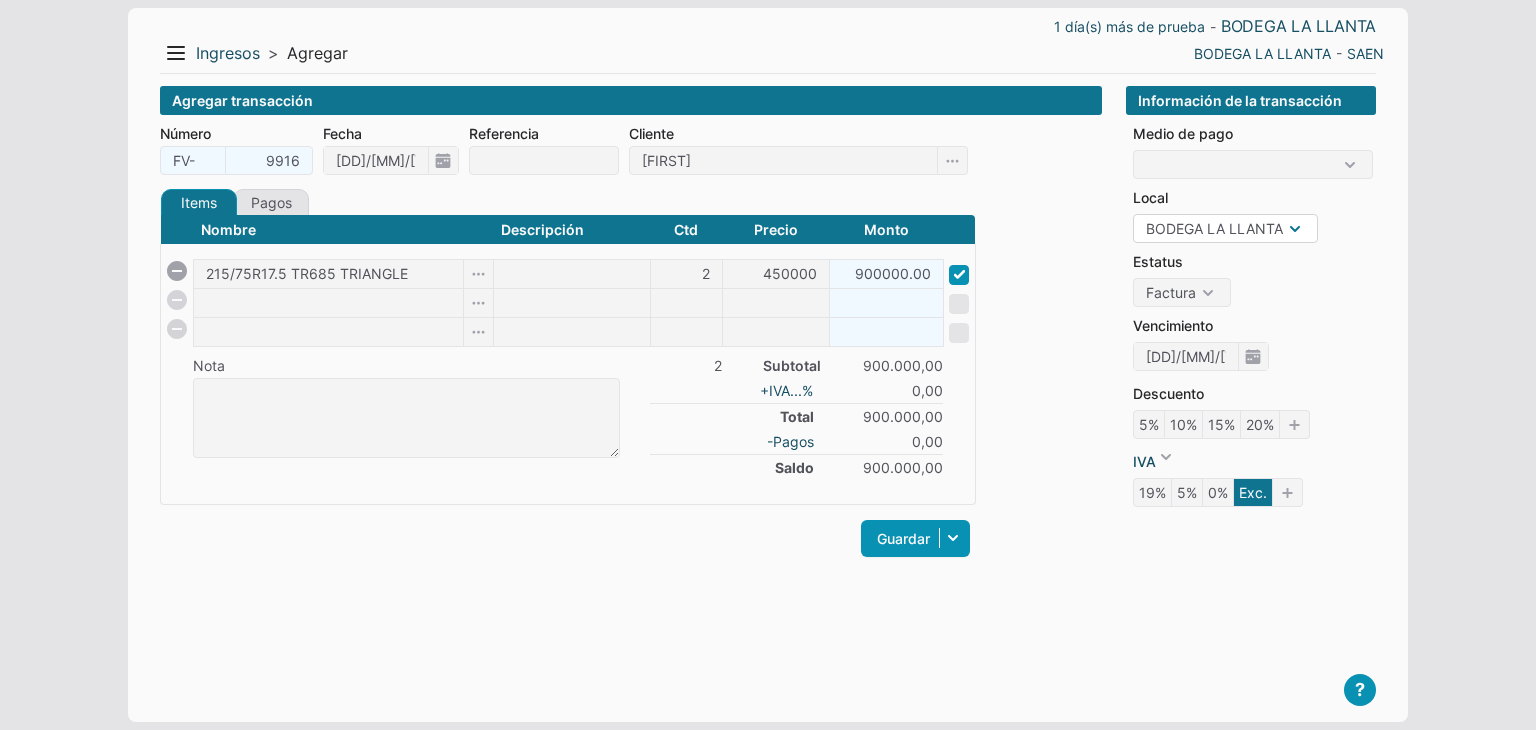 click on "BODEGA LA LLANTA   BODEGA DN" at bounding box center (1225, 228) 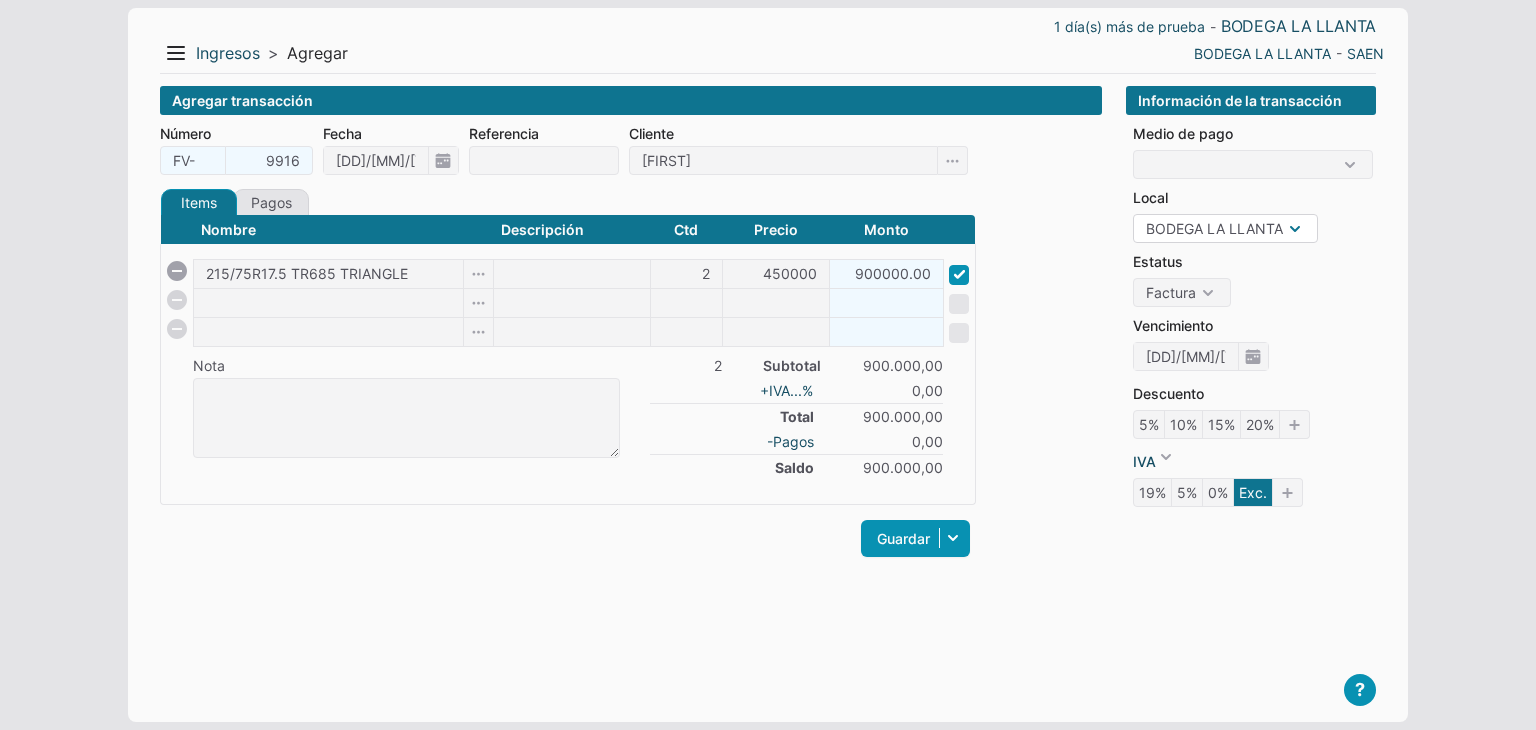 select on "11" 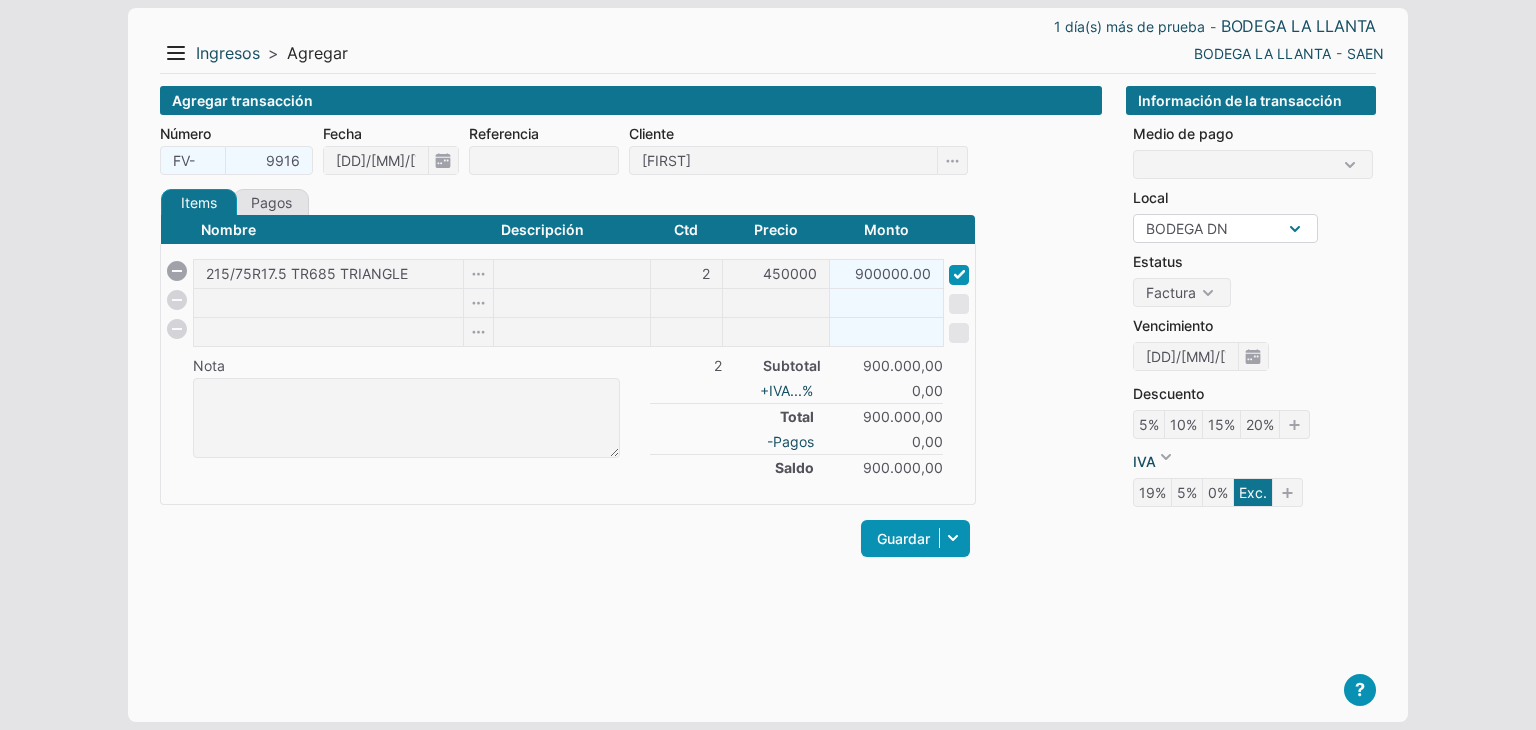 click on "BODEGA LA LLANTA   BODEGA DN" at bounding box center (1225, 228) 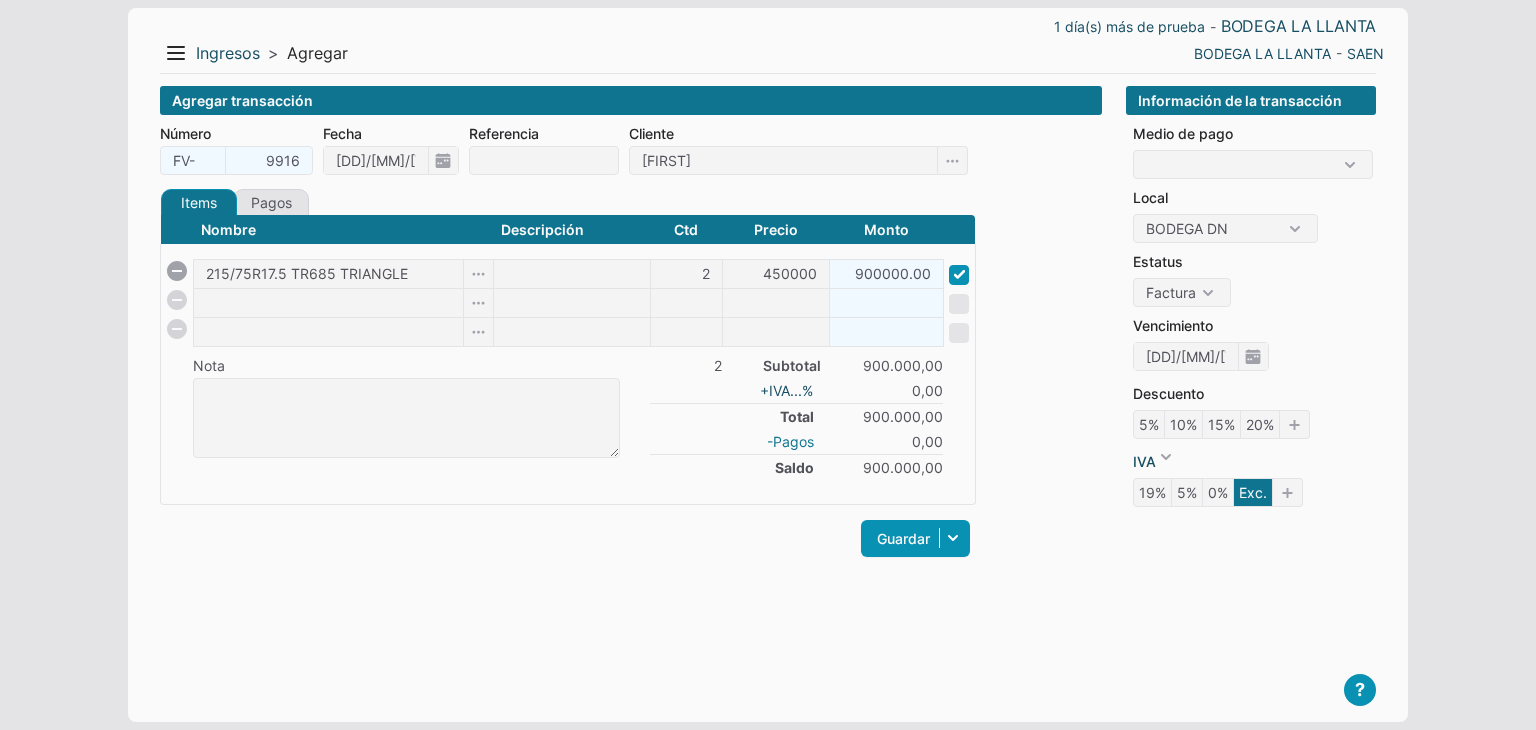 click on "-Pagos" at bounding box center (790, 441) 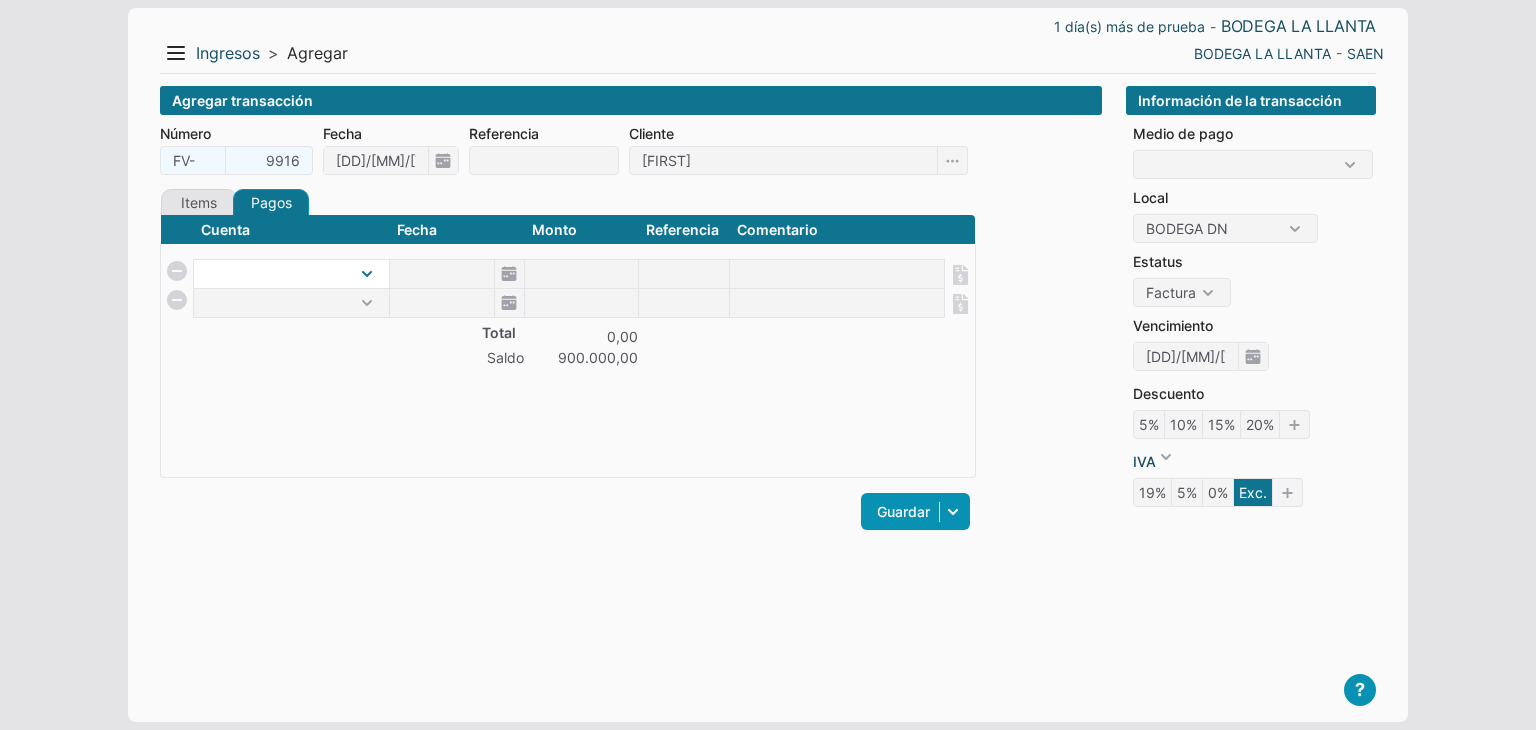 select on "1" 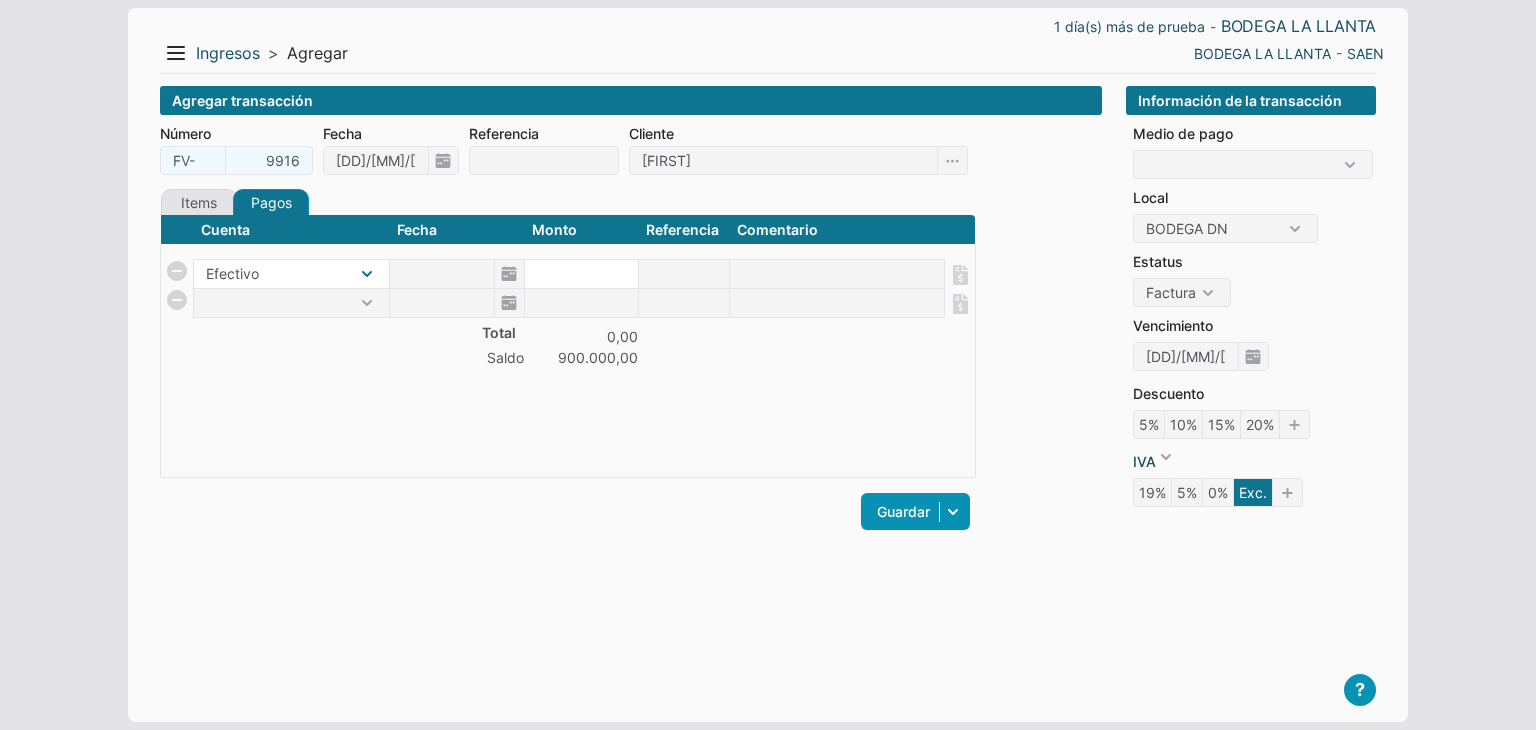 click on "Efectivo" at bounding box center [291, 274] 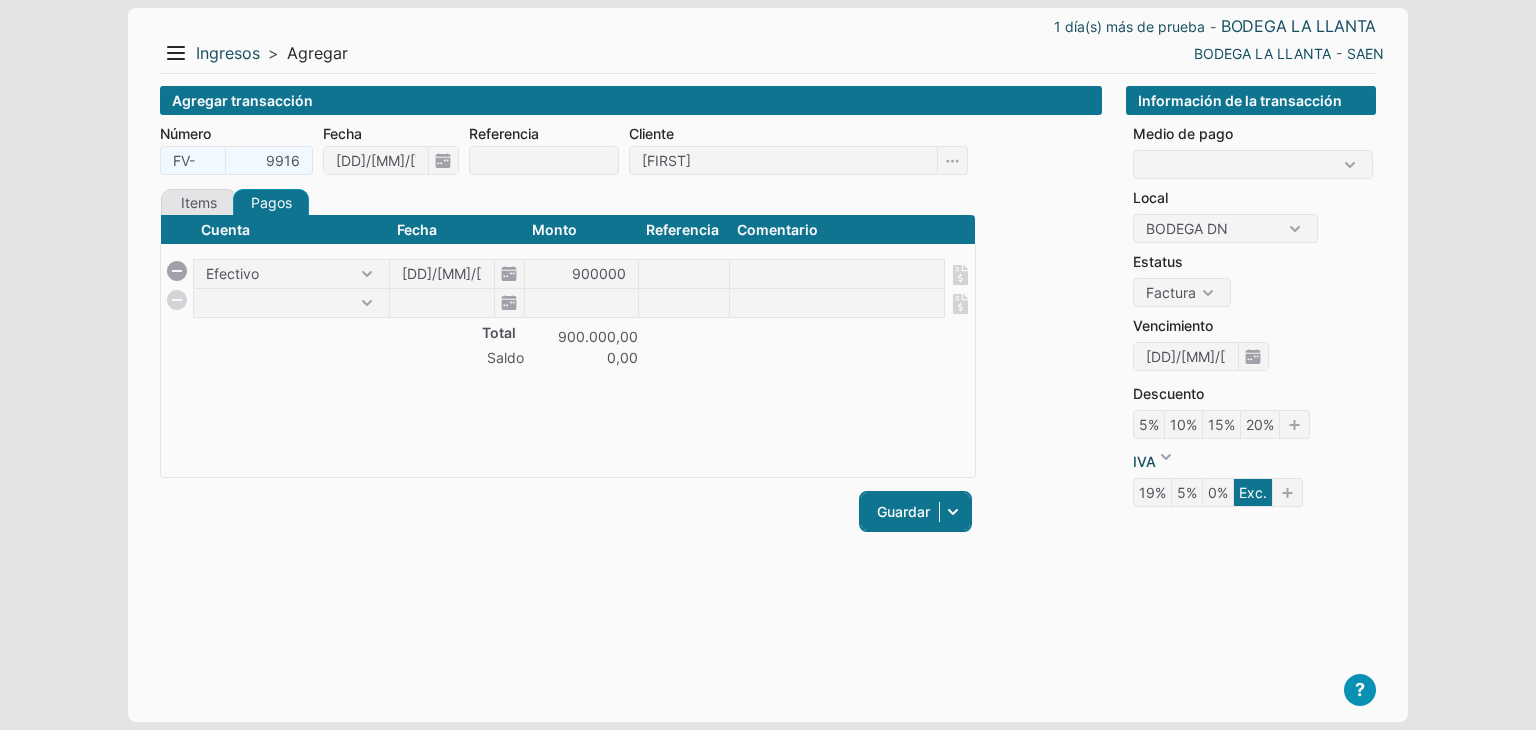click on "Guardar" at bounding box center [915, 511] 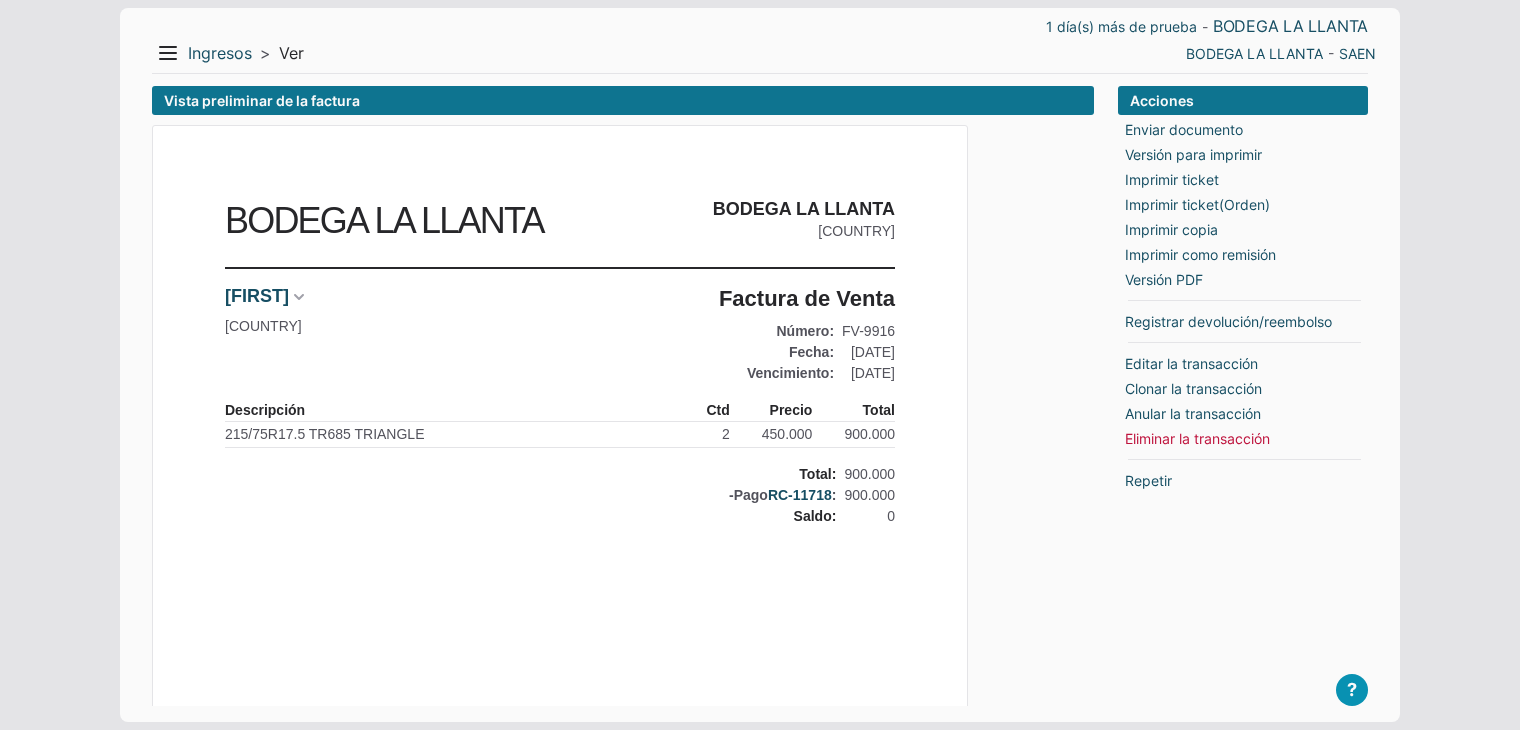 scroll, scrollTop: 0, scrollLeft: 0, axis: both 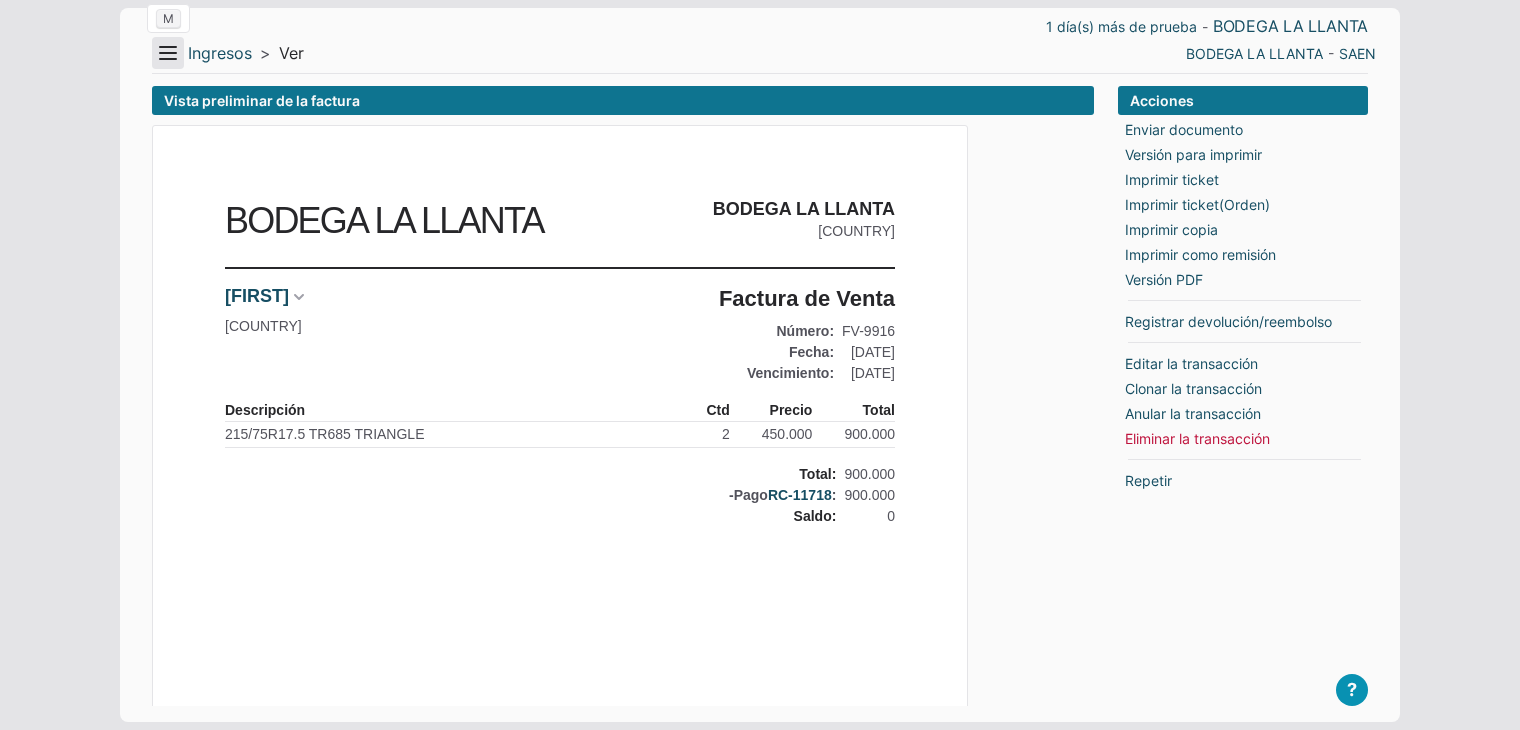 click on "Menu" at bounding box center [168, 53] 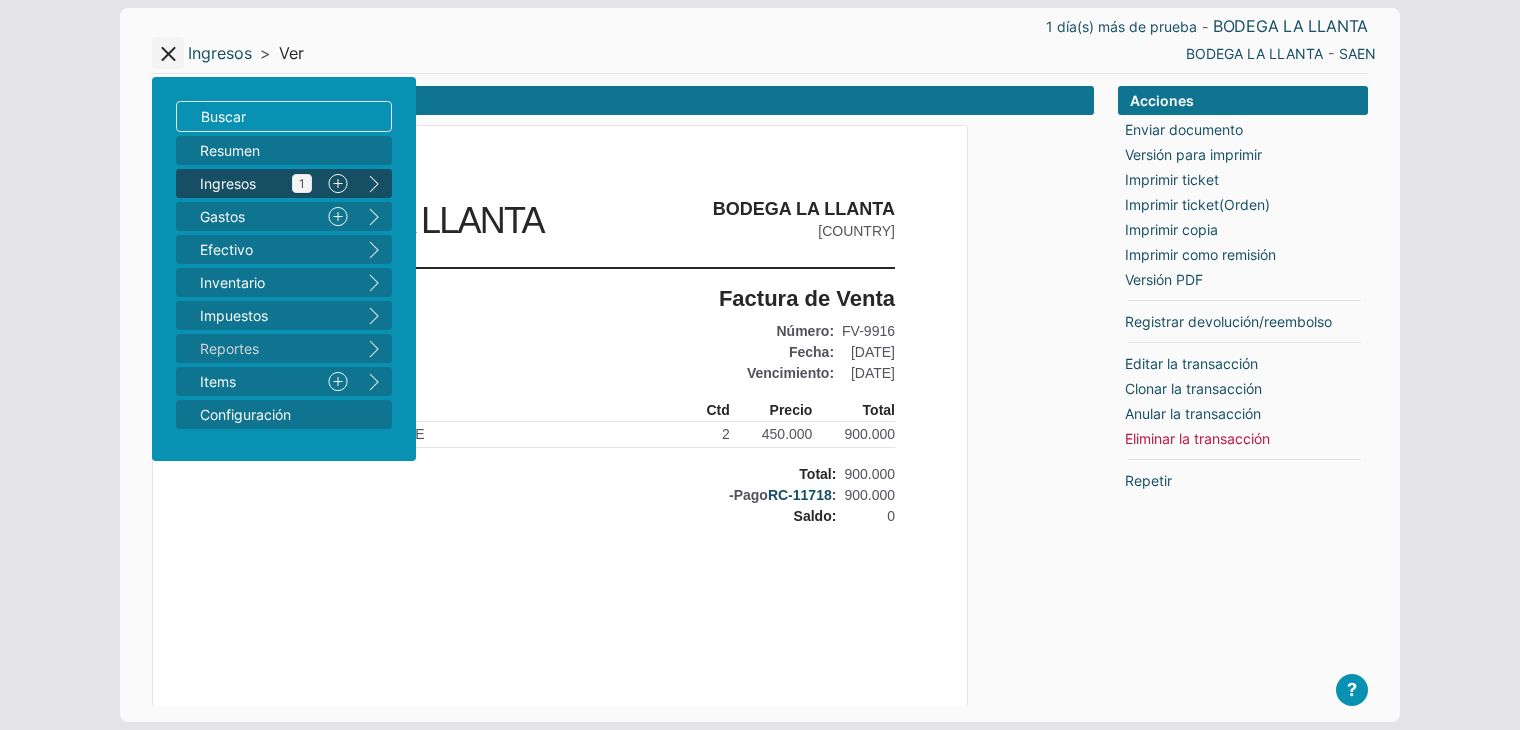 click on "Ingresos    1" at bounding box center (256, 183) 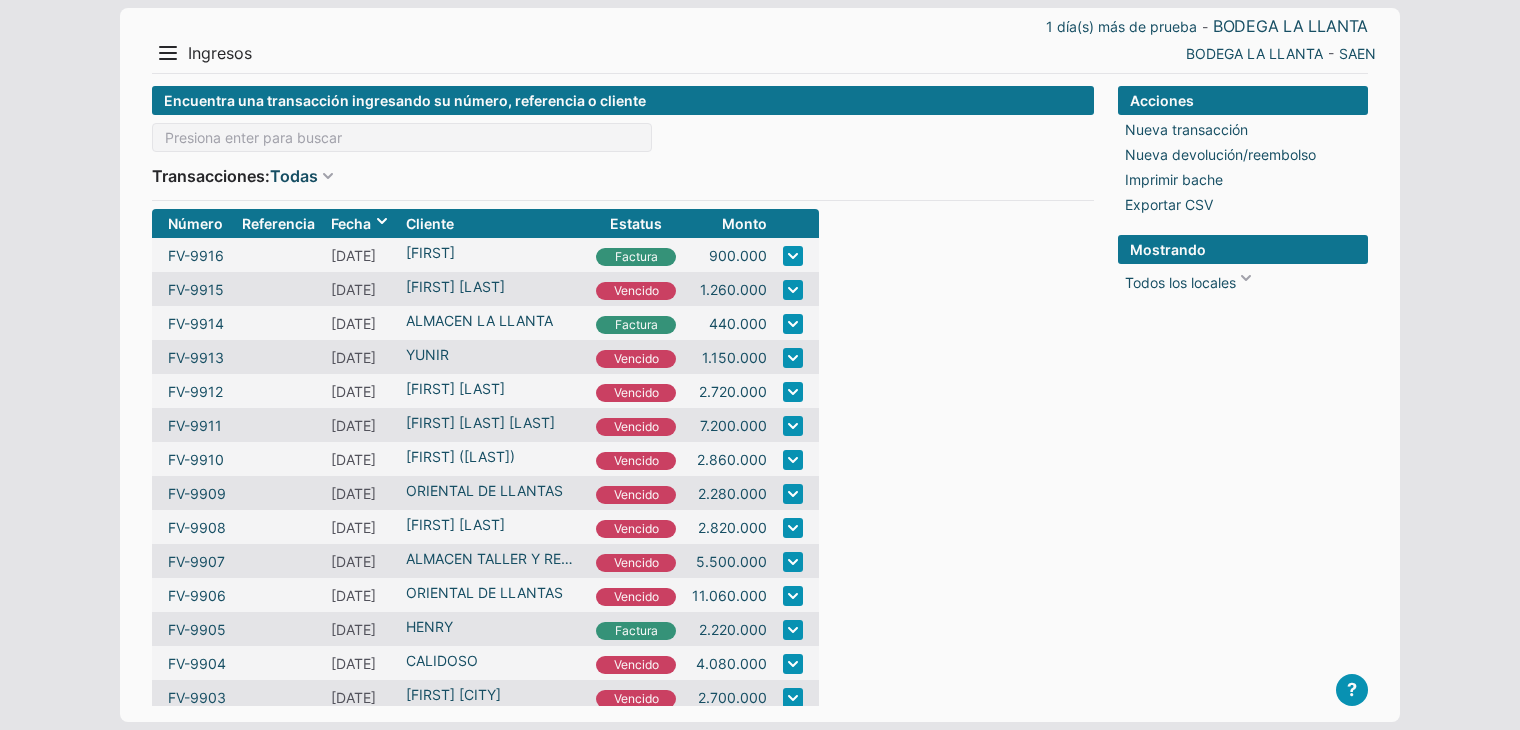 scroll, scrollTop: 0, scrollLeft: 0, axis: both 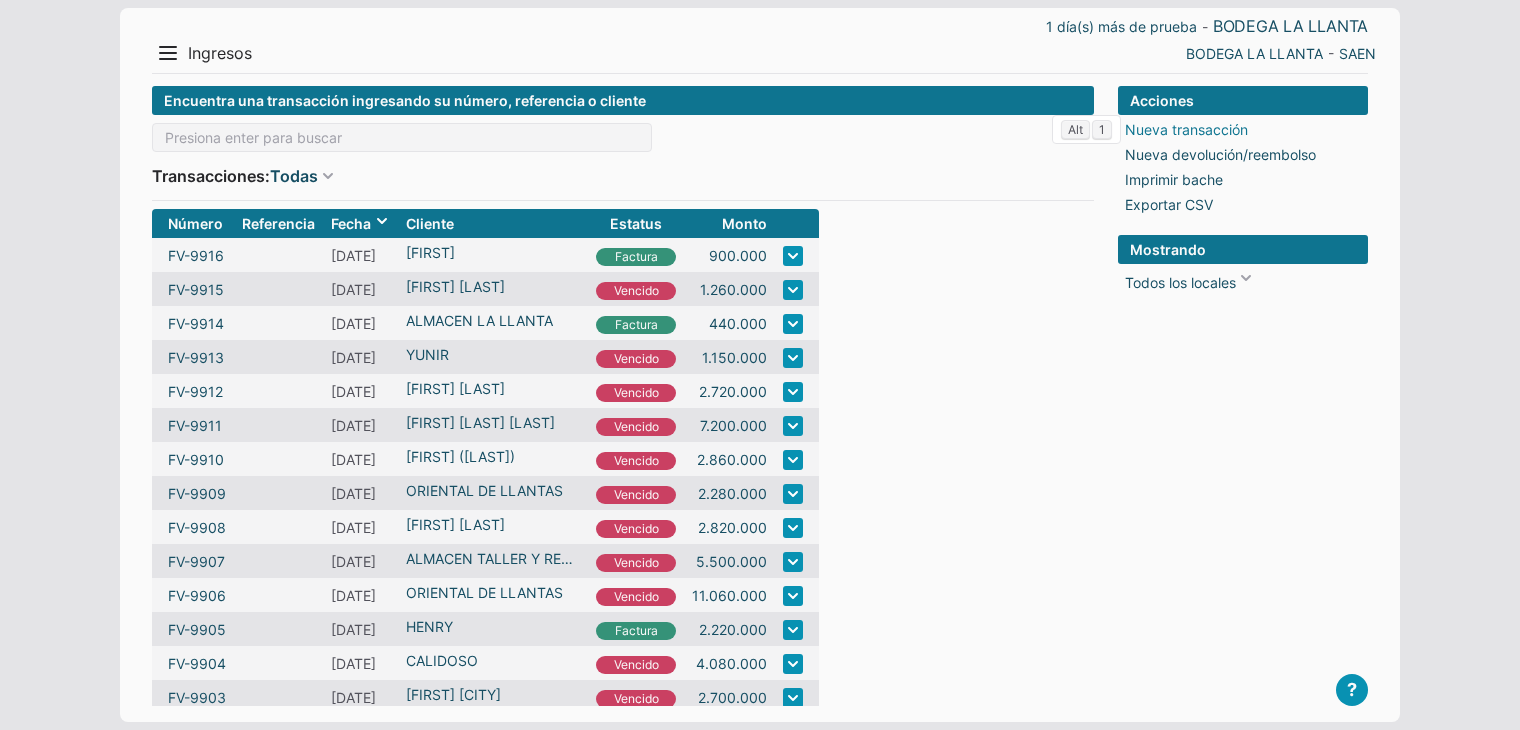 click on "Nueva transacción" at bounding box center [1186, 129] 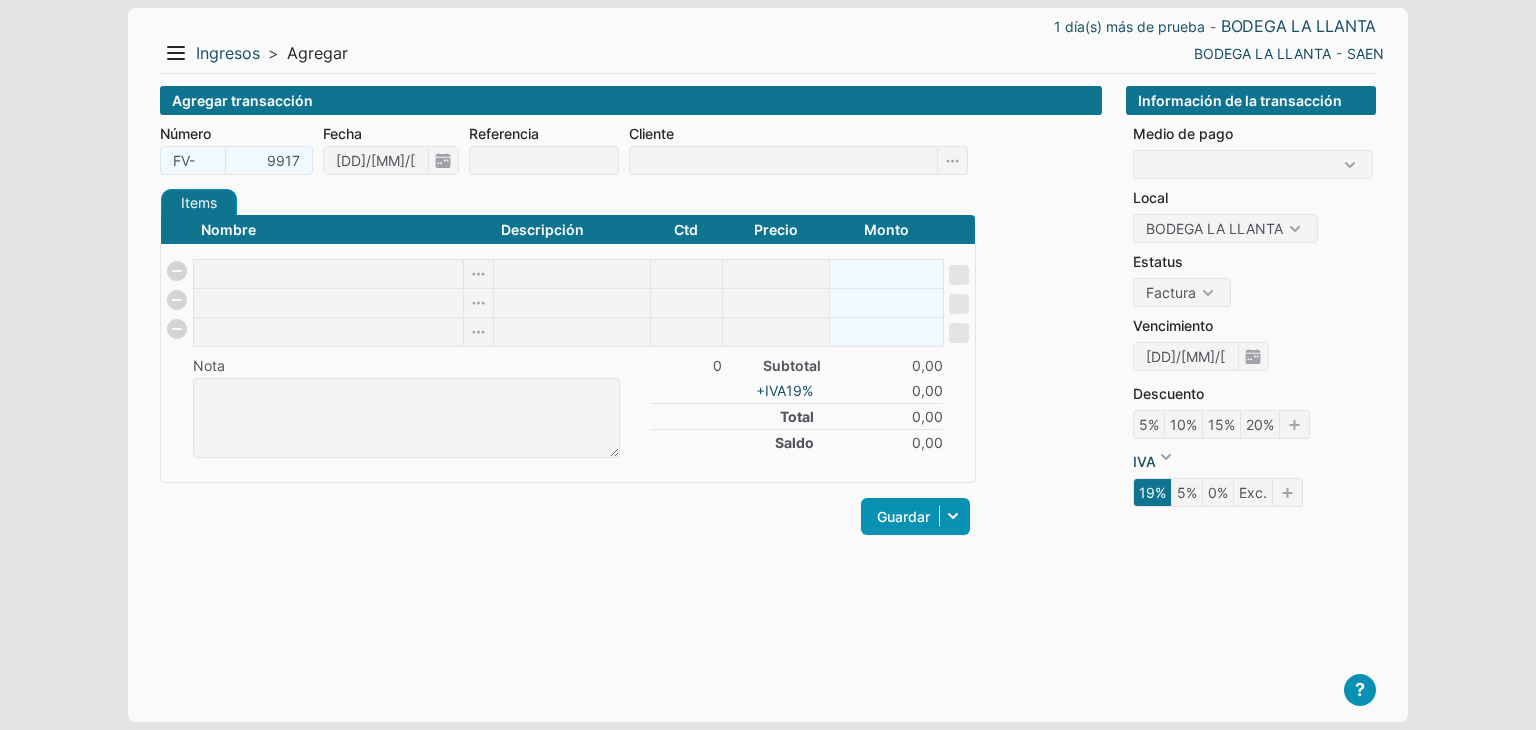 scroll, scrollTop: 0, scrollLeft: 0, axis: both 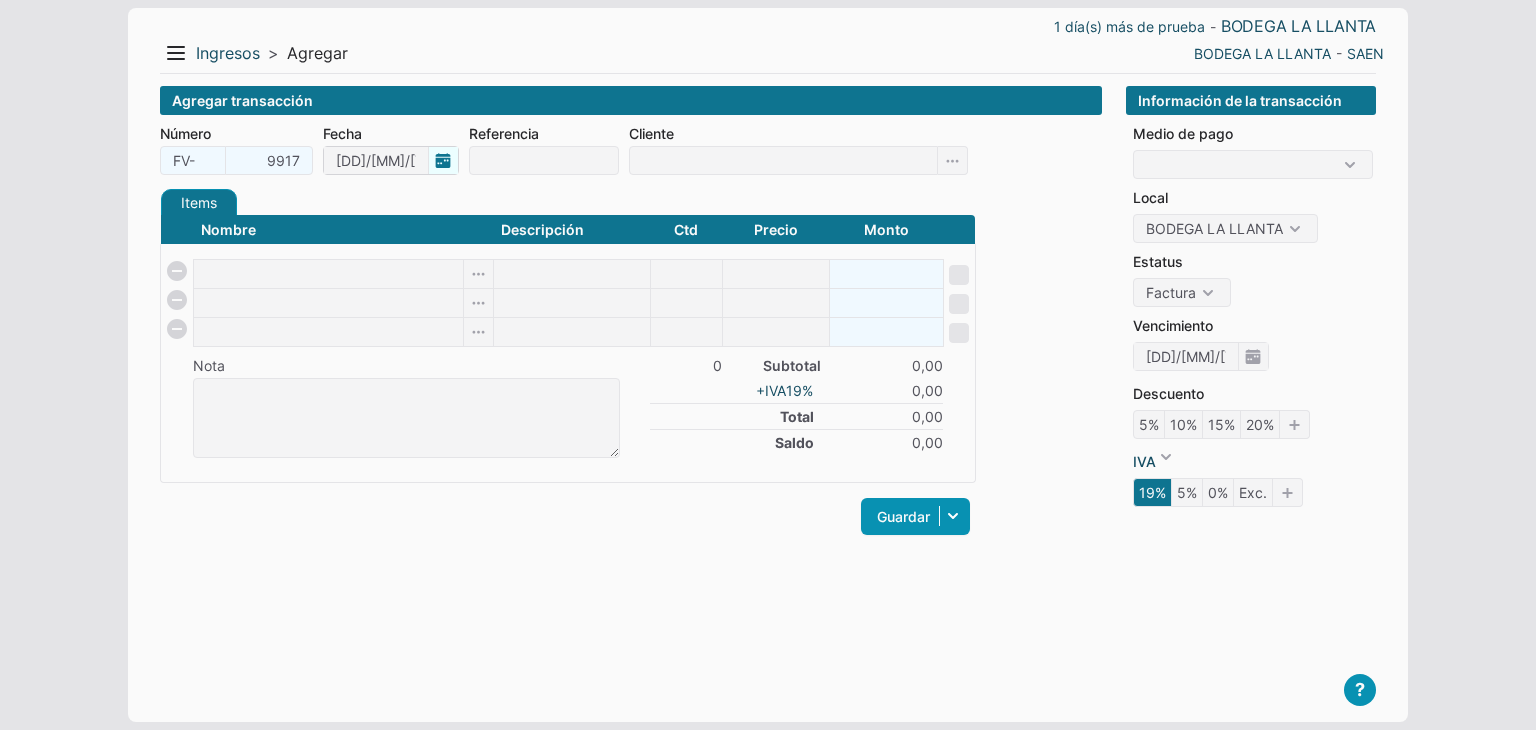 click on "[DATE]" at bounding box center [391, 160] 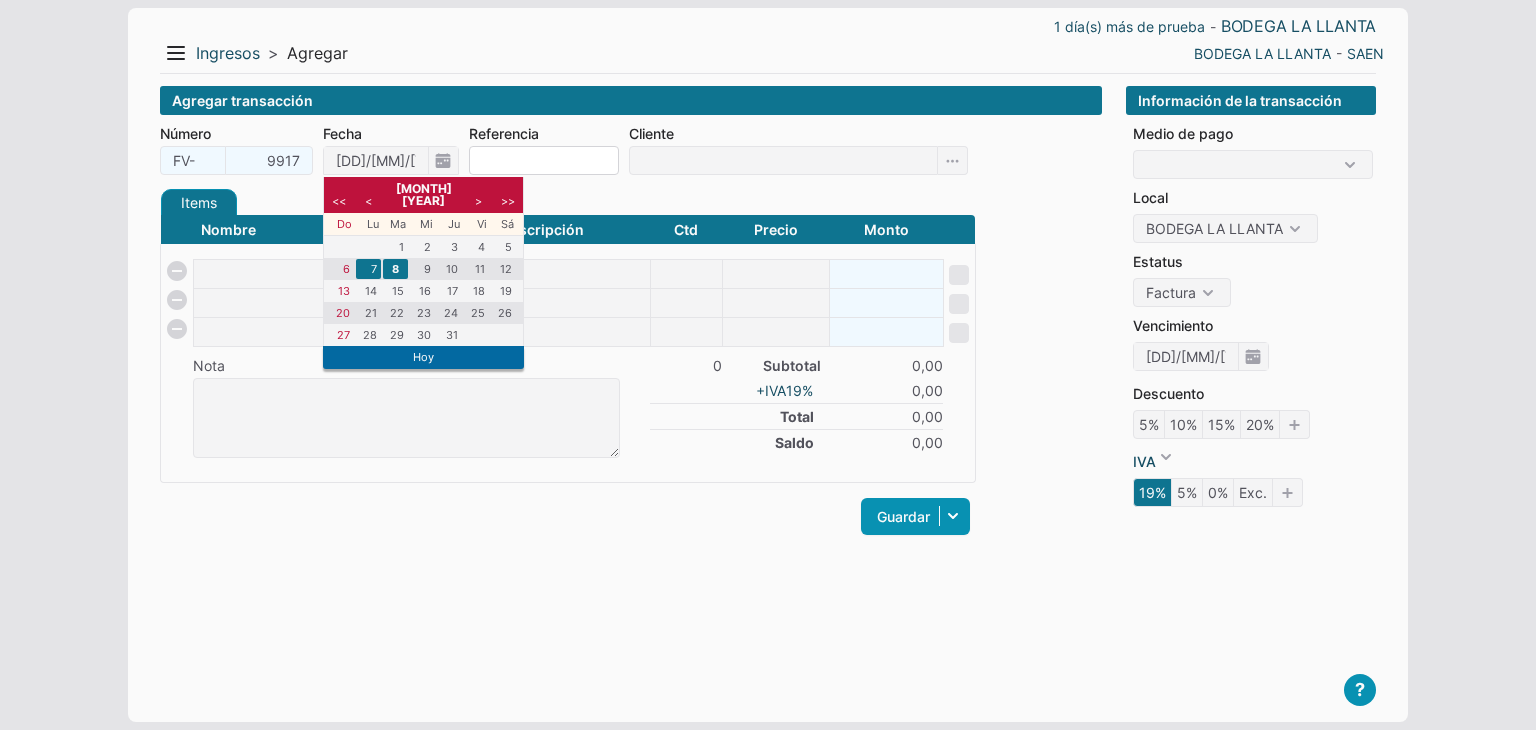 click on "7" at bounding box center (368, 269) 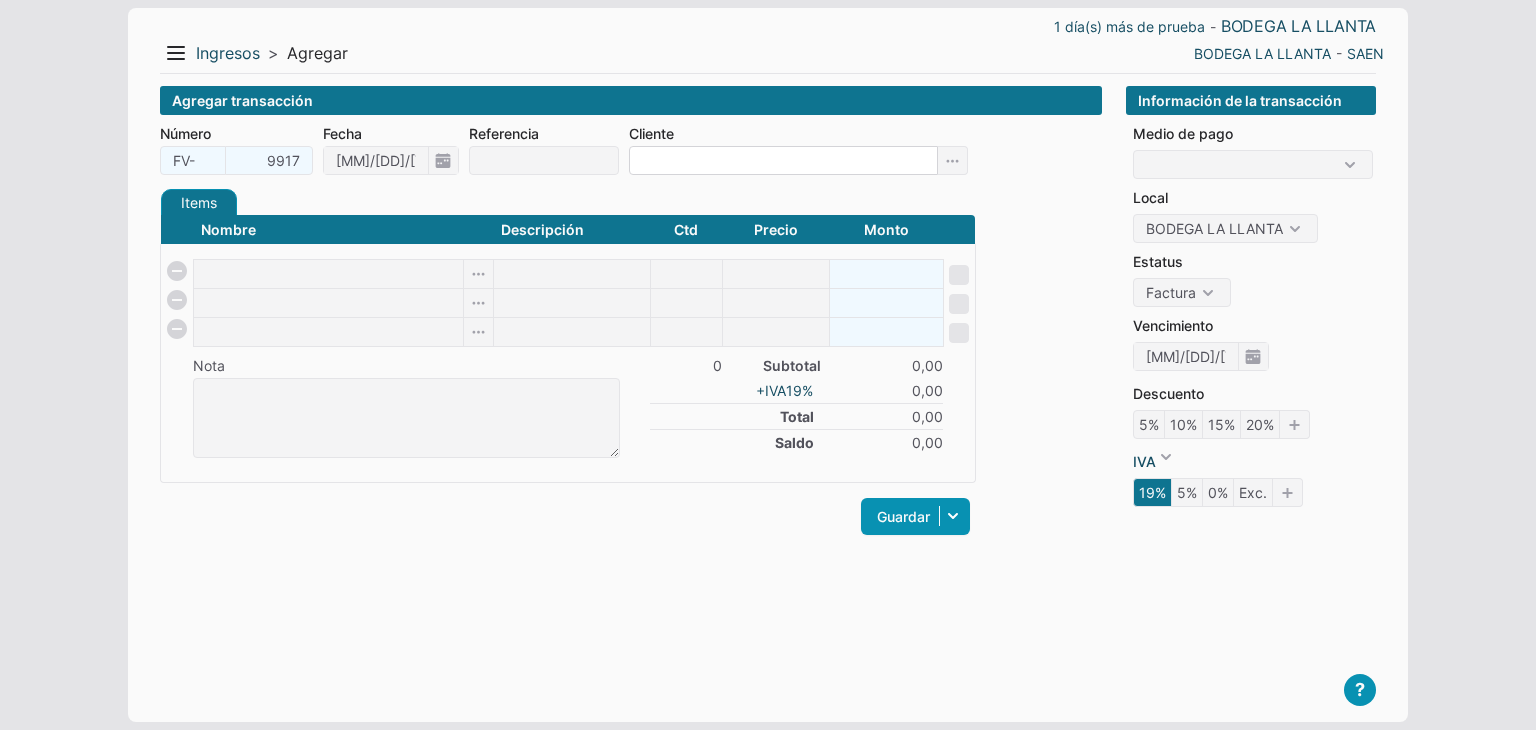 click at bounding box center [783, 160] 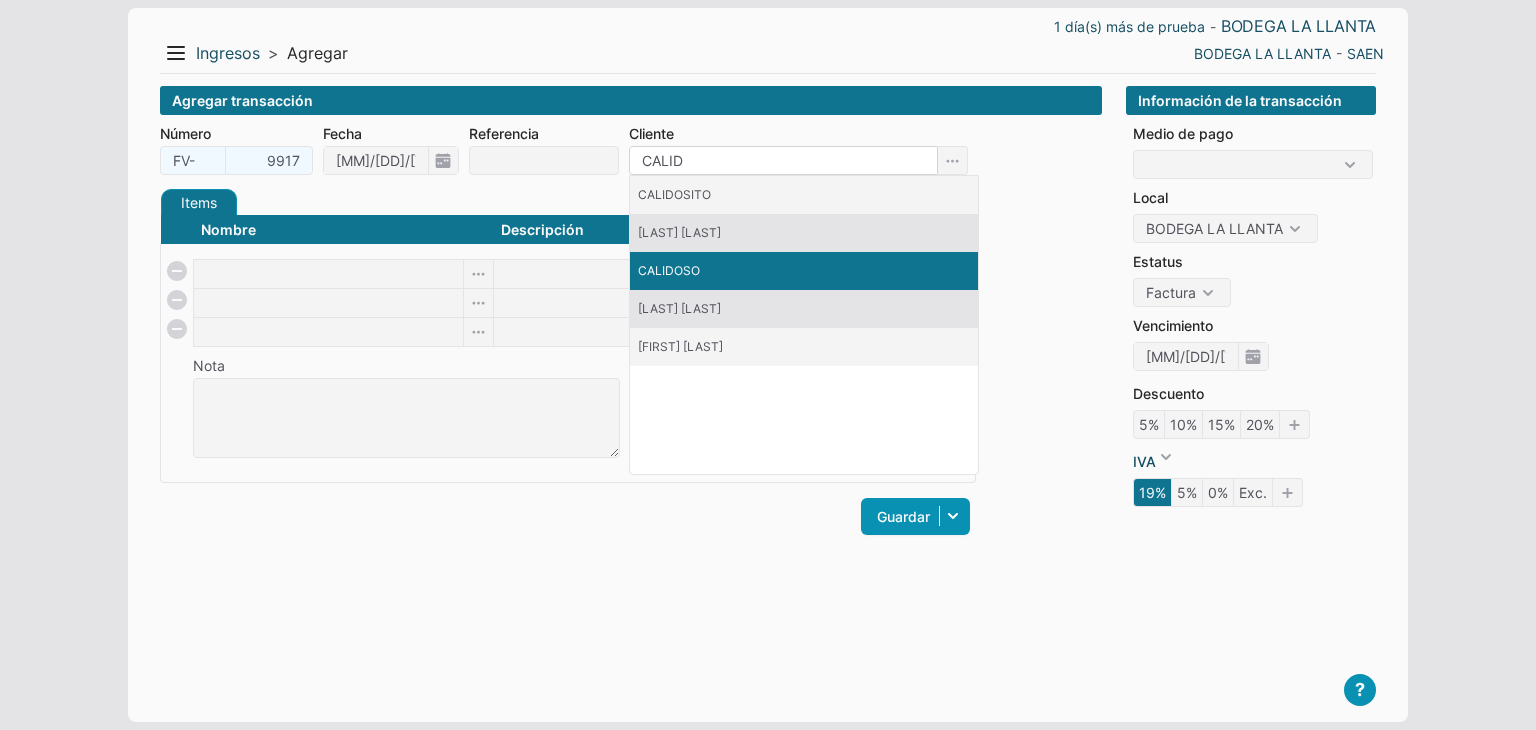 type on "CALID" 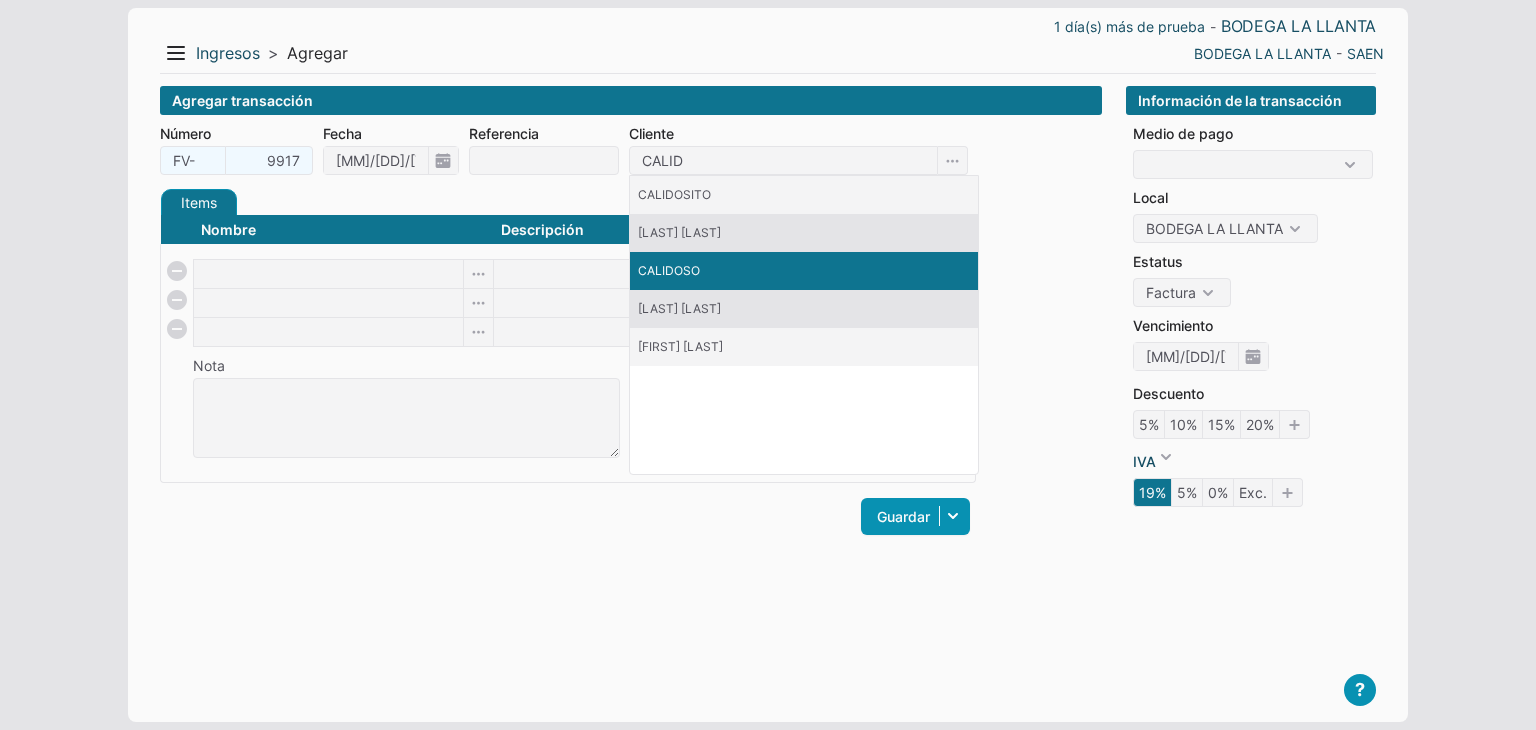 click on "CALIDOSO" at bounding box center (804, 271) 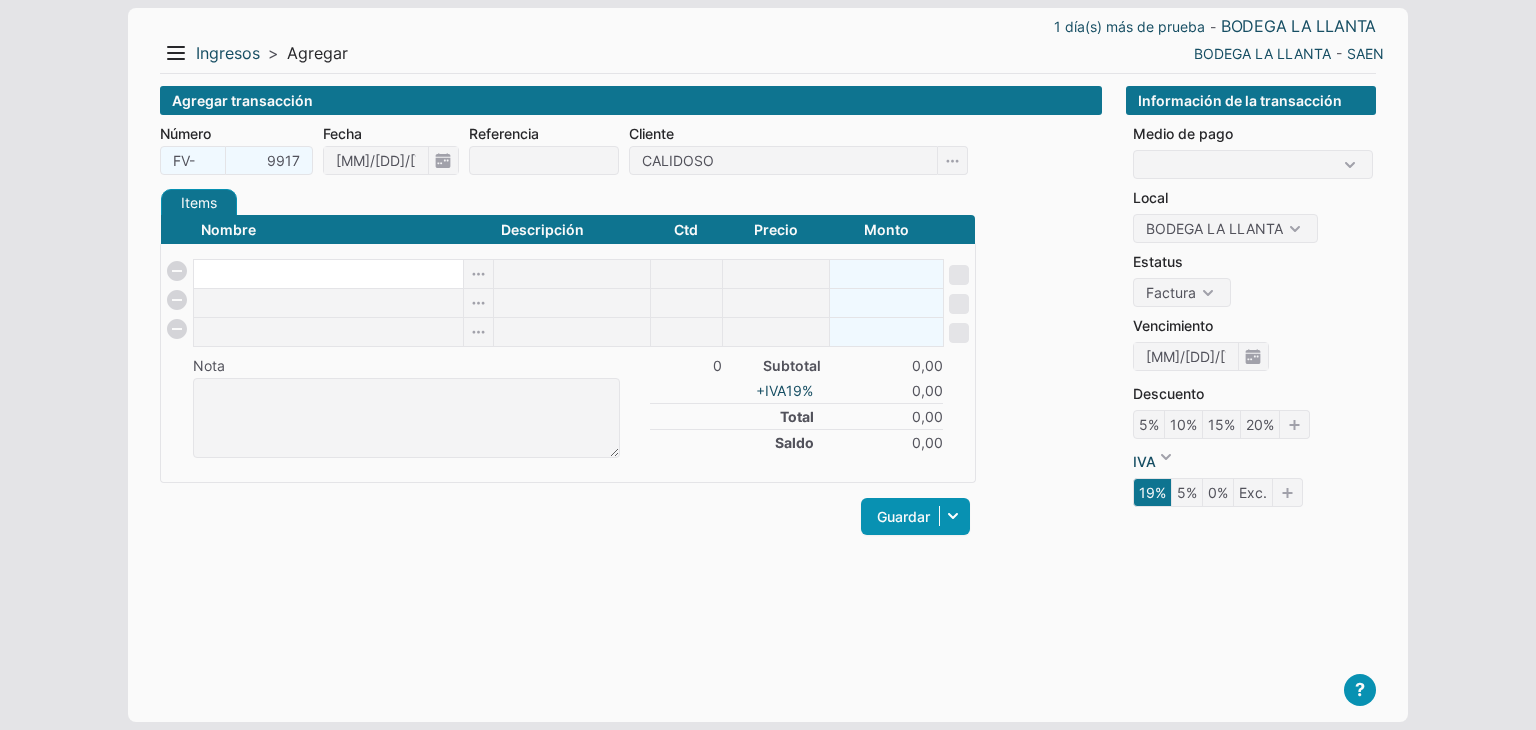 click at bounding box center (328, 274) 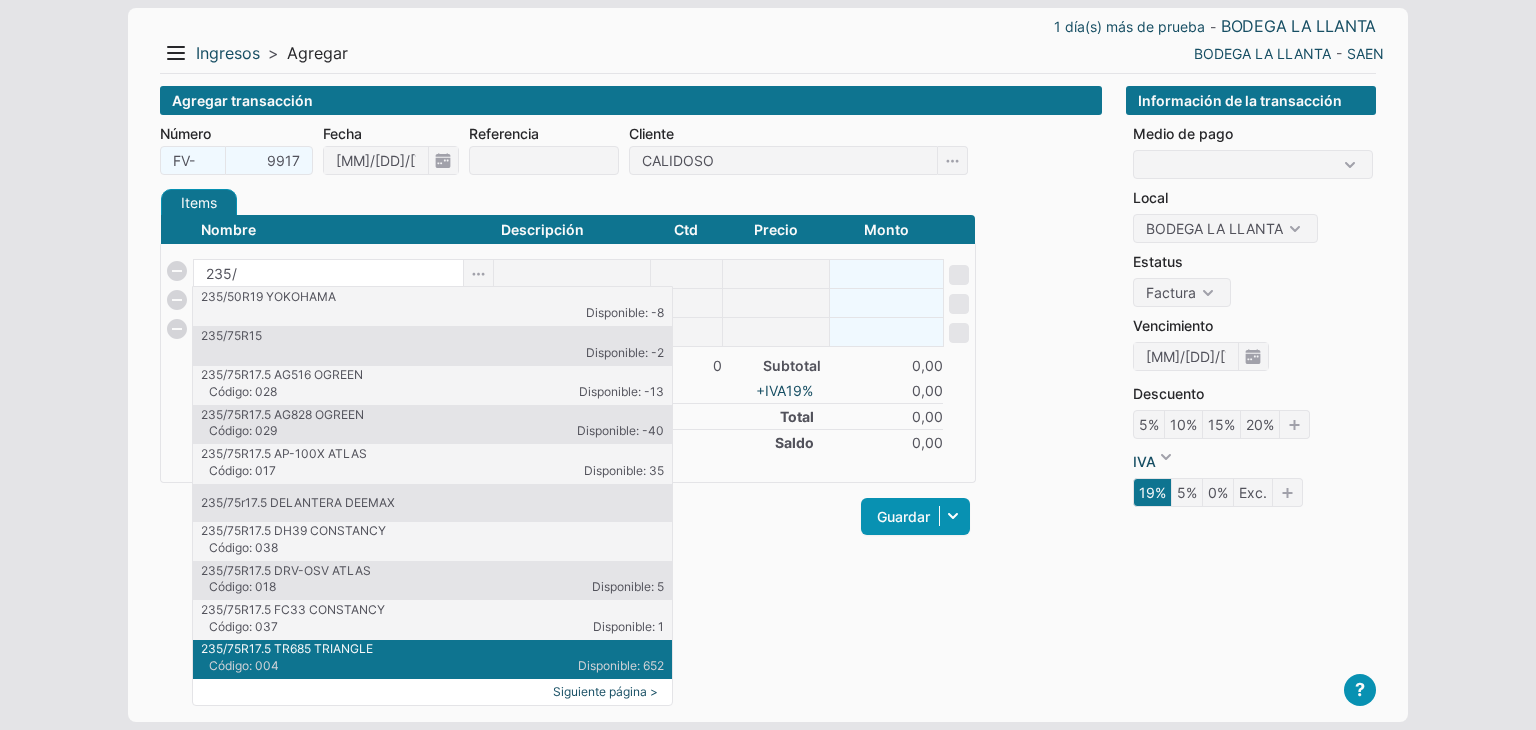 type on "235/" 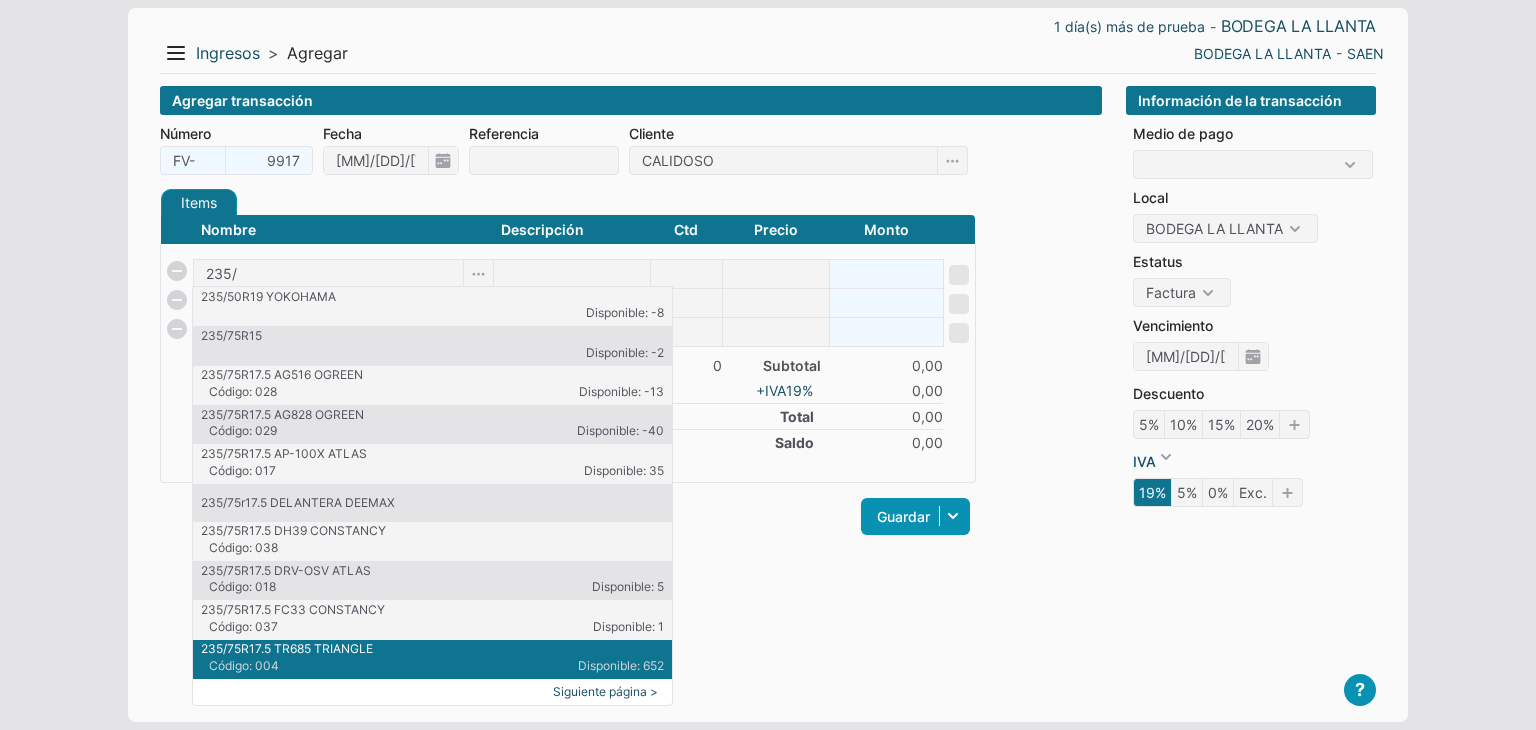 click on "235/75R17.5 TR685 TRIANGLE" at bounding box center (432, 649) 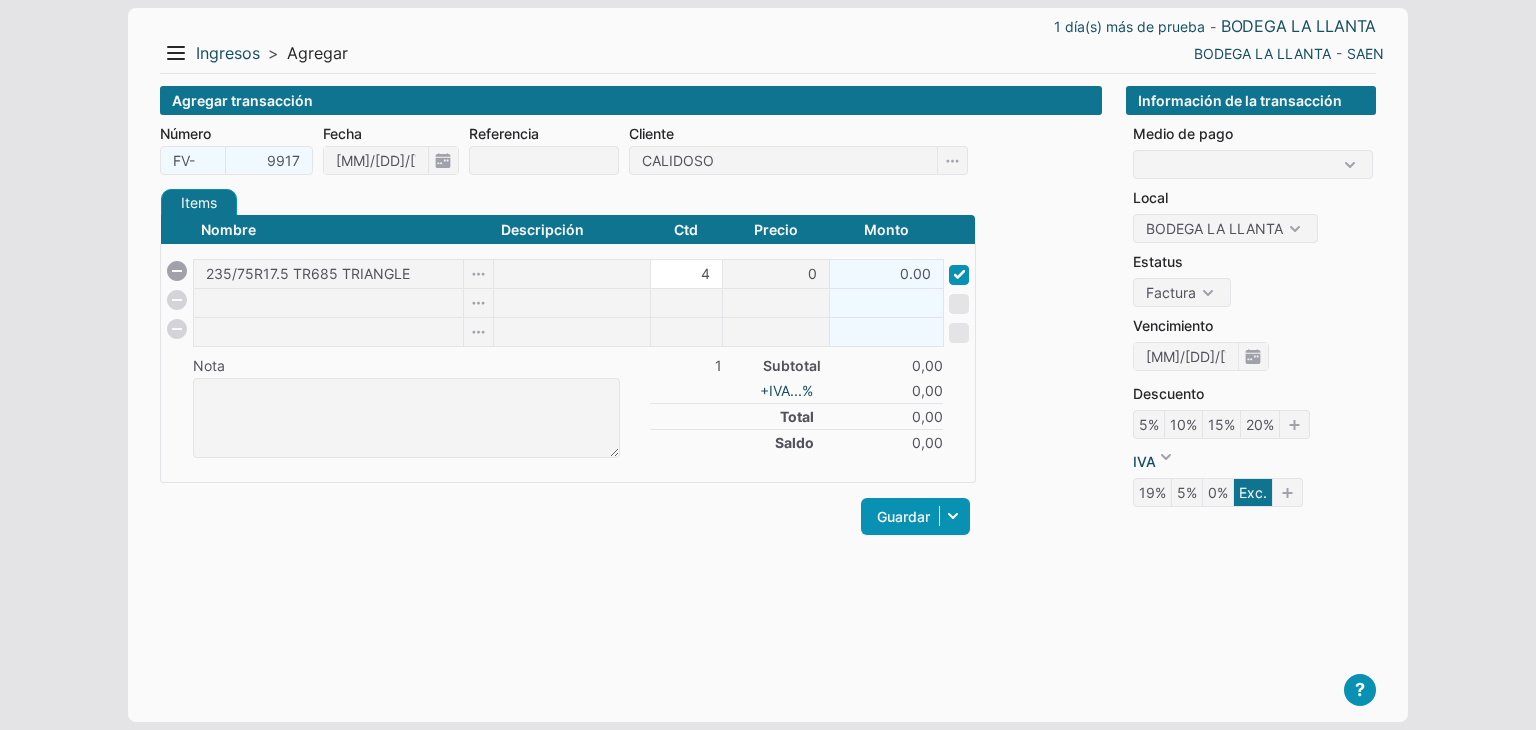 type on "4" 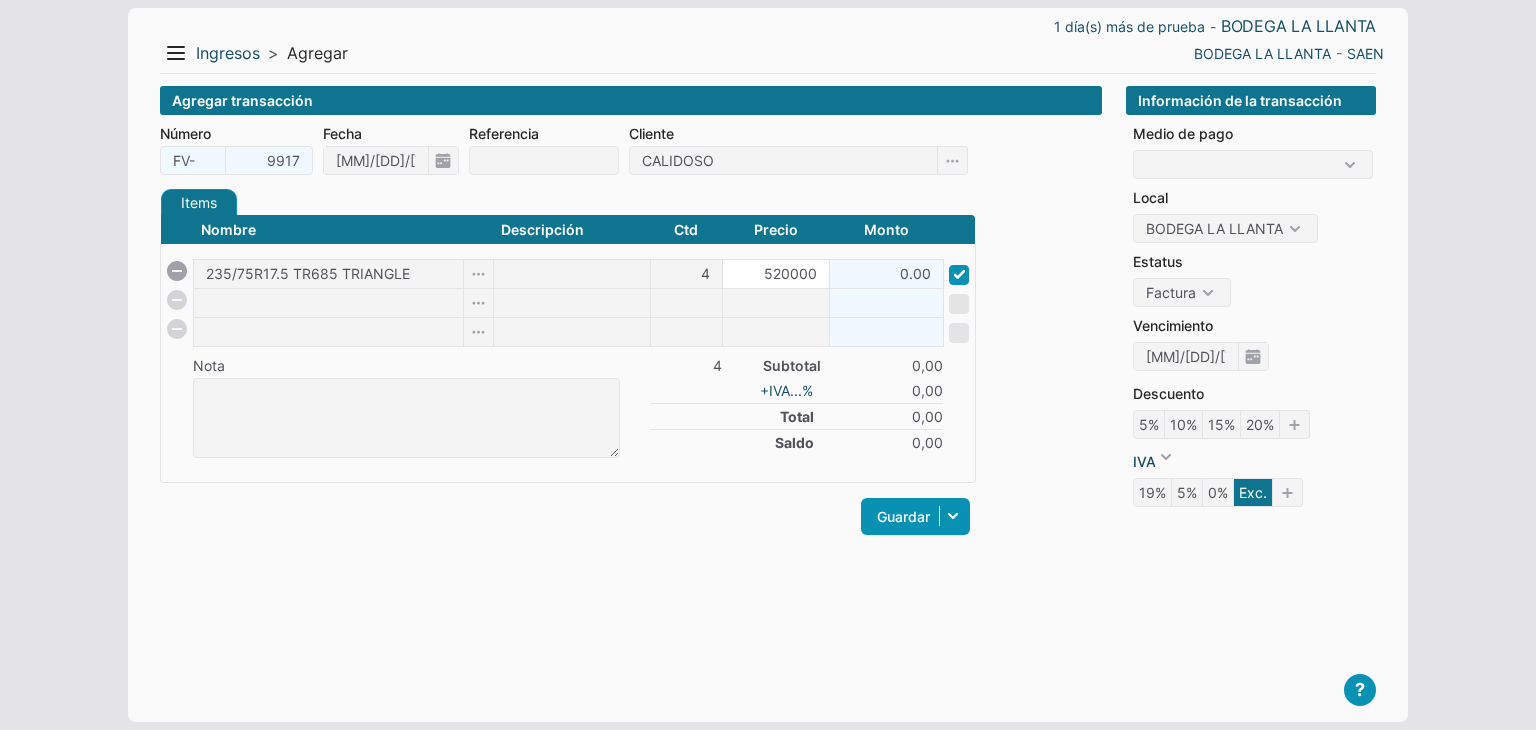 type on "520000" 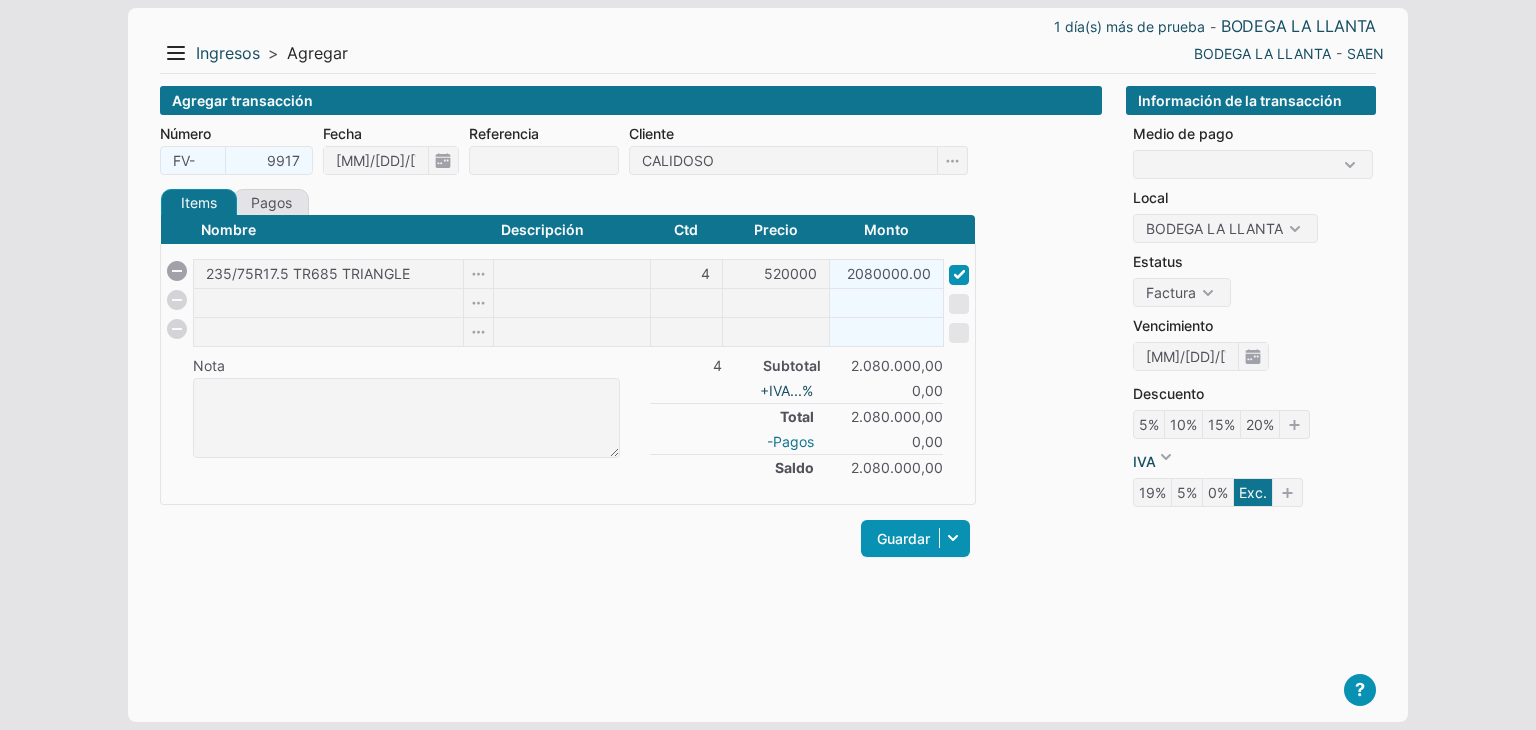 click on "-Pagos" at bounding box center [790, 441] 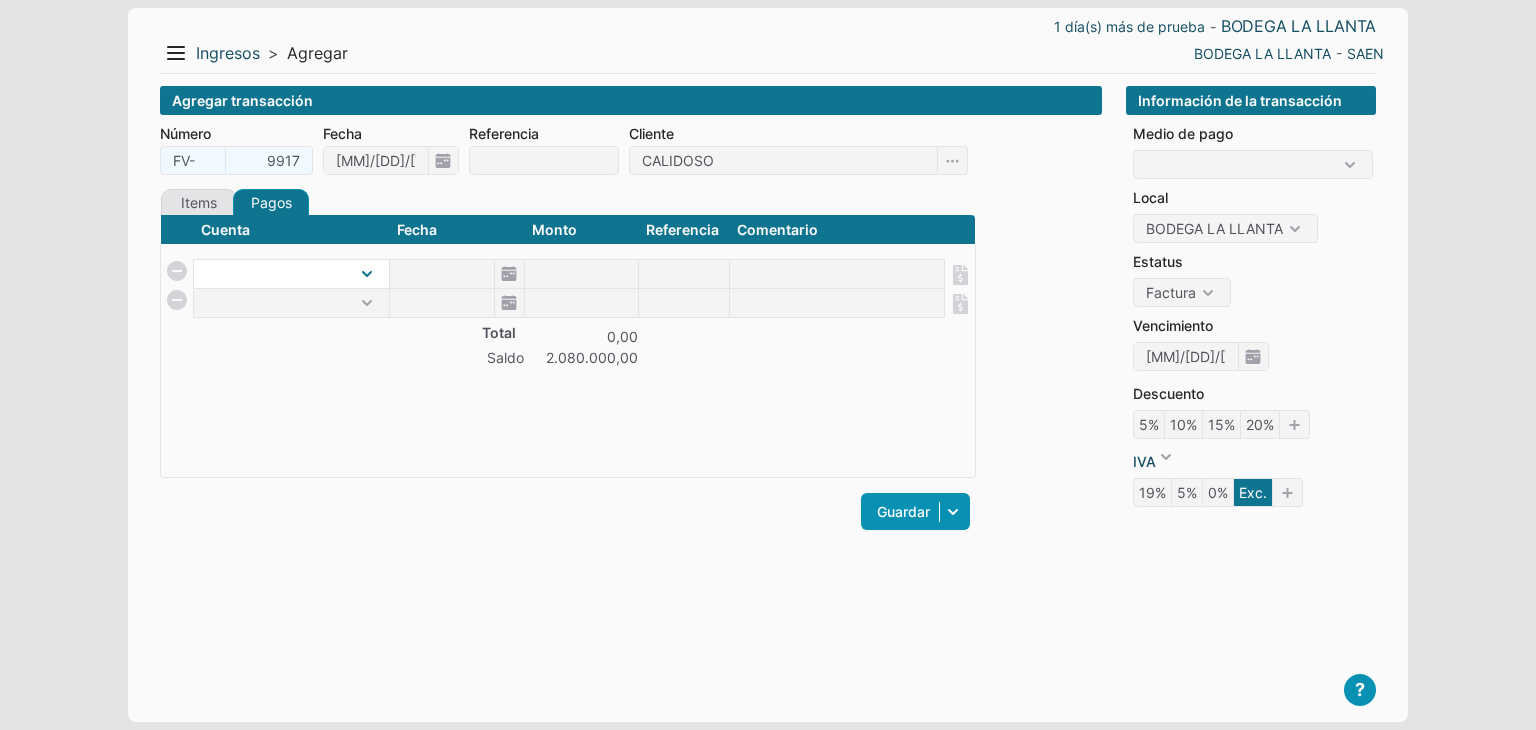 select on "1" 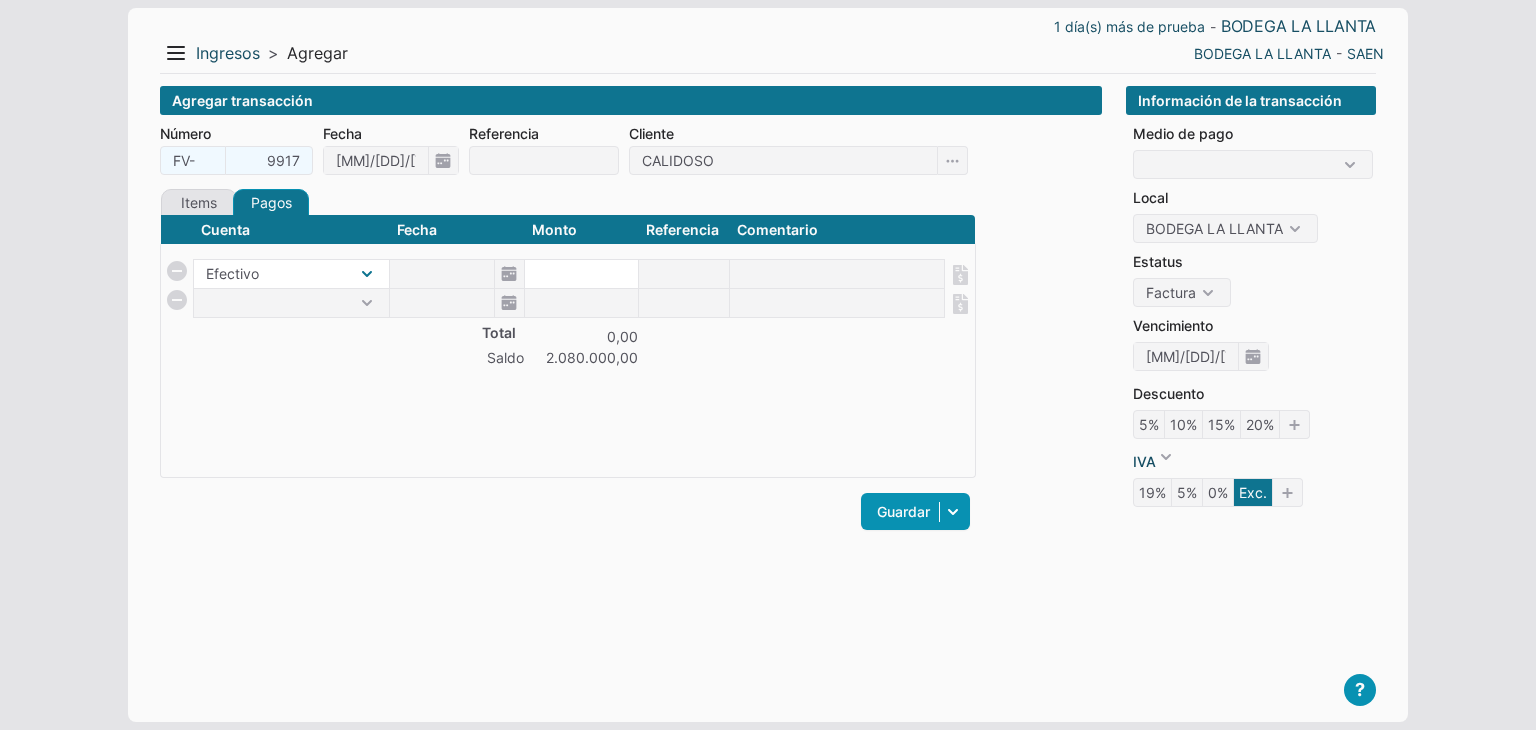 click on "Efectivo" at bounding box center [291, 274] 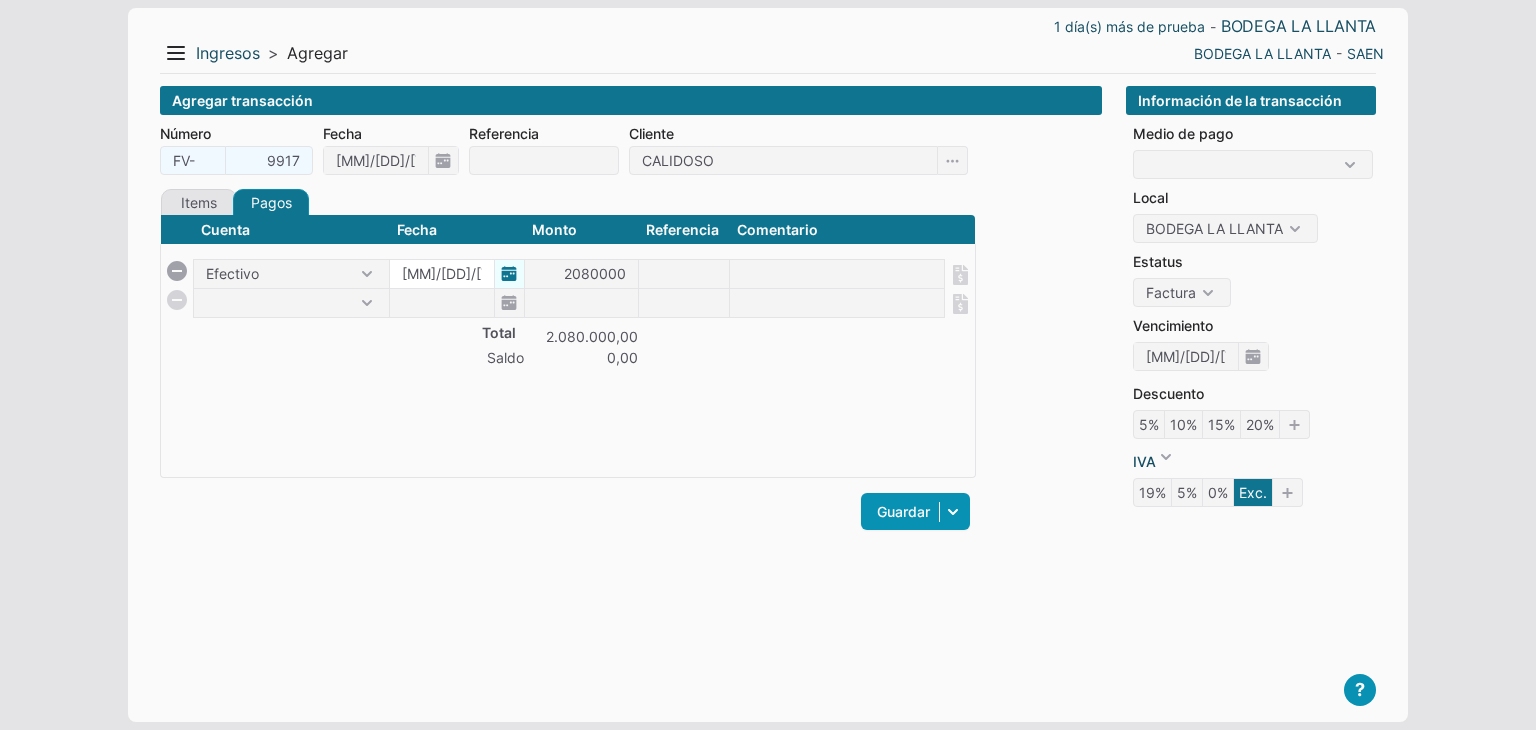 click on "07/07/2025" at bounding box center [457, 274] 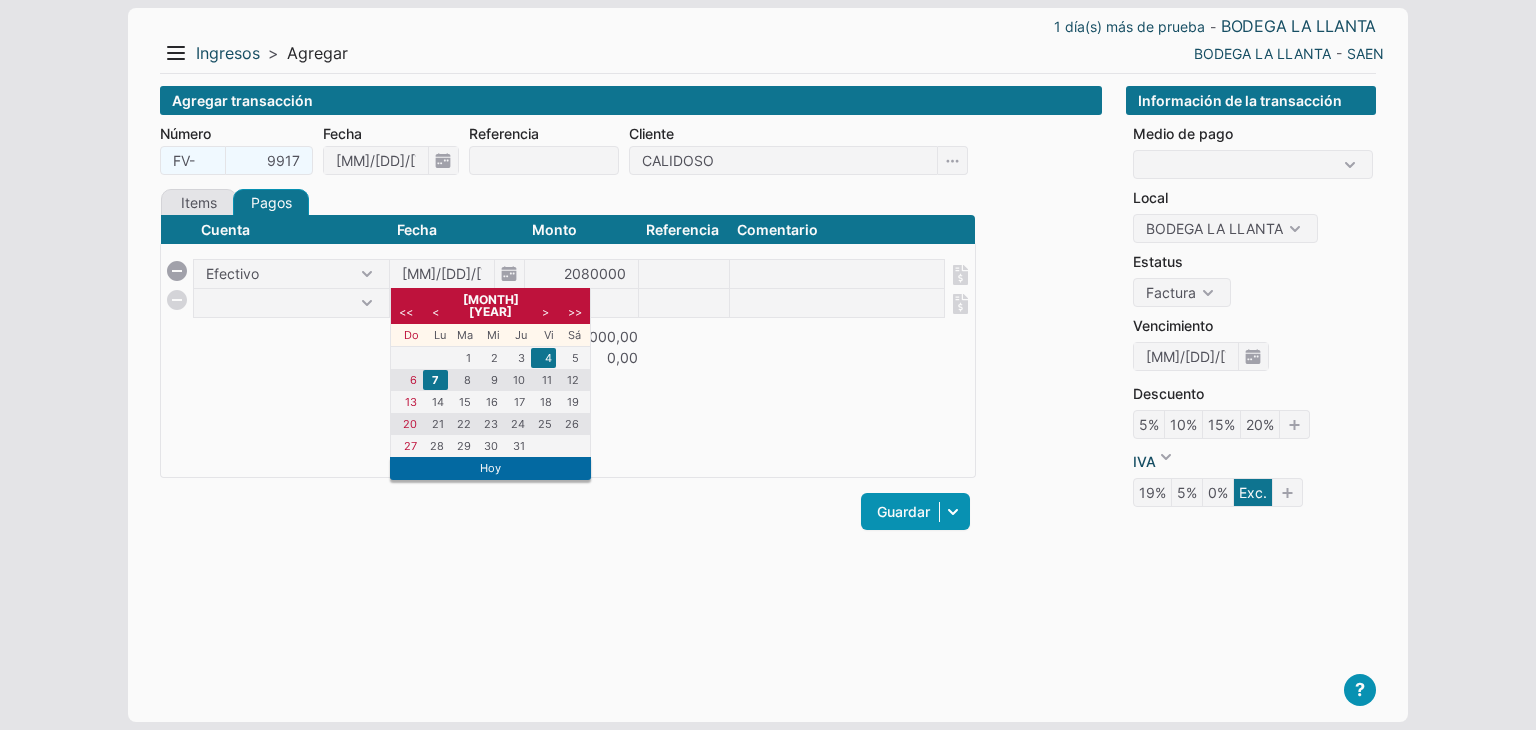 click on "4" at bounding box center (543, 358) 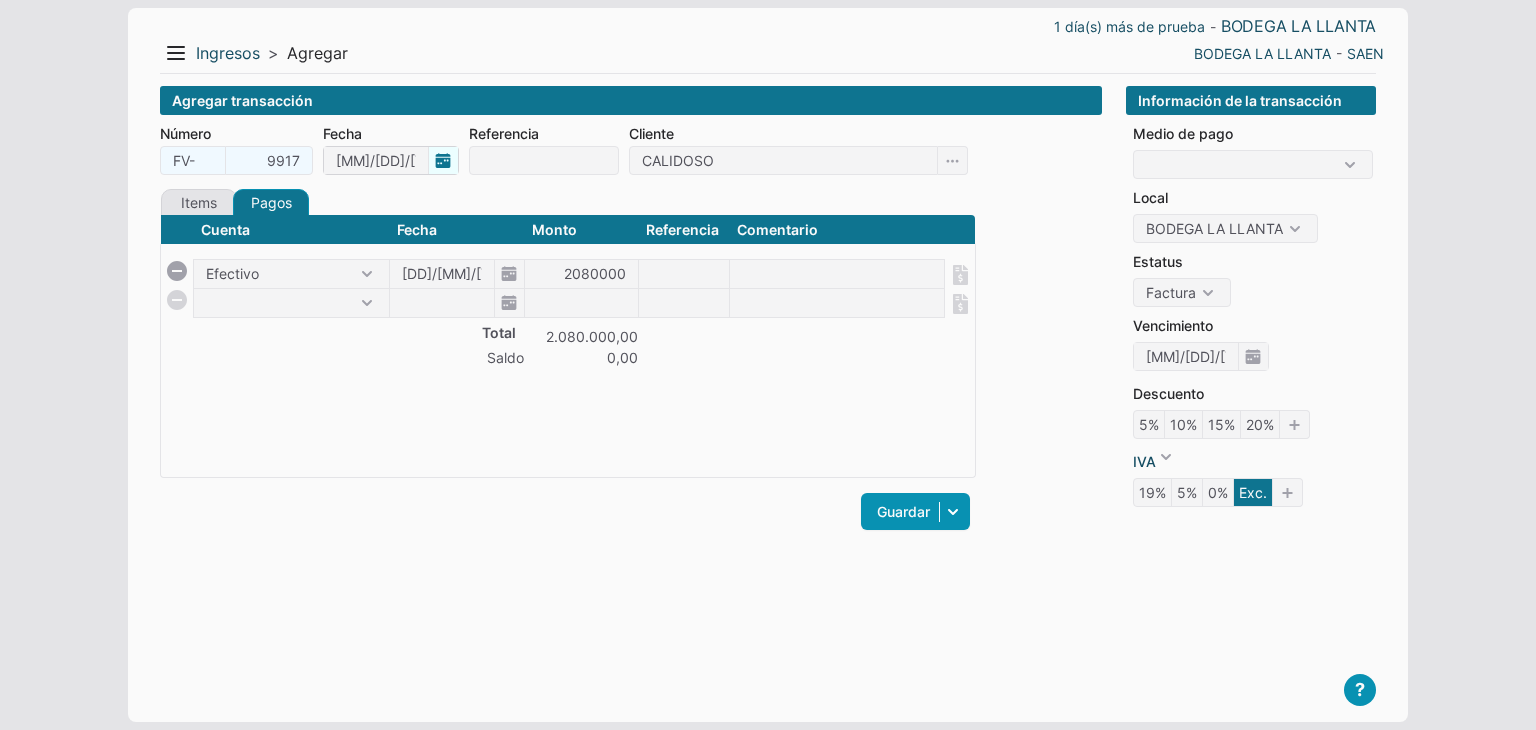 click on "07/07/2025" at bounding box center (391, 160) 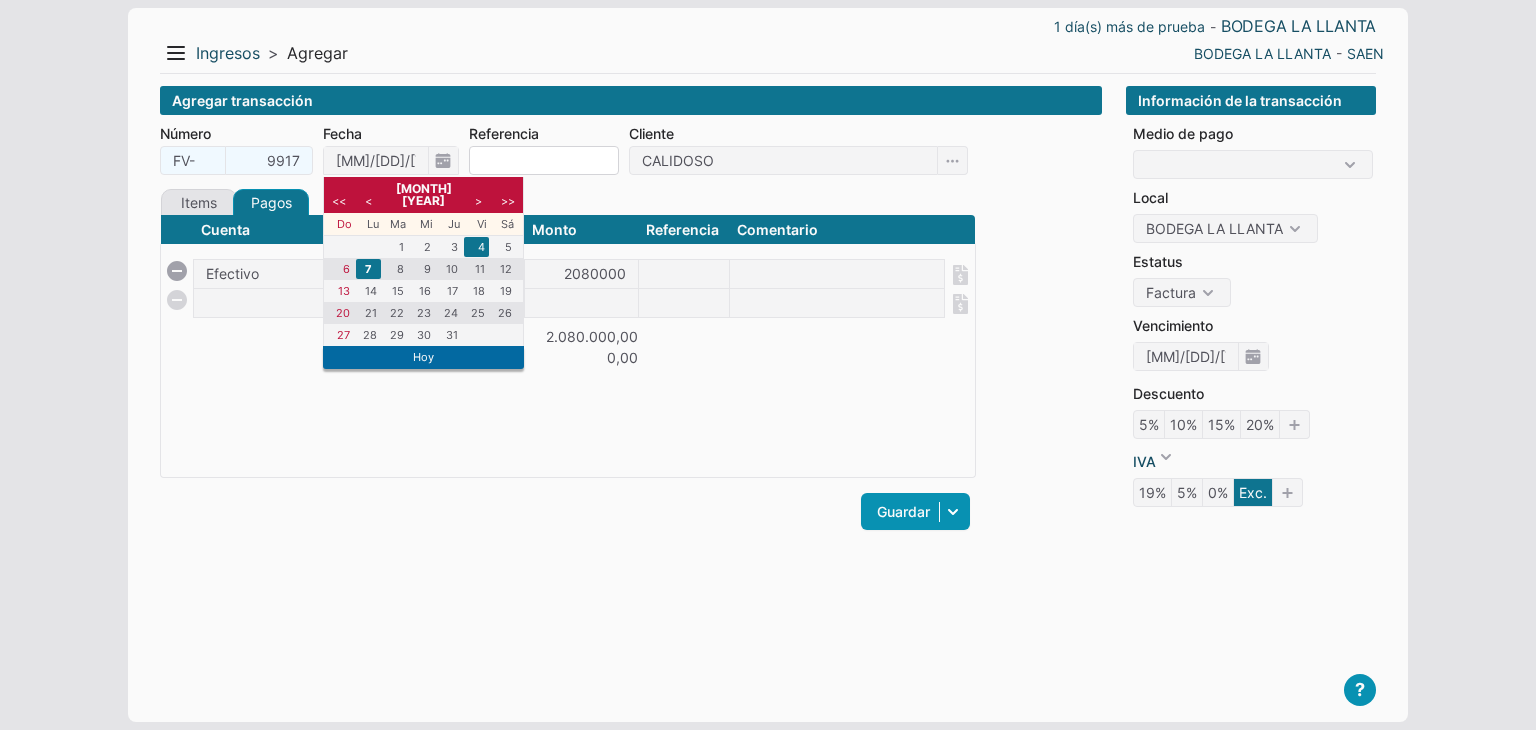 click on "4" at bounding box center [476, 247] 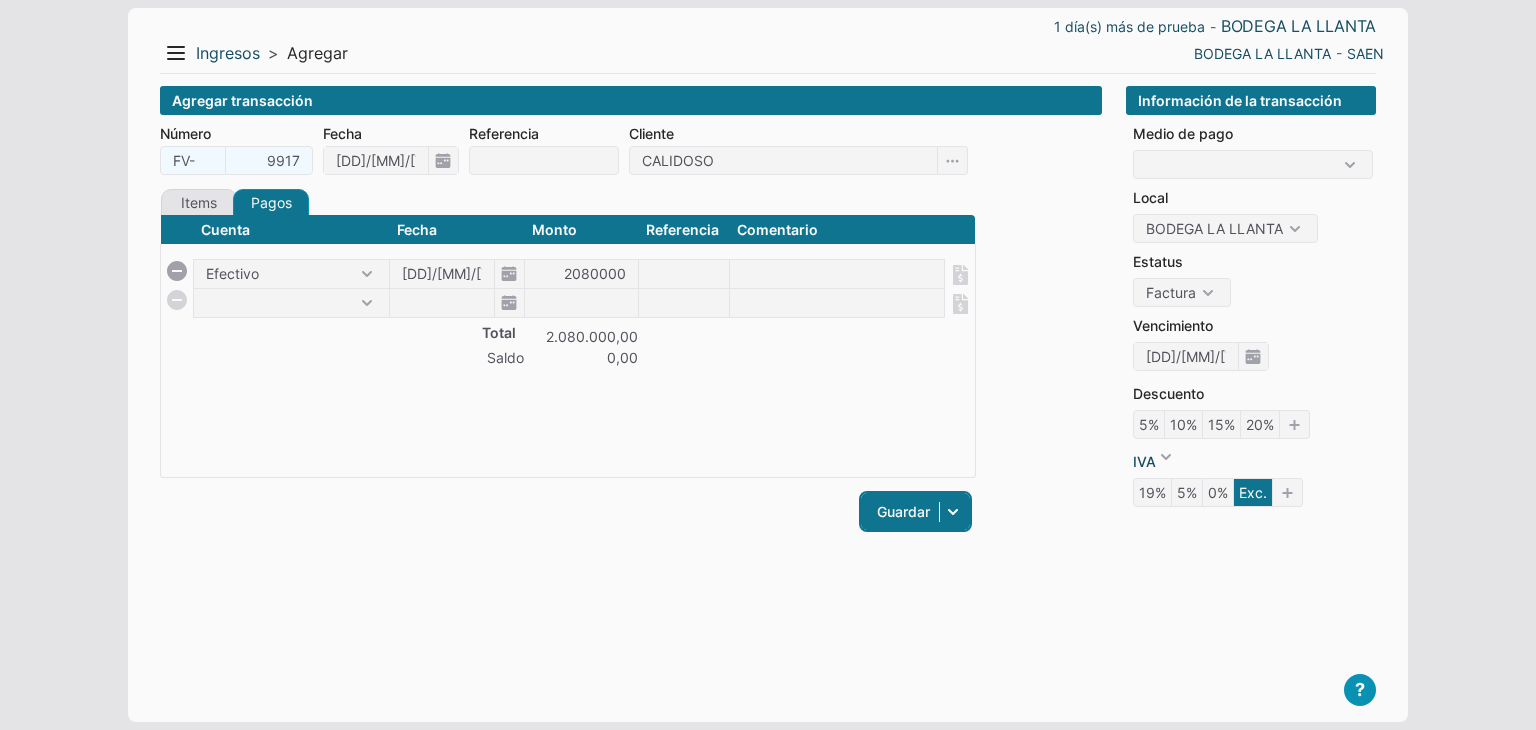 click on "Guardar" at bounding box center [915, 511] 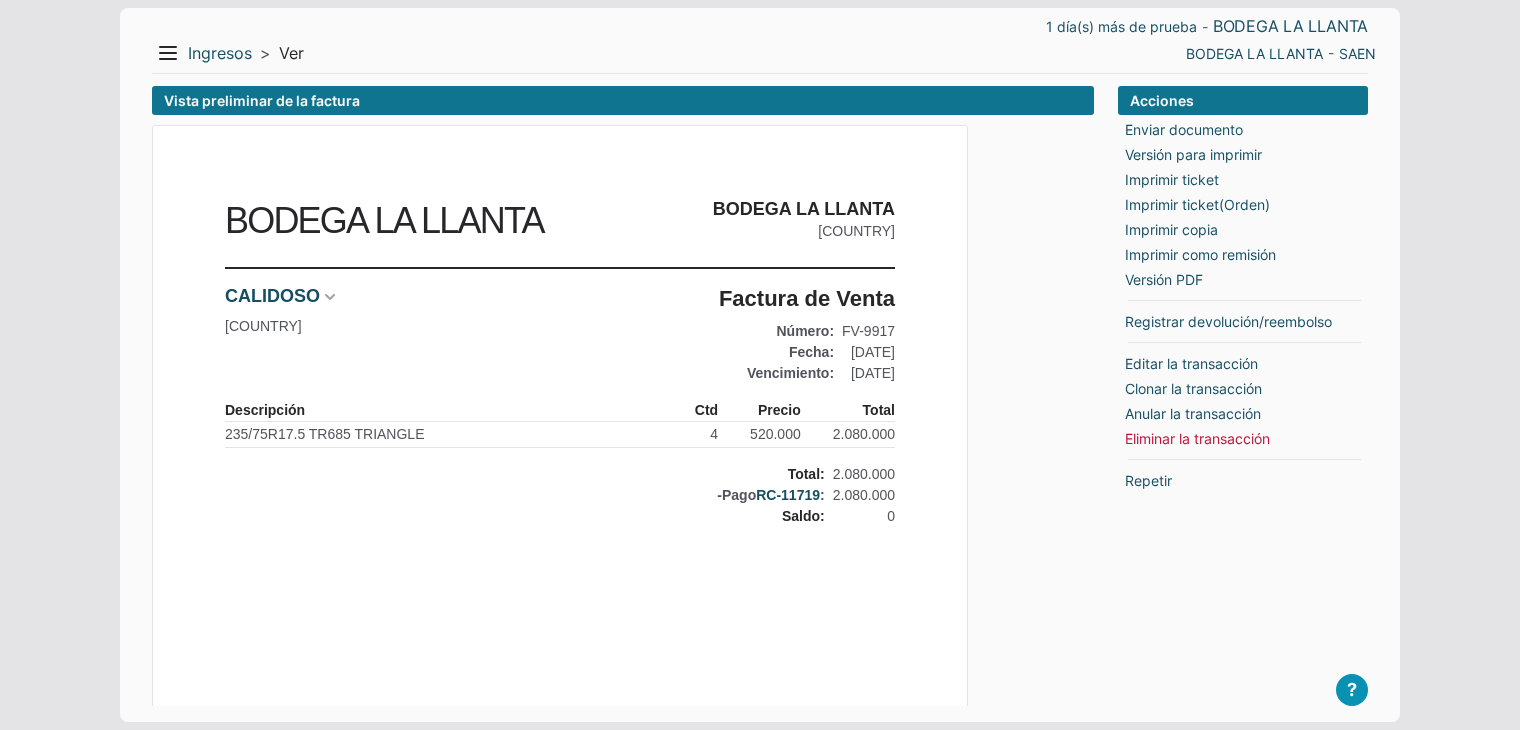 scroll, scrollTop: 0, scrollLeft: 0, axis: both 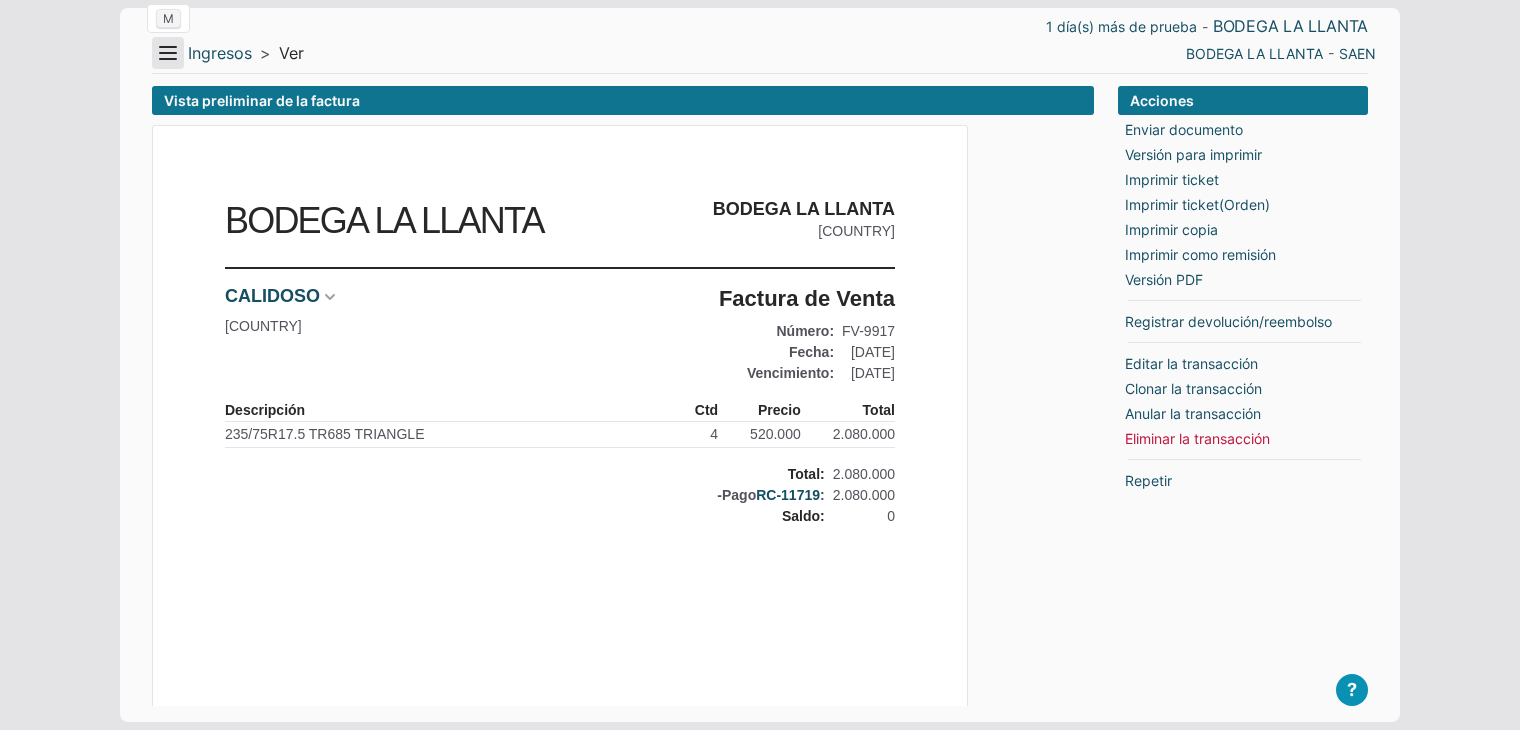 click on "Menu" at bounding box center [168, 53] 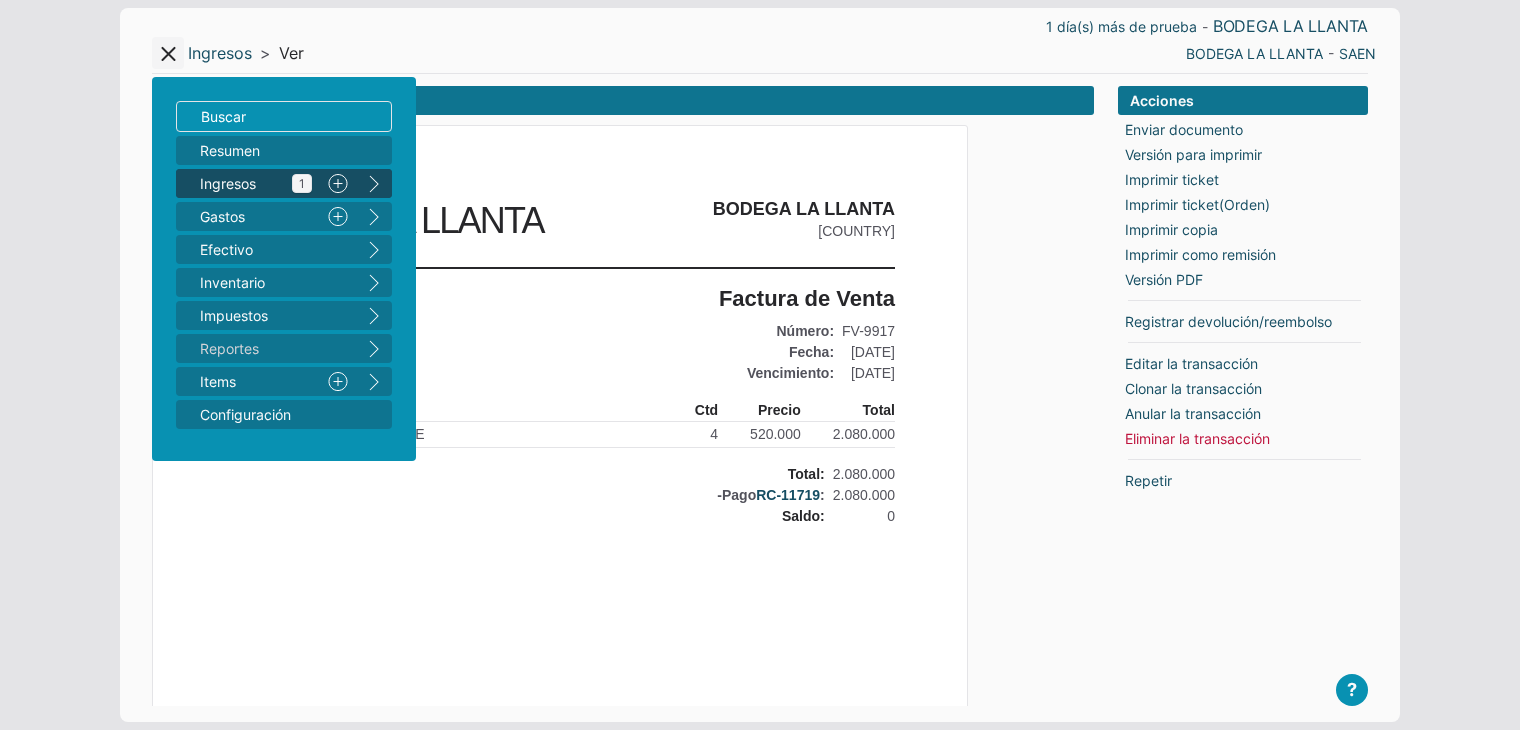 click on "Ingresos    1" at bounding box center (256, 183) 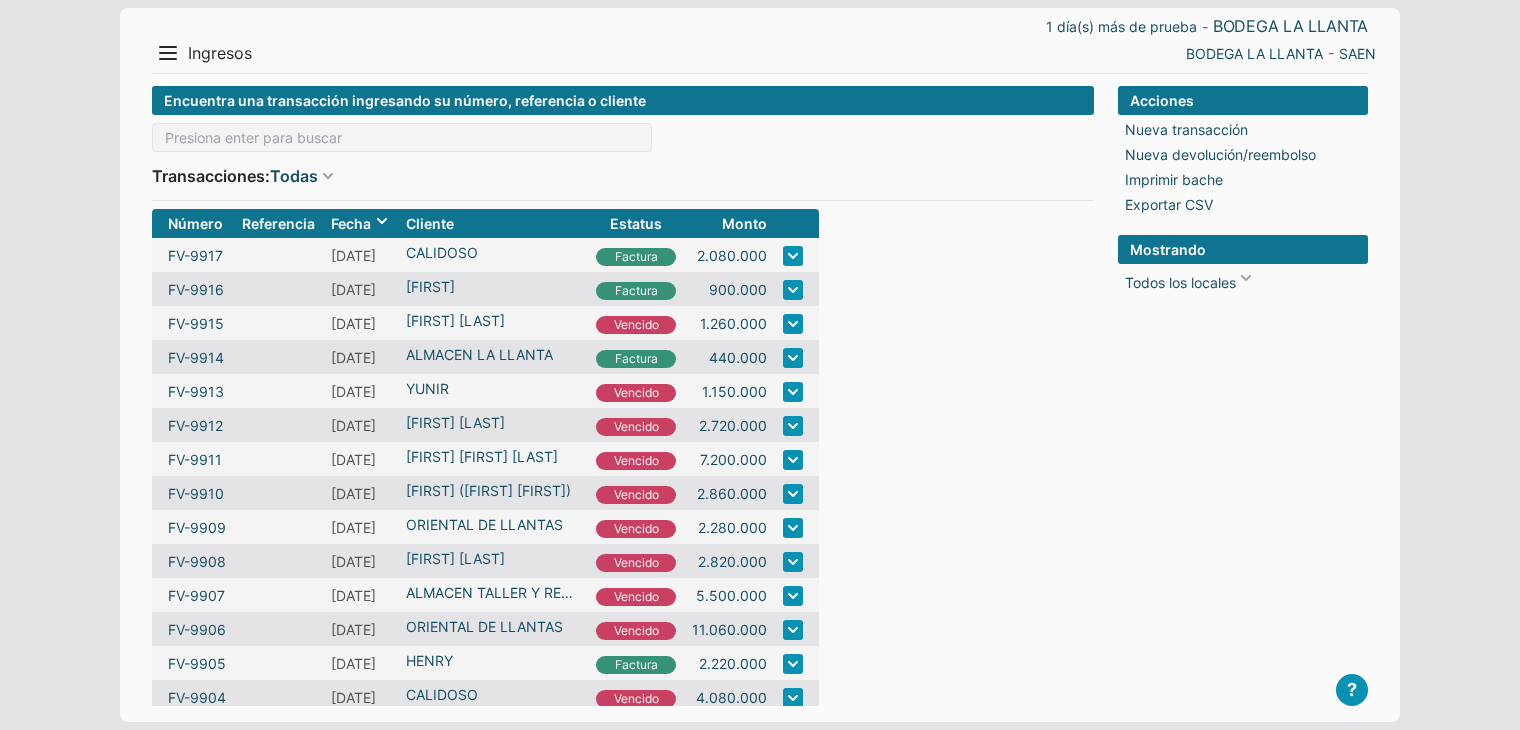scroll, scrollTop: 0, scrollLeft: 0, axis: both 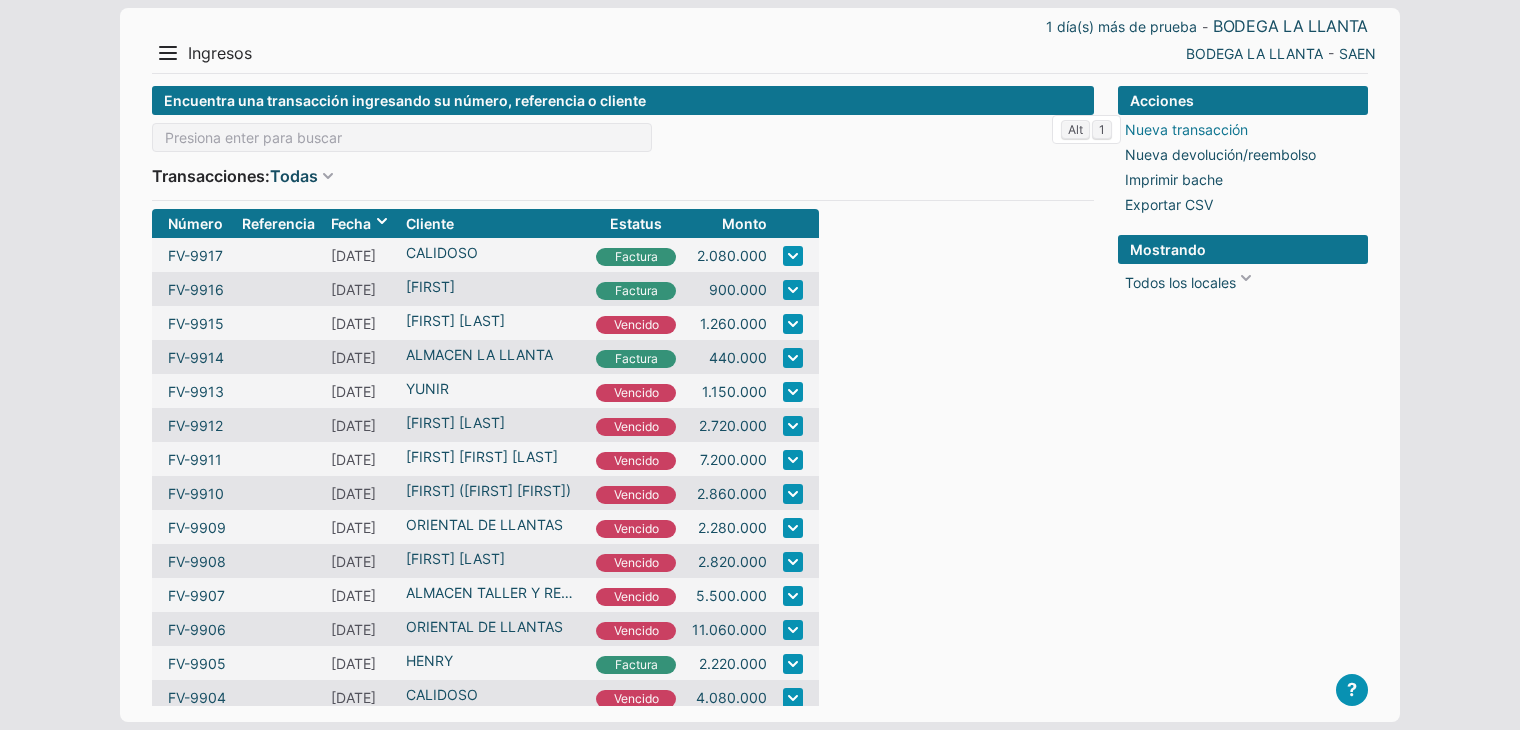 click on "Nueva transacción" at bounding box center (1186, 129) 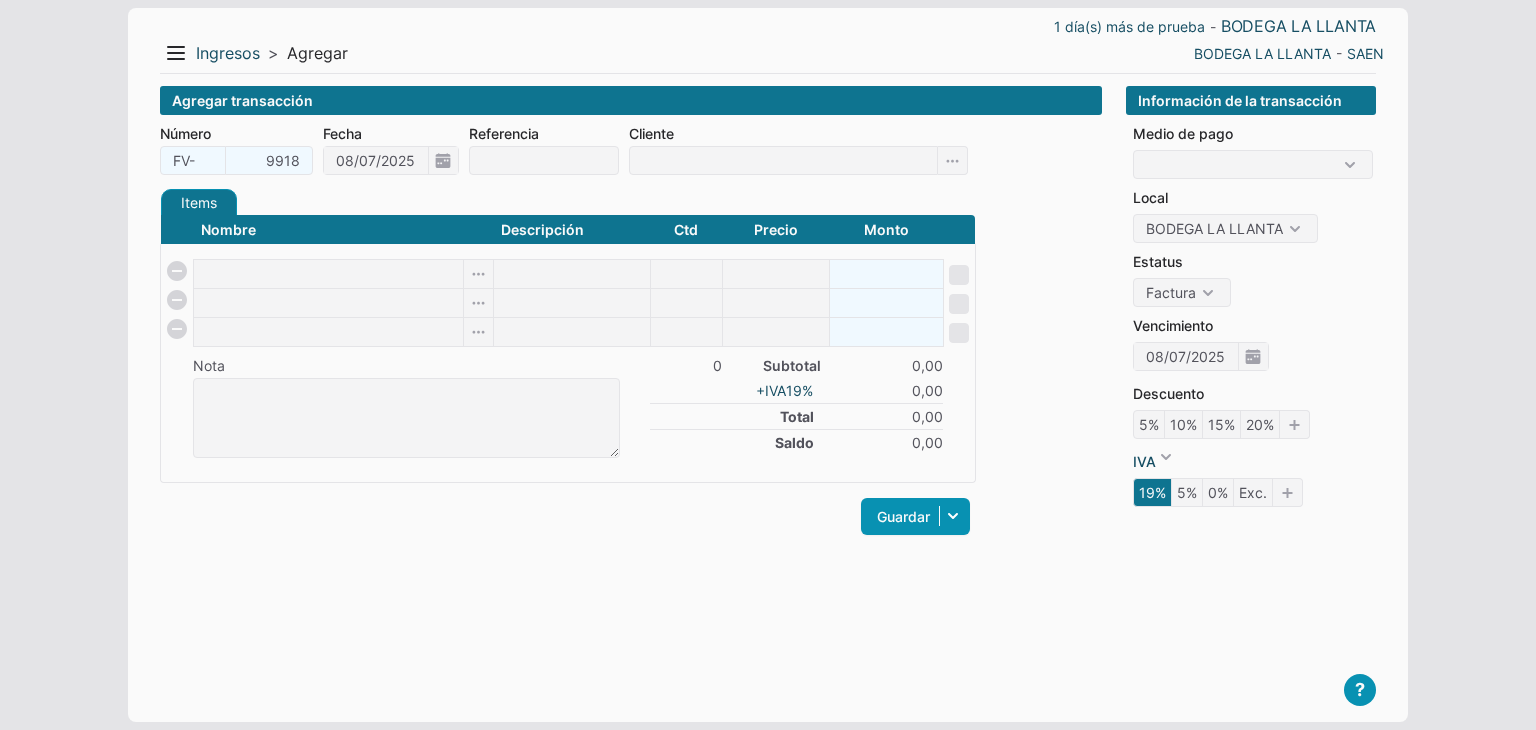 scroll, scrollTop: 0, scrollLeft: 0, axis: both 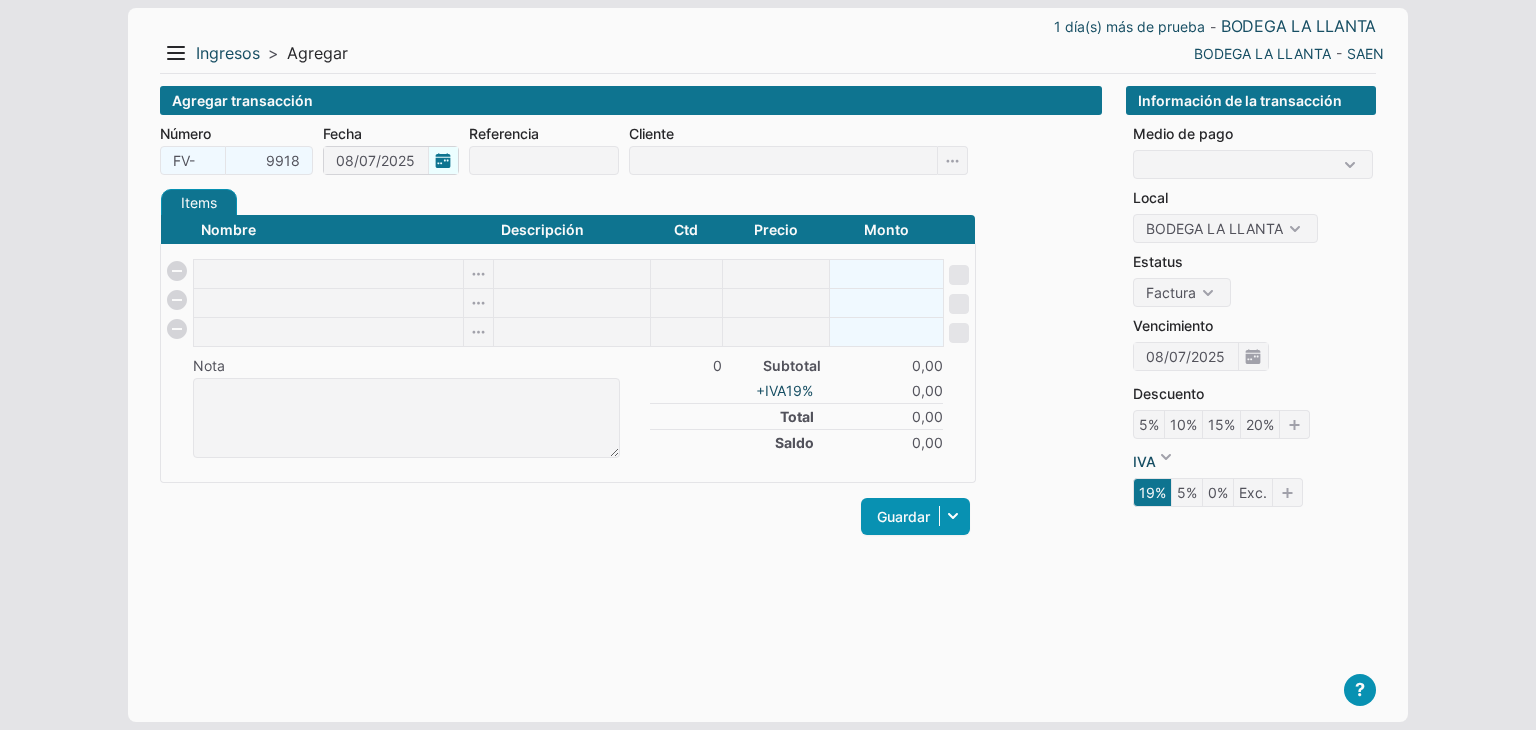 click on "[DATE]" at bounding box center (391, 160) 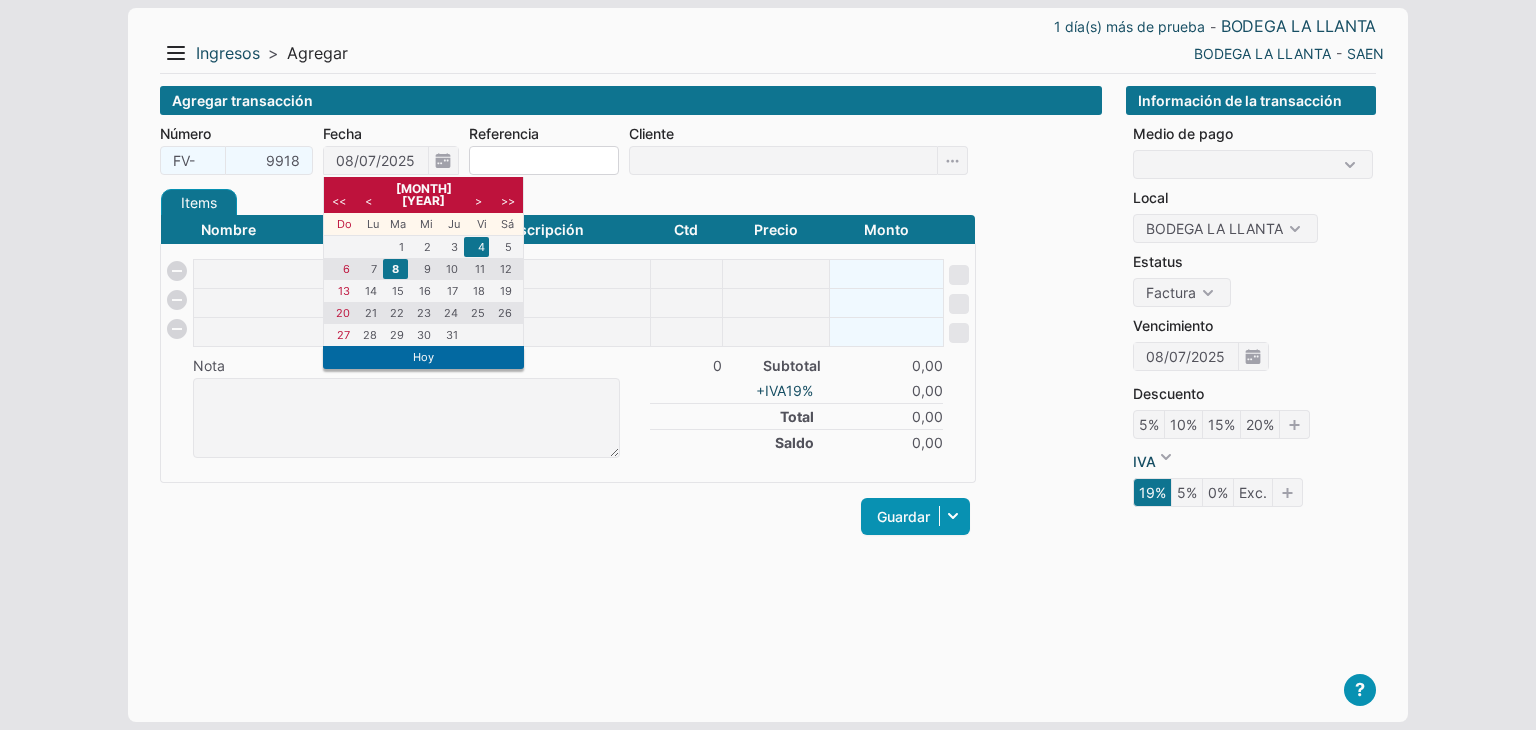 click on "4" at bounding box center (476, 247) 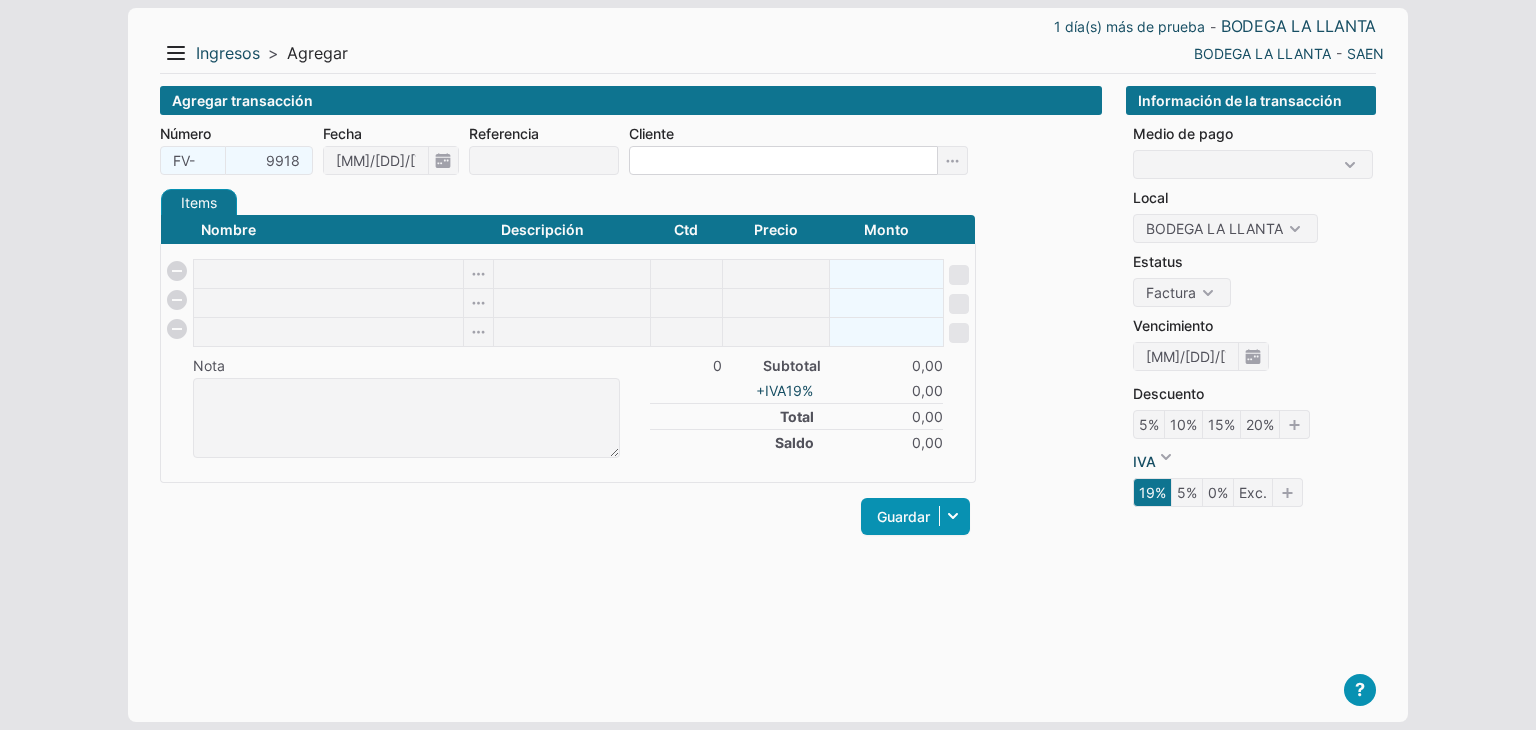 click at bounding box center (783, 160) 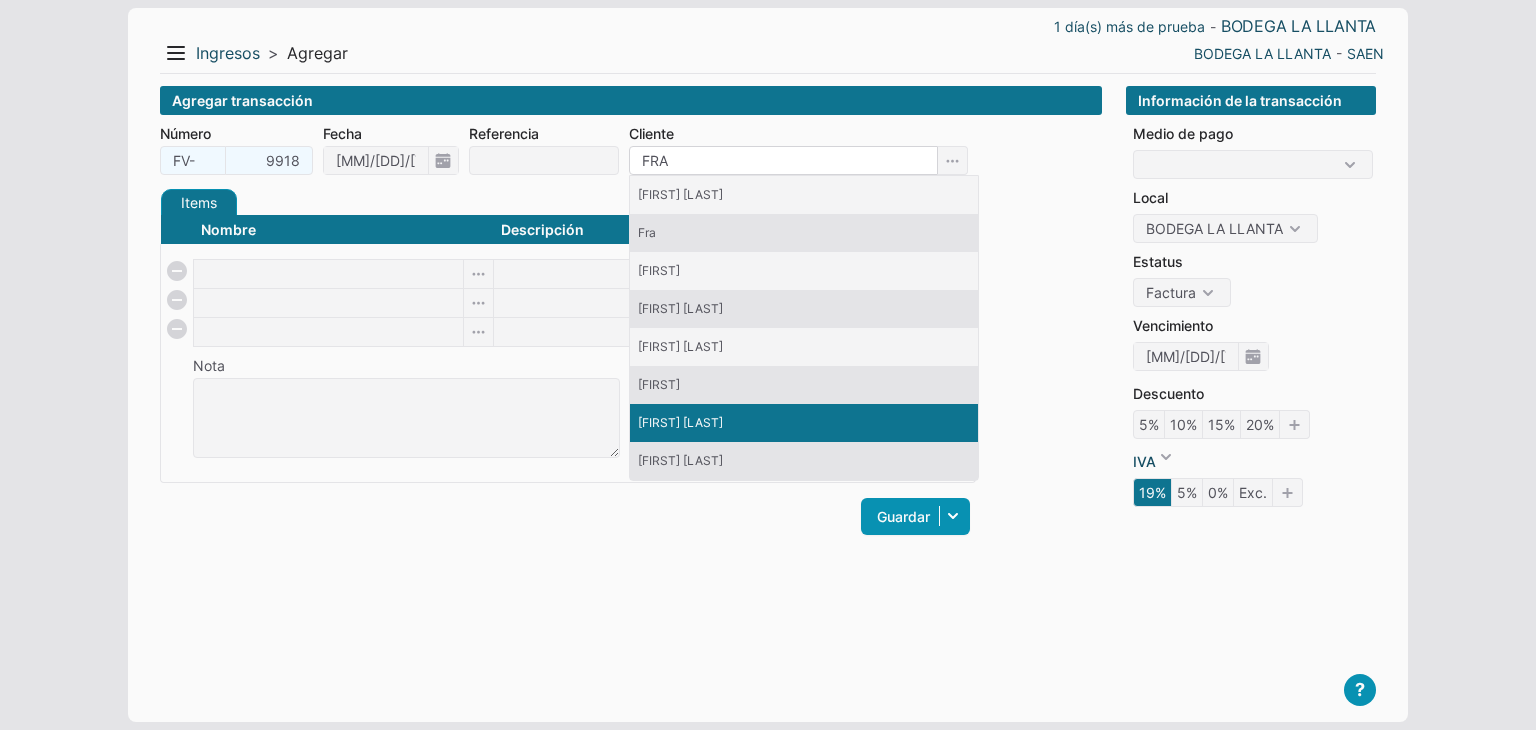 type on "FRA" 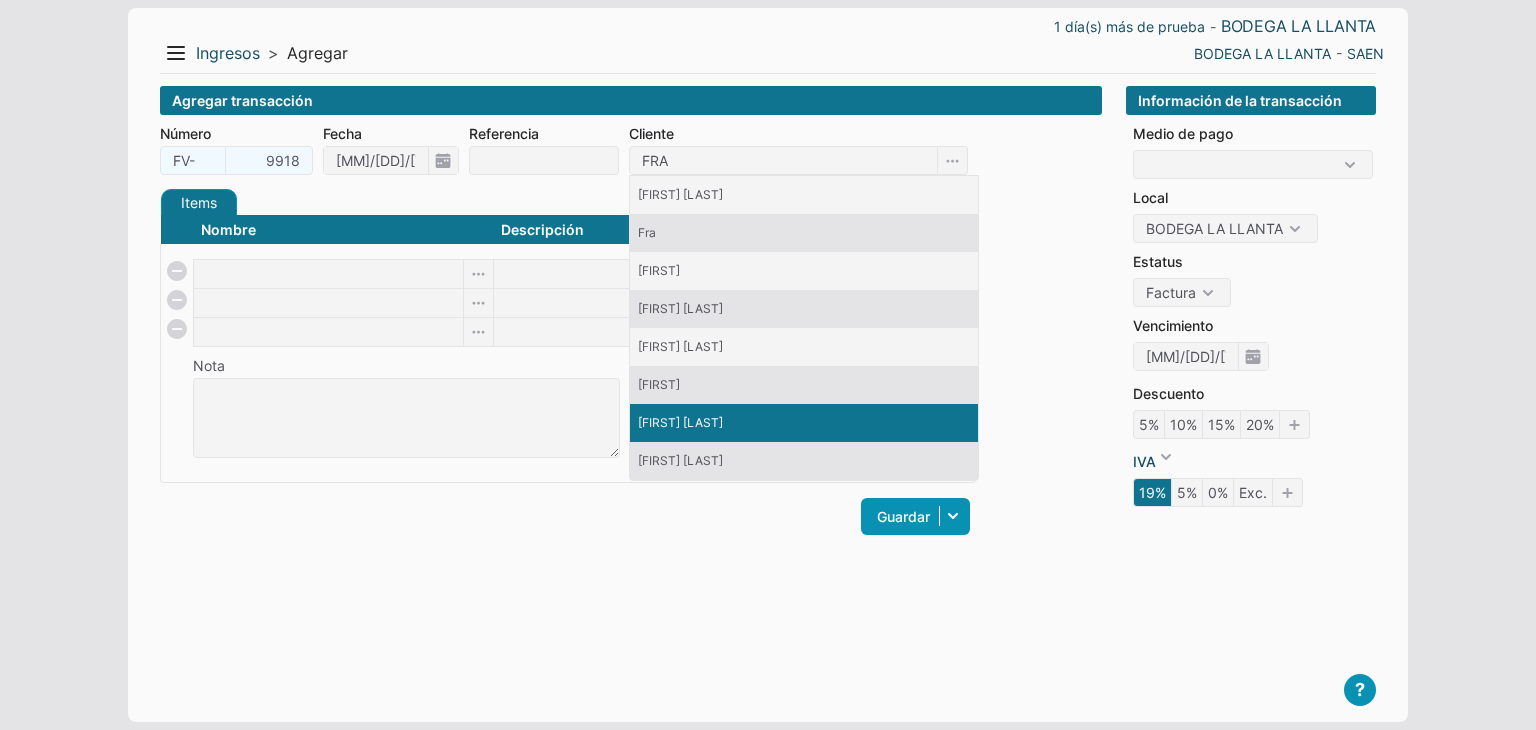 click on "[FIRST] [LAST]" at bounding box center [804, 423] 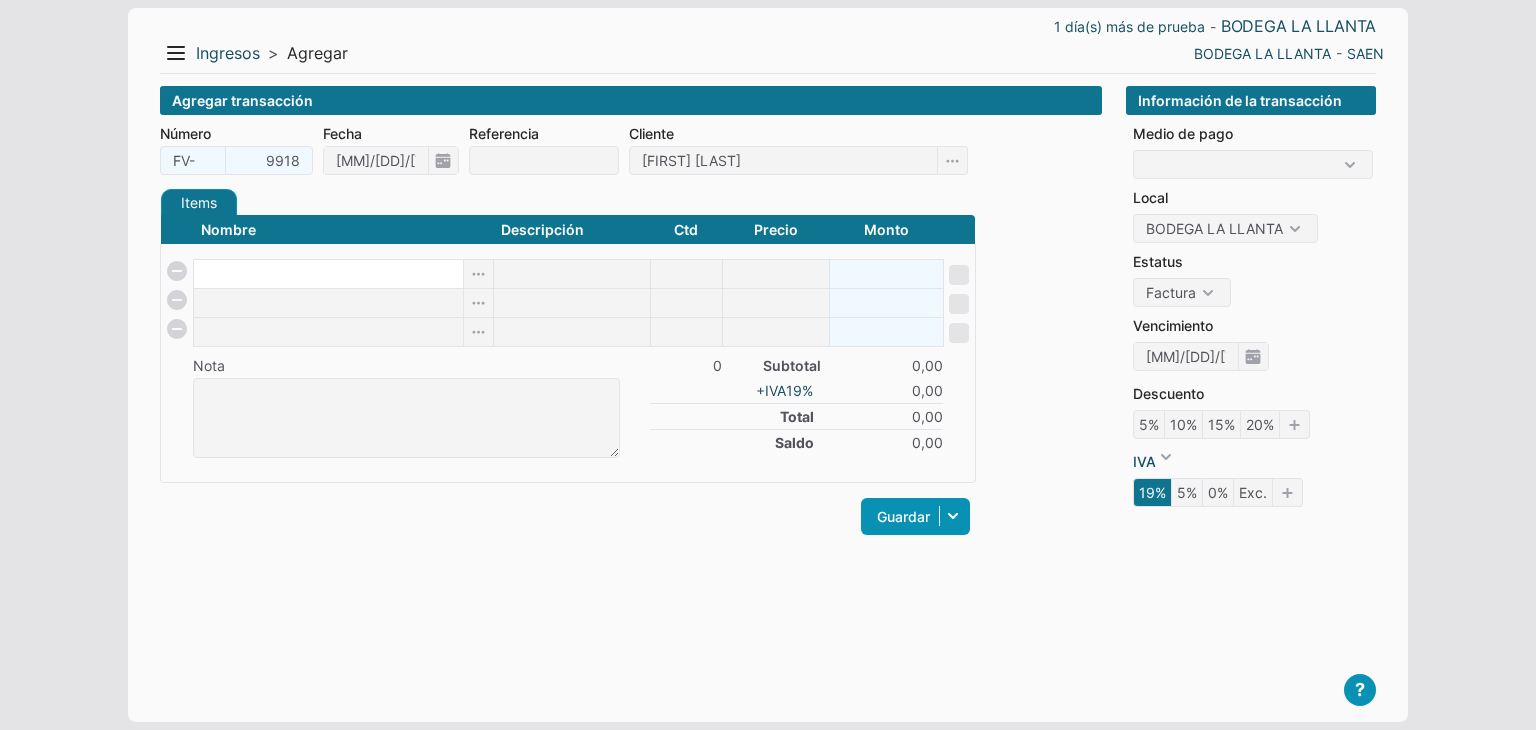 click at bounding box center (328, 274) 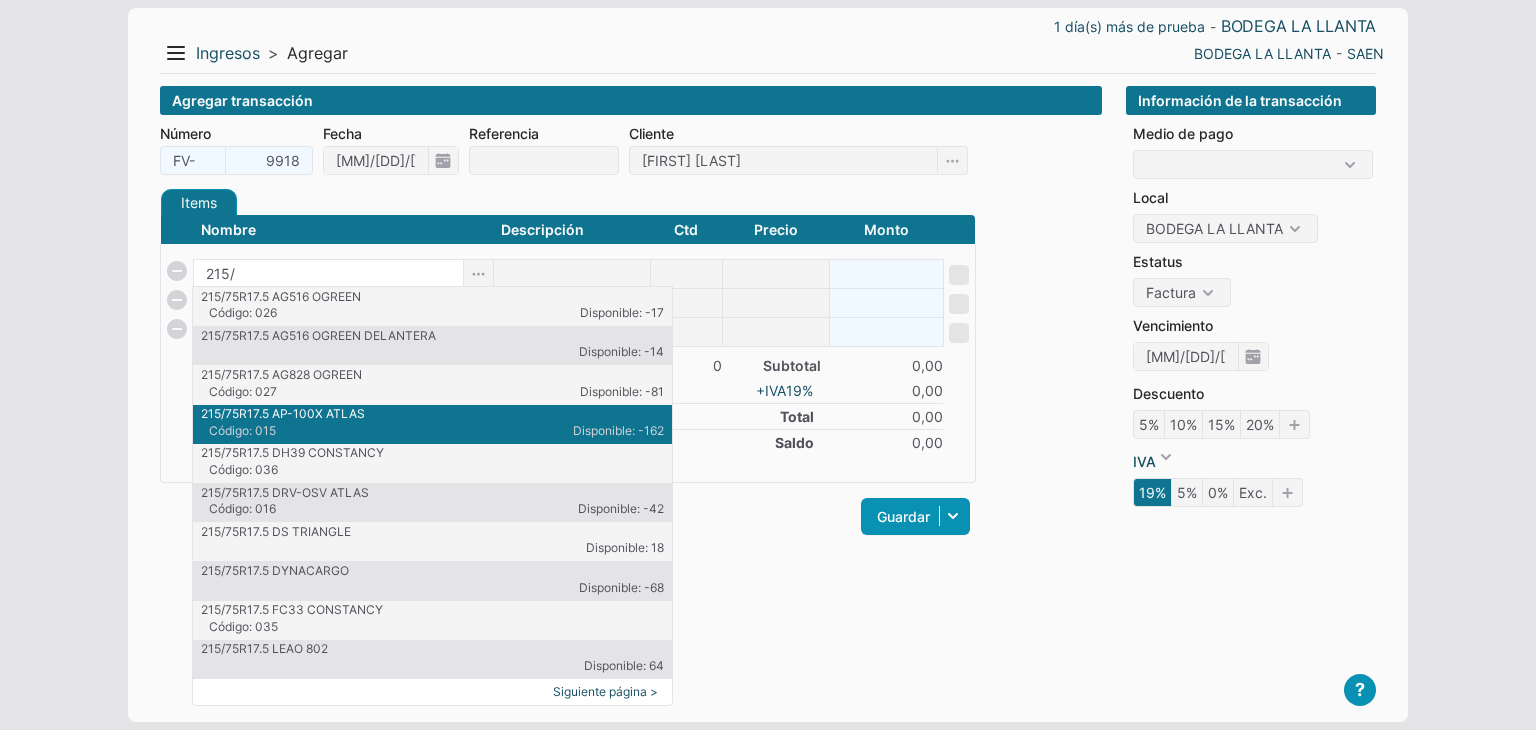 type on "215/" 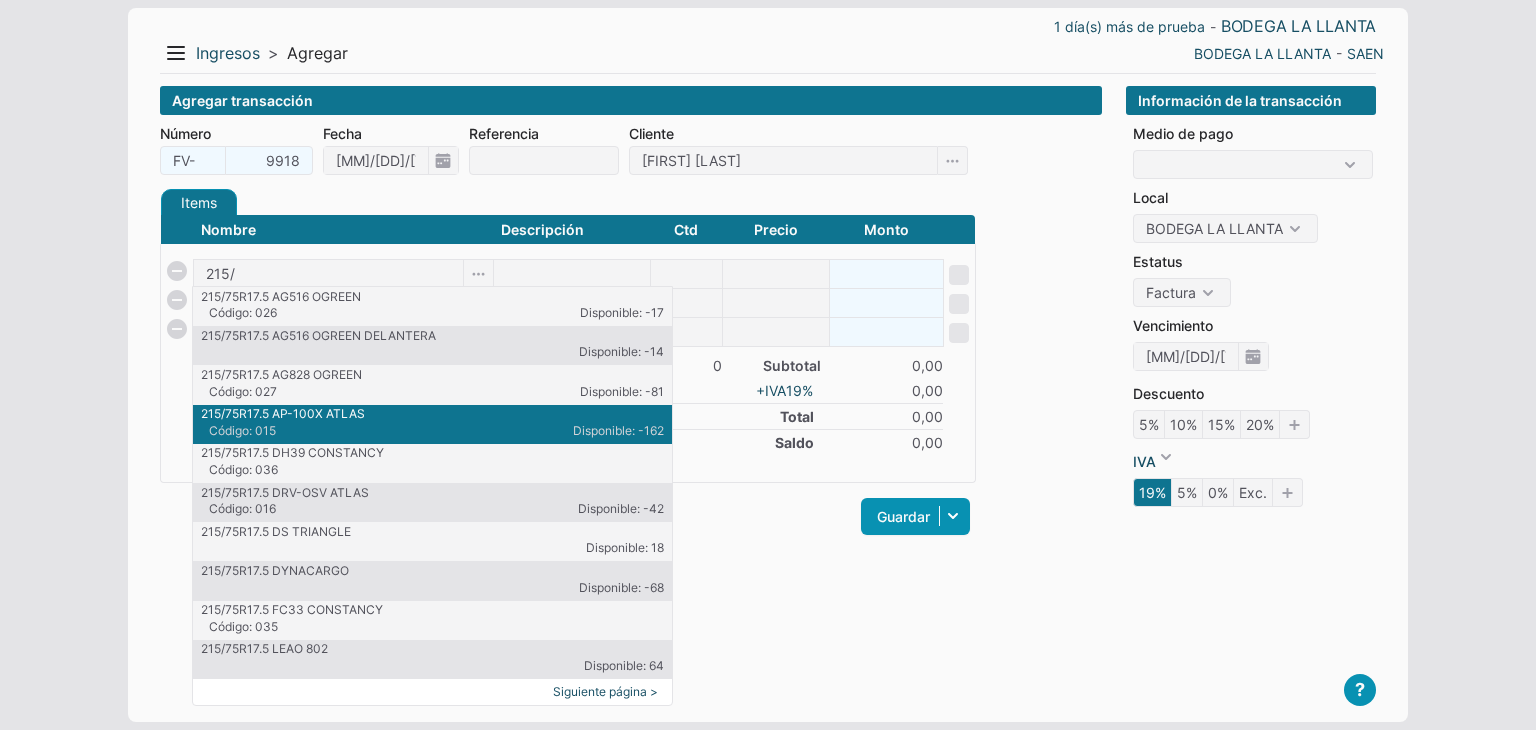 click on "Código: 015" at bounding box center [321, 431] 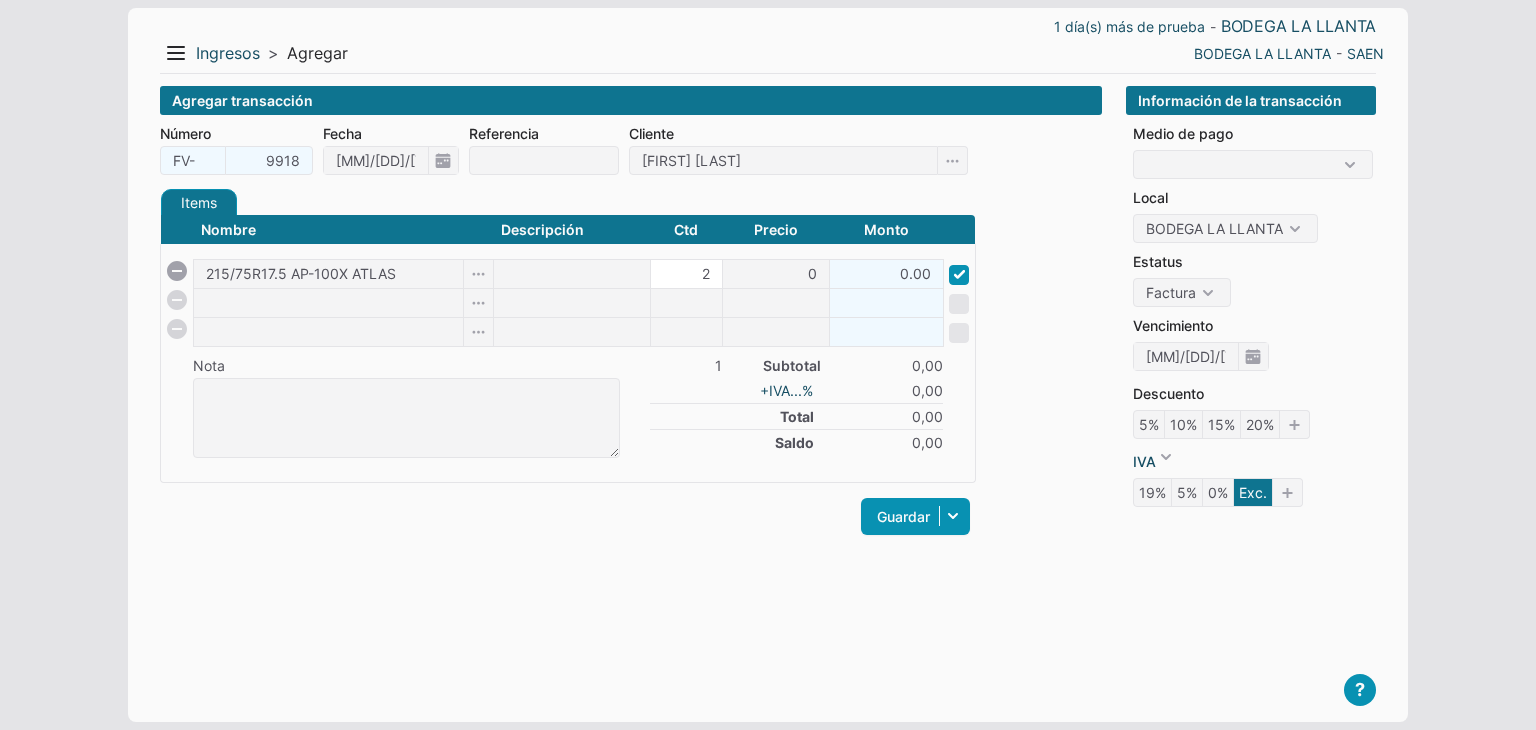type on "2" 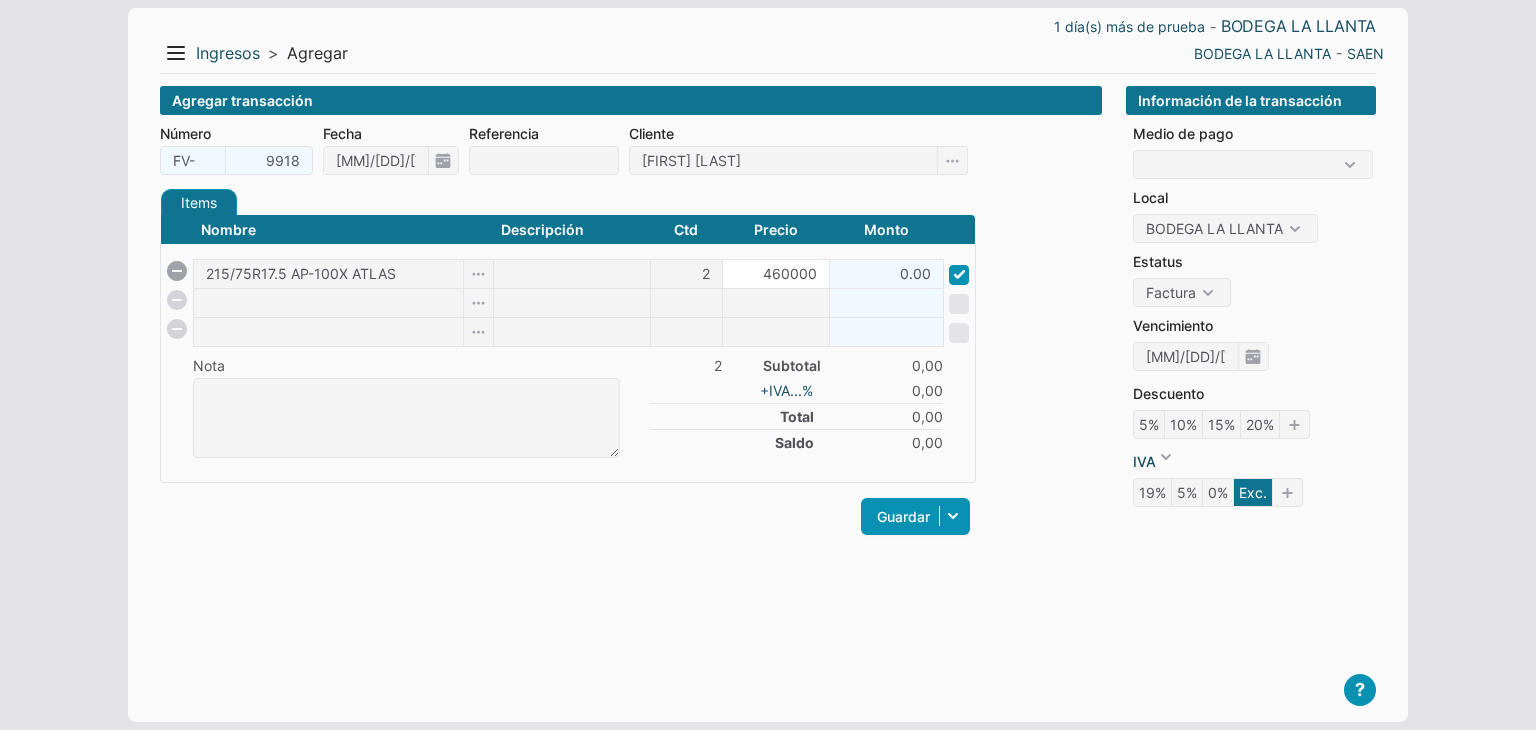 type on "460000" 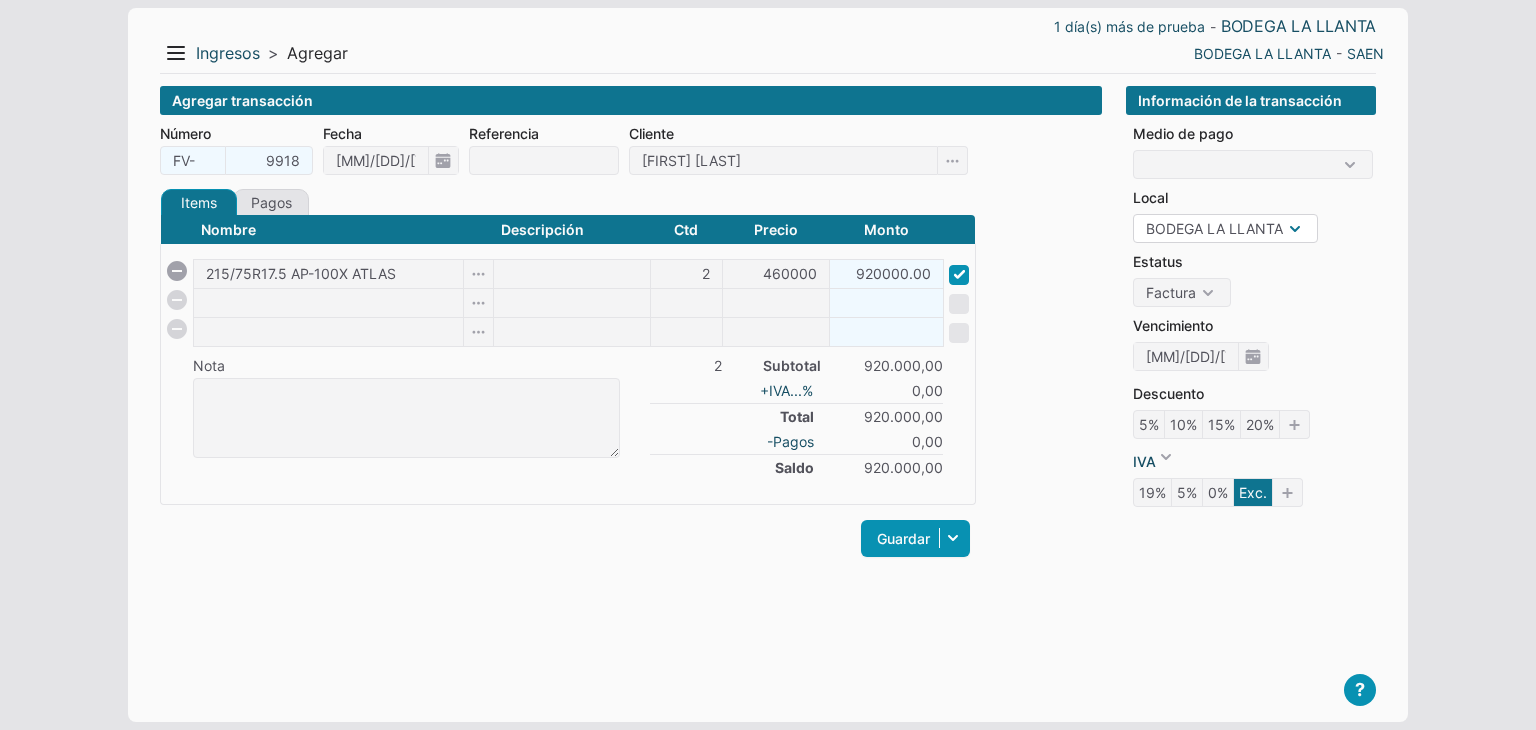 click on "BODEGA LA LLANTA   BODEGA DN" at bounding box center (1225, 228) 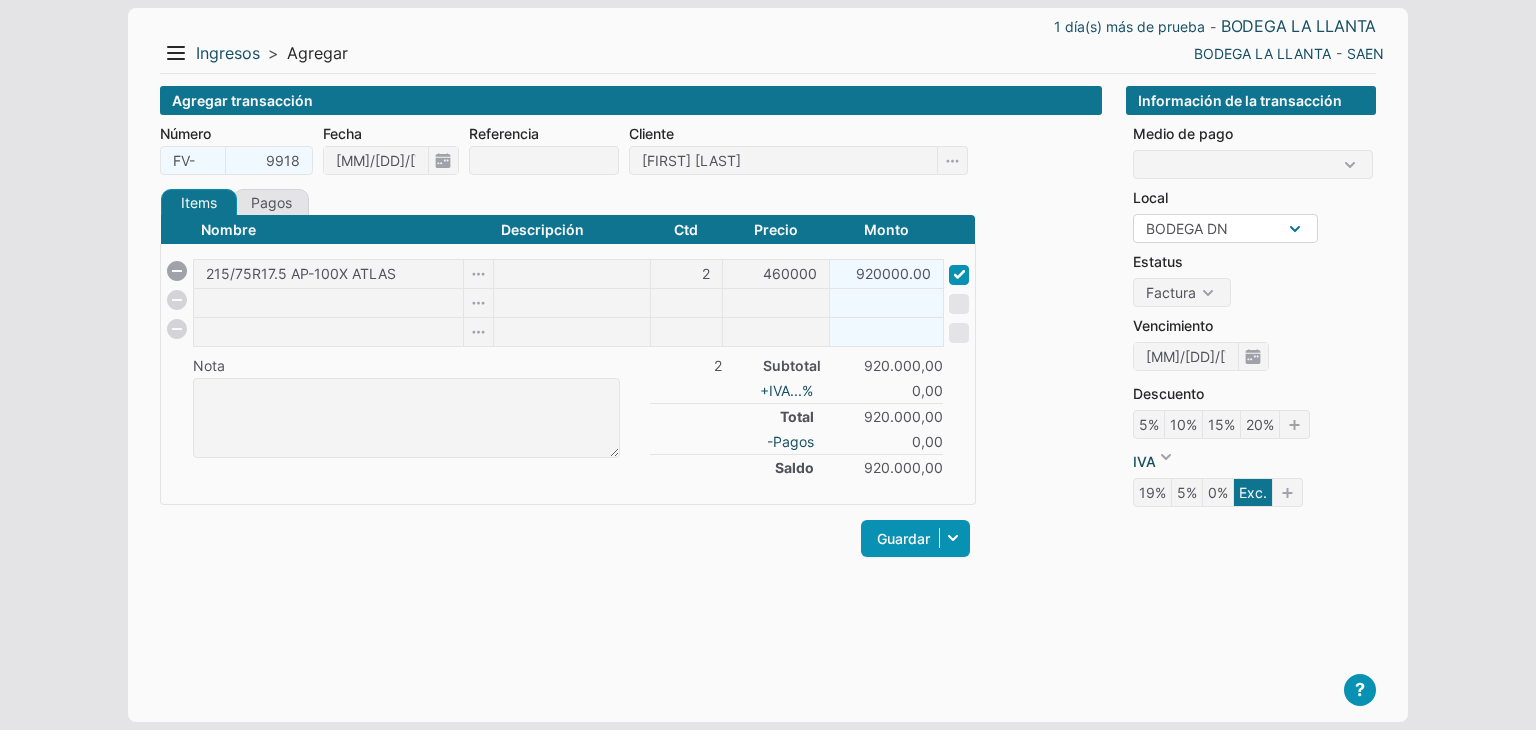 click on "BODEGA LA LLANTA   BODEGA DN" at bounding box center [1225, 228] 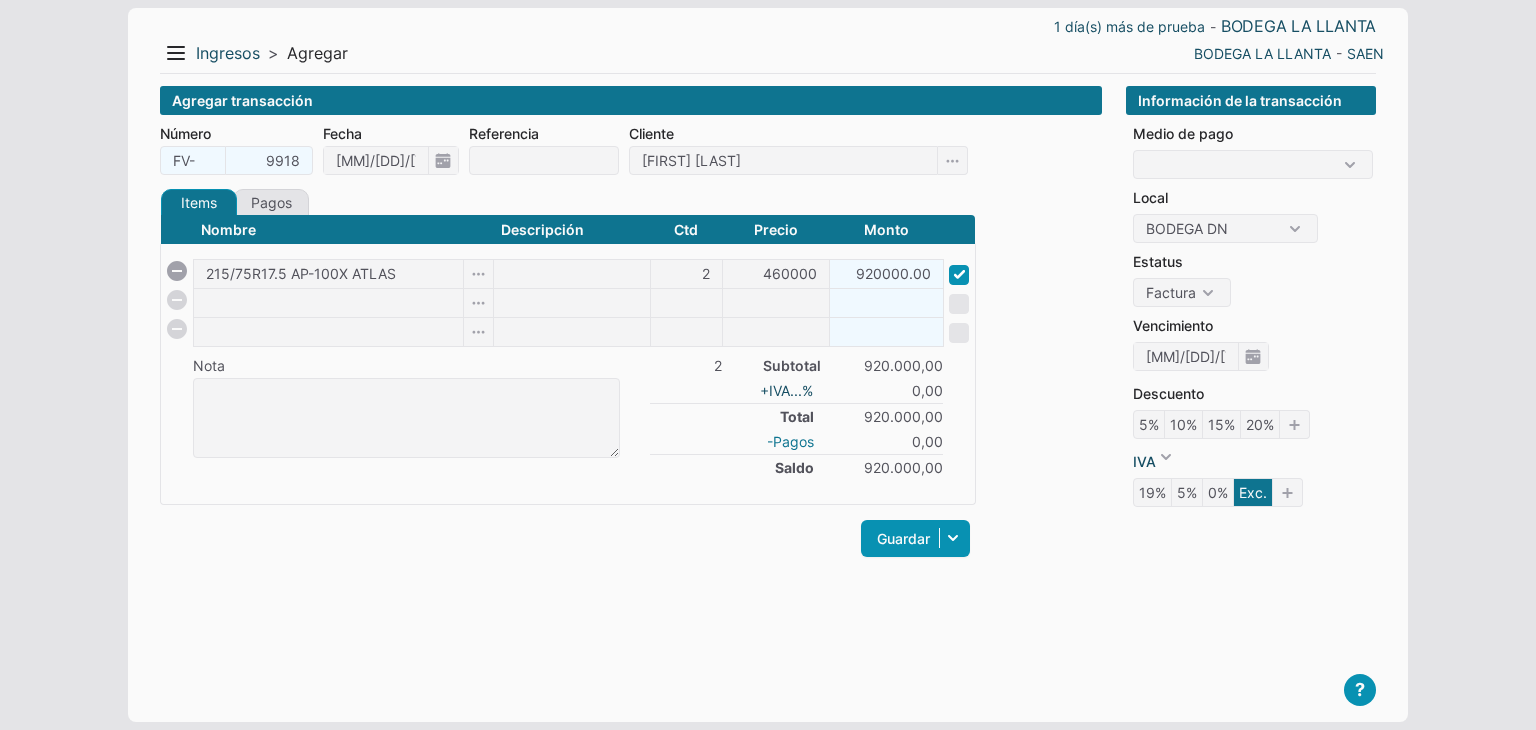 click on "-Pagos" at bounding box center (790, 441) 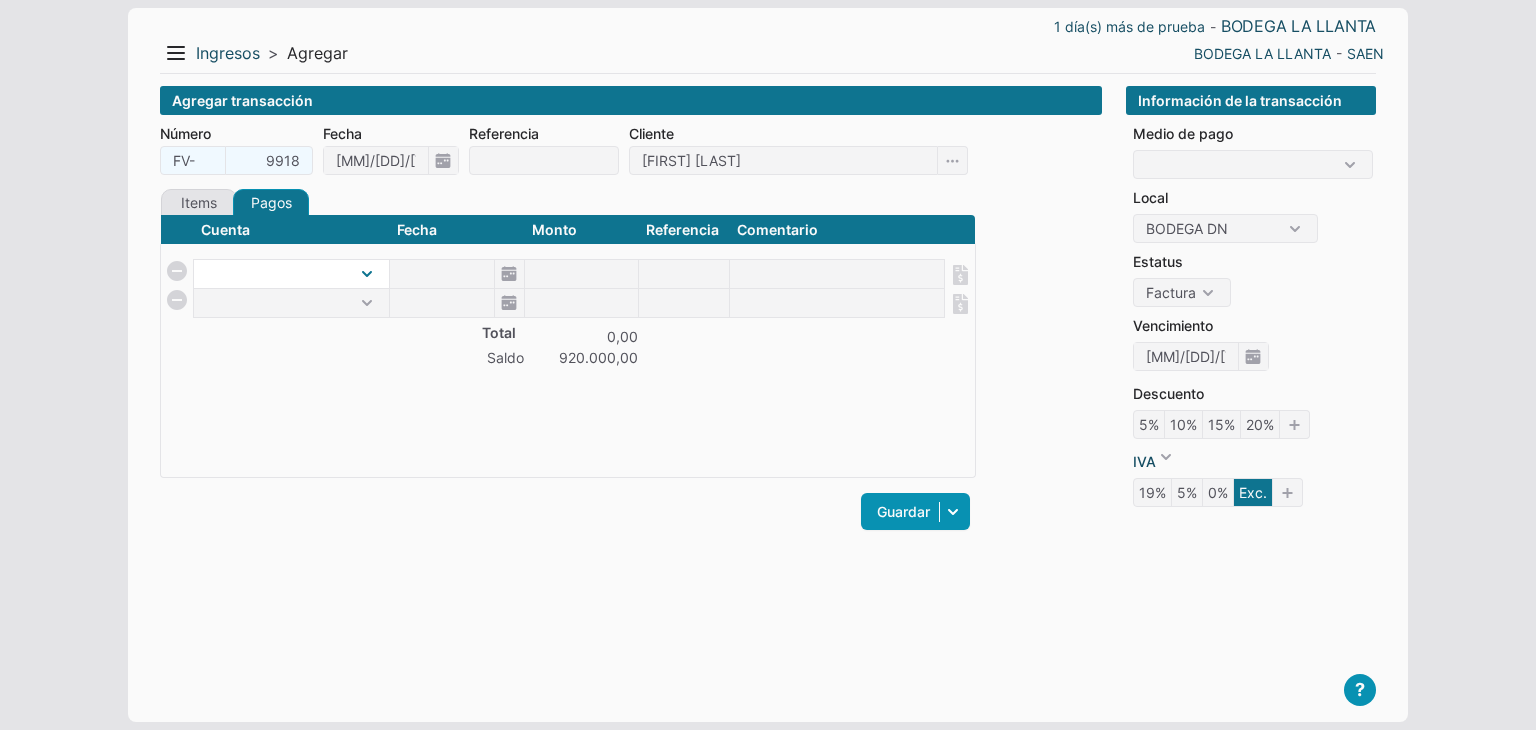 select on "1" 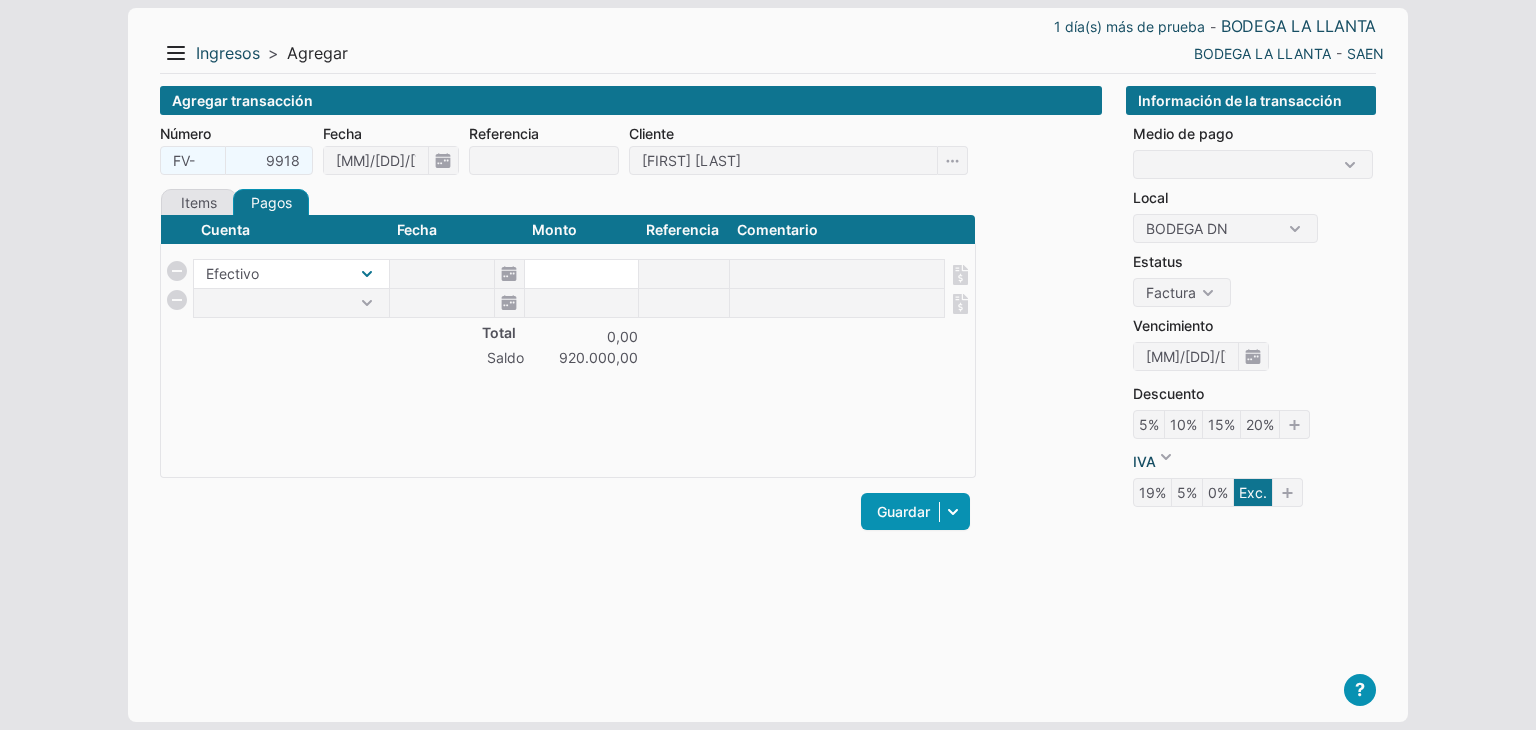 click on "Efectivo" at bounding box center (291, 274) 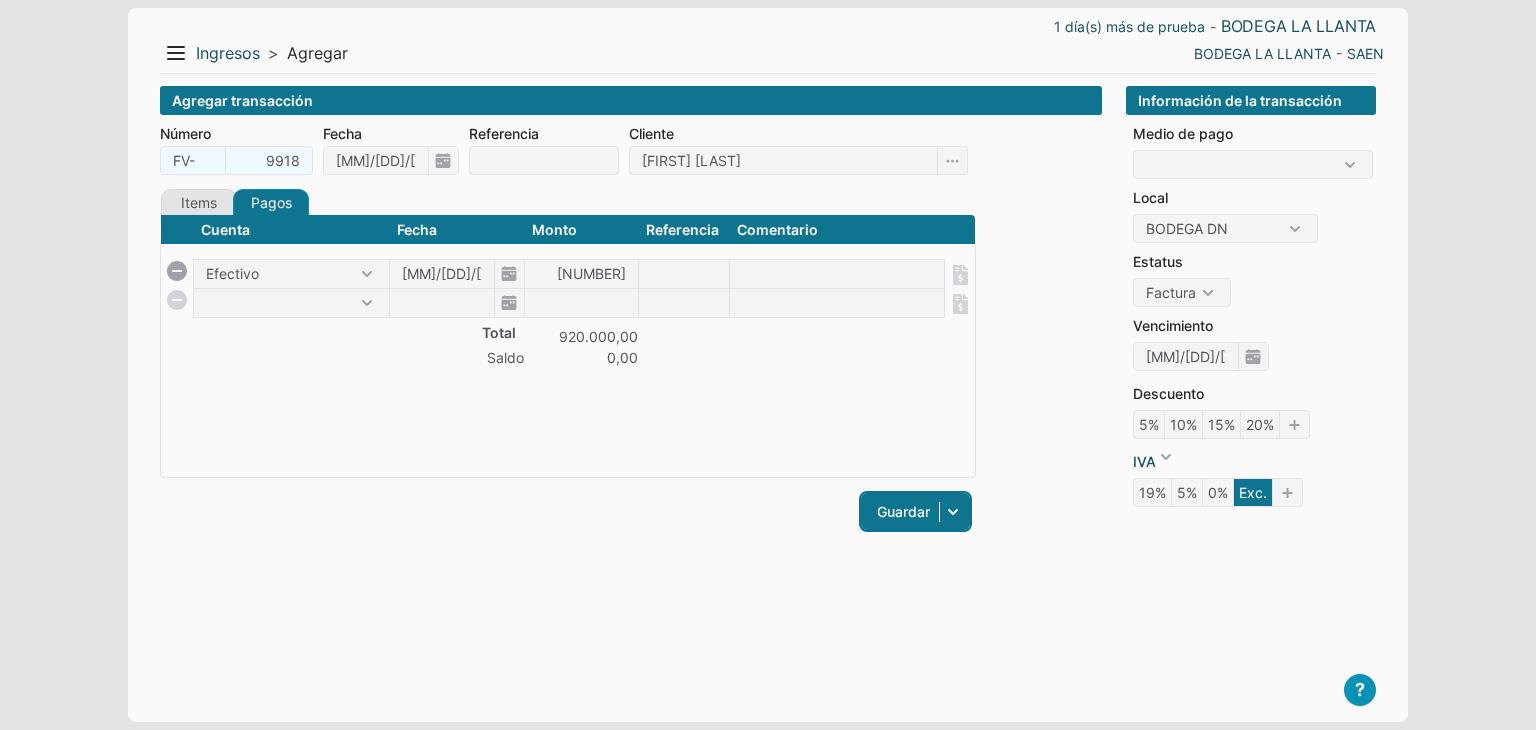 click on "Guardar" at bounding box center (915, 511) 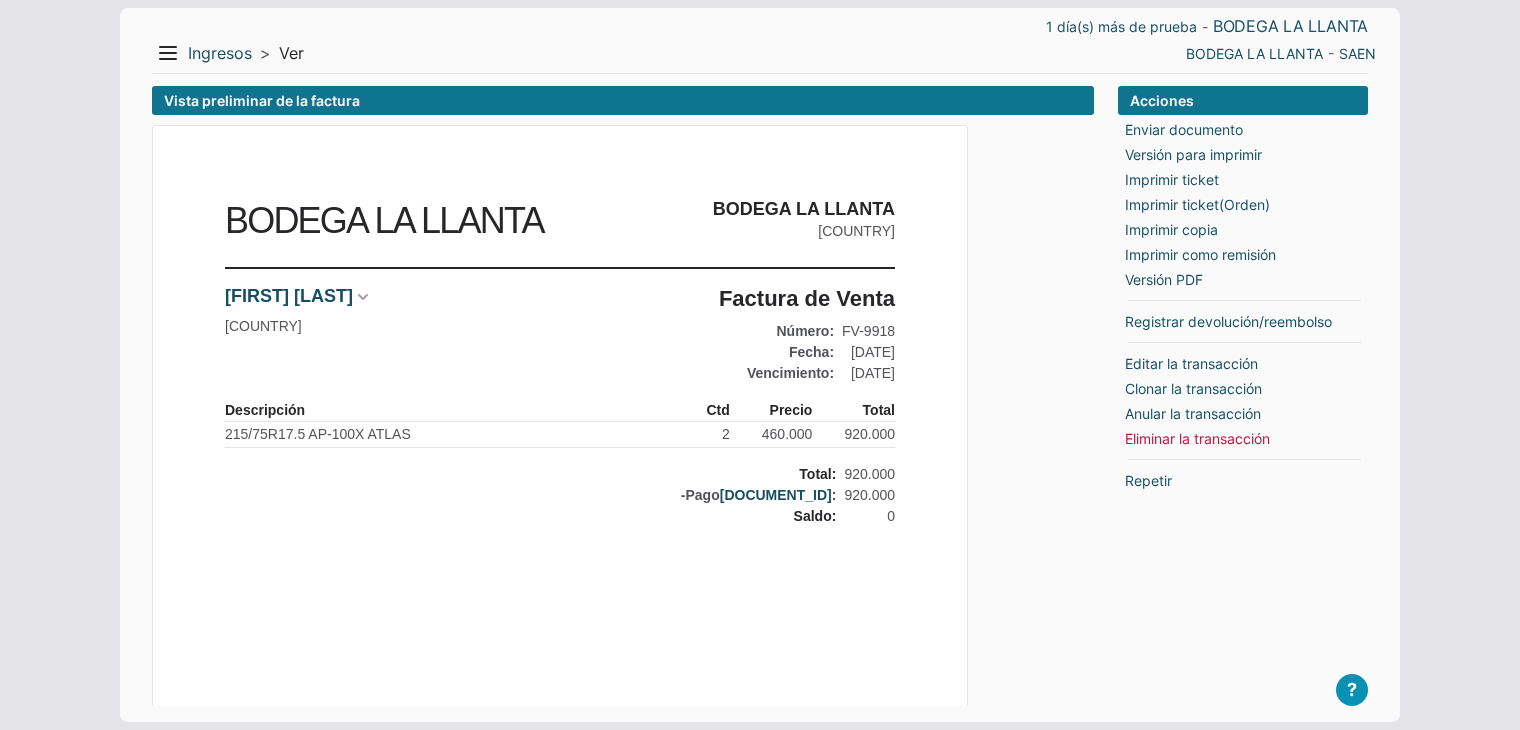 scroll, scrollTop: 0, scrollLeft: 0, axis: both 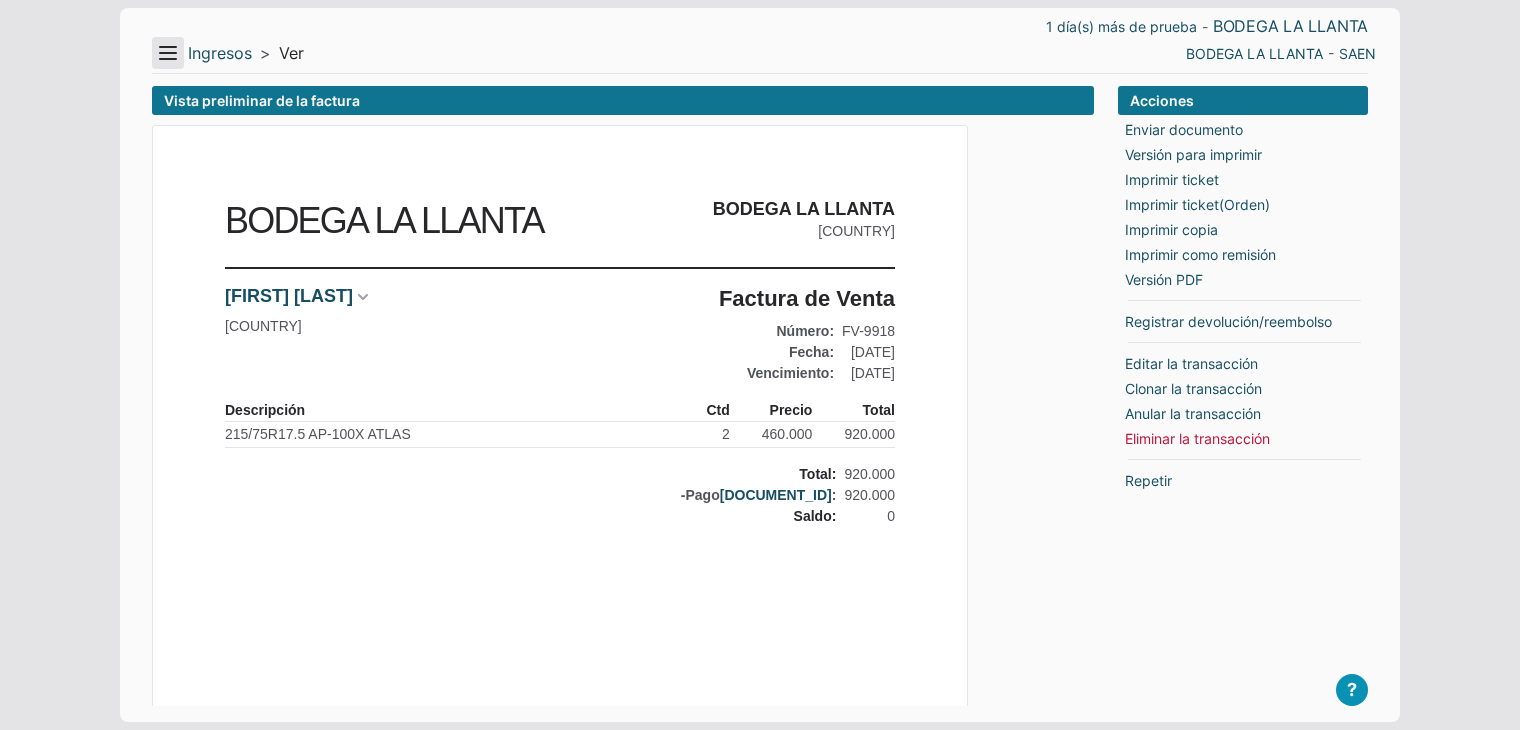 click on "Menu" at bounding box center (168, 53) 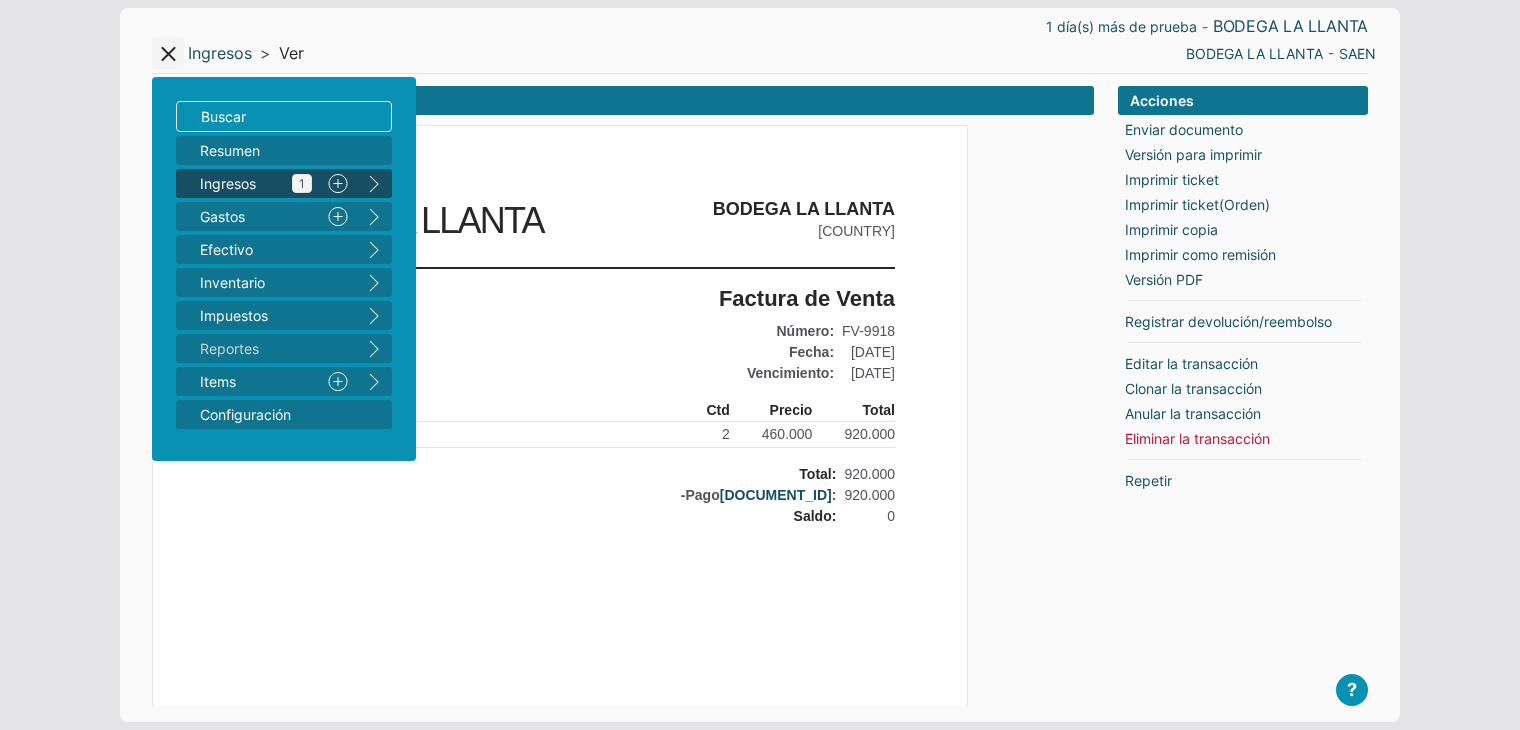 click on "Ingresos    1" at bounding box center (256, 183) 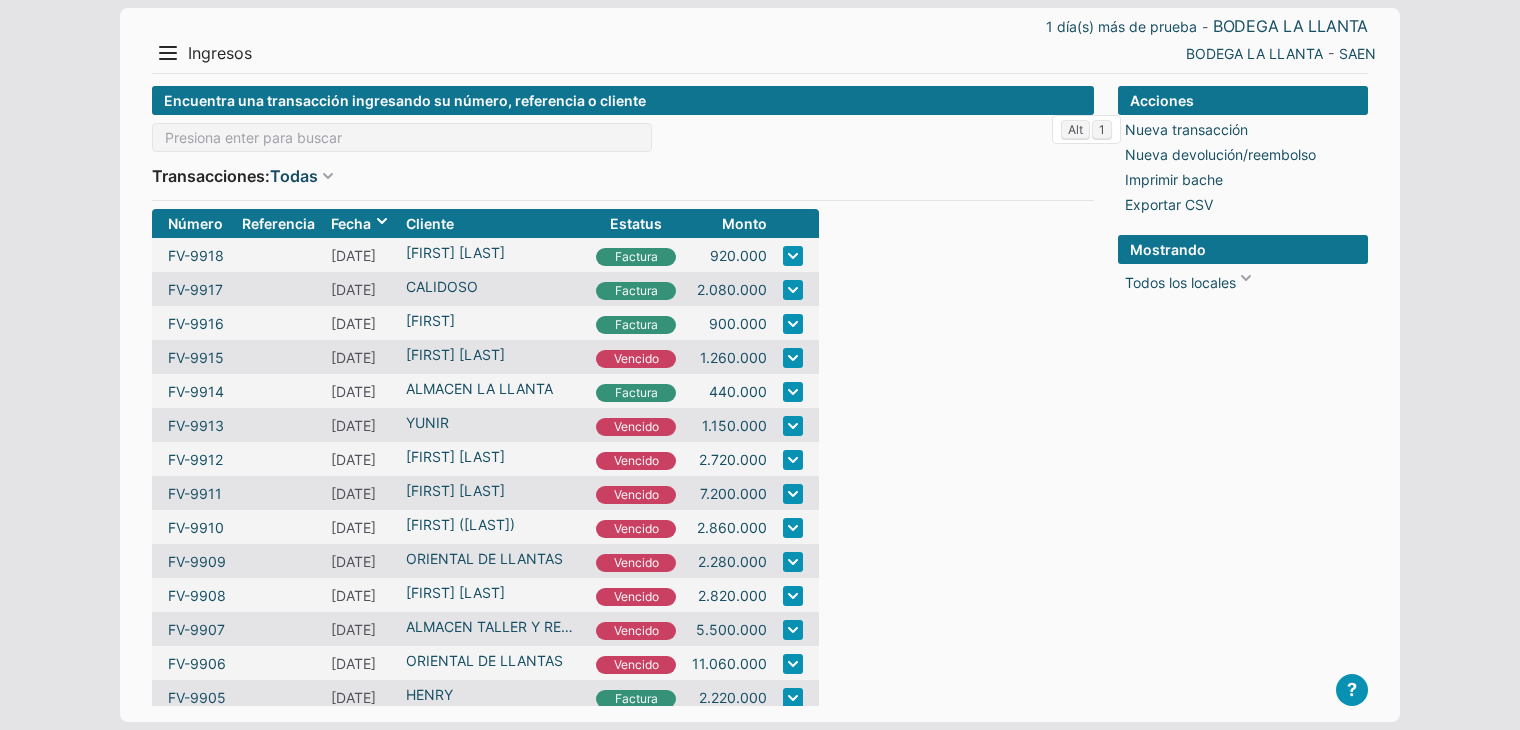 scroll, scrollTop: 0, scrollLeft: 0, axis: both 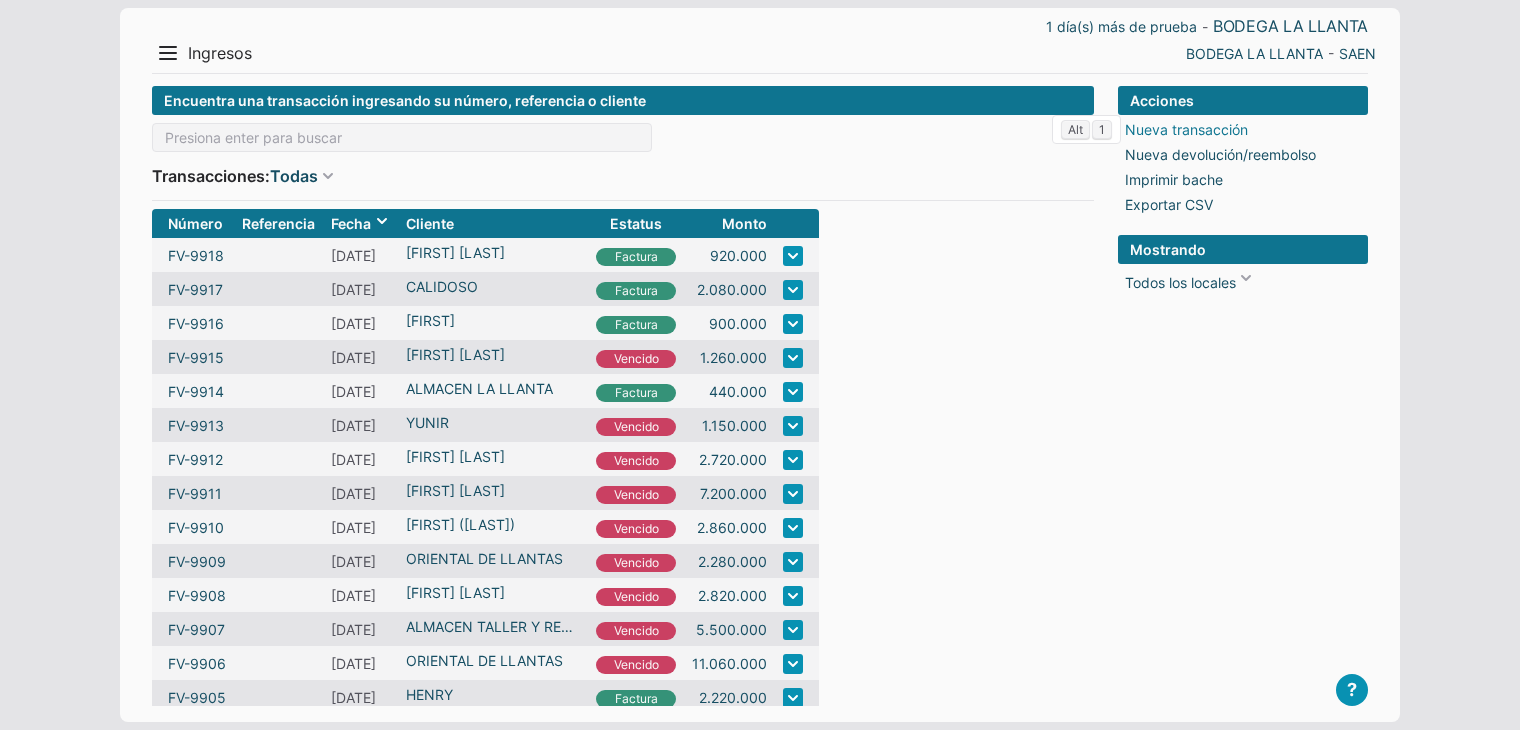 click on "Nueva transacción" at bounding box center (1186, 129) 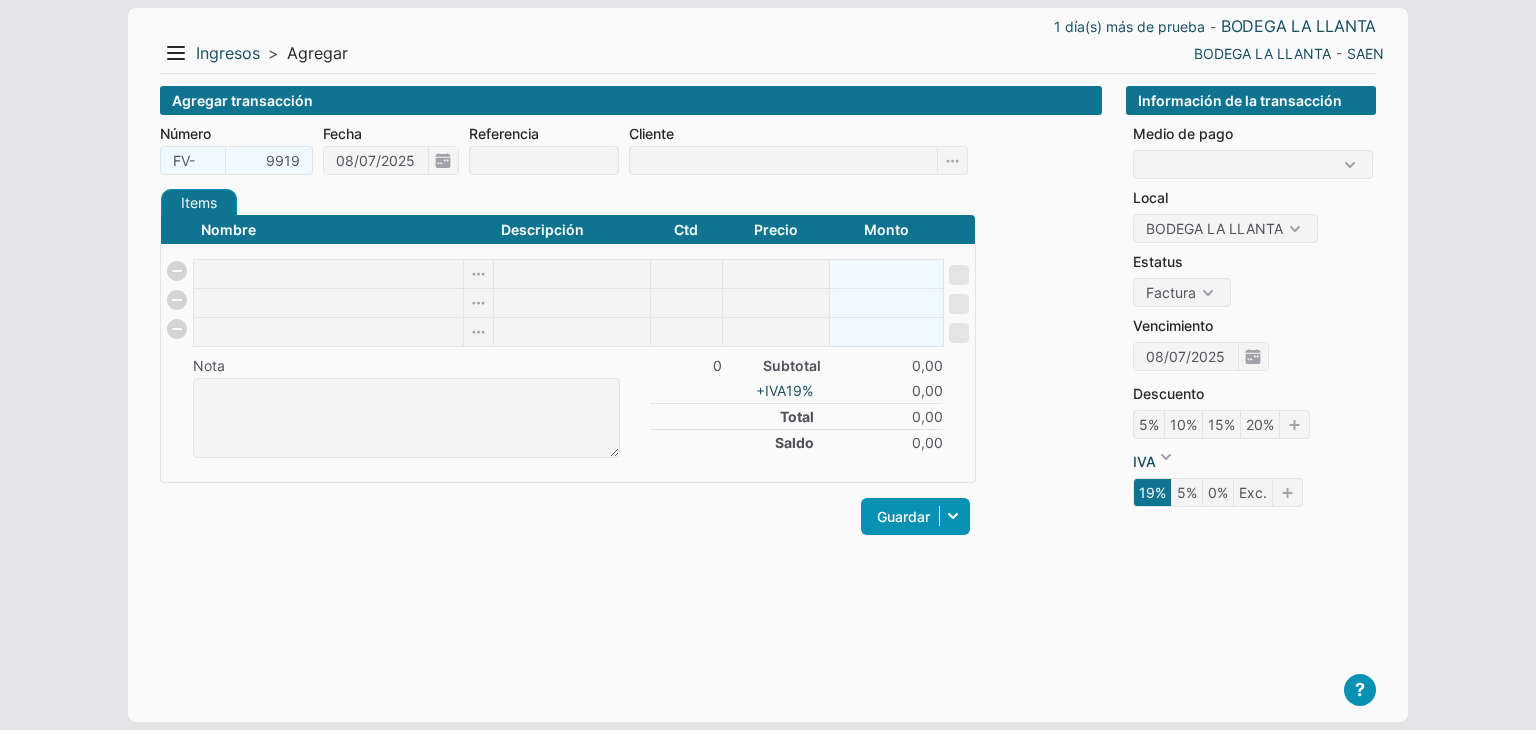 scroll, scrollTop: 0, scrollLeft: 0, axis: both 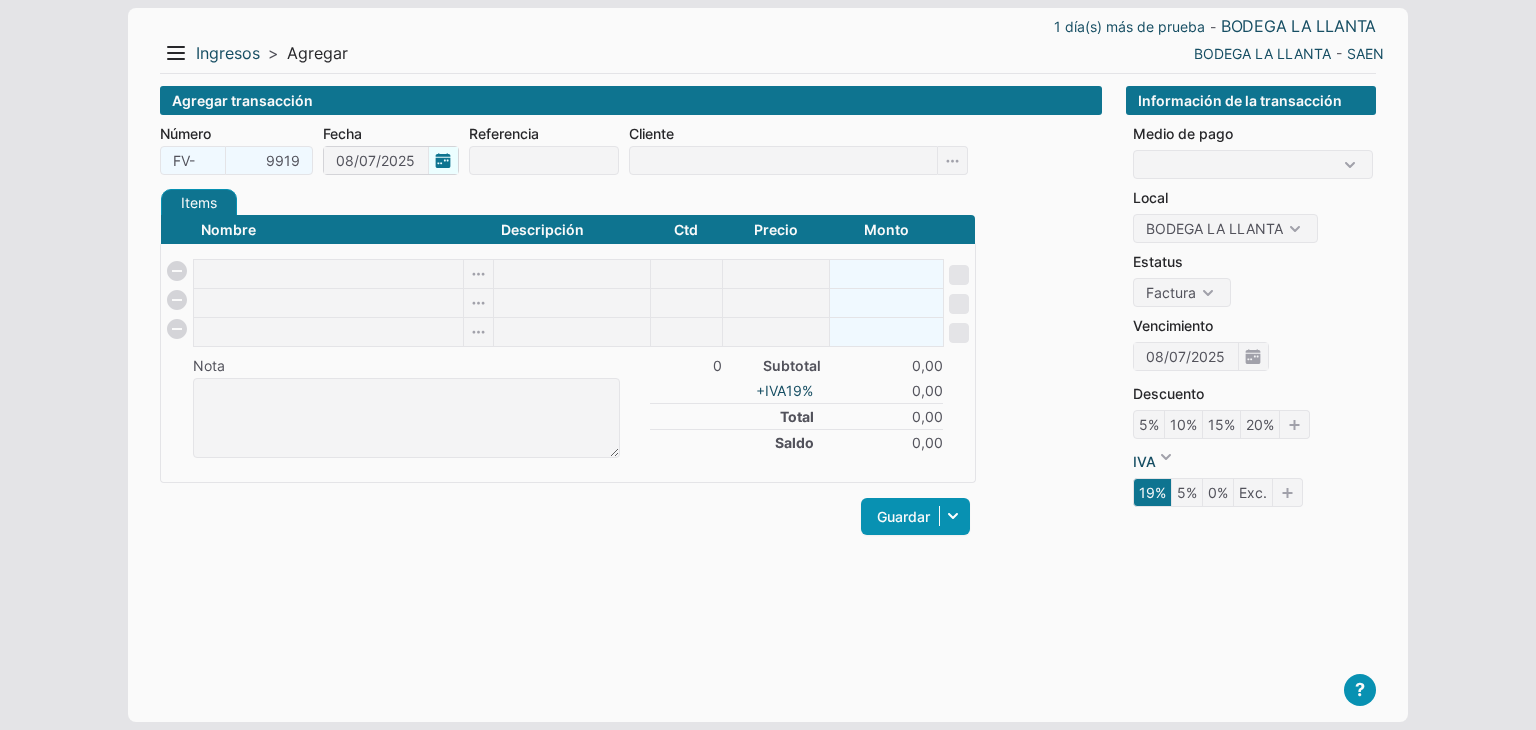 click on "[DATE]" at bounding box center (391, 160) 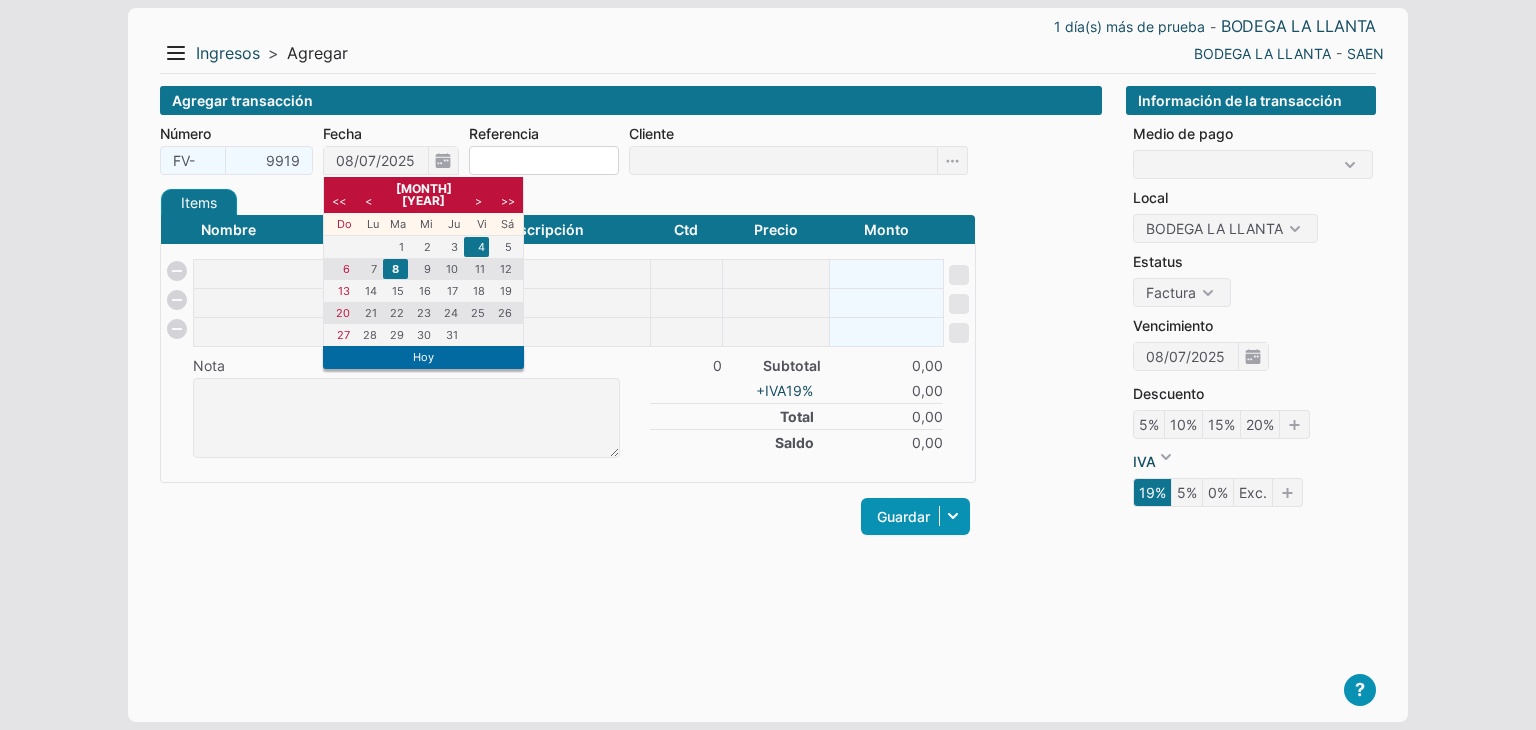 click on "4" at bounding box center (476, 247) 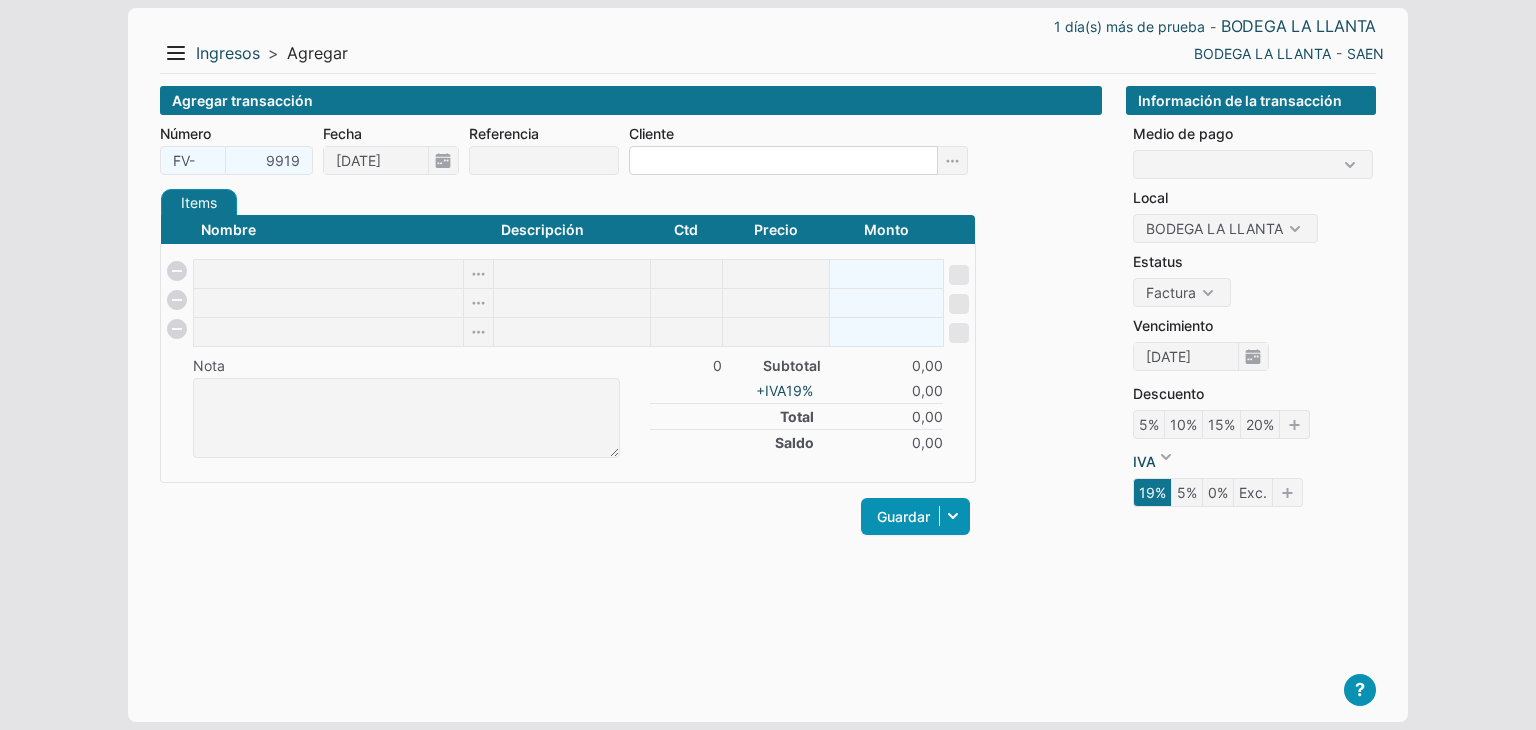 click at bounding box center [783, 160] 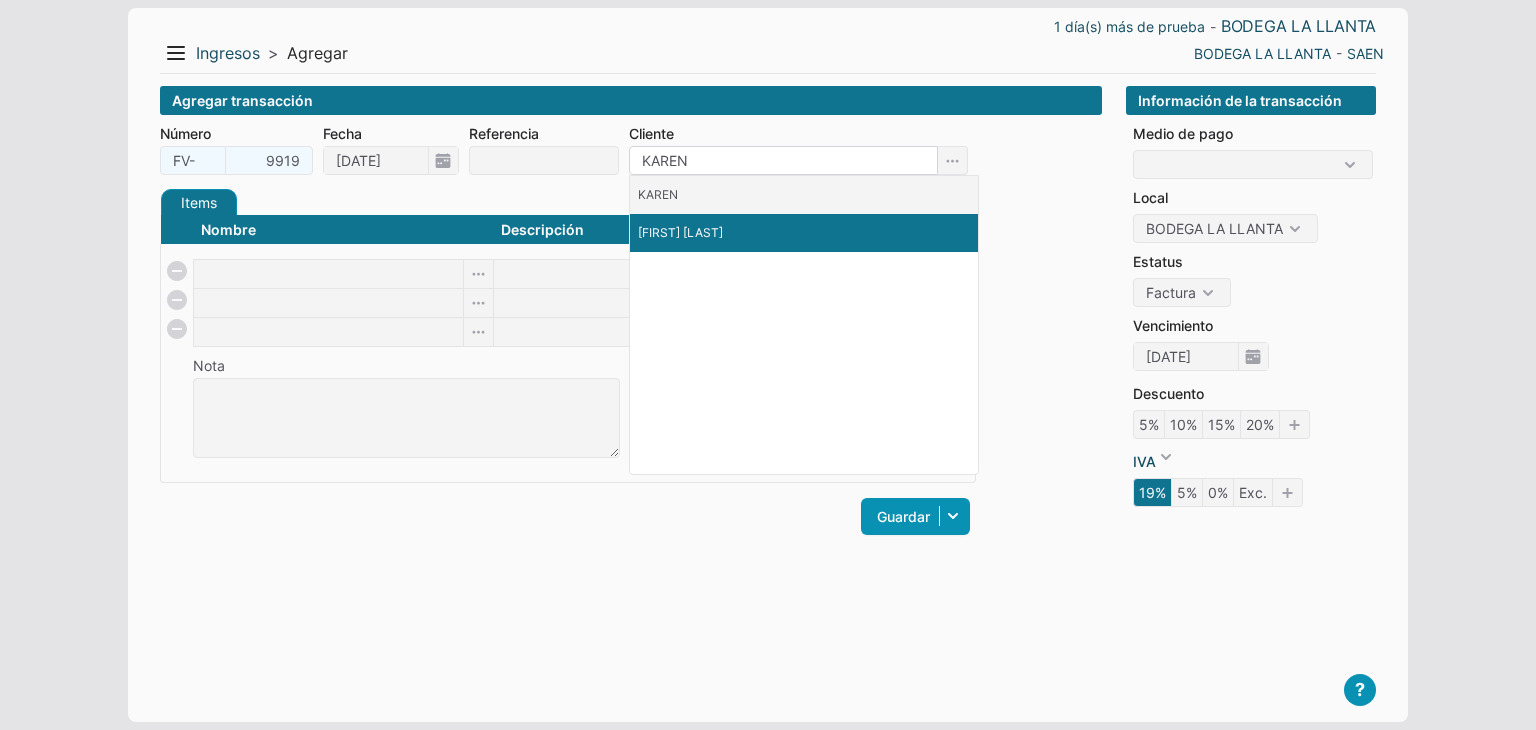 type on "KAREN" 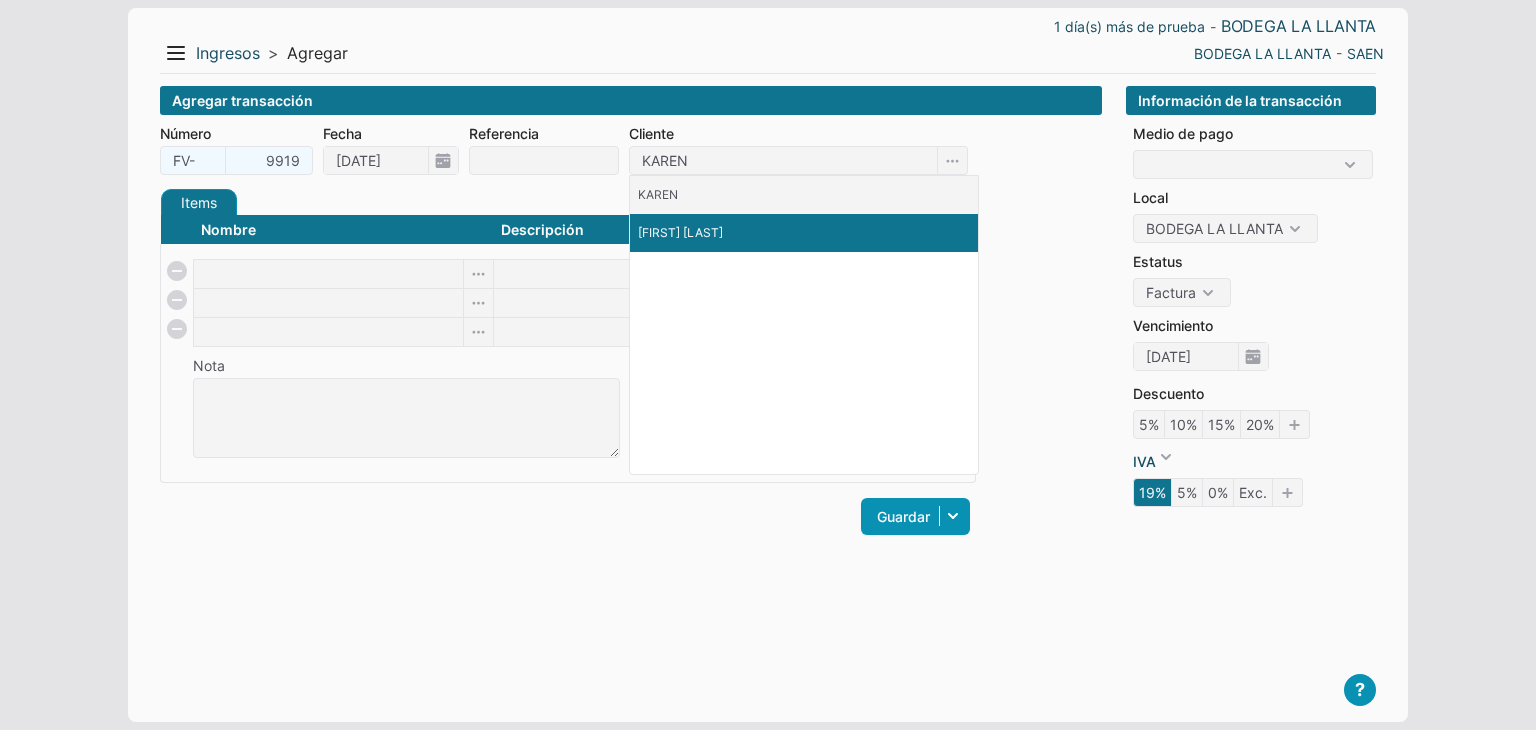 click on "[FIRST] [LAST]" at bounding box center (804, 233) 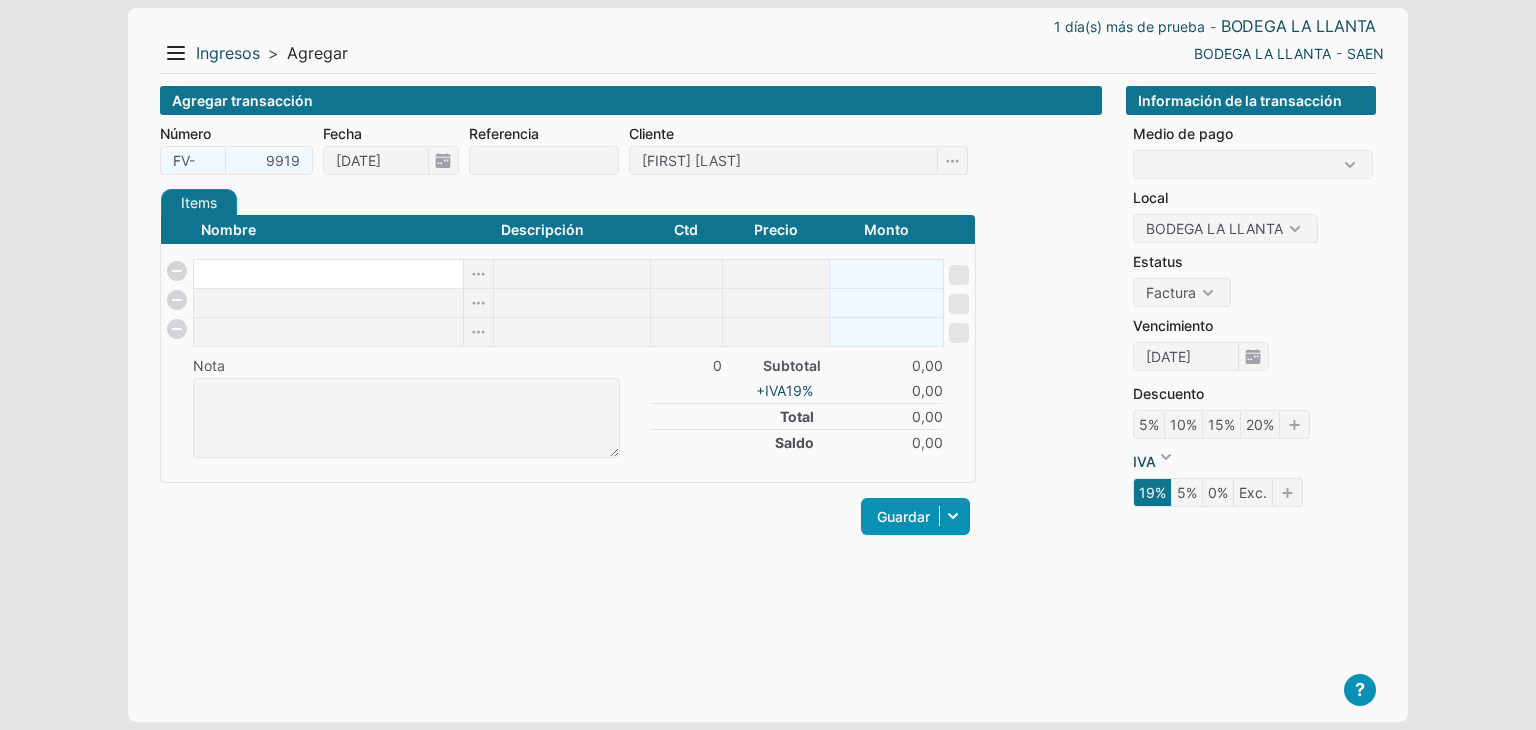 click at bounding box center (328, 274) 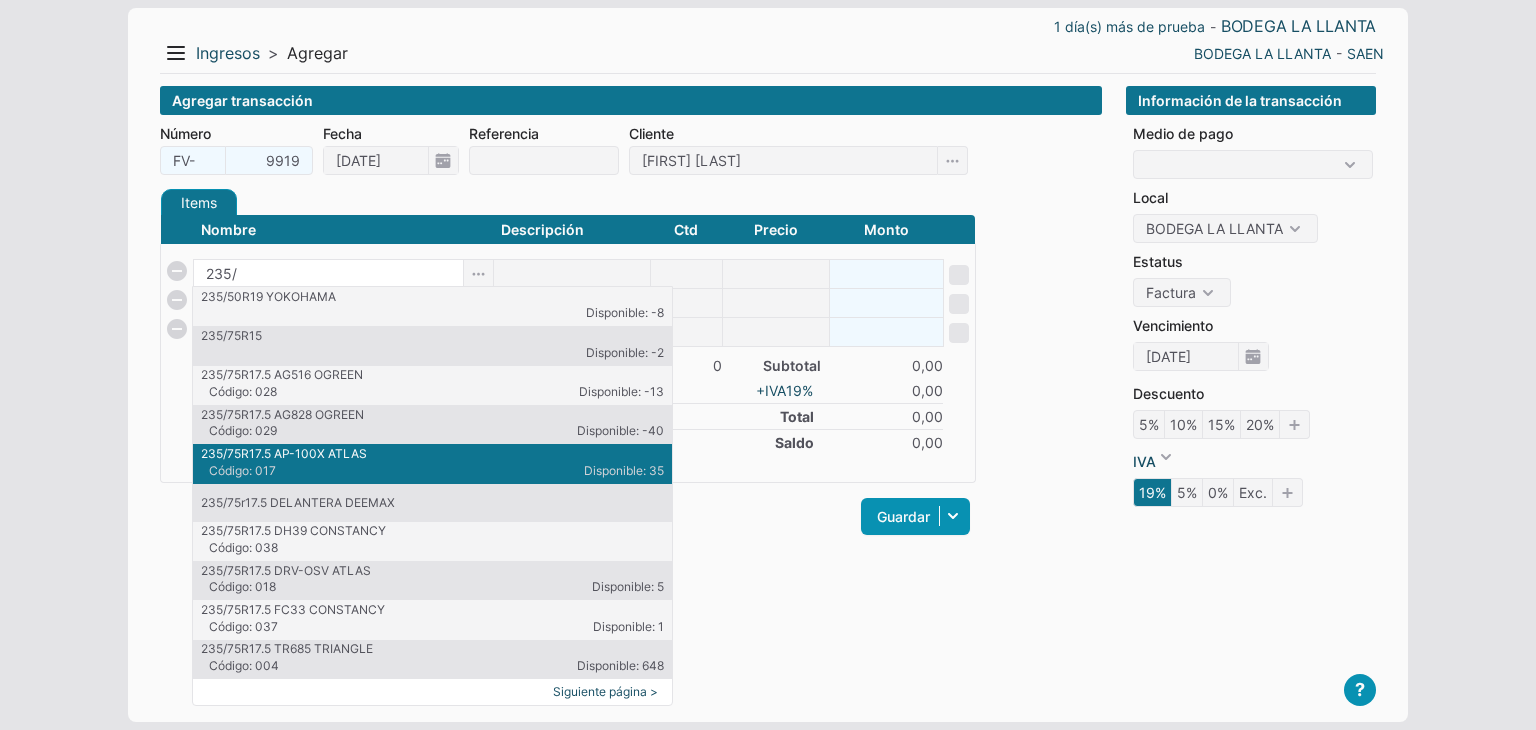 type on "235/" 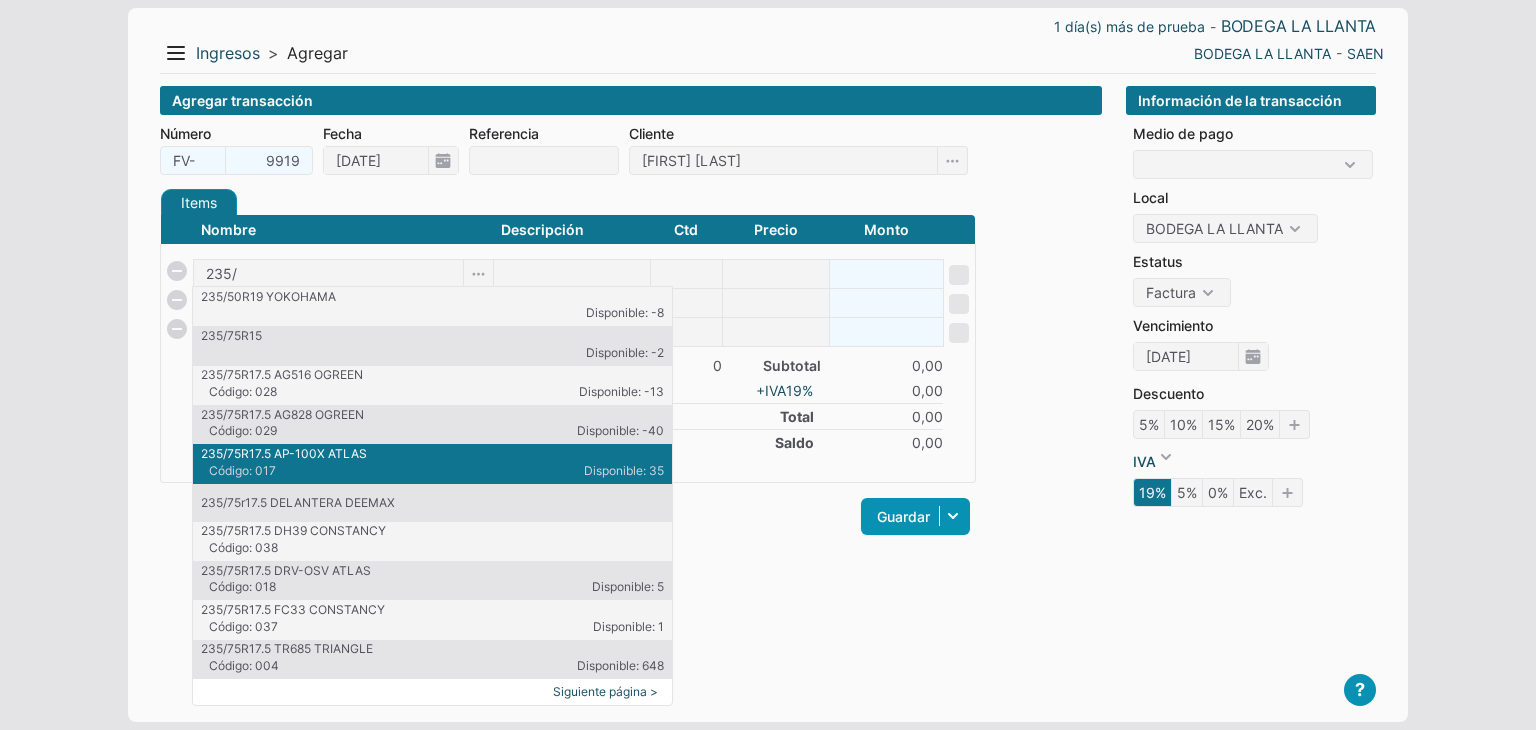 click on "Código: 017" at bounding box center [321, 471] 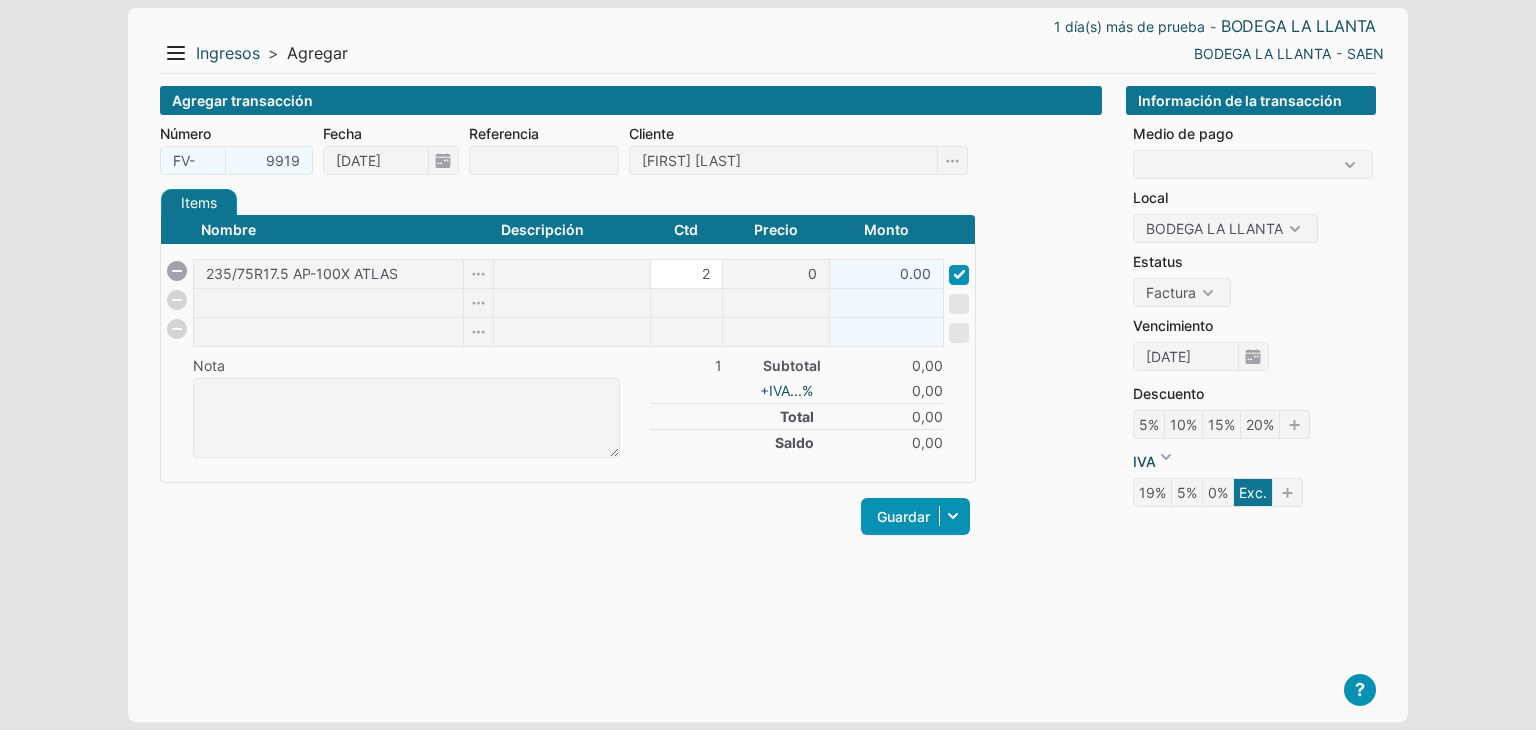 type on "2" 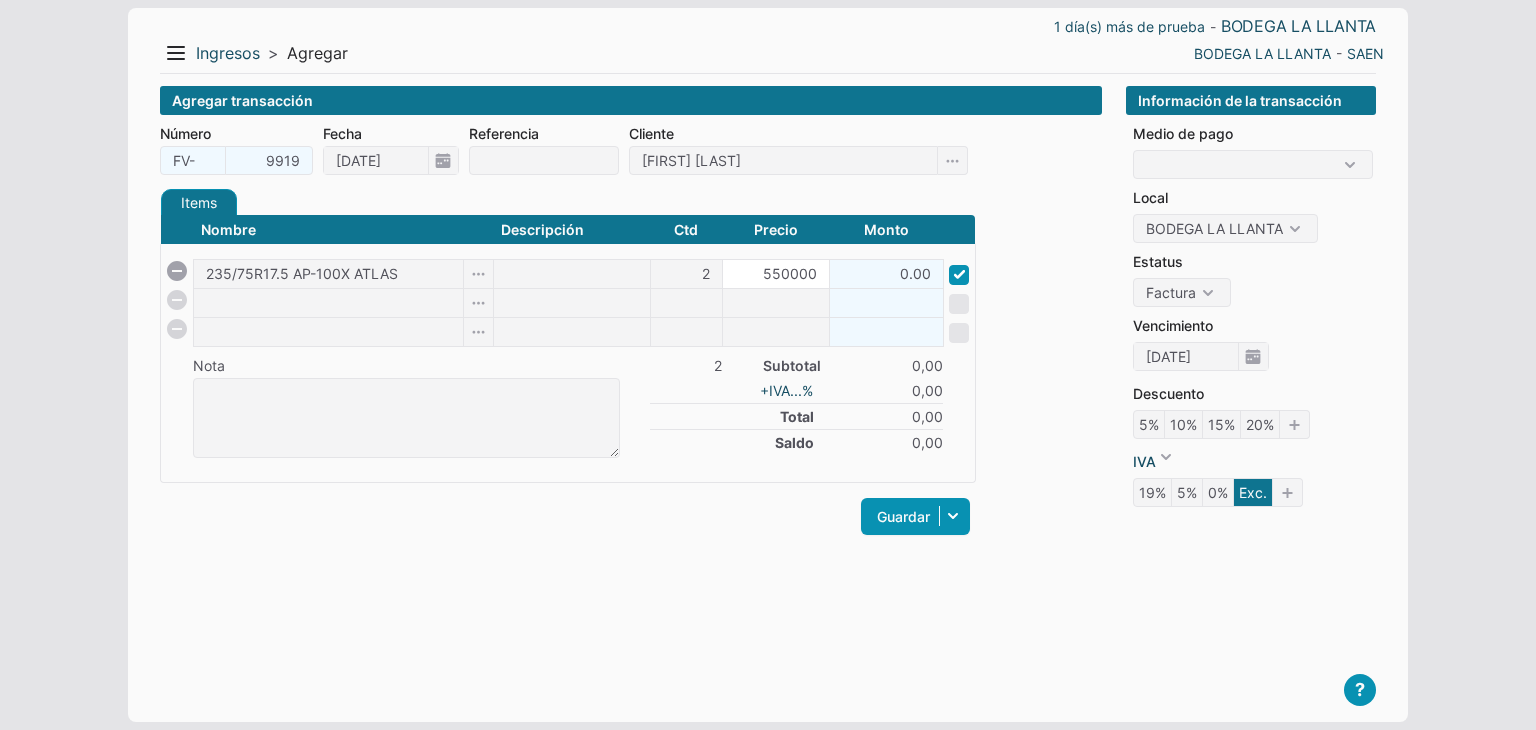 type on "550000" 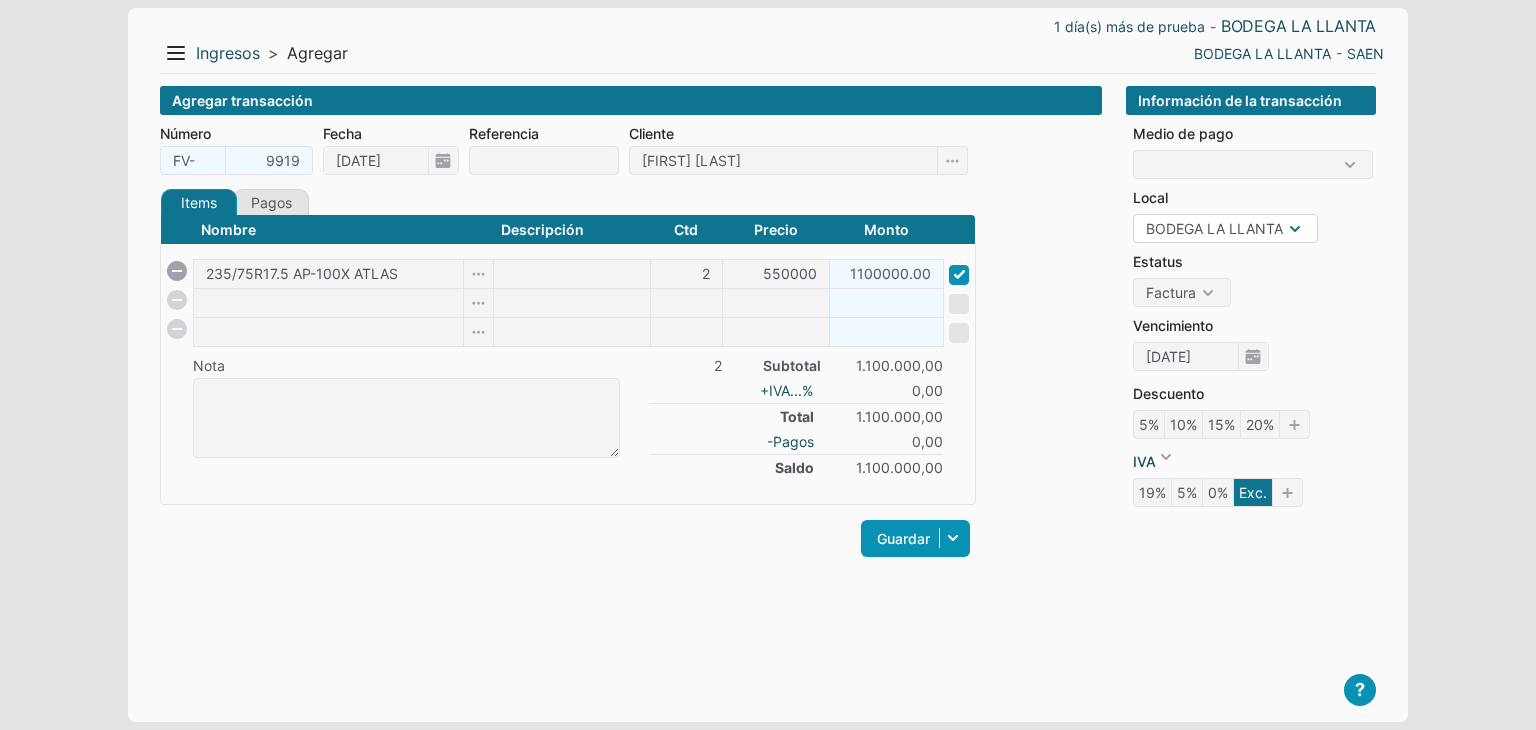 click on "BODEGA LA LLANTA   BODEGA DN" at bounding box center [1225, 228] 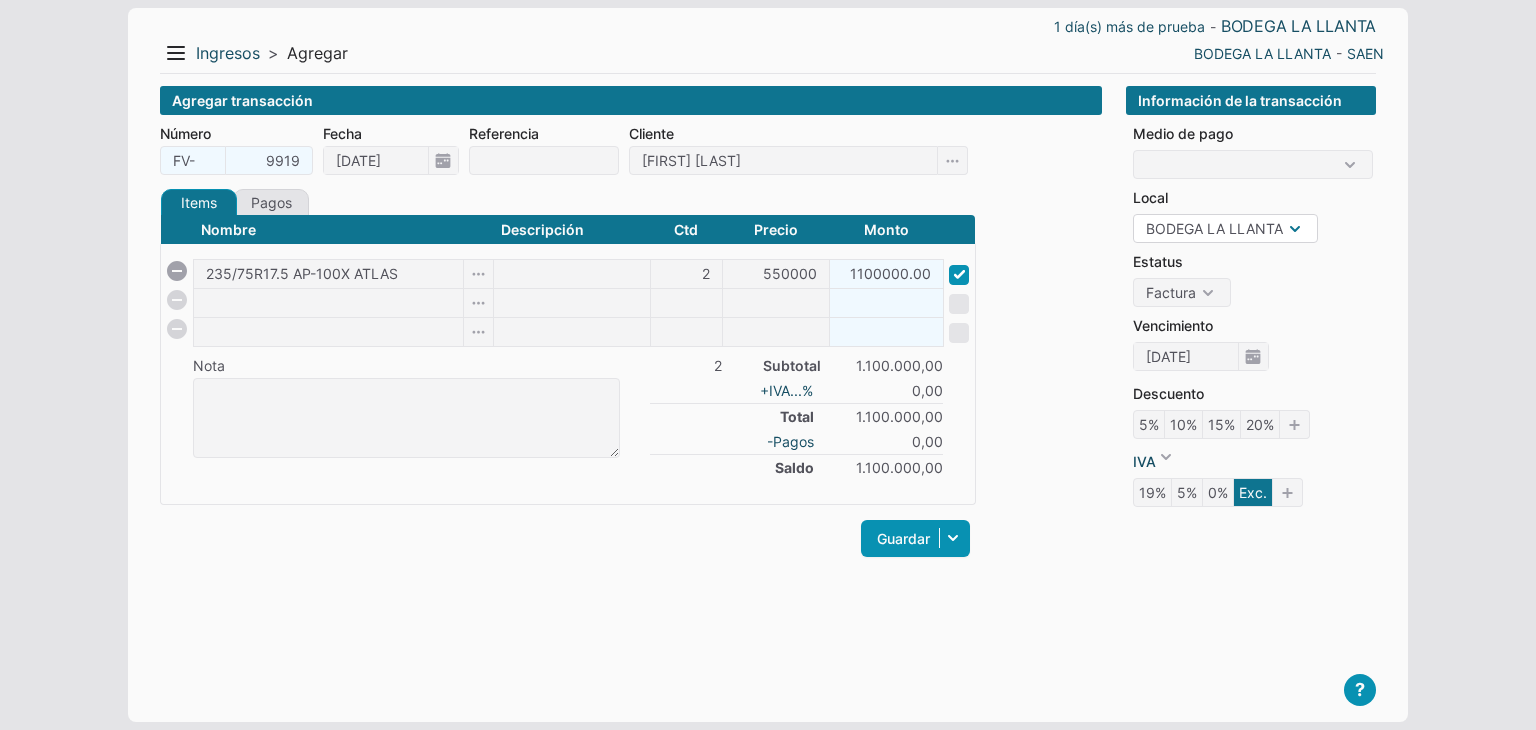 select on "11" 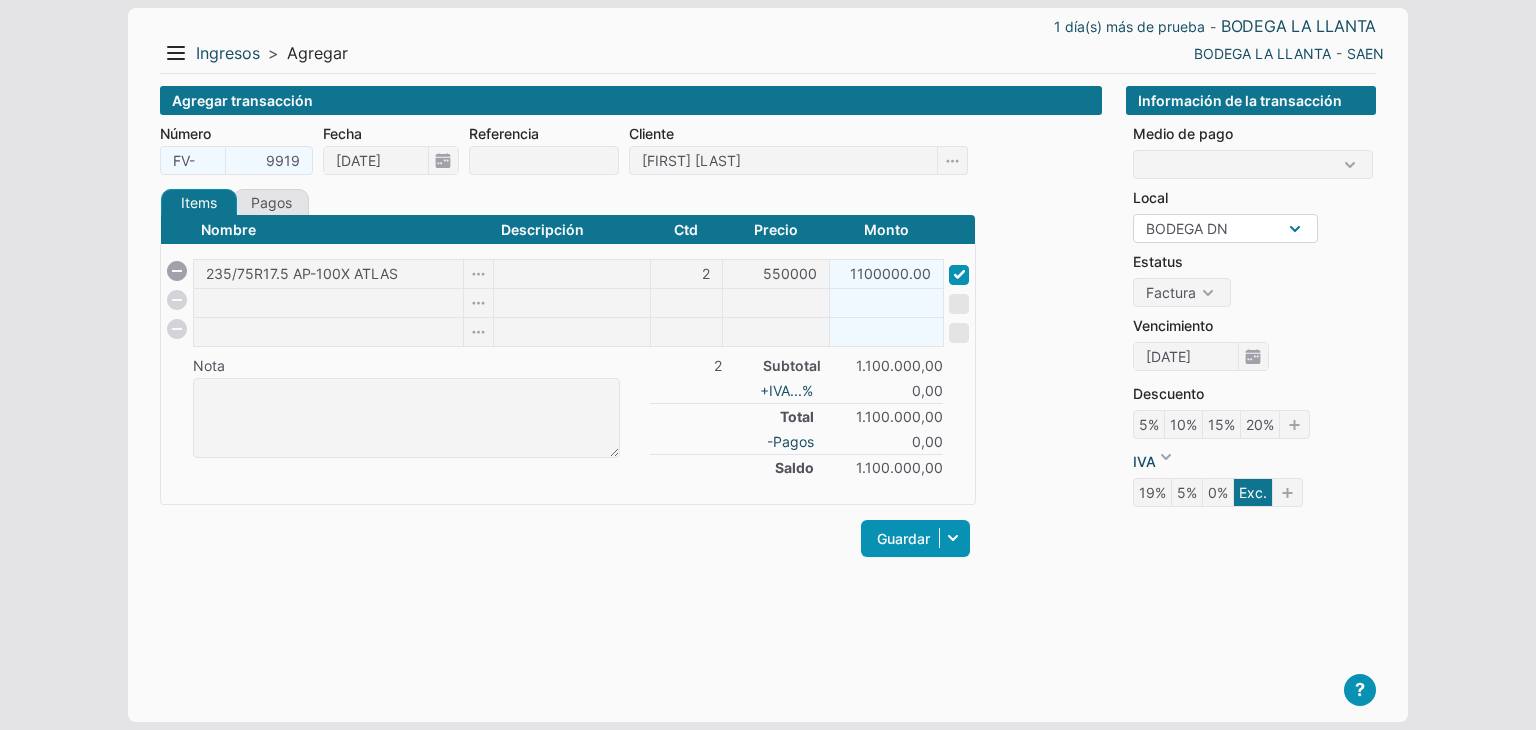 click on "BODEGA LA LLANTA   BODEGA DN" at bounding box center (1225, 228) 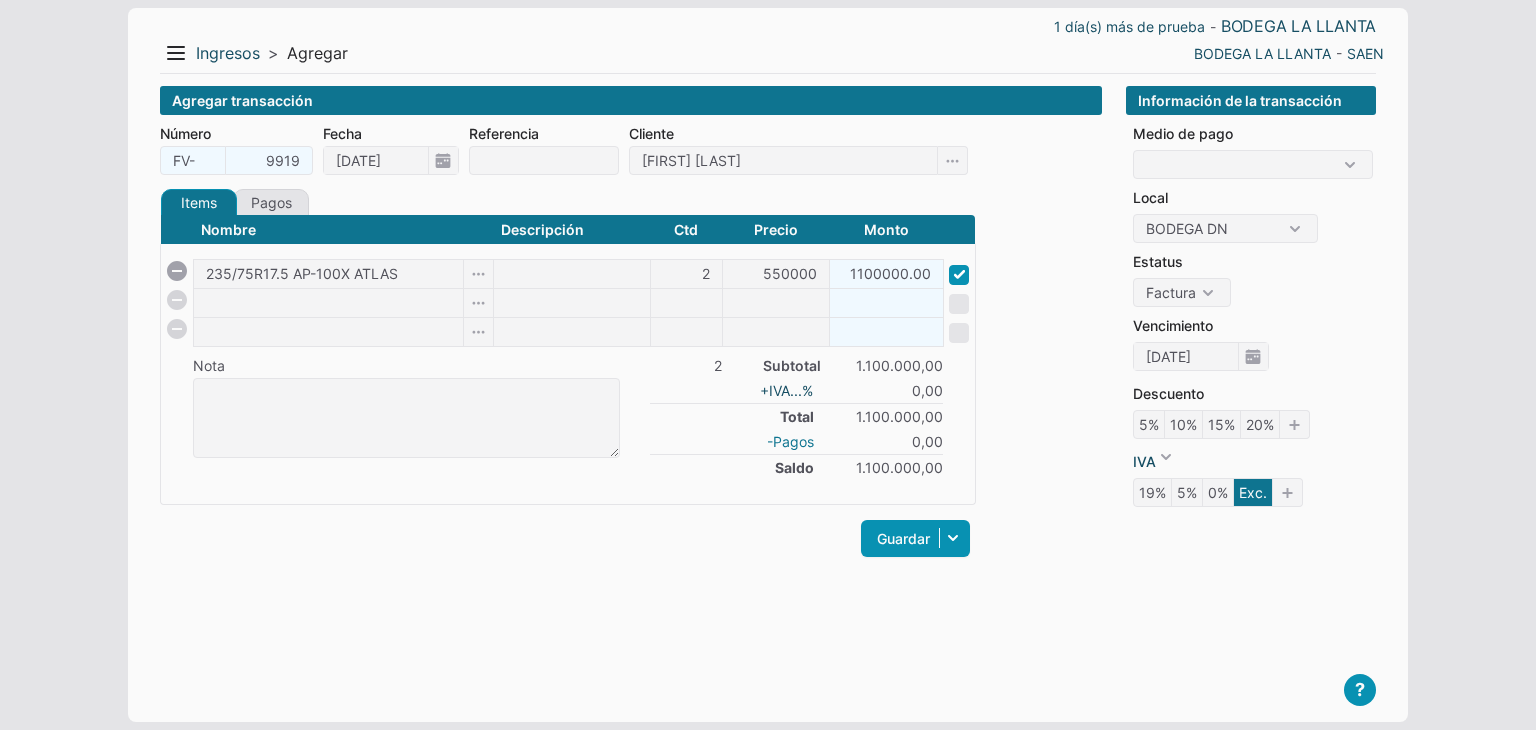 click on "-Pagos" at bounding box center (790, 441) 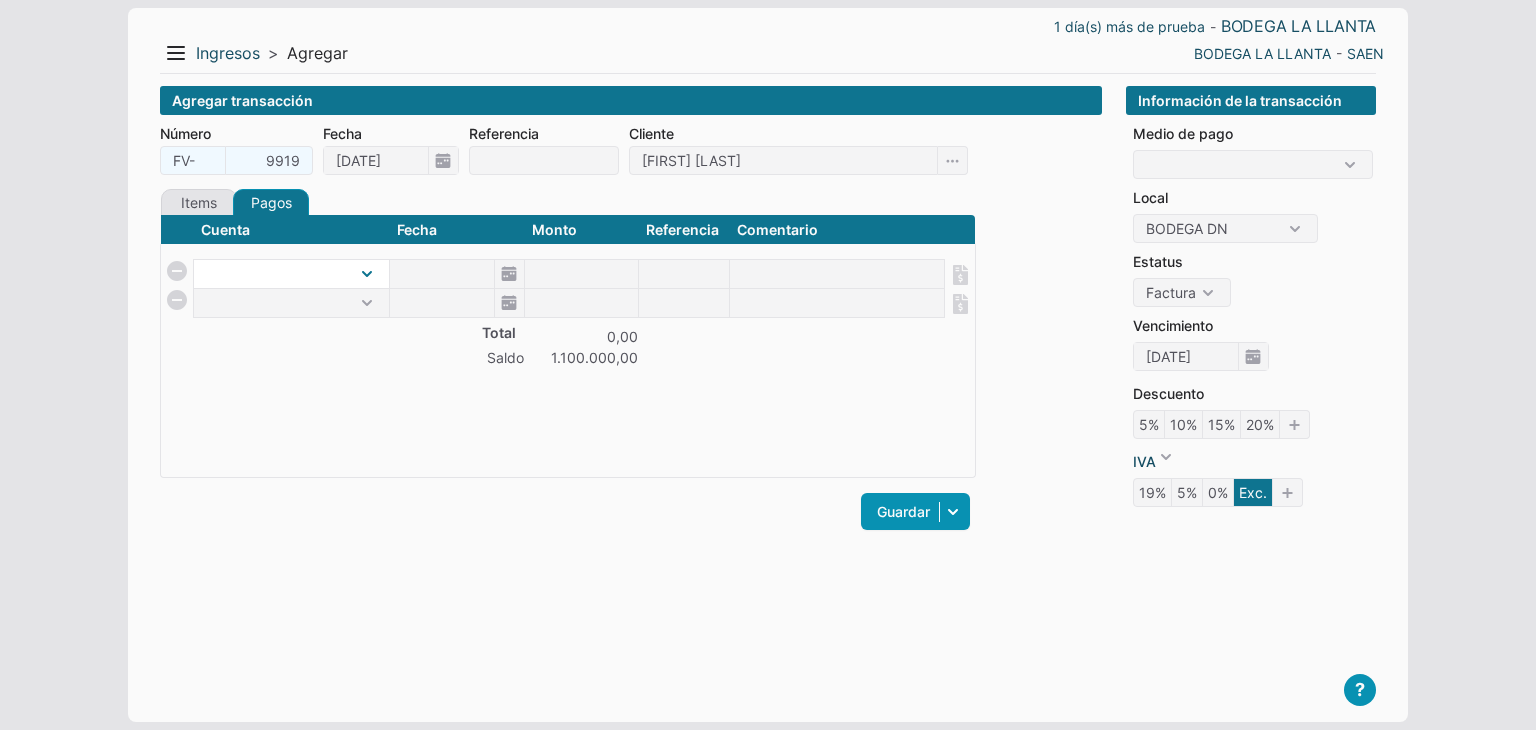 select on "1" 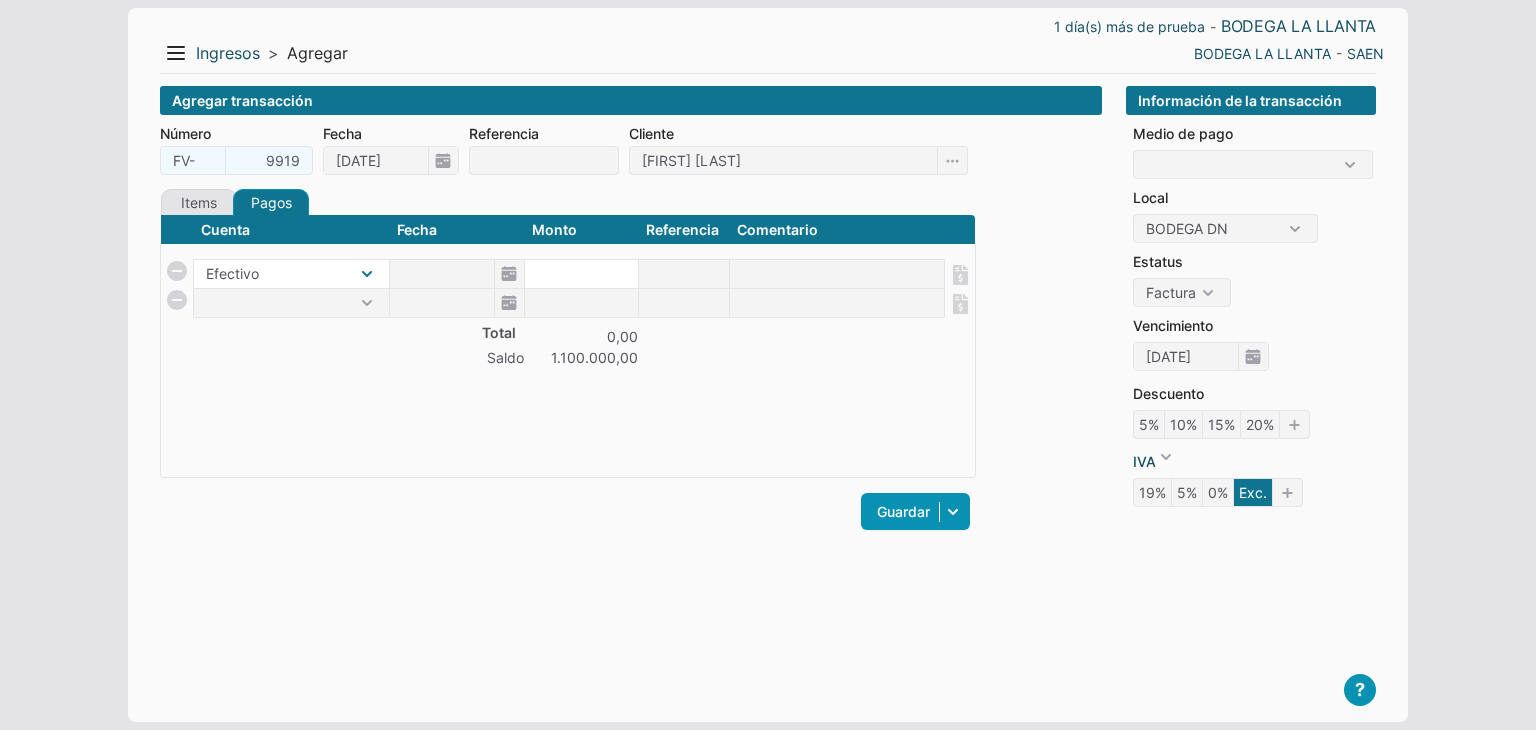 click on "Efectivo" at bounding box center [291, 274] 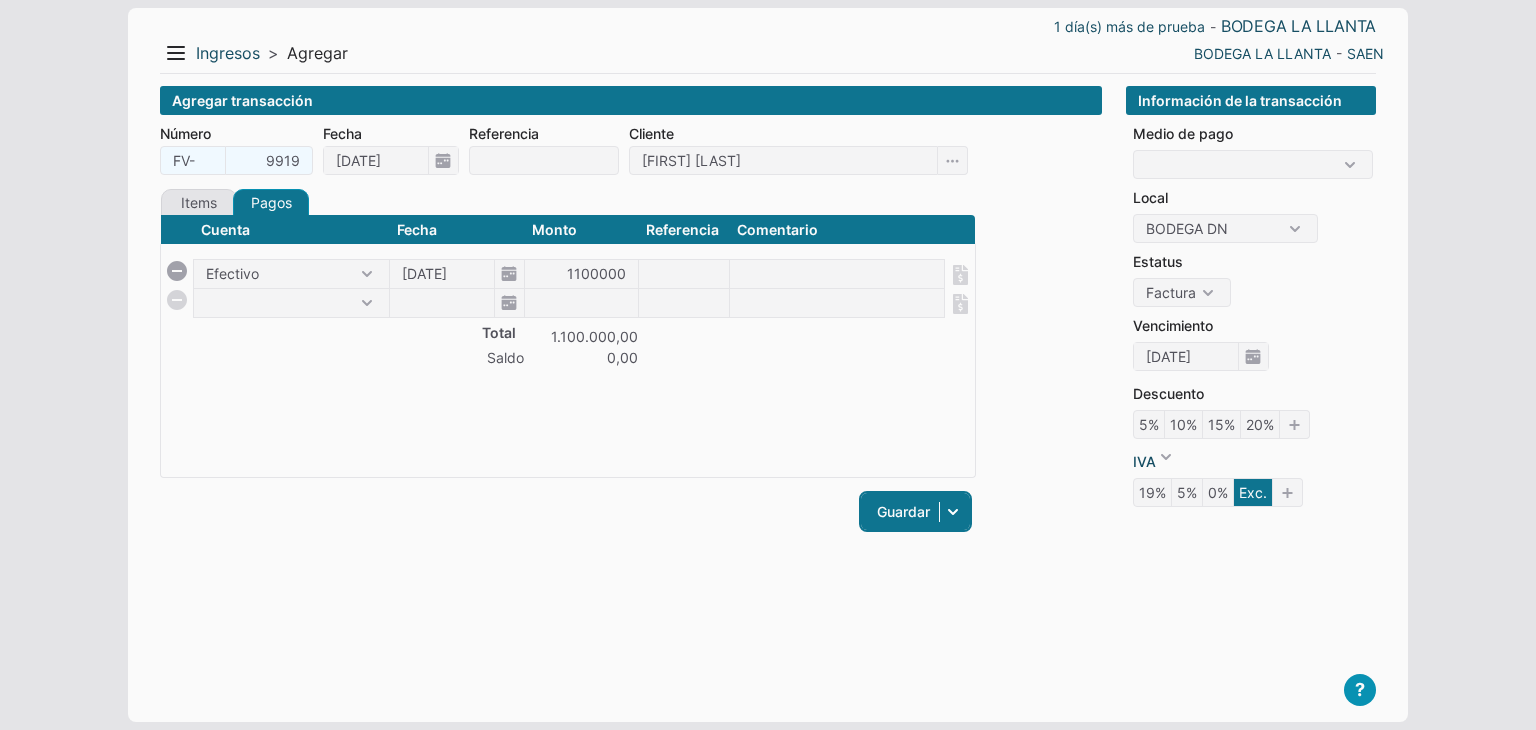click on "Guardar" at bounding box center (915, 511) 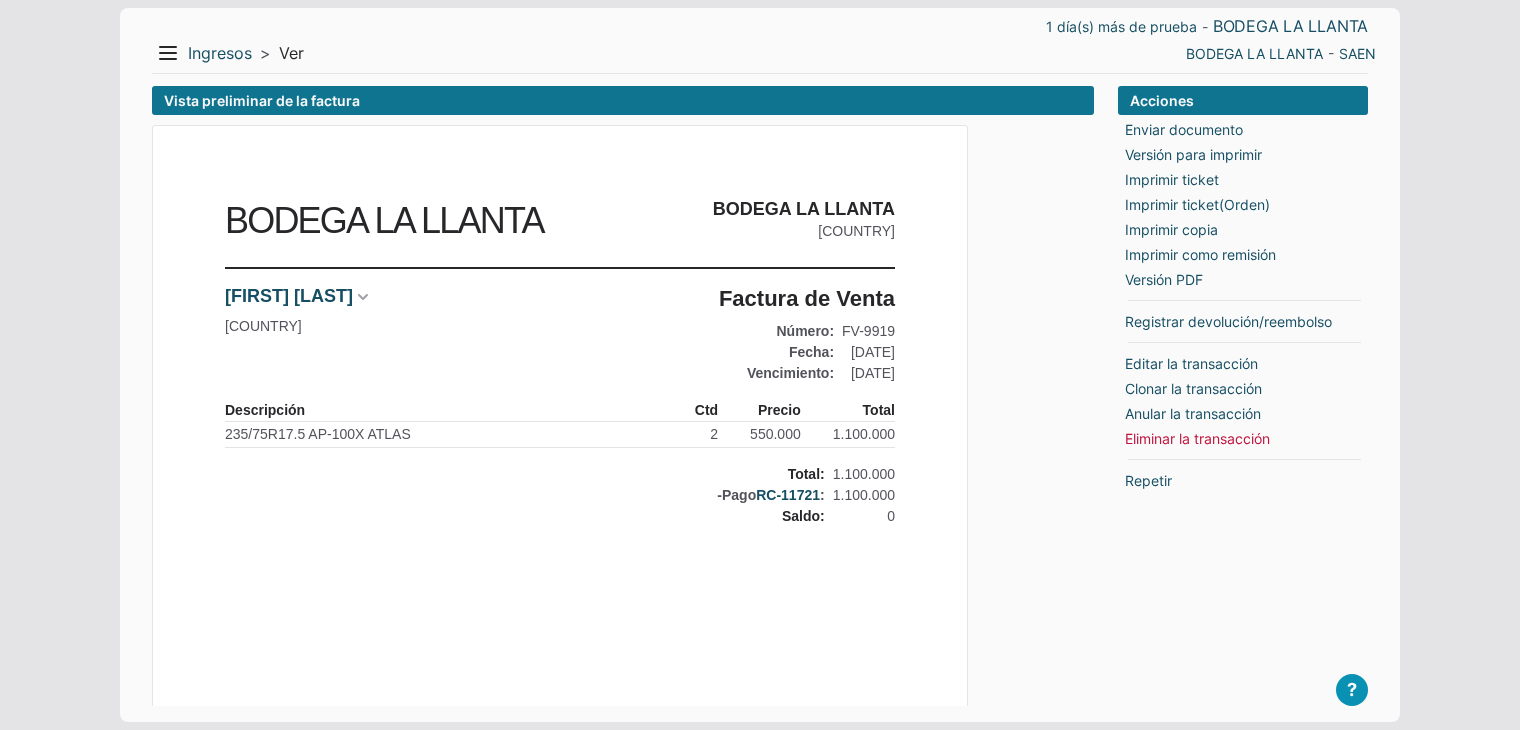 scroll, scrollTop: 0, scrollLeft: 0, axis: both 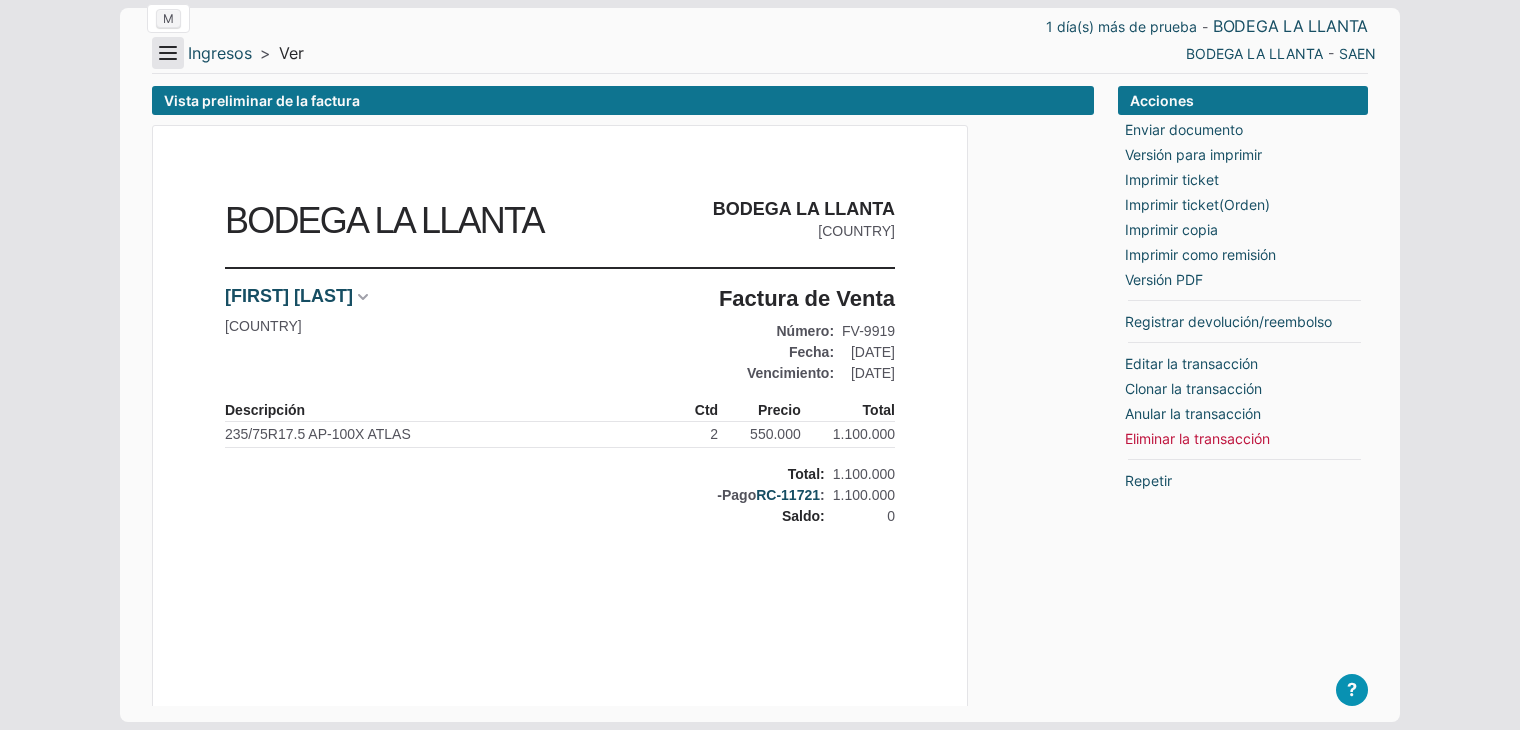 click on "Menu" at bounding box center (168, 53) 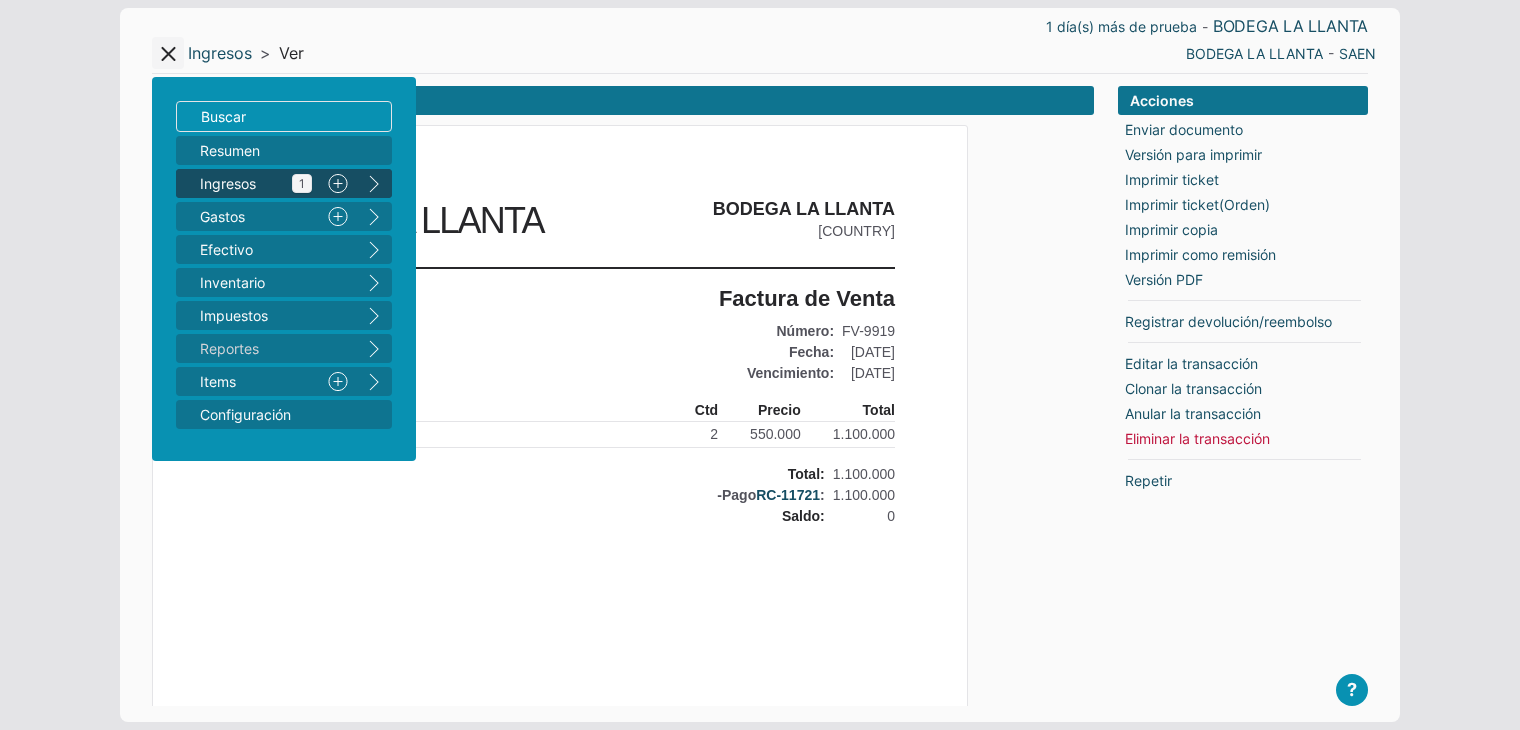 click on "Ingresos    1" at bounding box center (256, 183) 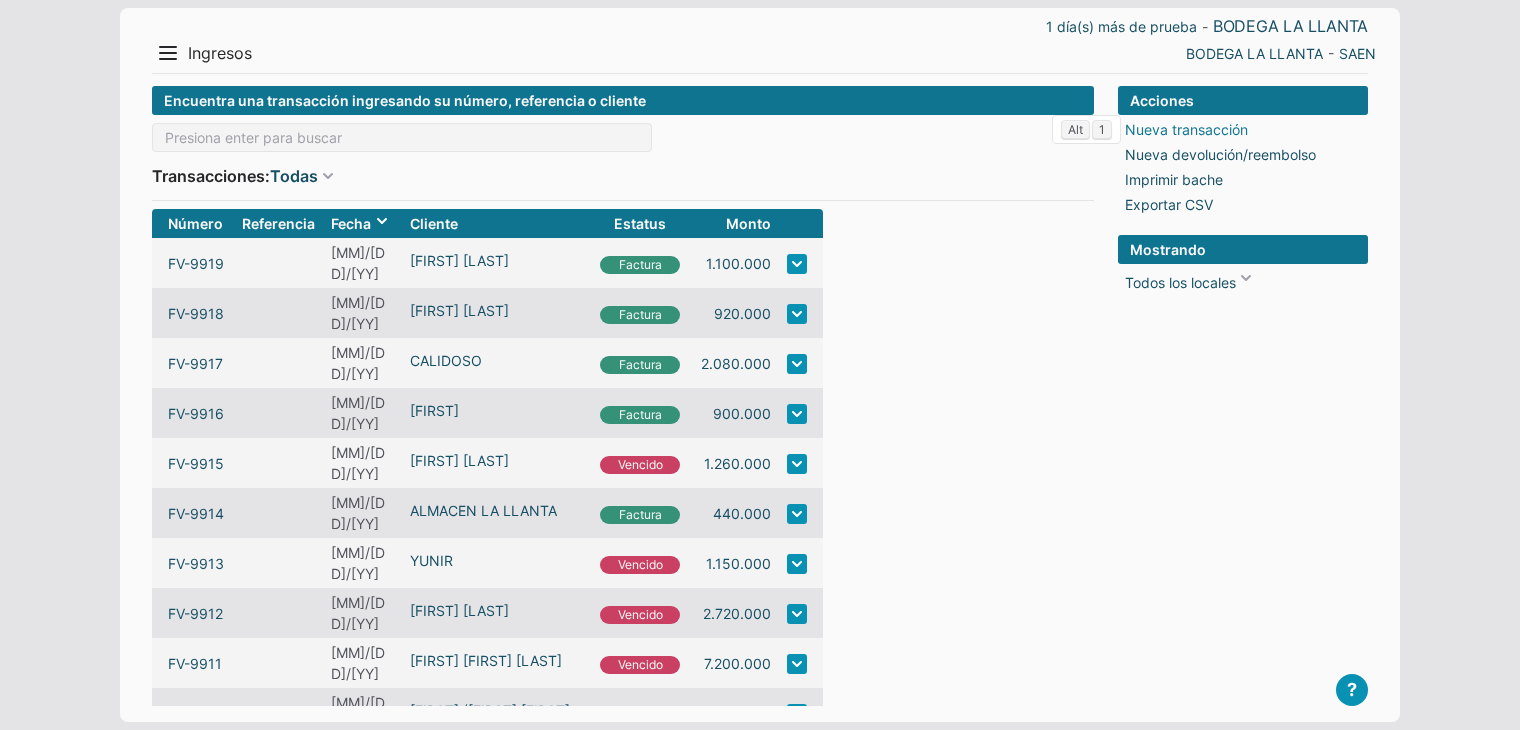 scroll, scrollTop: 0, scrollLeft: 0, axis: both 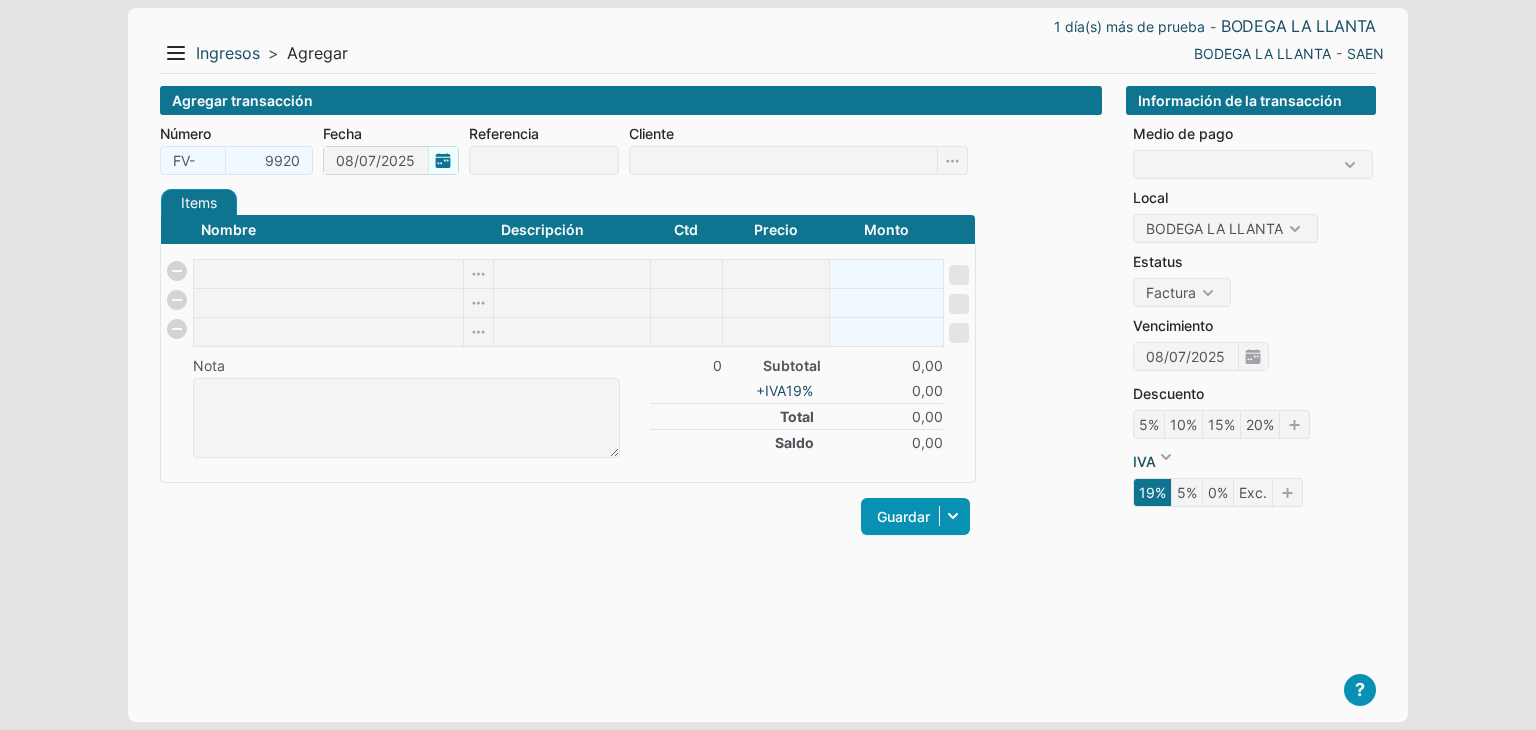 click on "[DATE]" at bounding box center (391, 160) 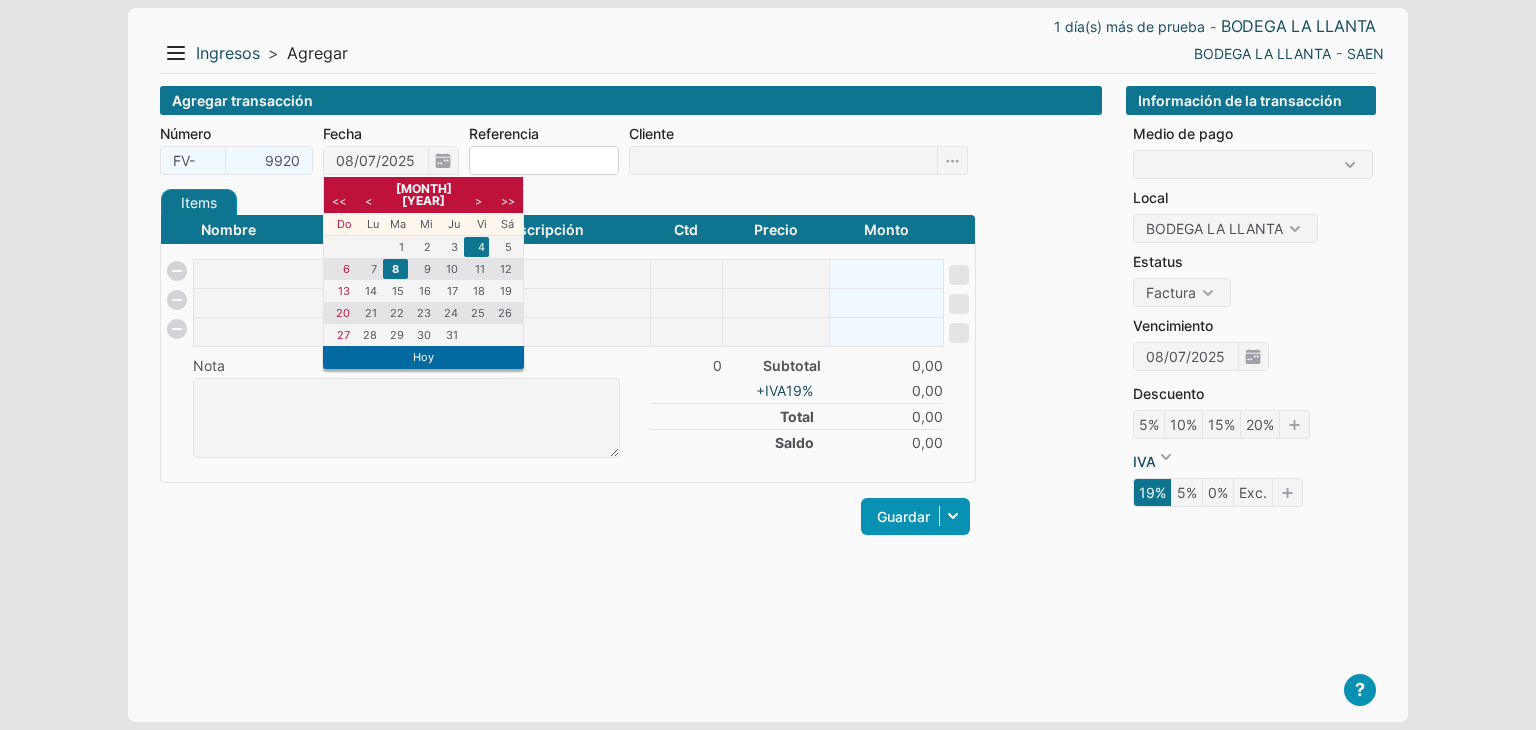 click on "4" at bounding box center (476, 247) 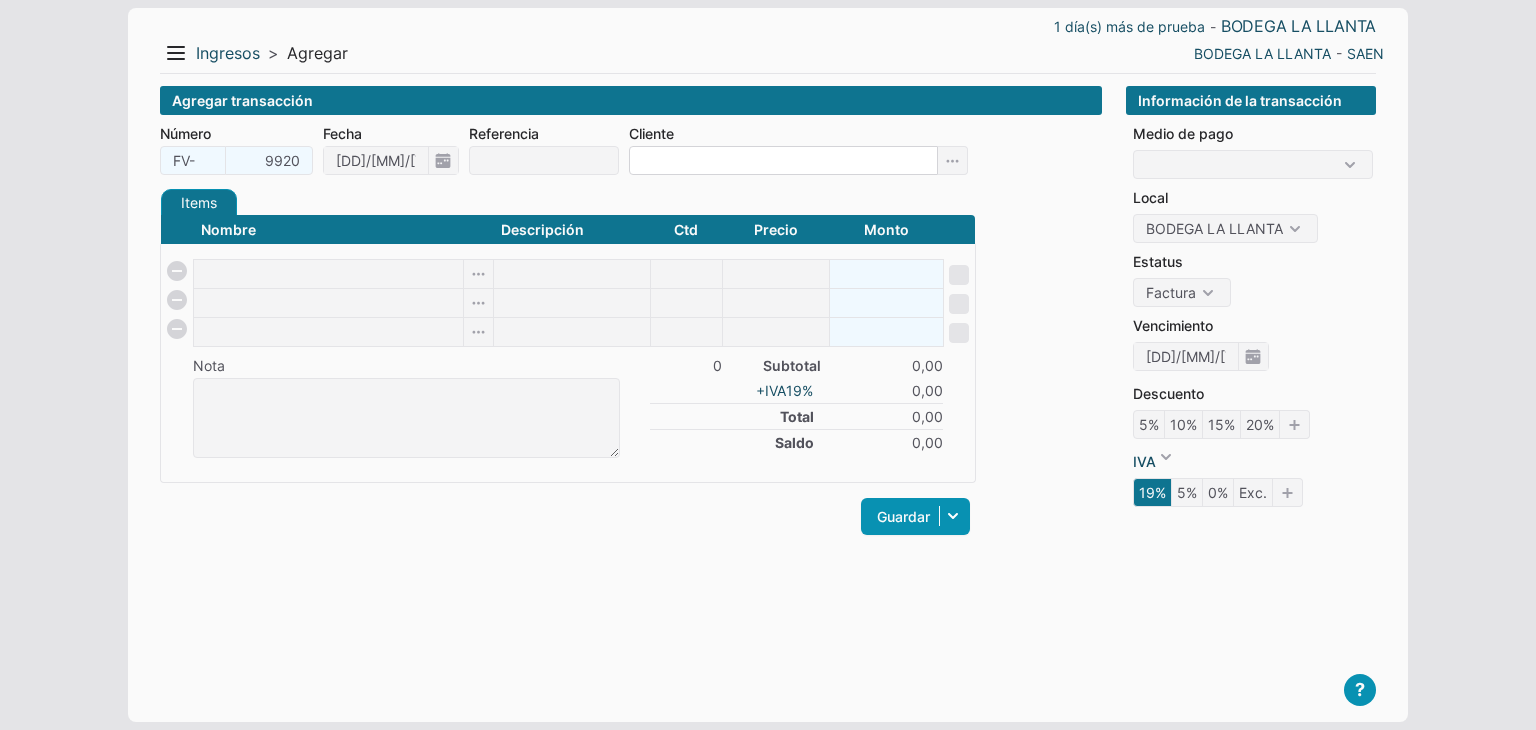 click at bounding box center [783, 160] 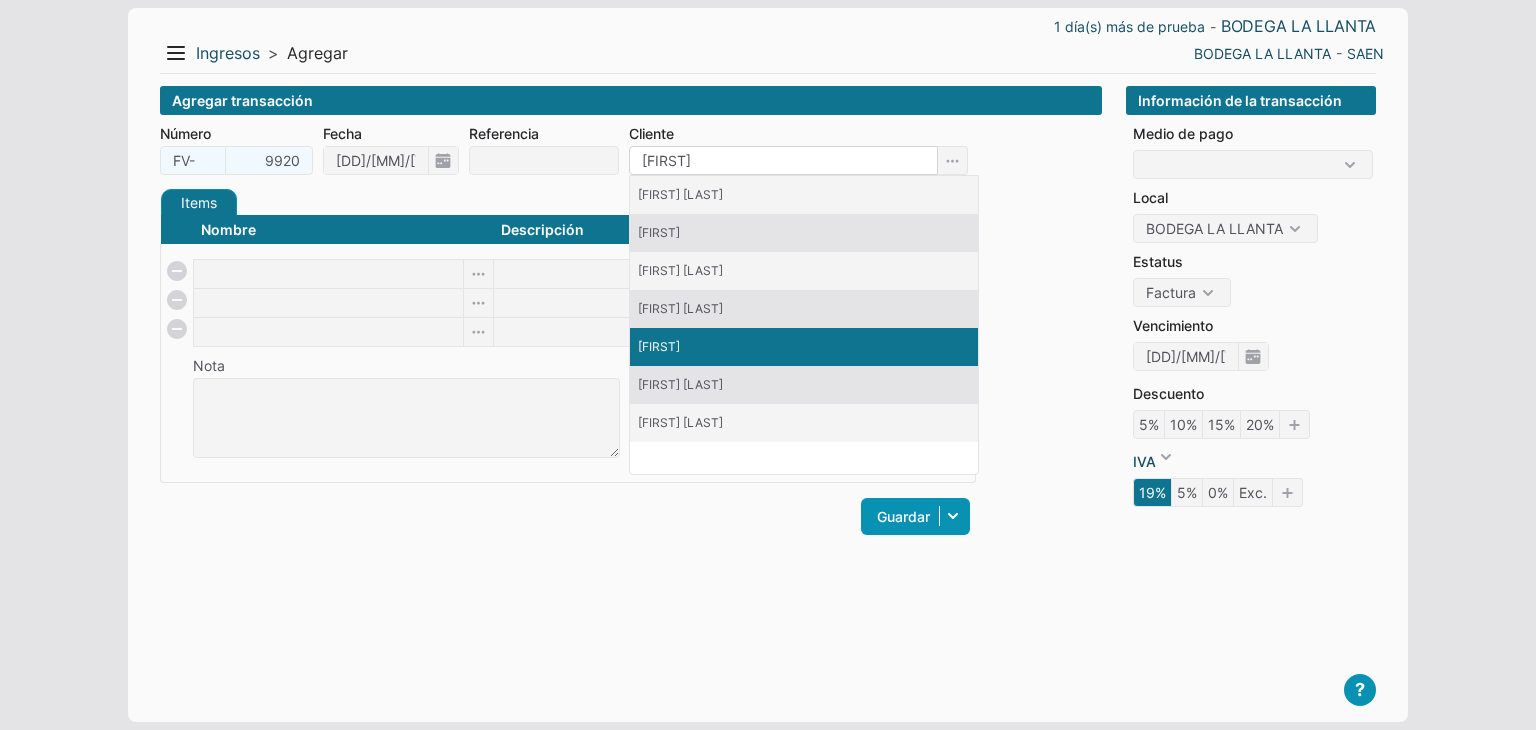 type on "[NAME]" 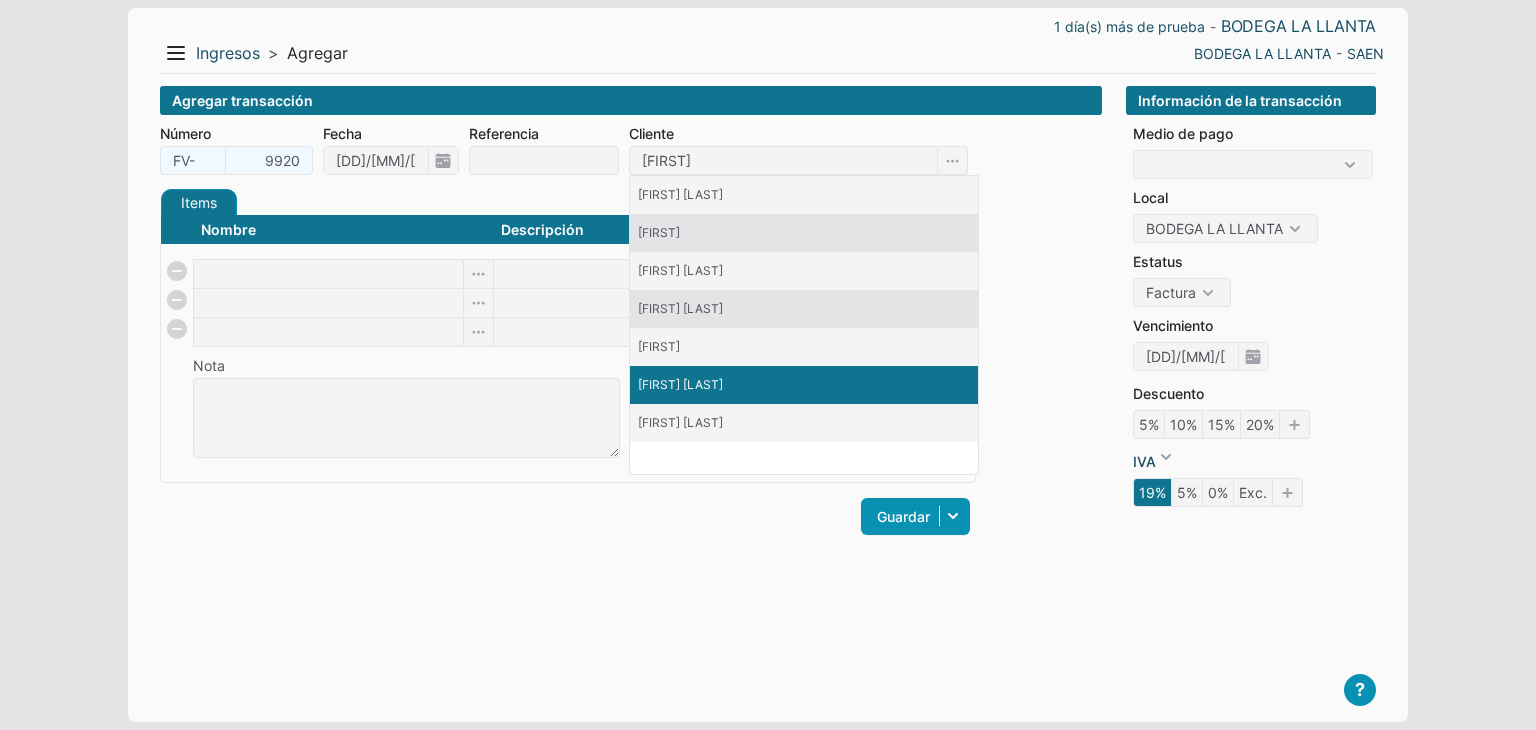 click on "FRANK VEGA {"id":"140","country":"Colombia","due_days":"-1","price_list":"1","balance":"31802000"}" at bounding box center [804, 385] 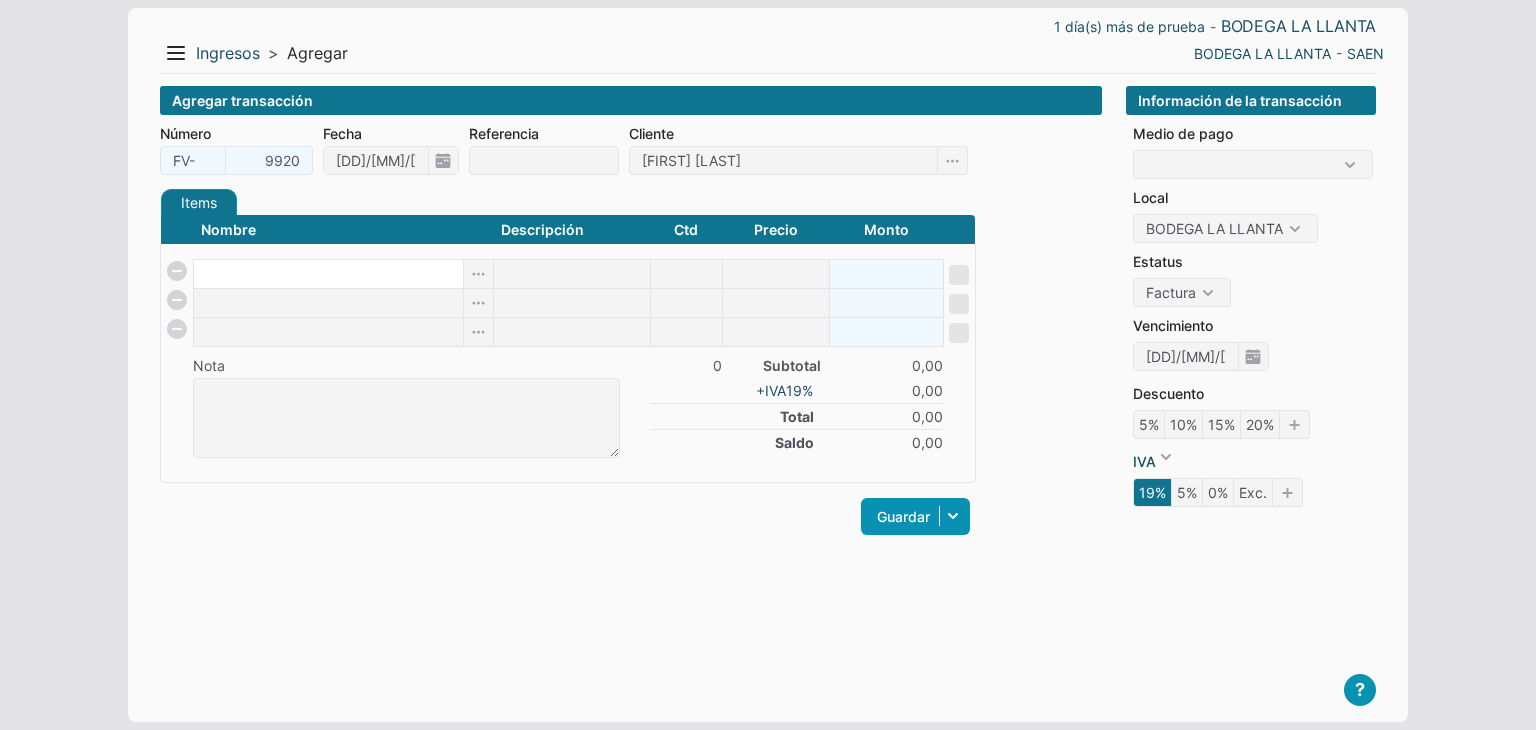 click at bounding box center (328, 274) 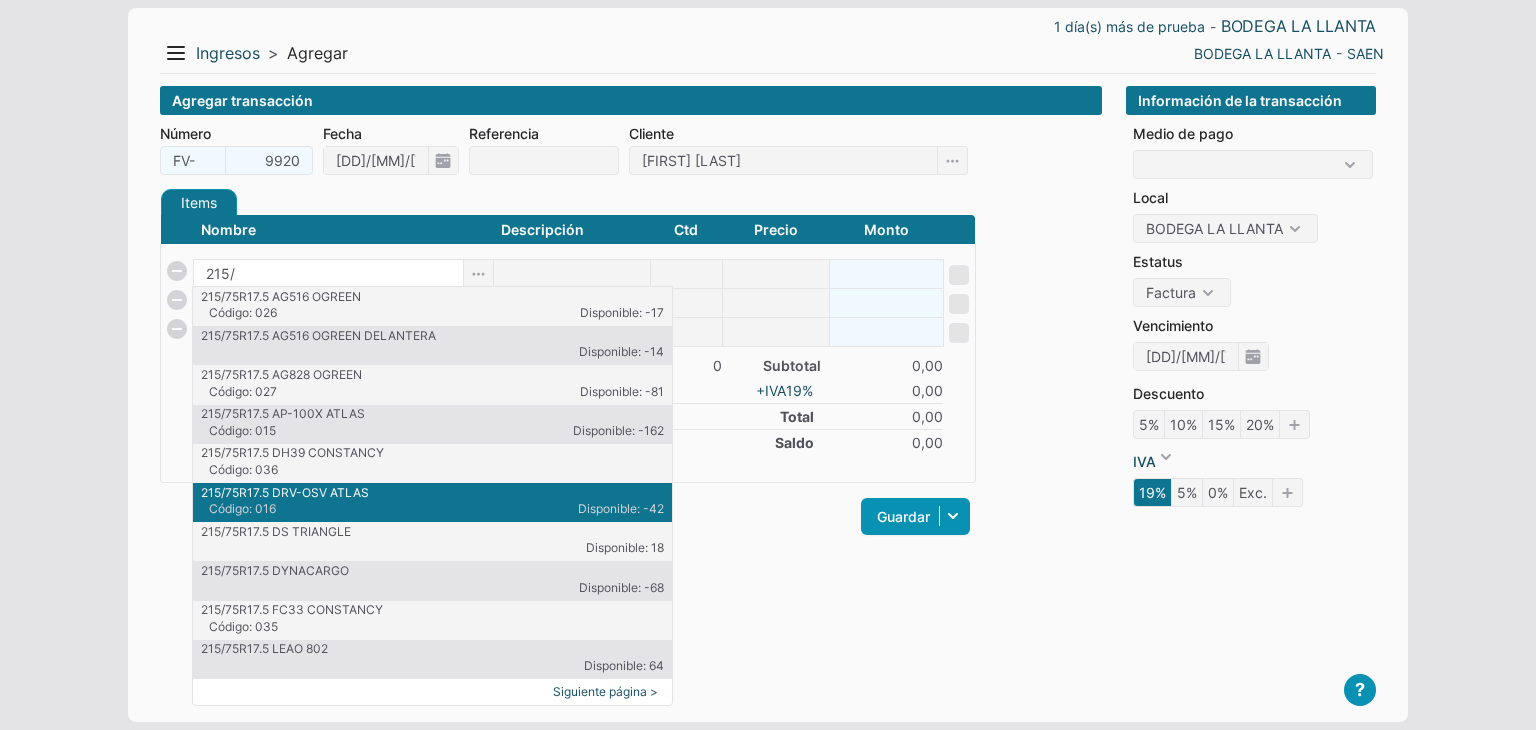 type on "215/" 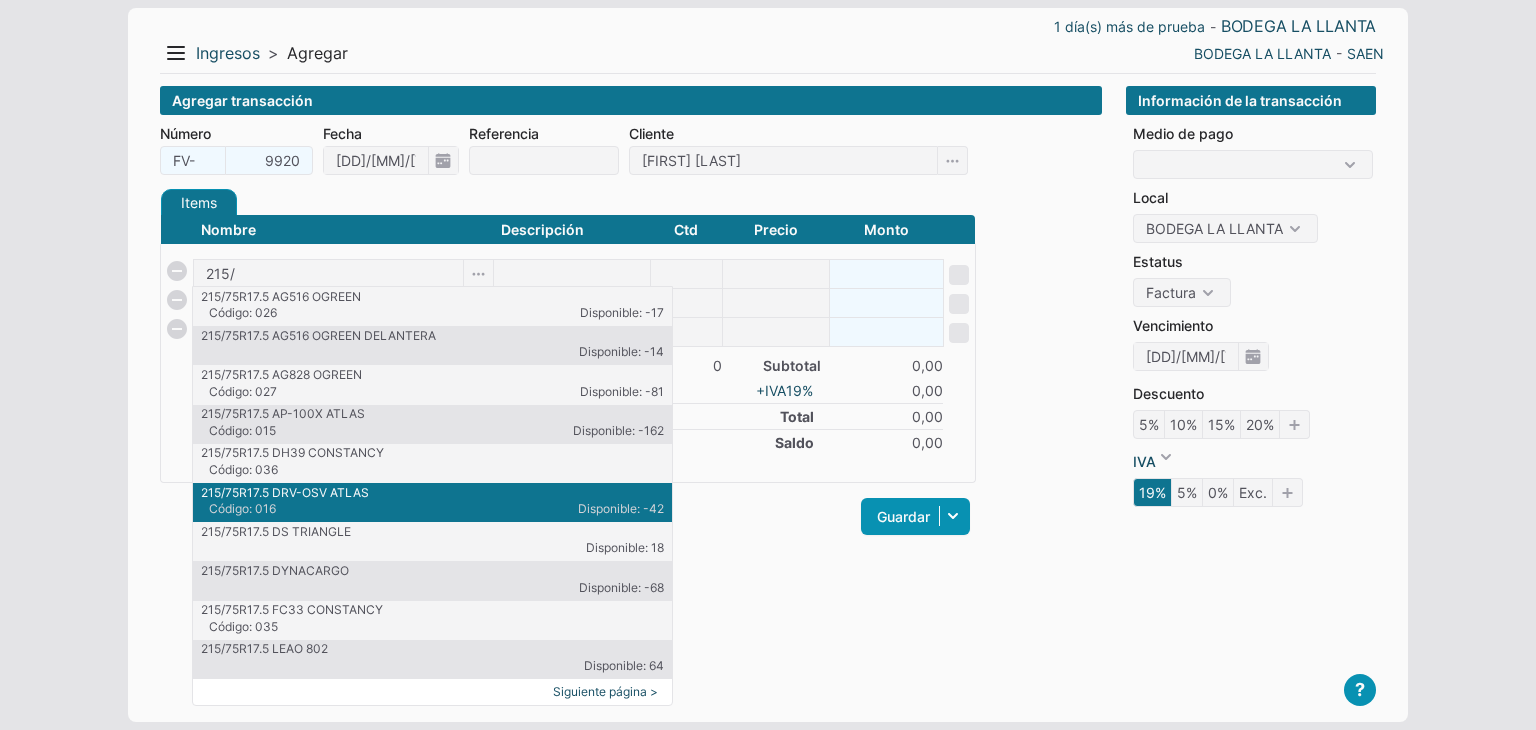 click on "Código: 016" at bounding box center (321, 509) 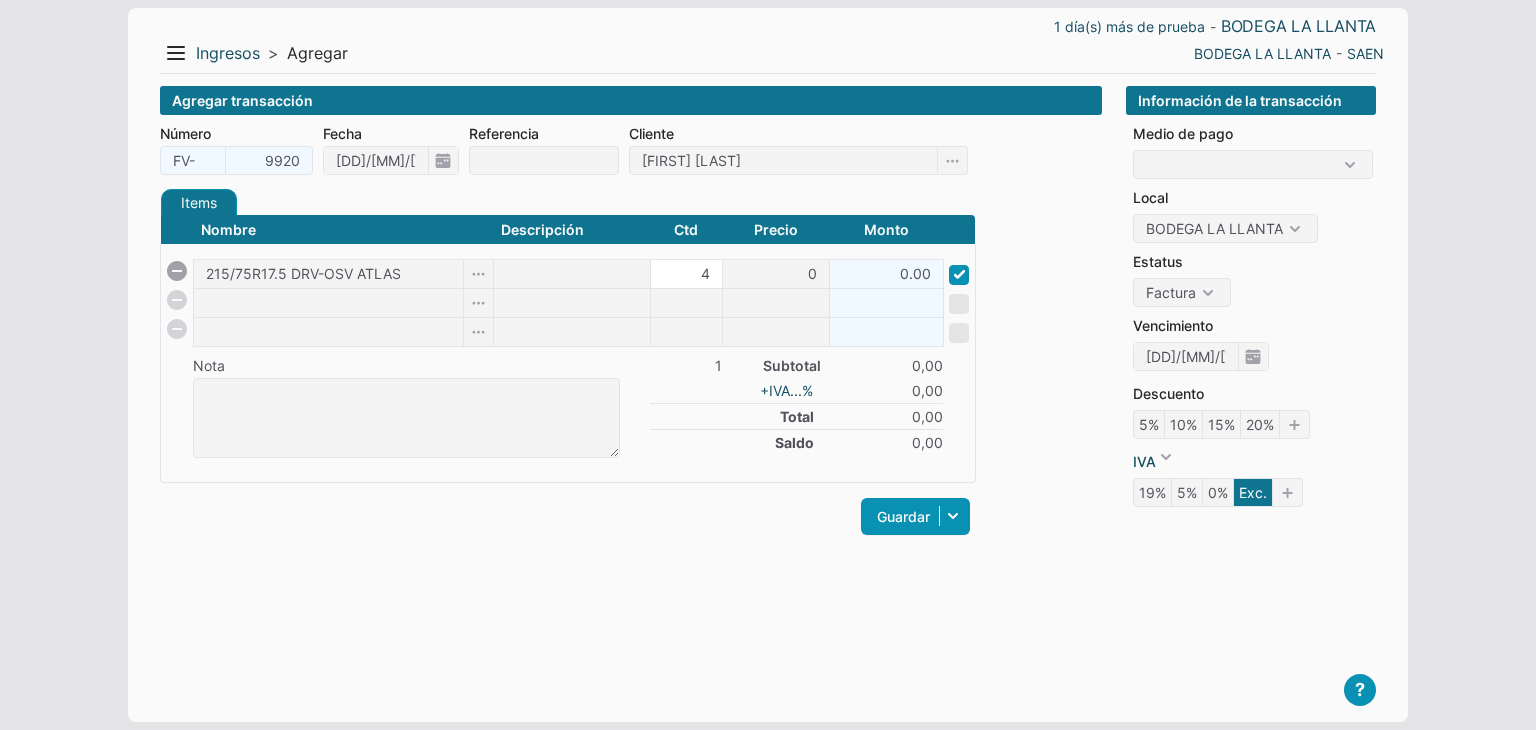 type on "4" 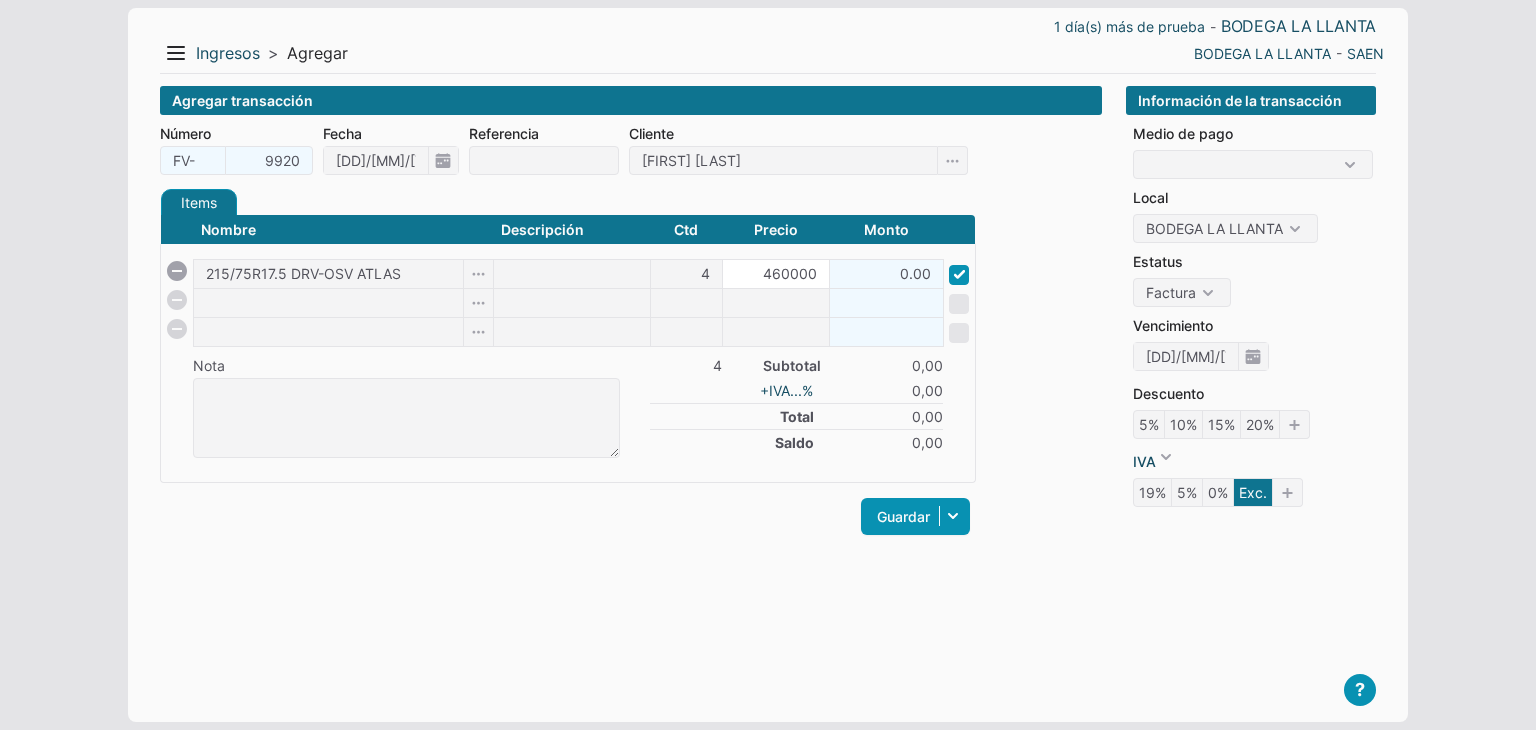 type on "460000" 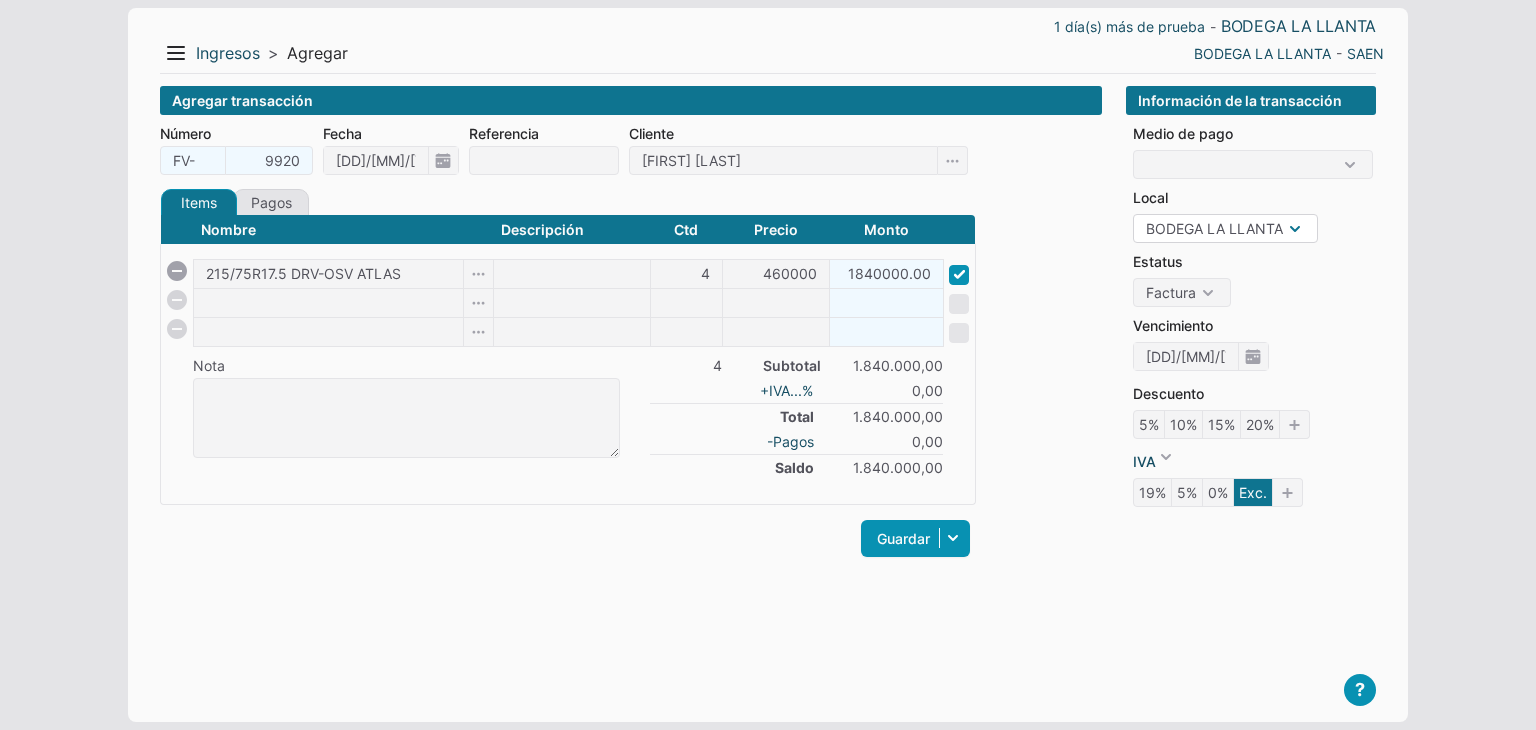 click on "BODEGA LA LLANTA   BODEGA DN" at bounding box center (1225, 228) 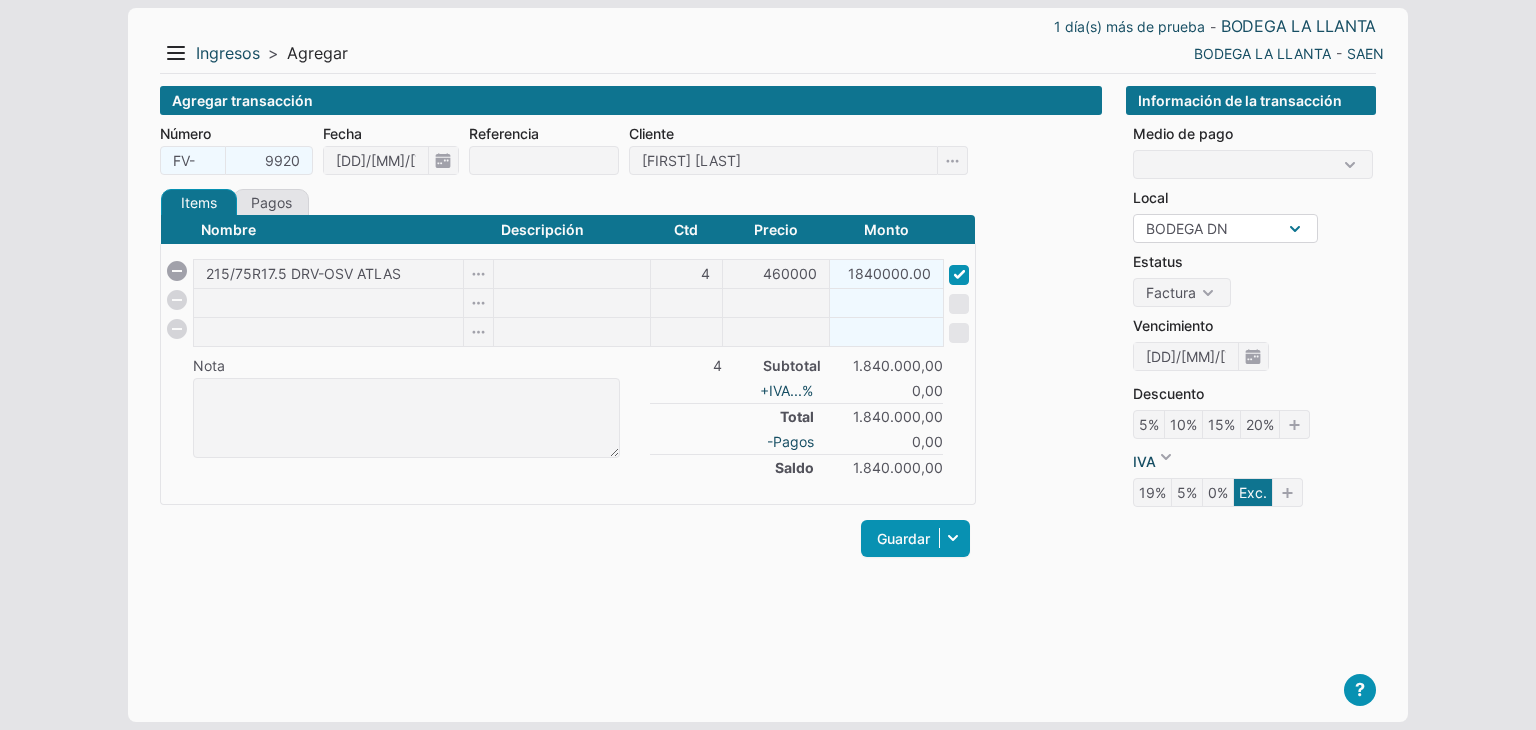 click on "BODEGA LA LLANTA   BODEGA DN" at bounding box center (1225, 228) 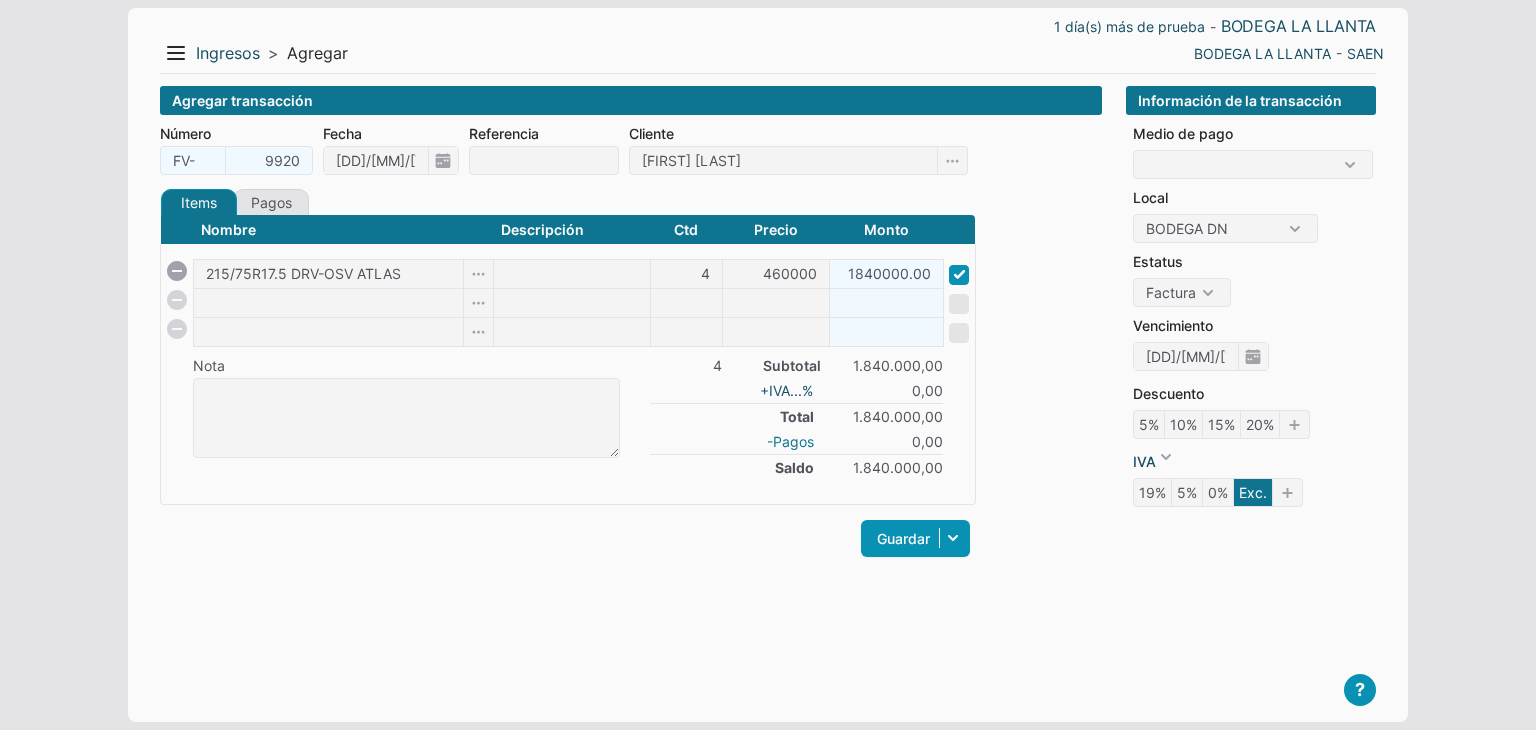 click on "-Pagos" at bounding box center (790, 441) 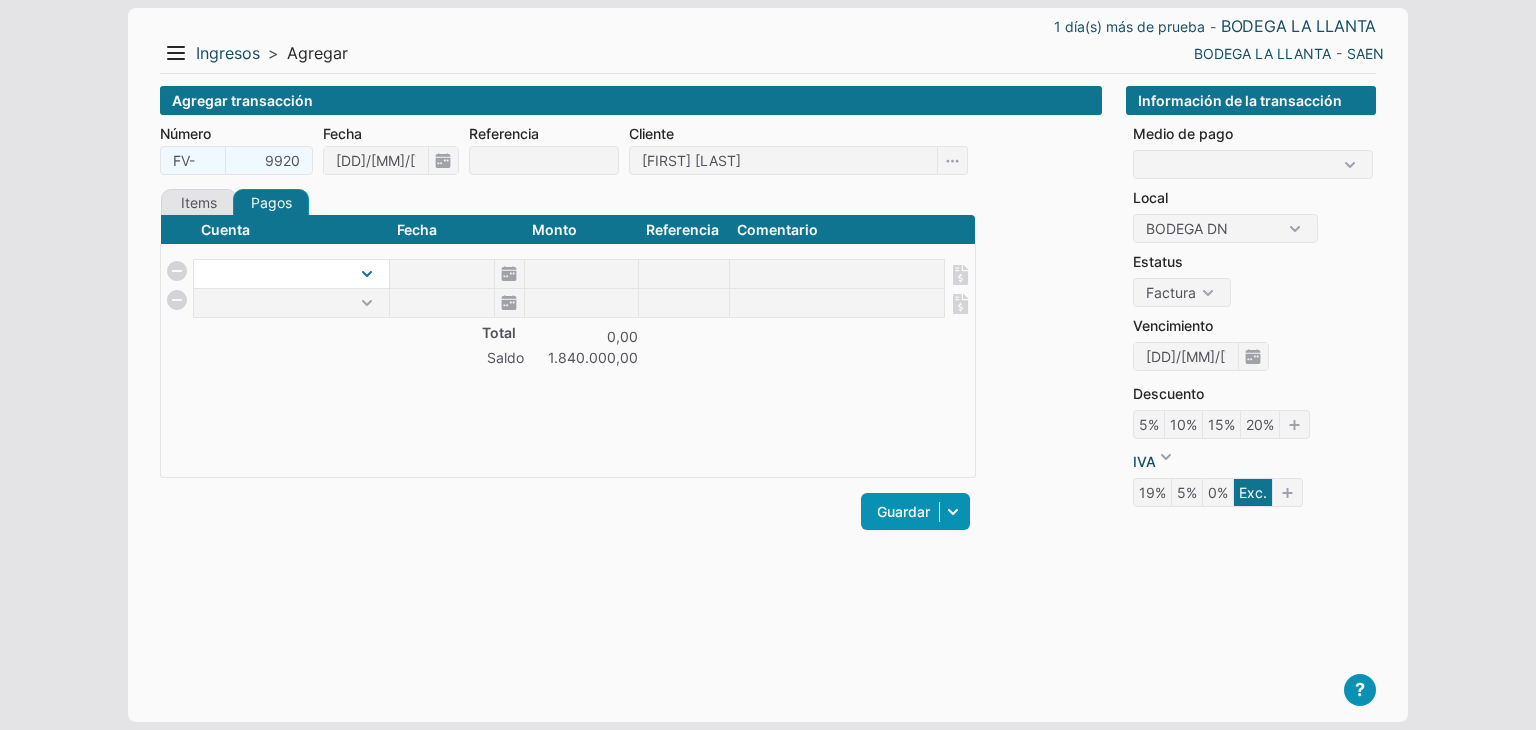 select on "1" 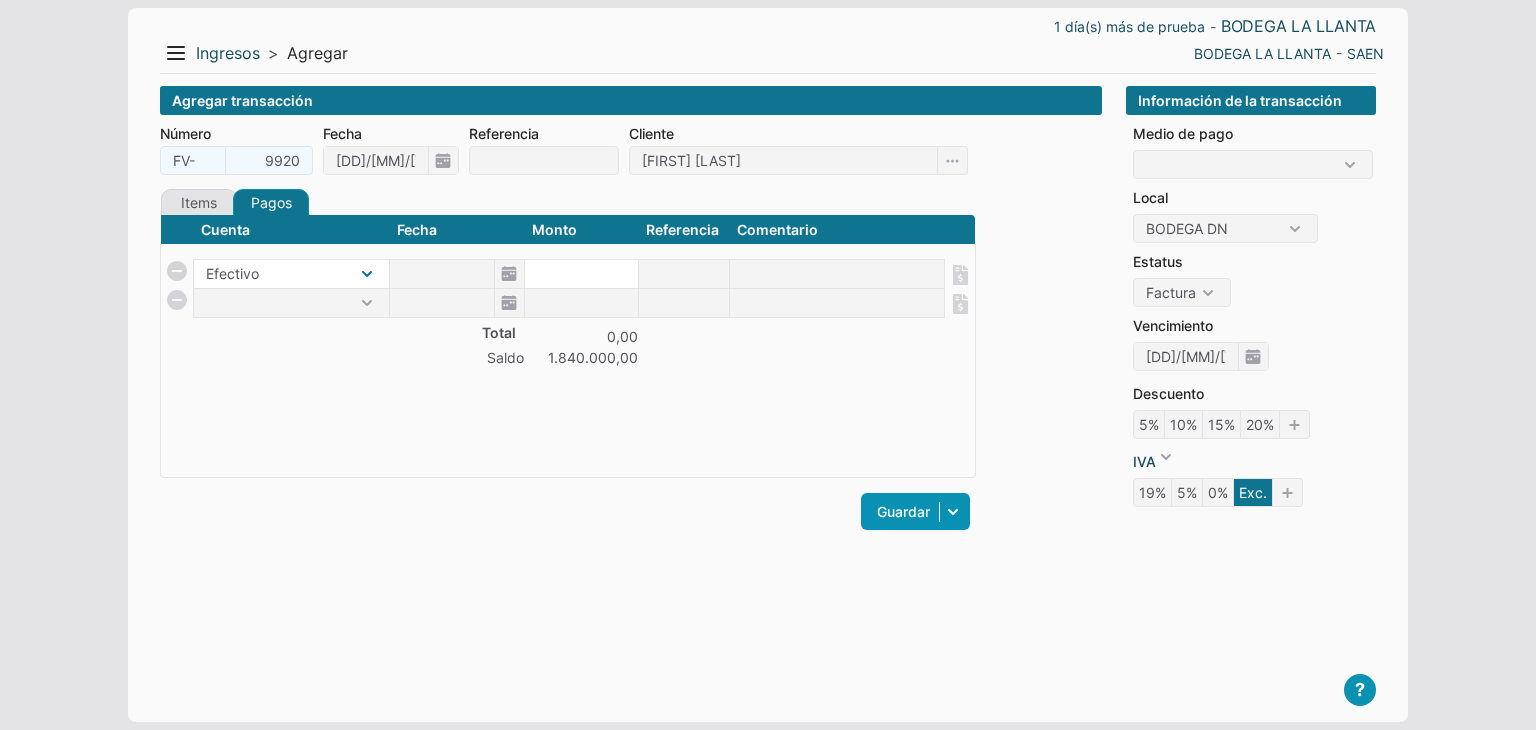 click on "Efectivo" at bounding box center [291, 274] 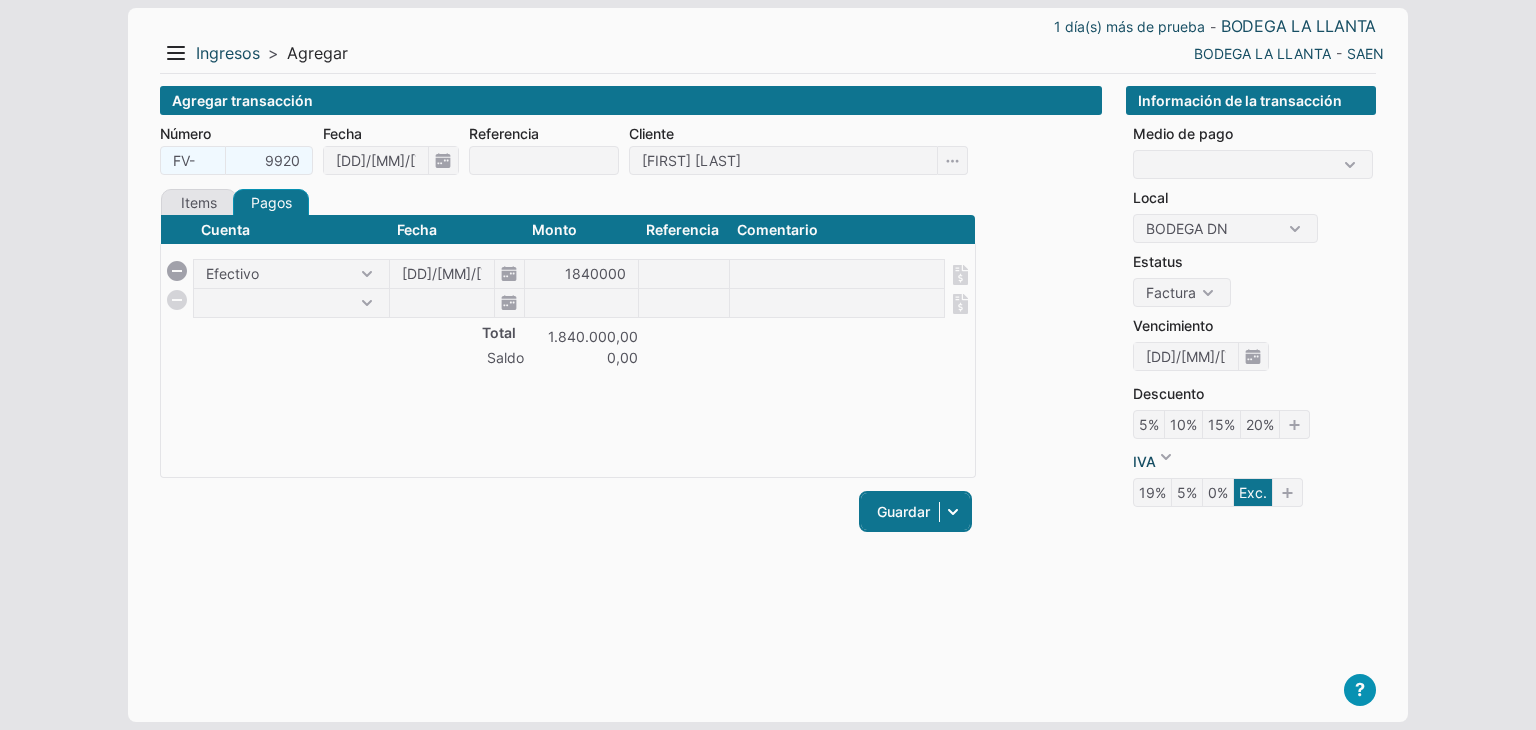 click on "Guardar" at bounding box center [915, 511] 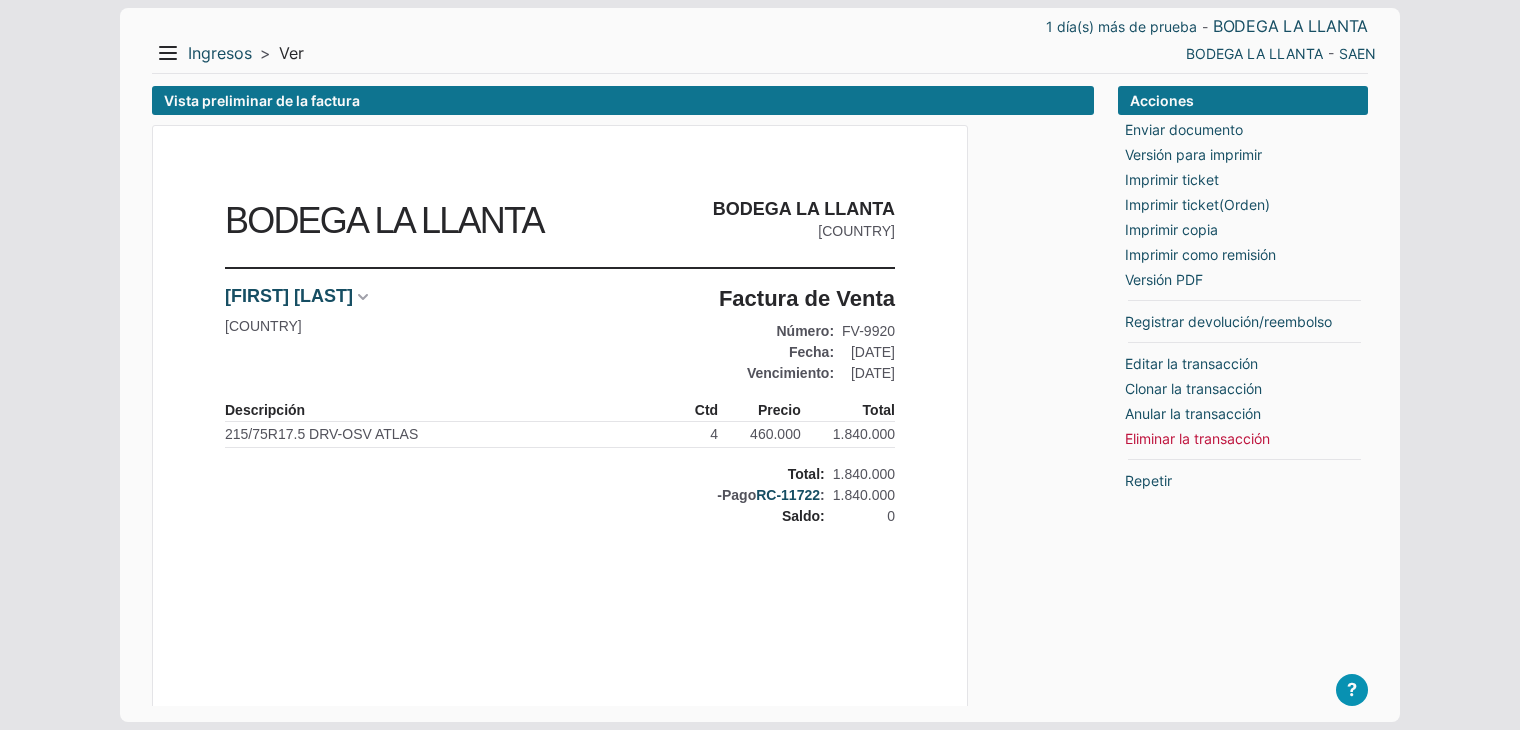 scroll, scrollTop: 0, scrollLeft: 0, axis: both 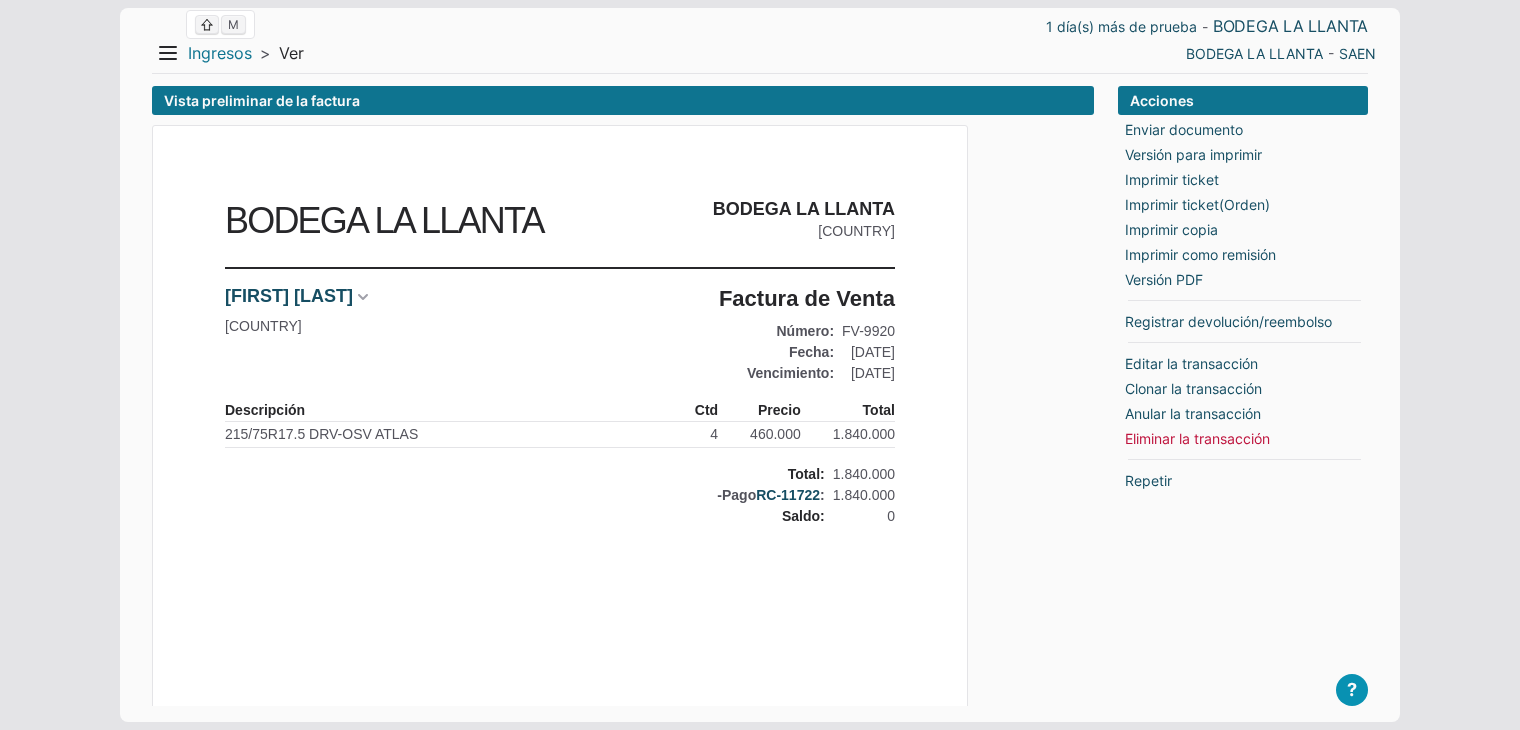click on "Ingresos" at bounding box center [220, 53] 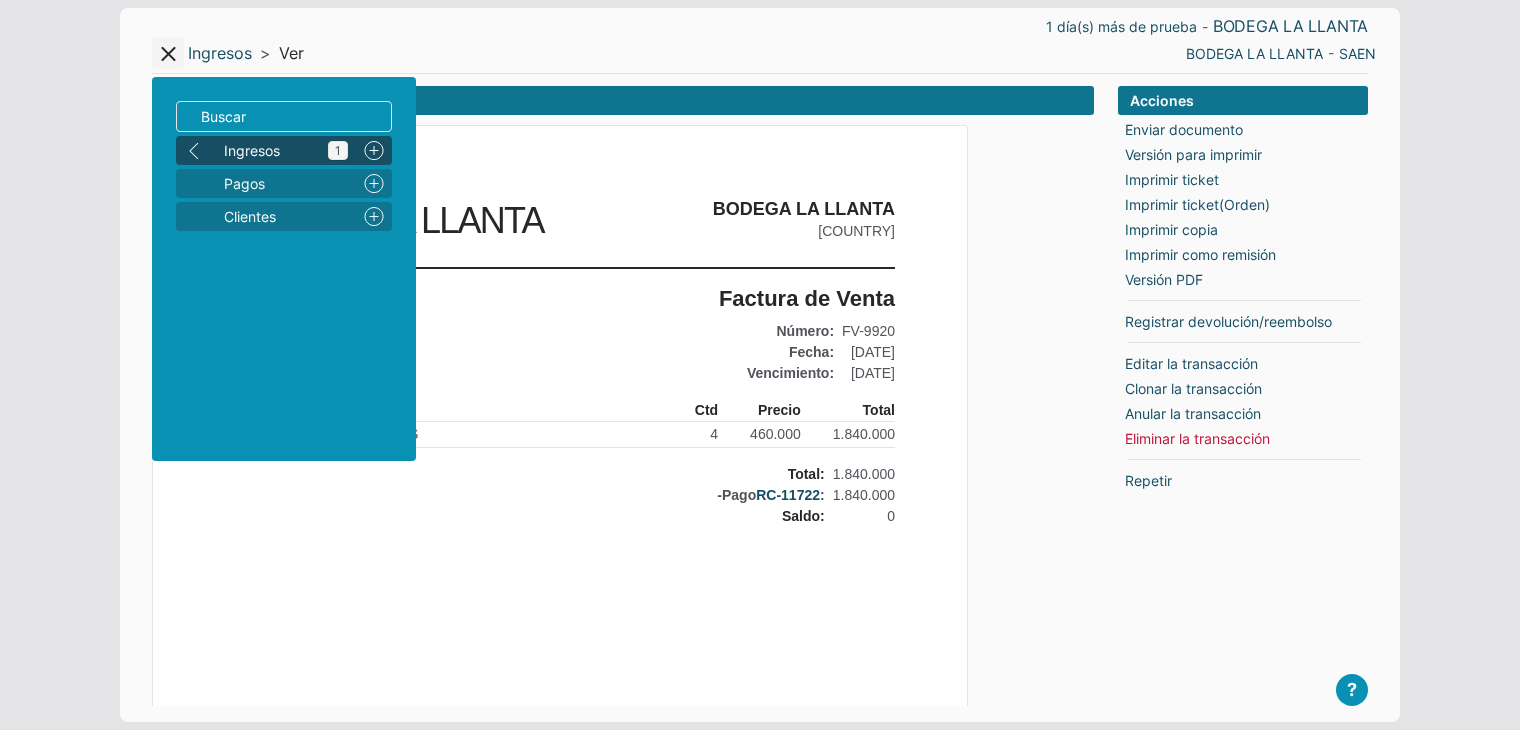 click on "Ingresos    1" at bounding box center [286, 150] 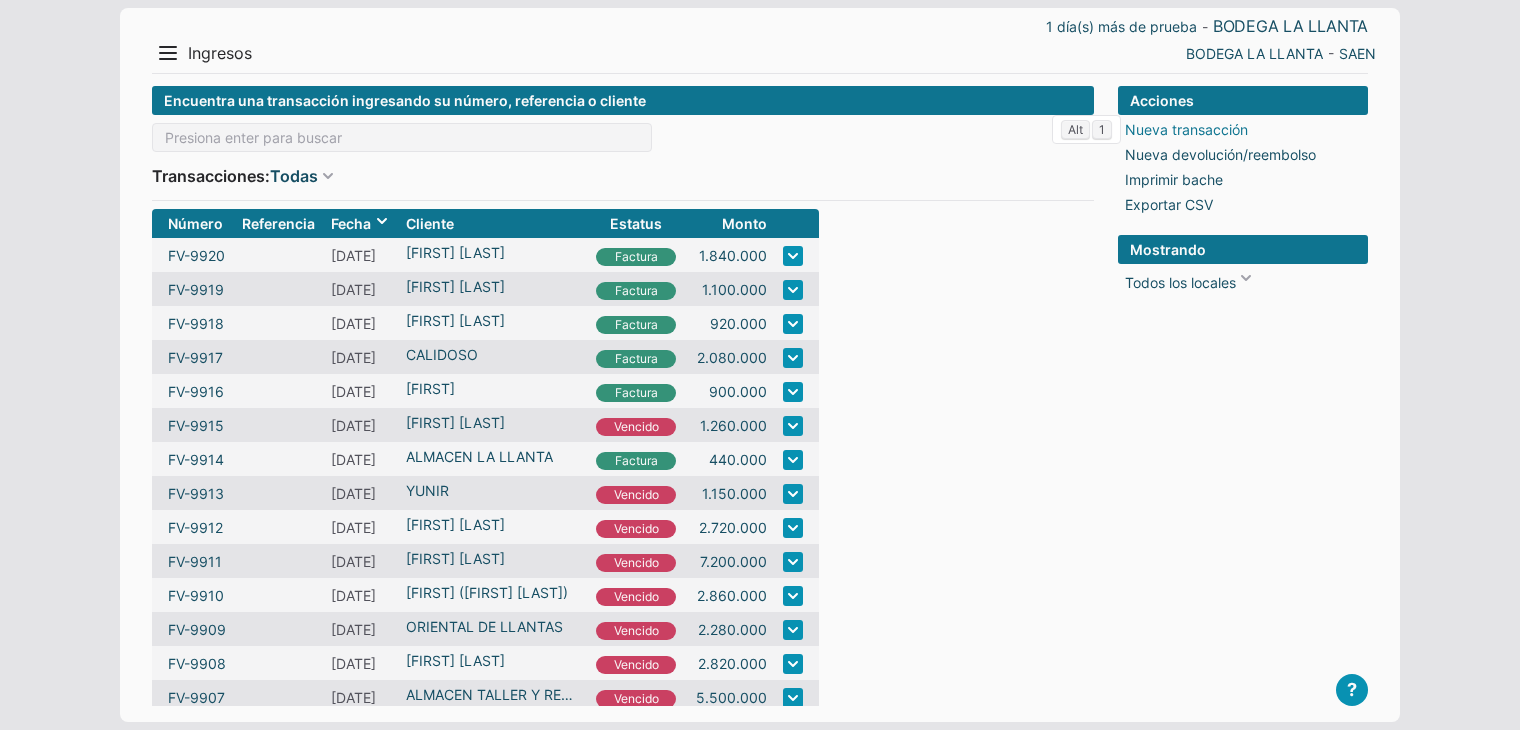 scroll, scrollTop: 0, scrollLeft: 0, axis: both 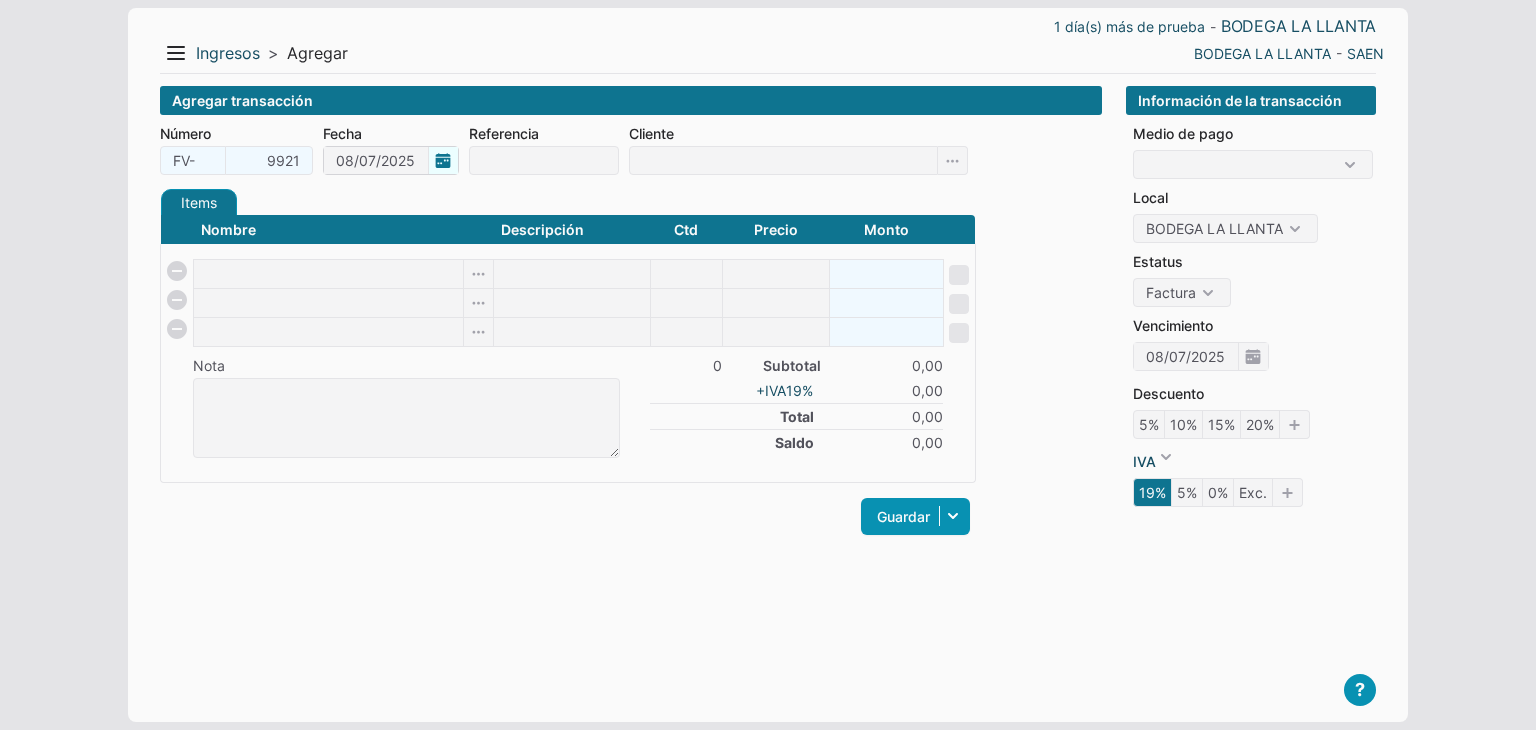 click on "[DD]/[MM]/[YYYY]" at bounding box center [391, 160] 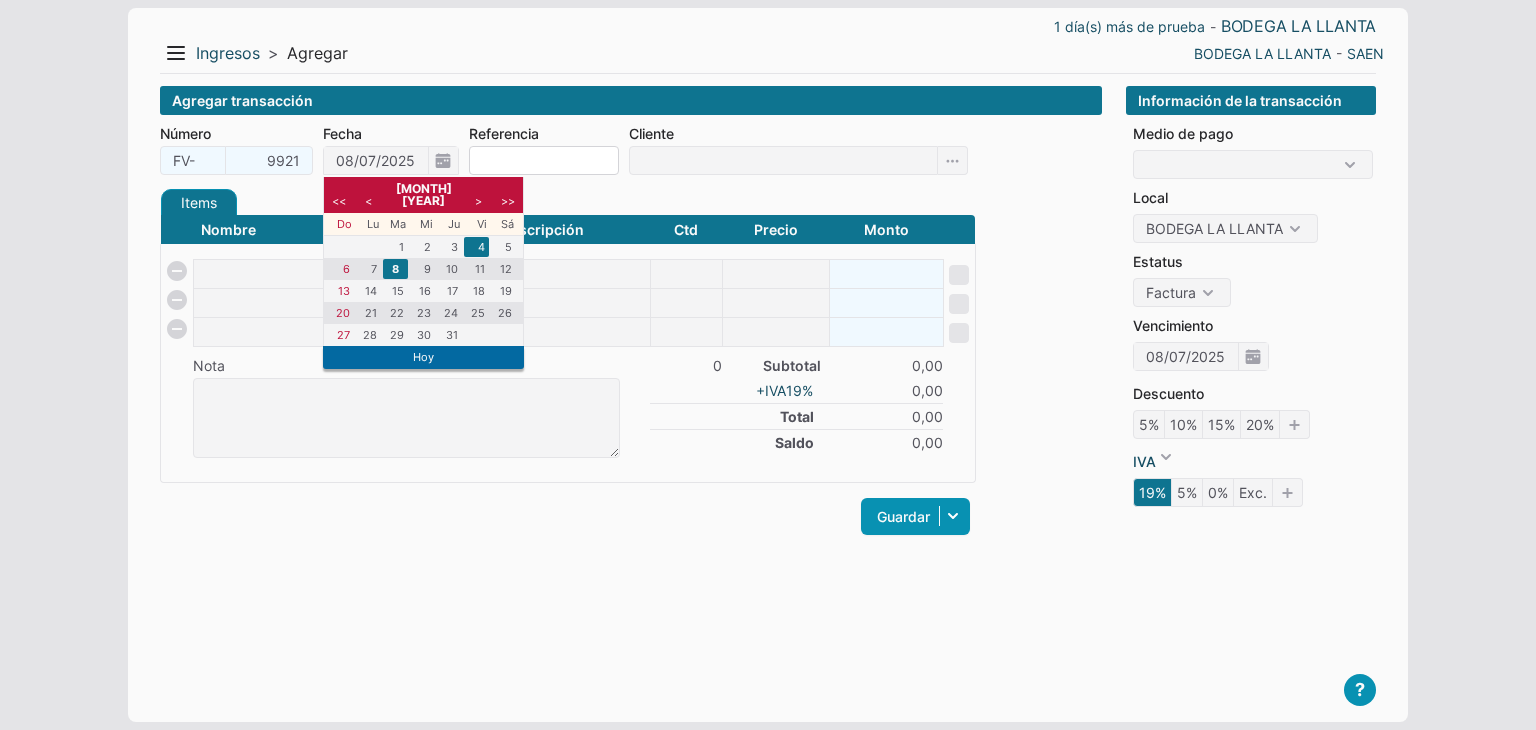 click on "4" at bounding box center [476, 247] 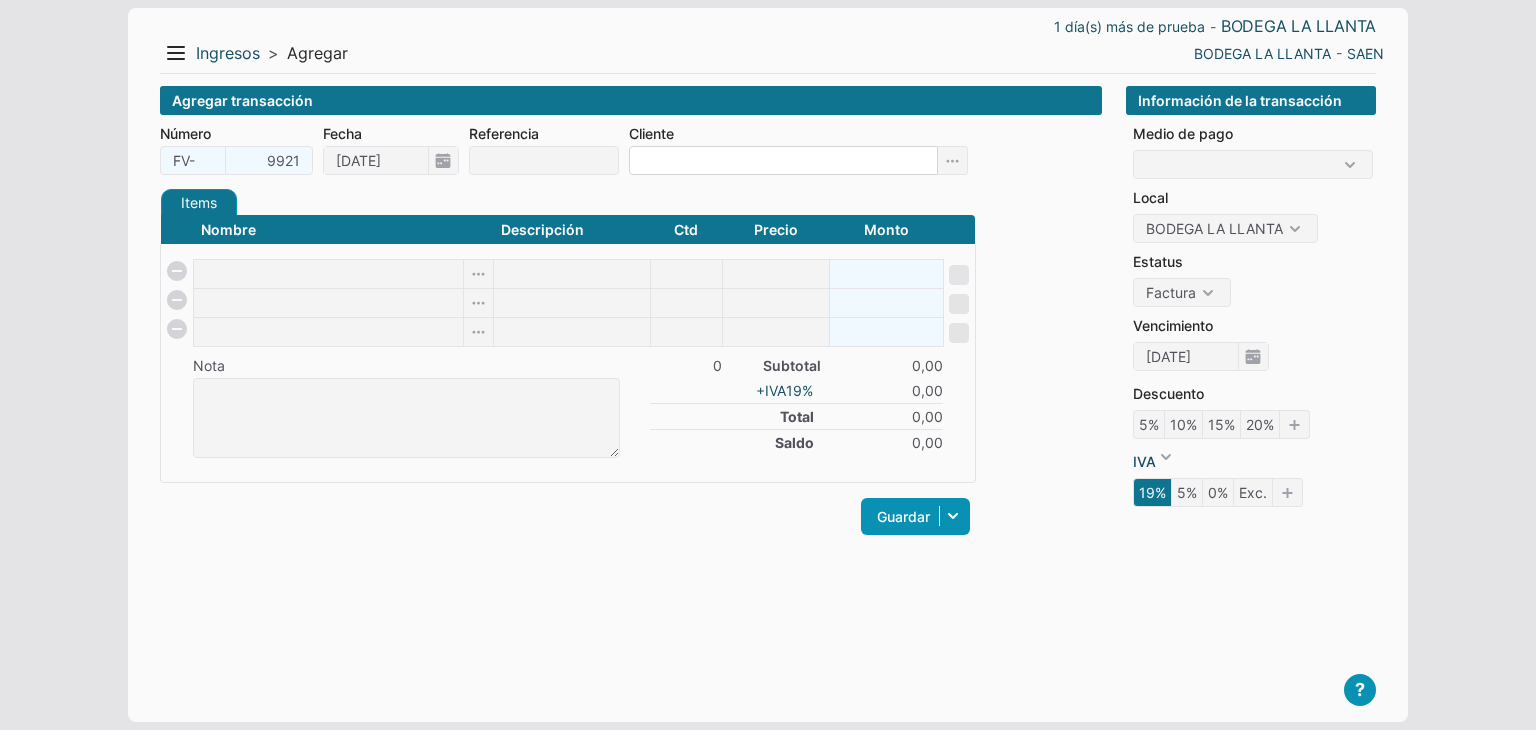 click at bounding box center [783, 160] 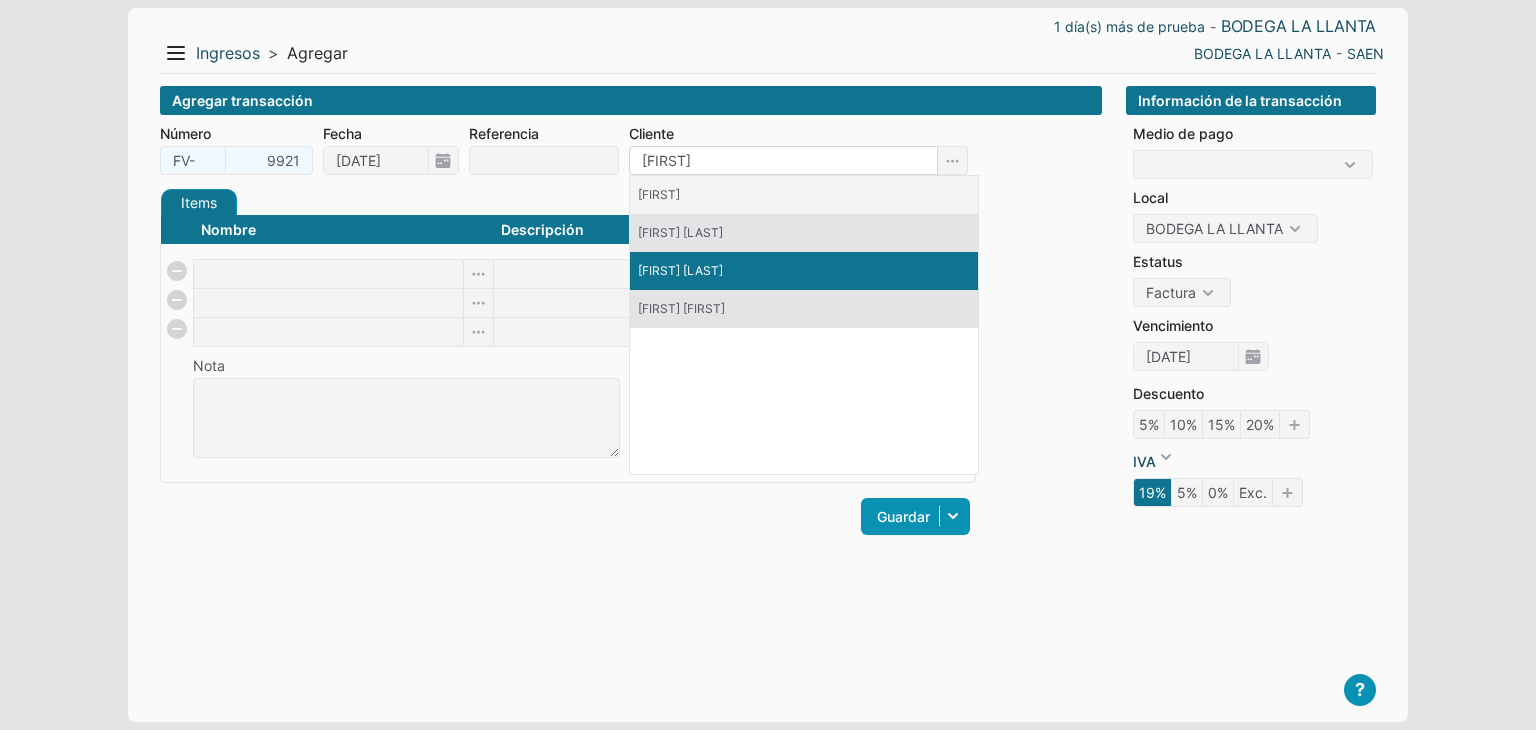 type on "ISMAE" 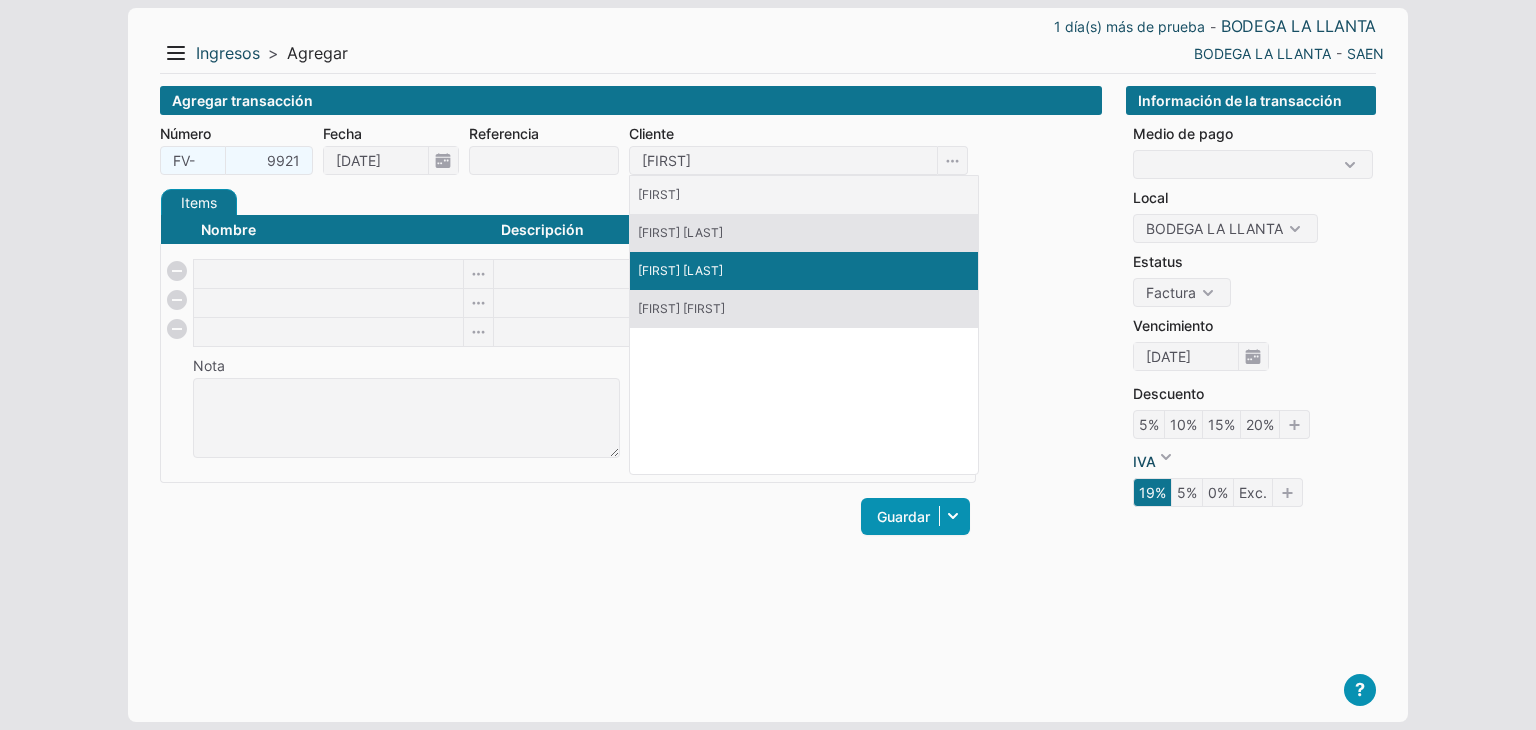 click on "ISMAEL FUENTES" at bounding box center (804, 271) 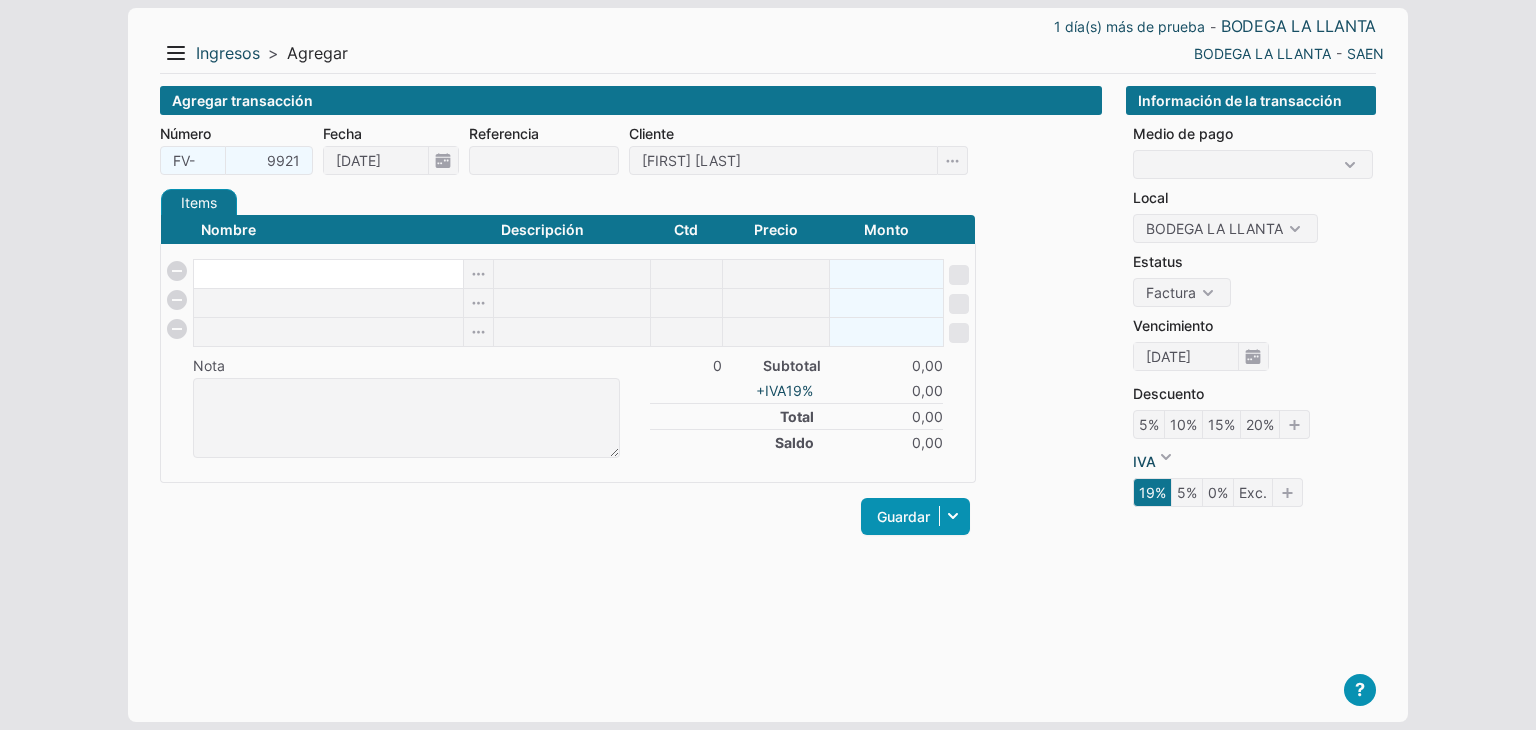 click at bounding box center [328, 274] 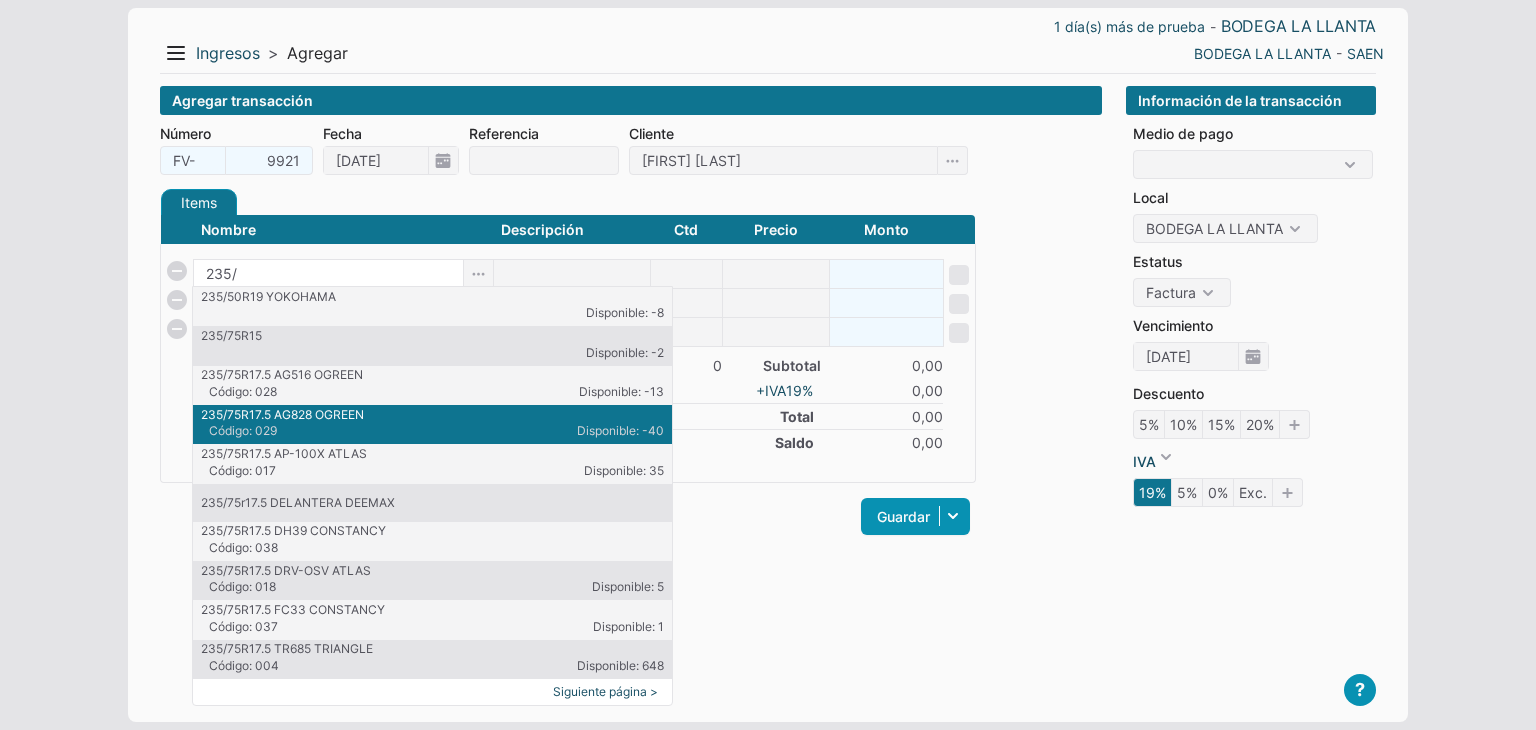 type on "235/" 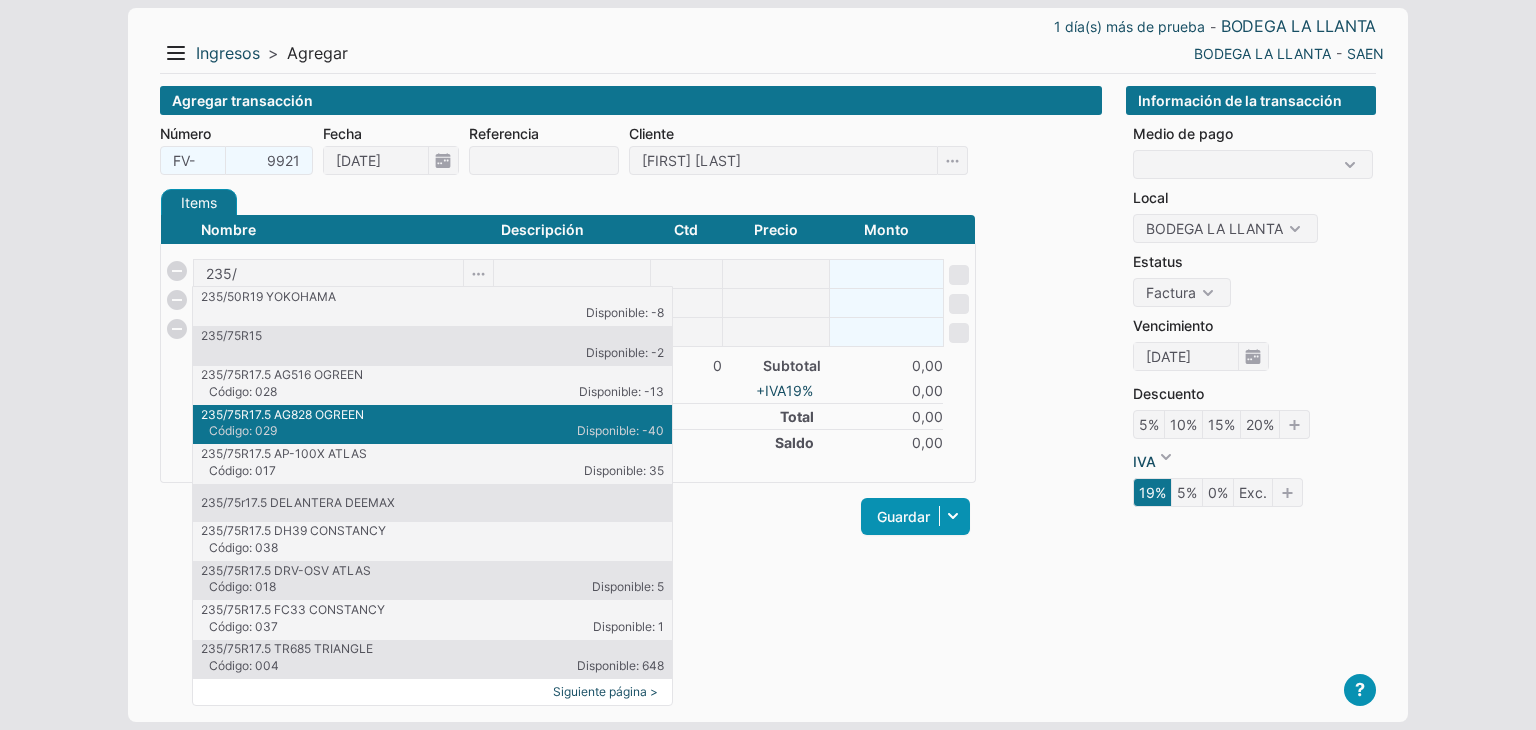 click on "235/75R17.5 AG828 OGREEN" at bounding box center [432, 415] 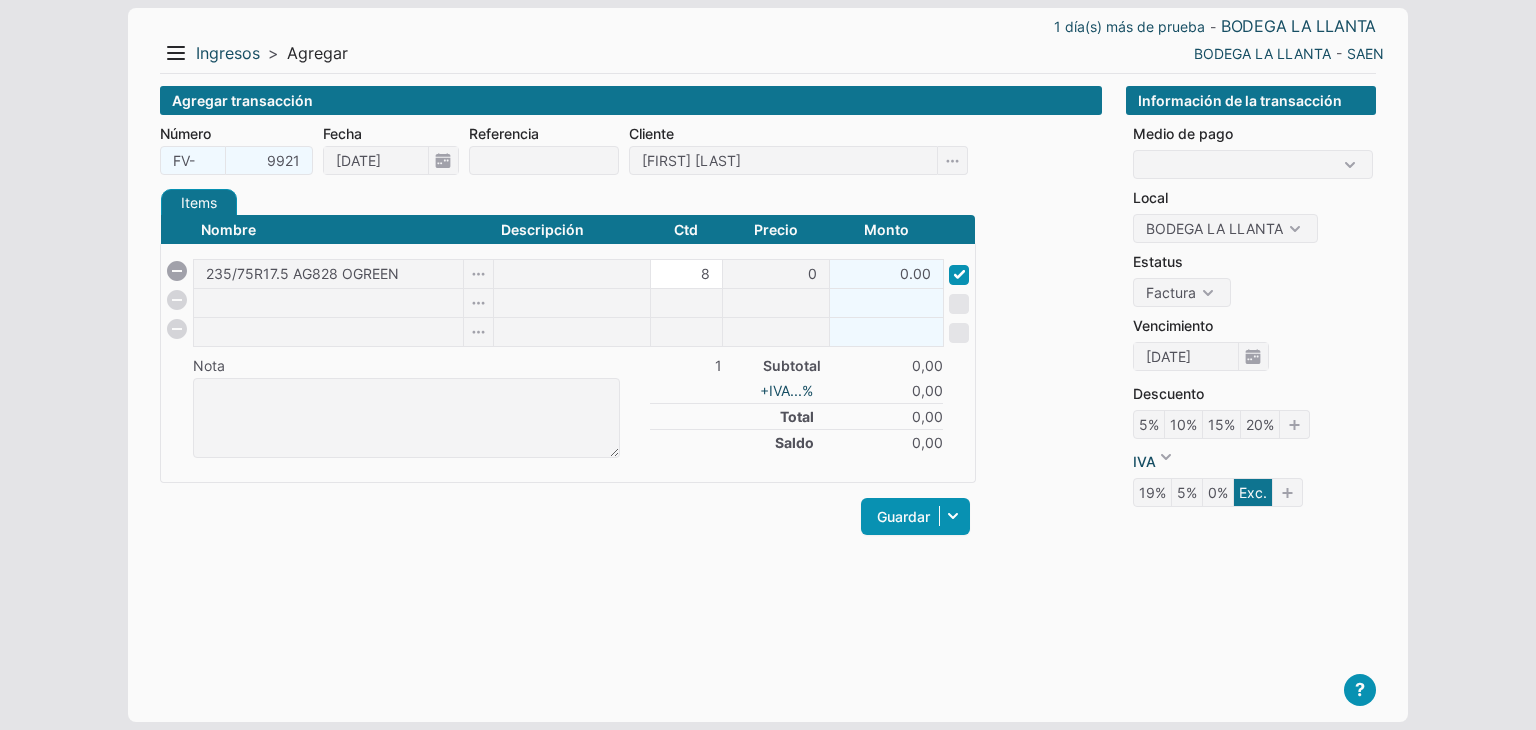 type on "8" 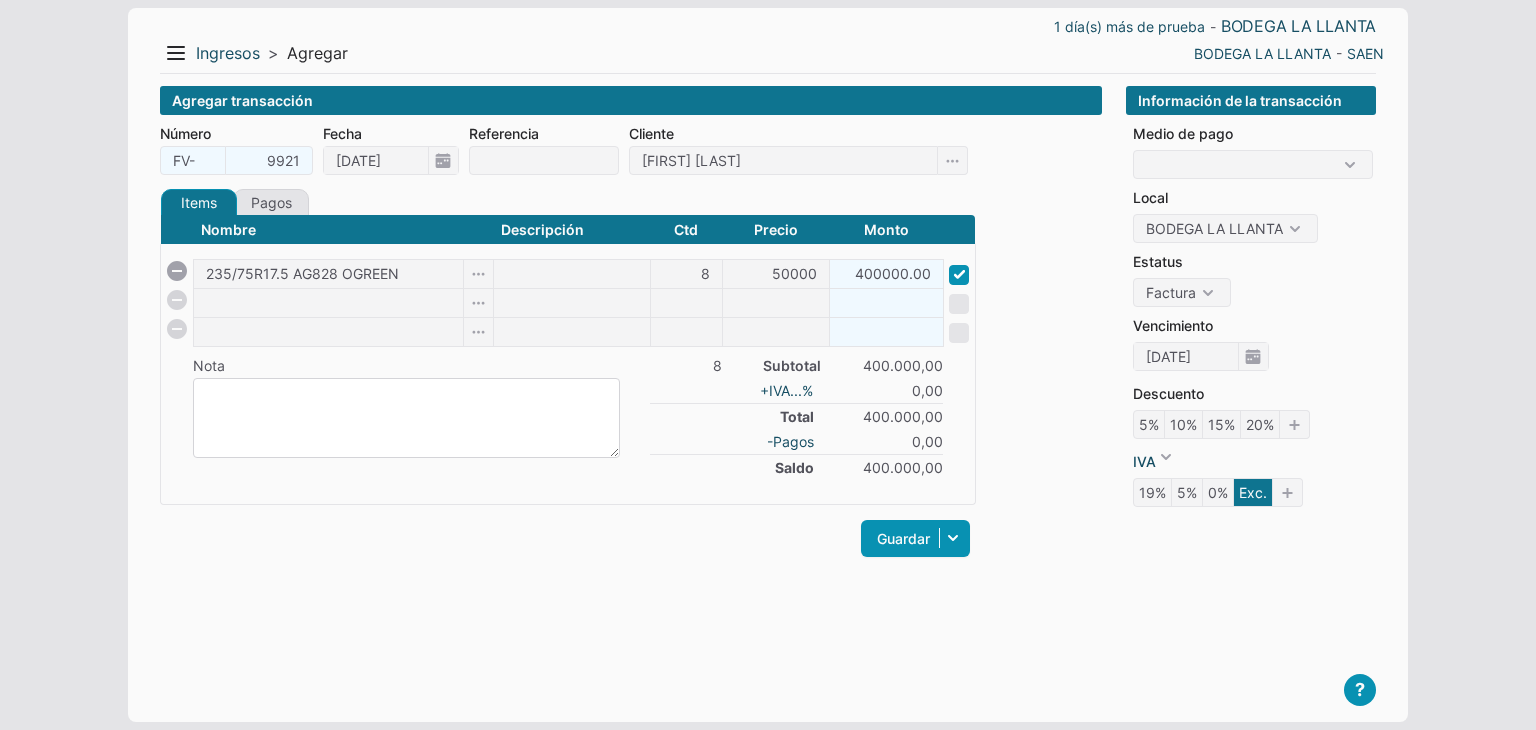 drag, startPoint x: 322, startPoint y: 421, endPoint x: 569, endPoint y: 509, distance: 262.20795 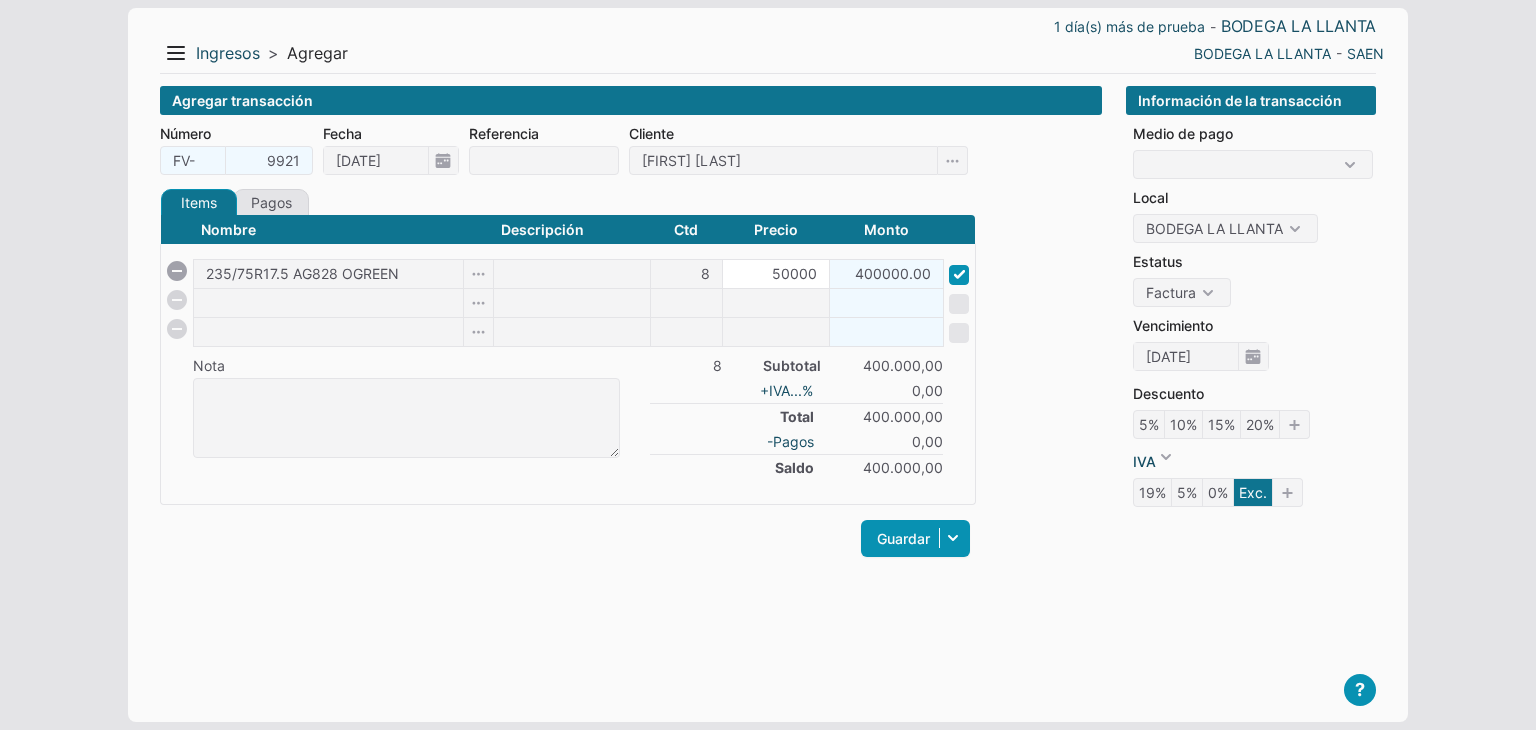click on "50000" at bounding box center (776, 274) 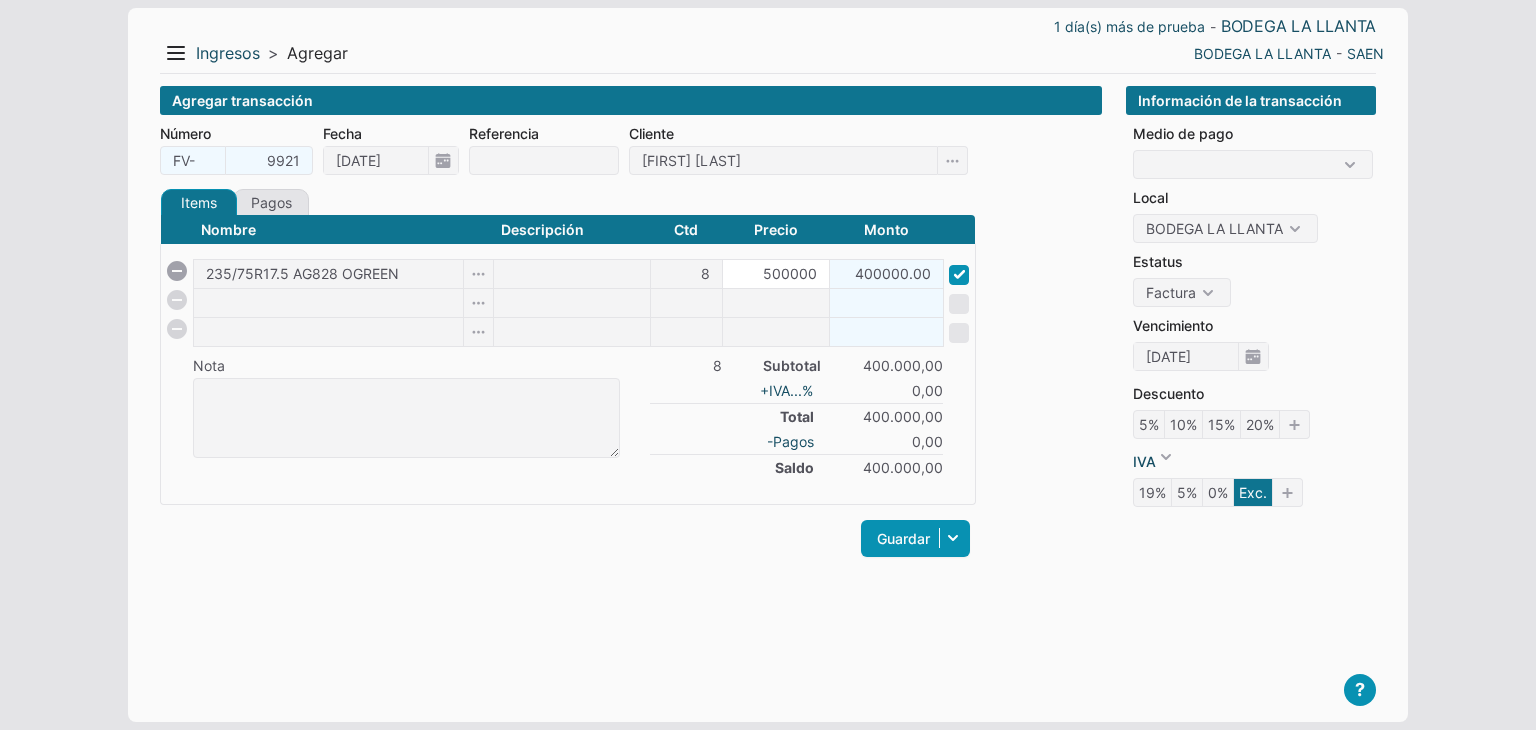 type on "500000" 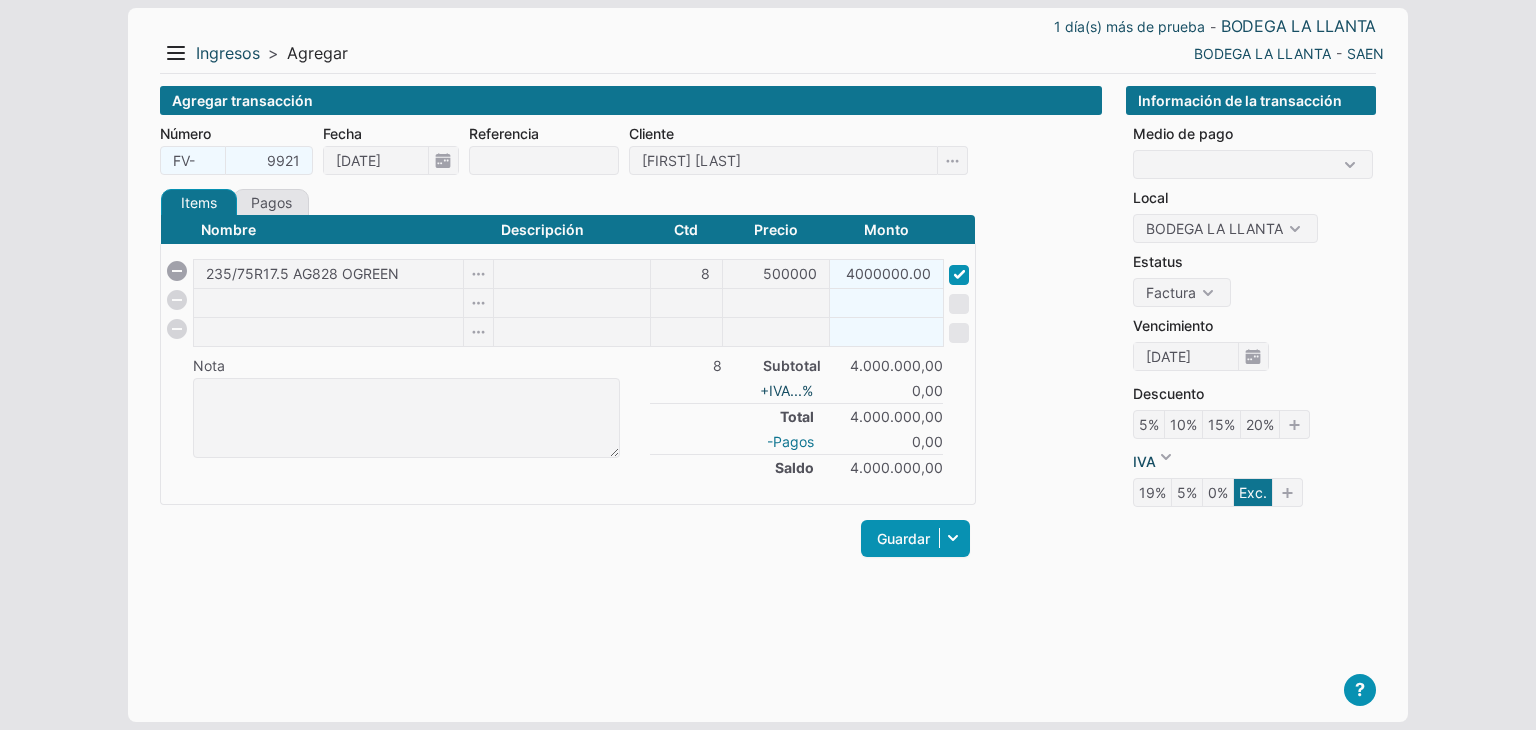 click on "-Pagos" at bounding box center [790, 441] 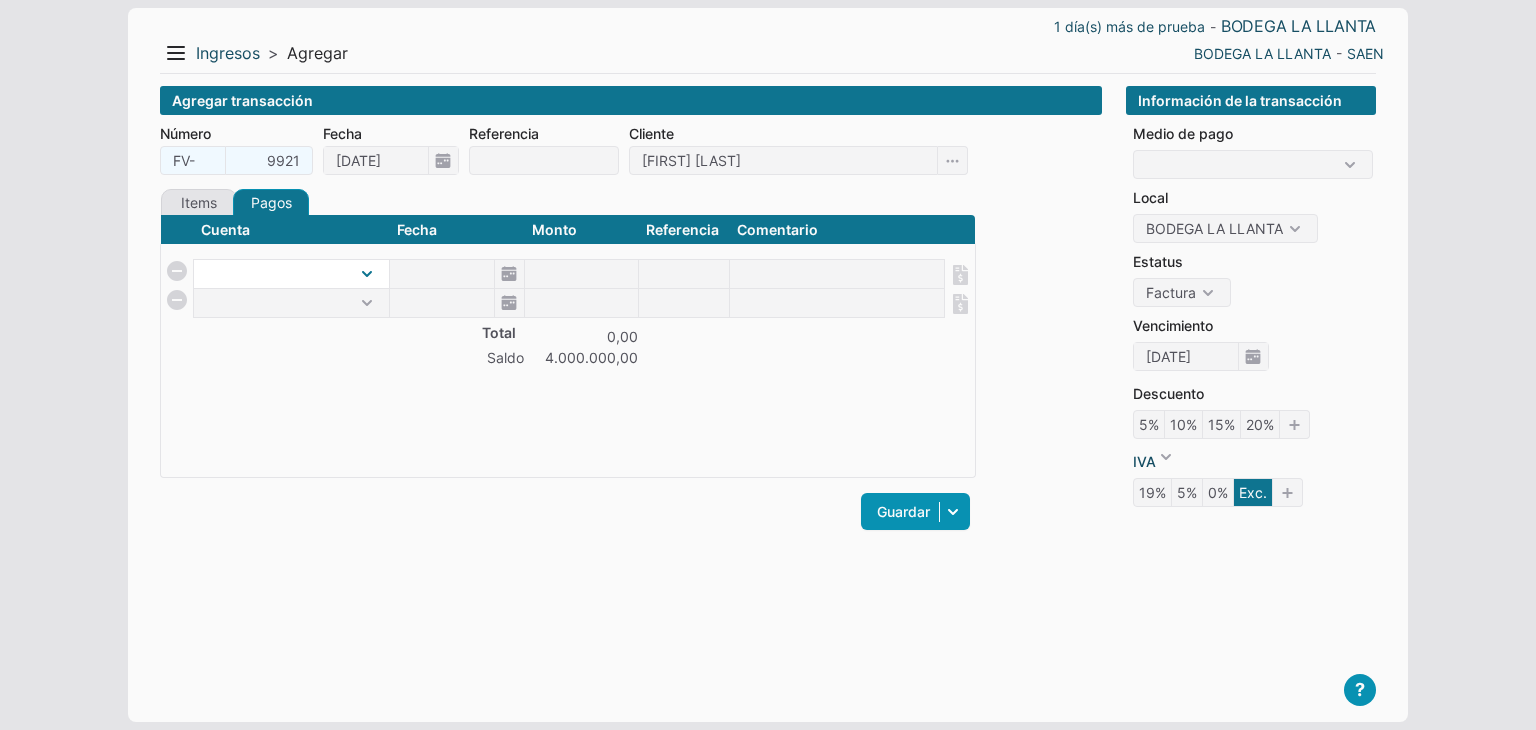 select on "1" 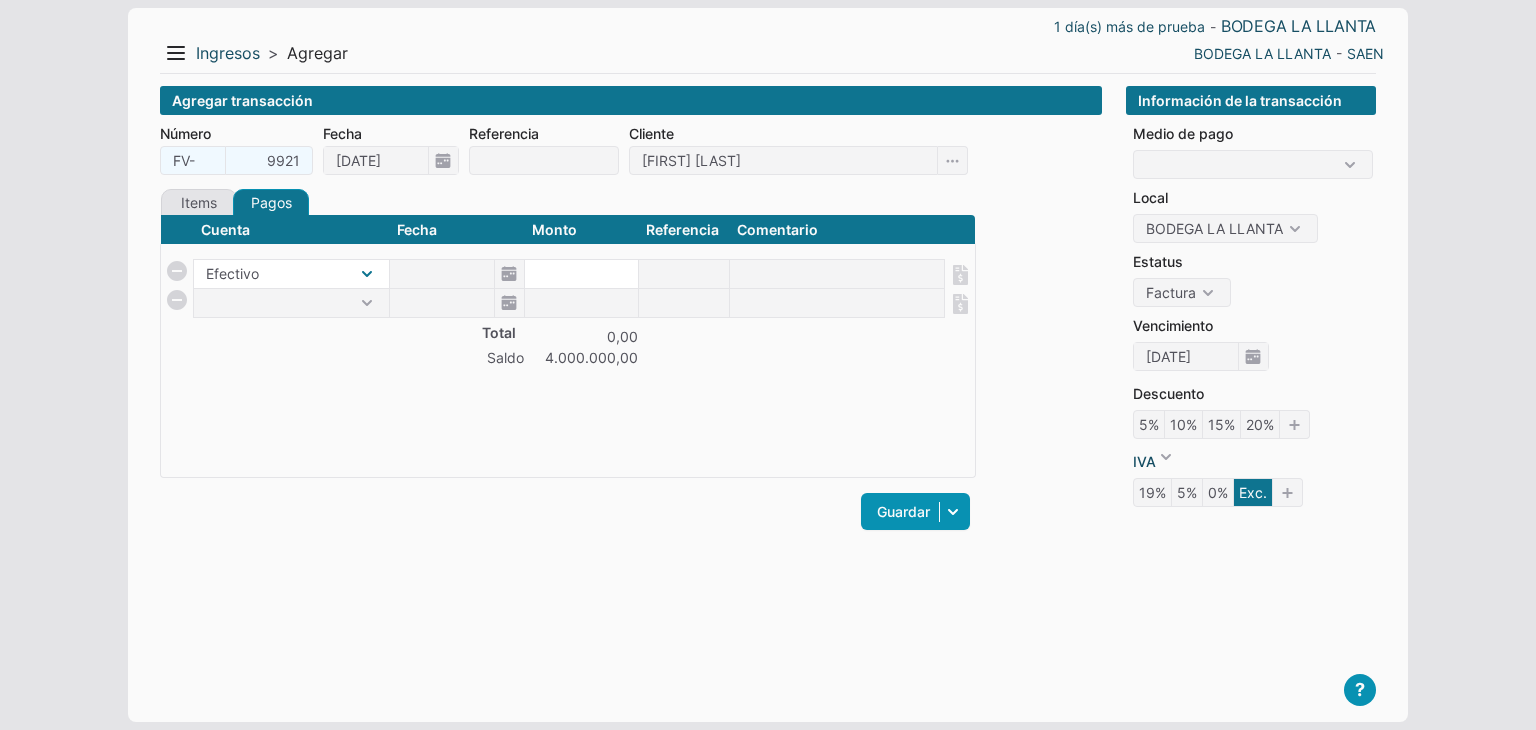 click on "Efectivo" at bounding box center (291, 274) 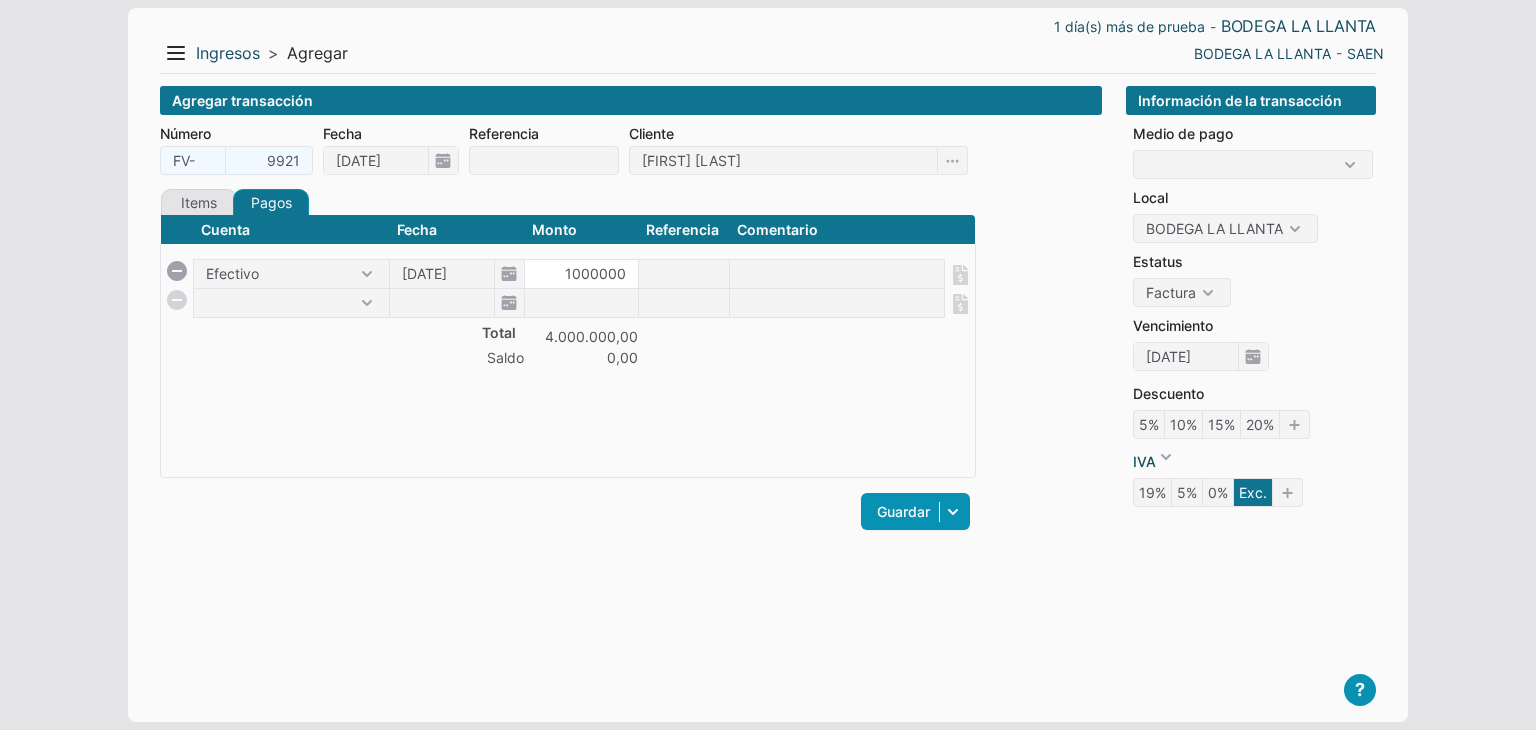 type on "1000000" 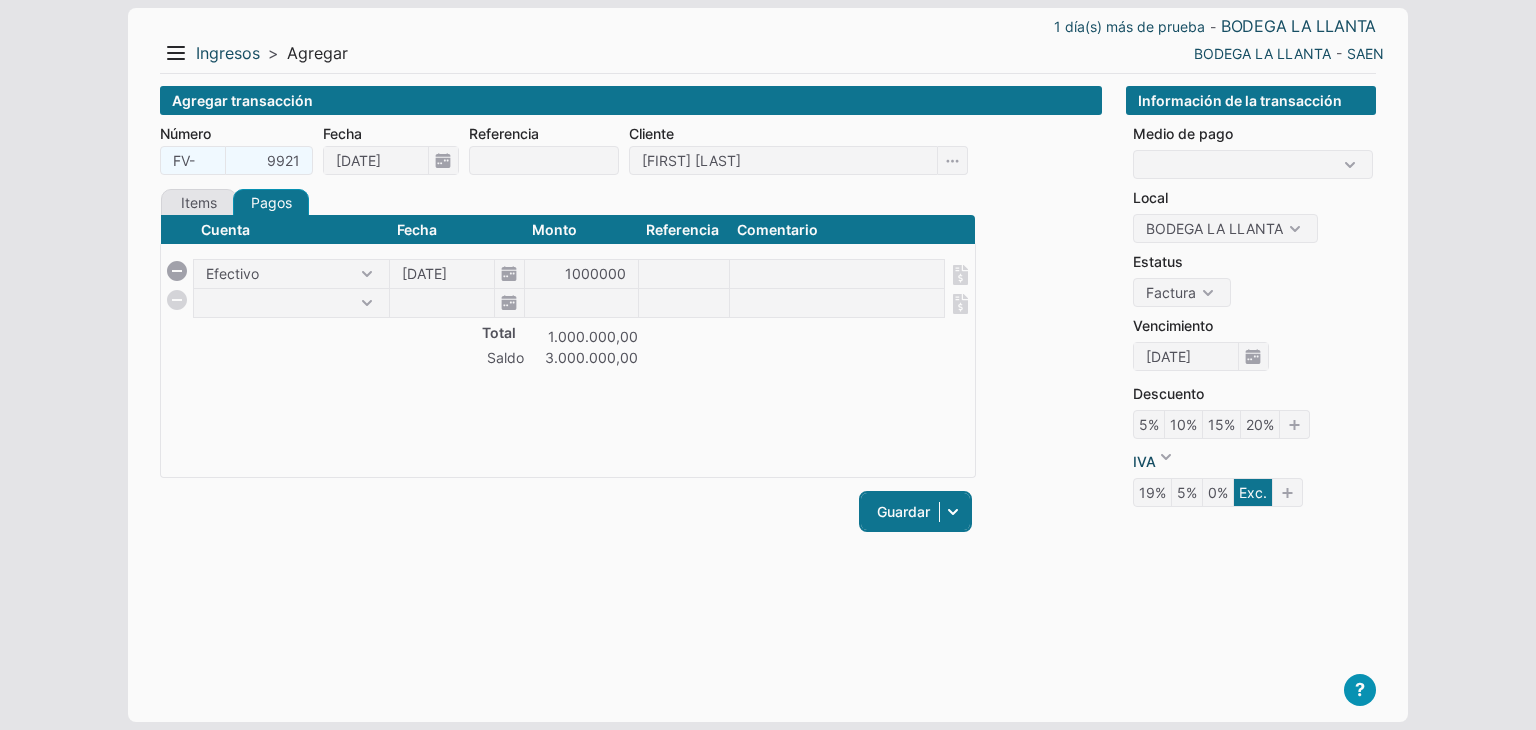 click on "Guardar" at bounding box center [915, 511] 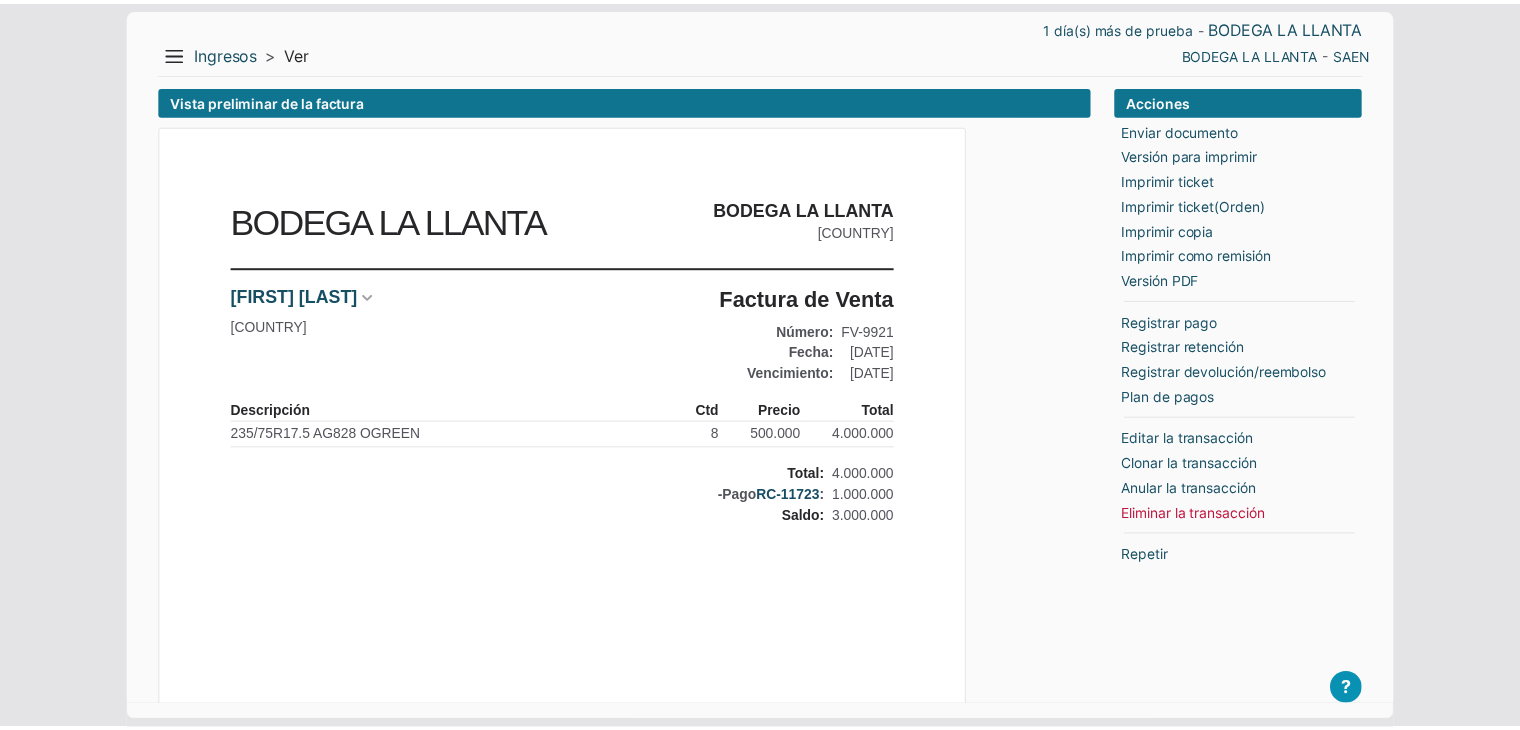scroll, scrollTop: 0, scrollLeft: 0, axis: both 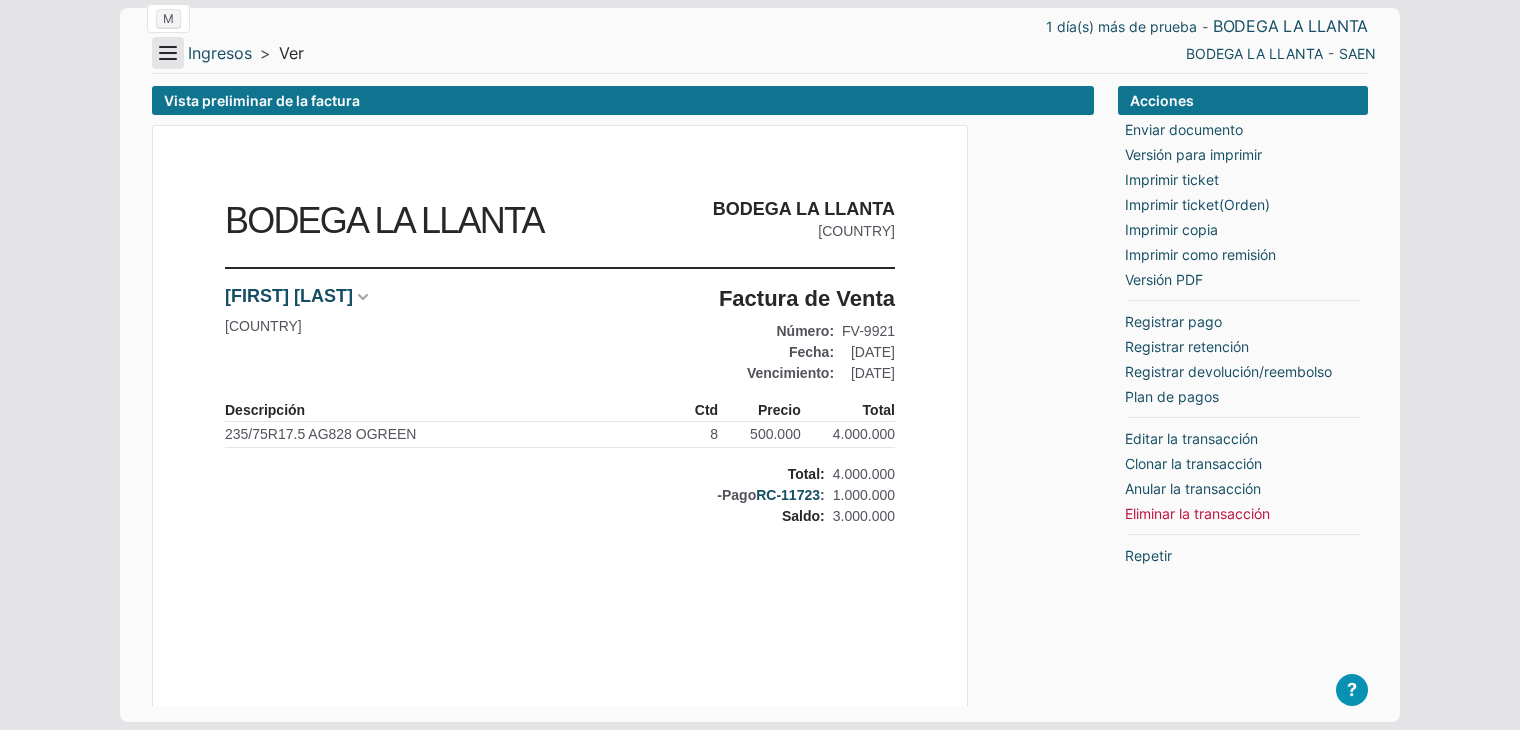 click on "Menu" at bounding box center (168, 53) 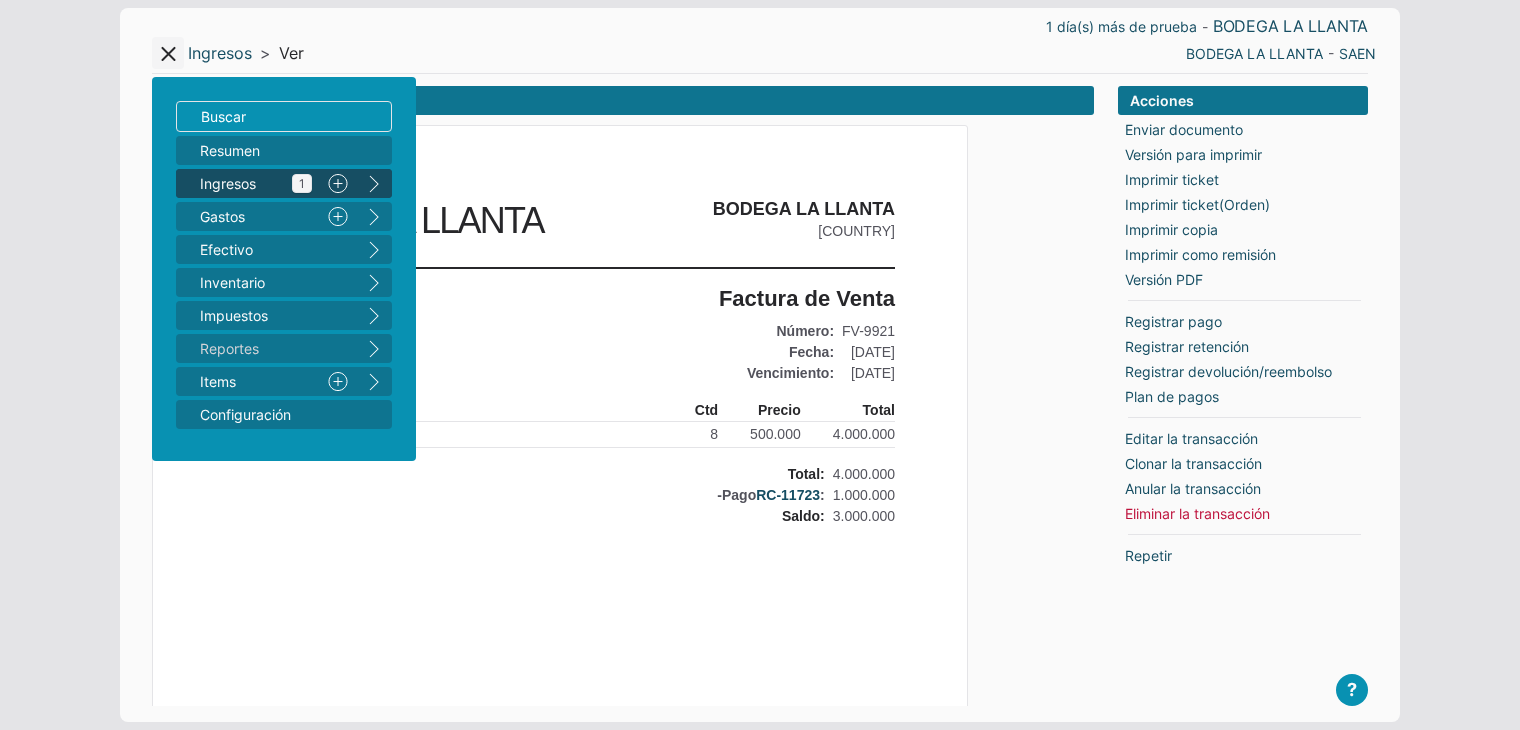 click on "Ingresos    1" at bounding box center (256, 183) 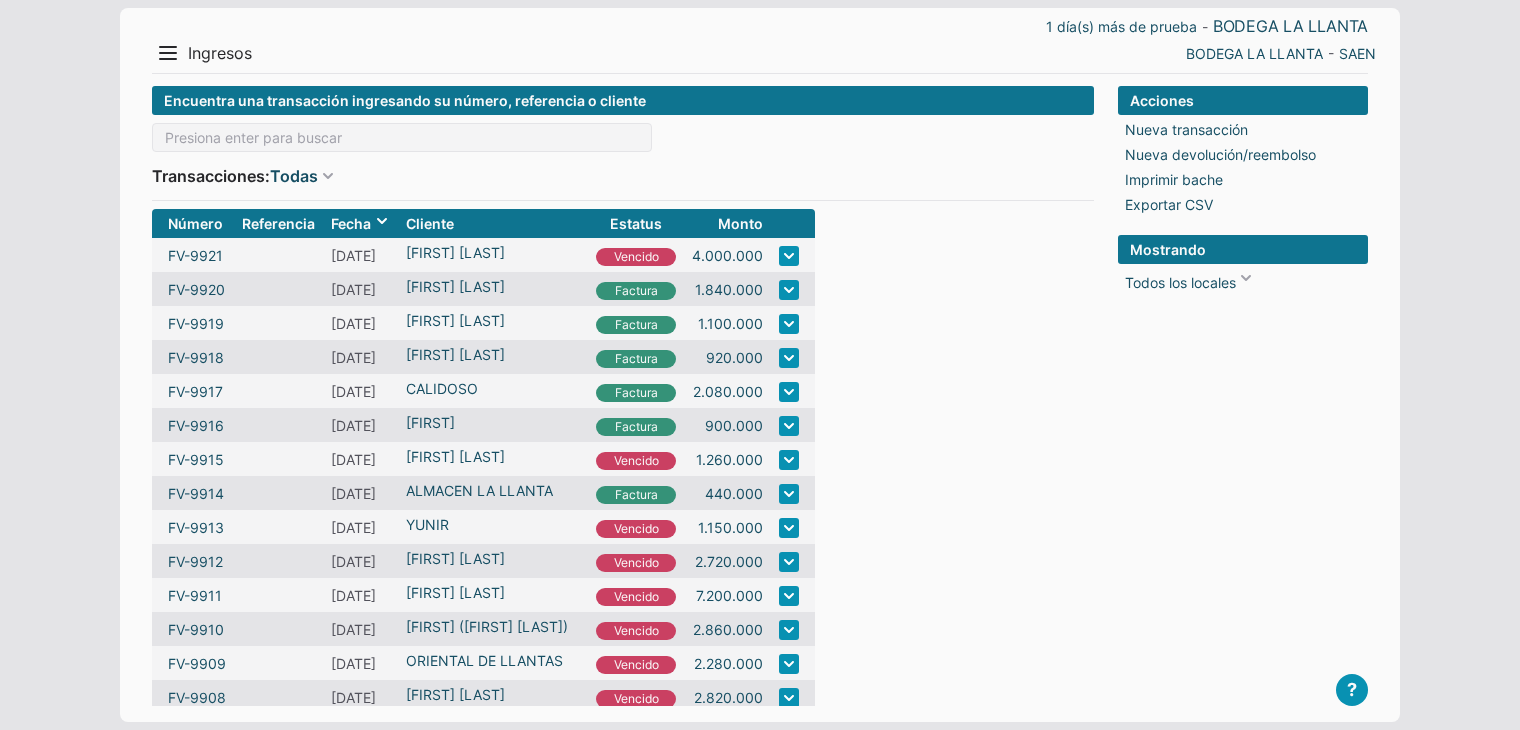scroll, scrollTop: 0, scrollLeft: 0, axis: both 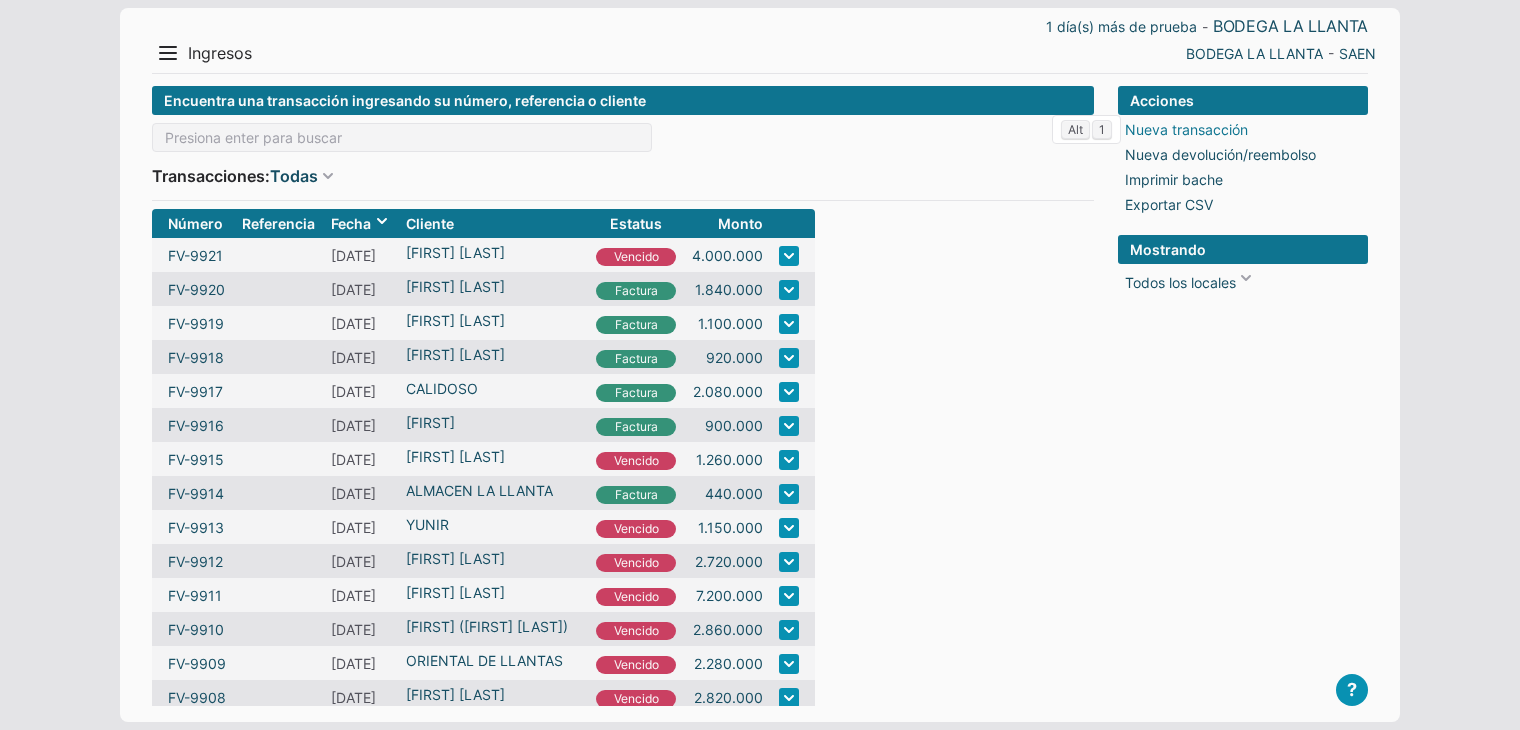 click on "Nueva transacción" at bounding box center [1186, 129] 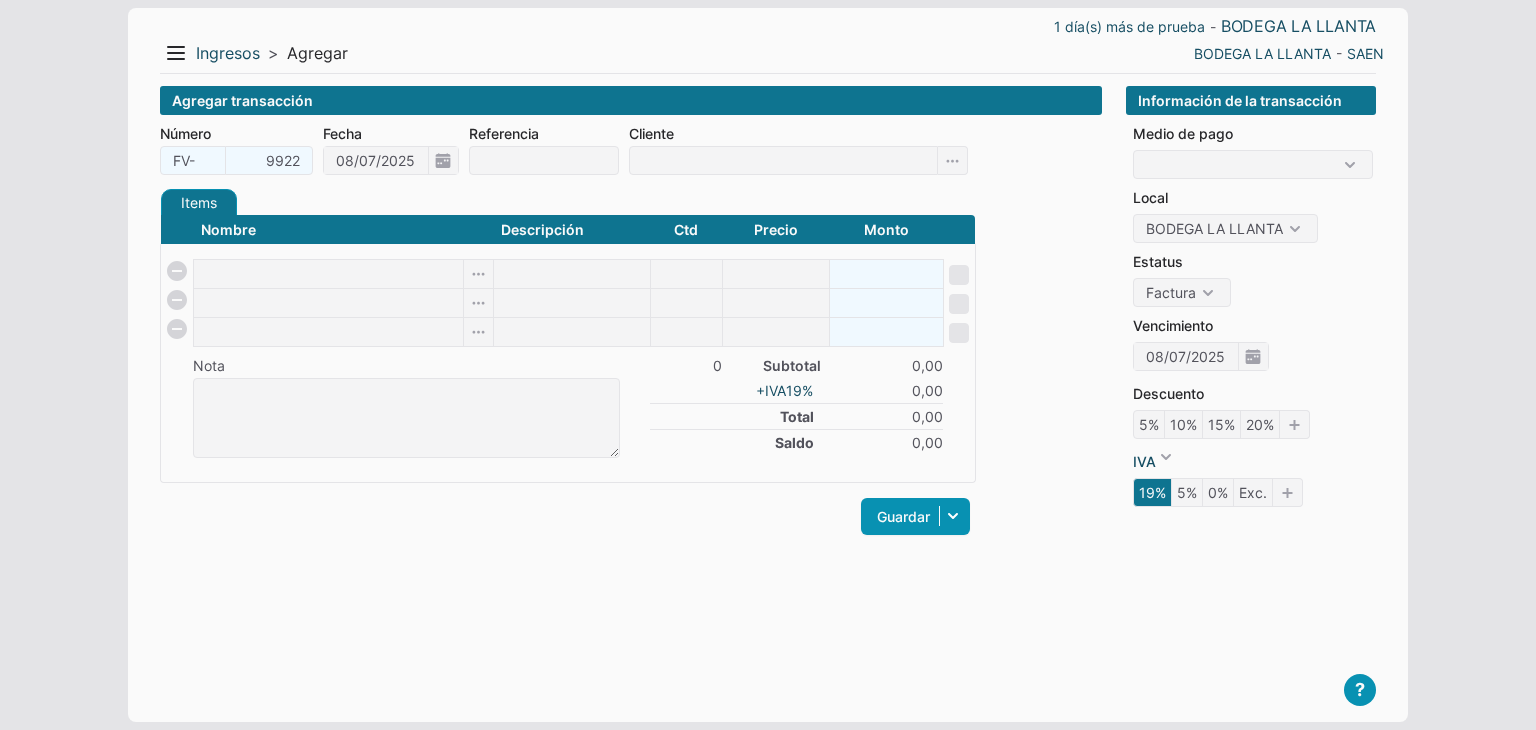 scroll, scrollTop: 0, scrollLeft: 0, axis: both 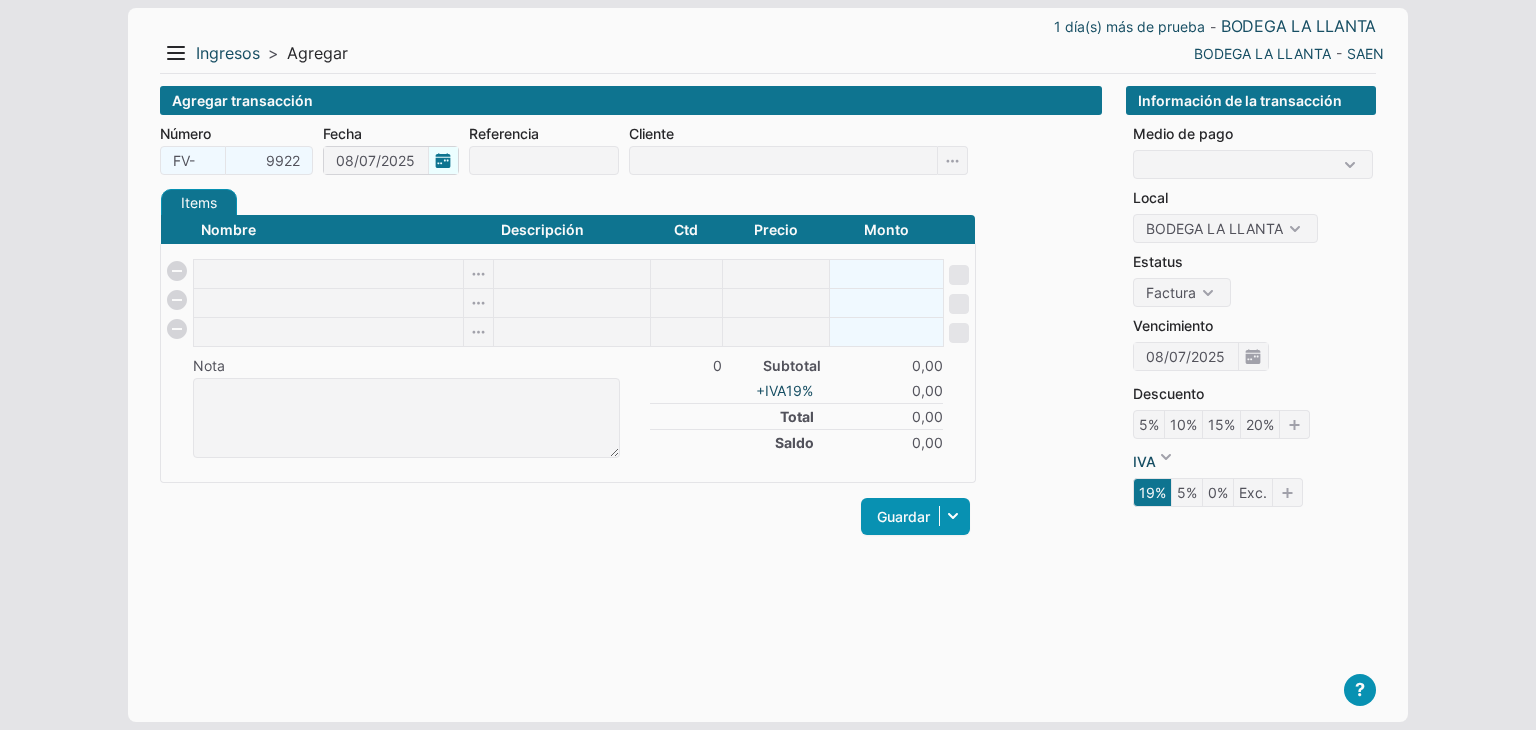 click on "[DATE]" at bounding box center (391, 160) 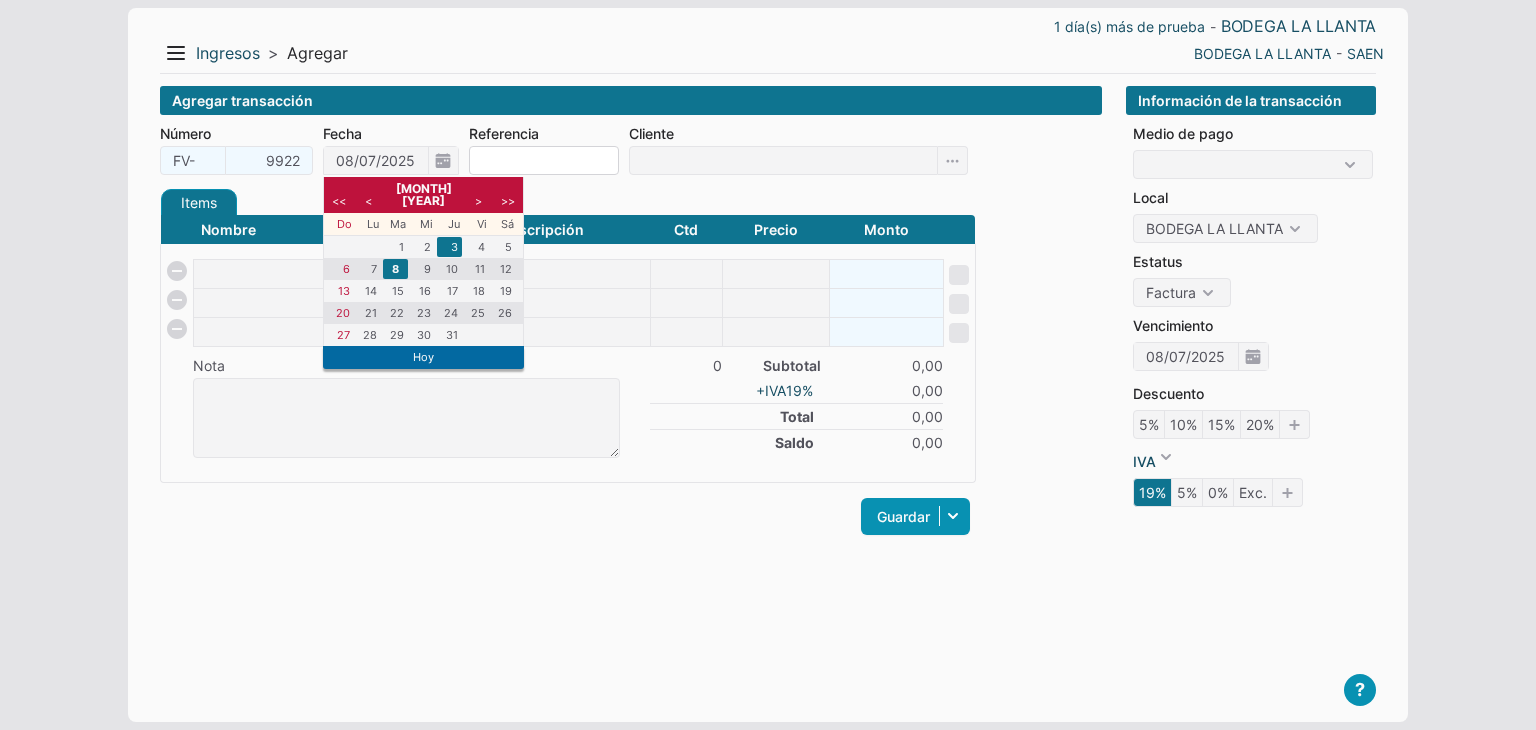 click on "3" at bounding box center (449, 247) 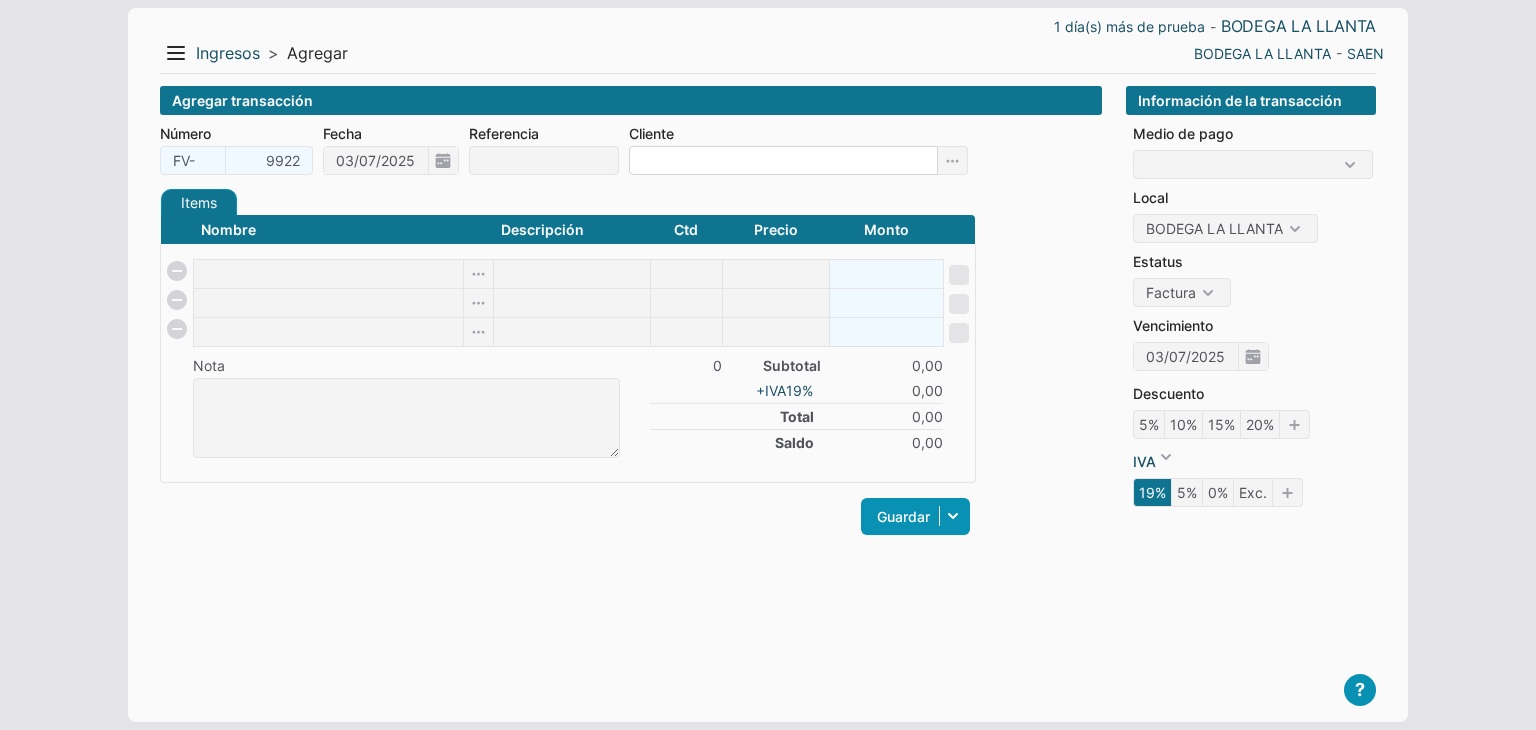 click at bounding box center (783, 160) 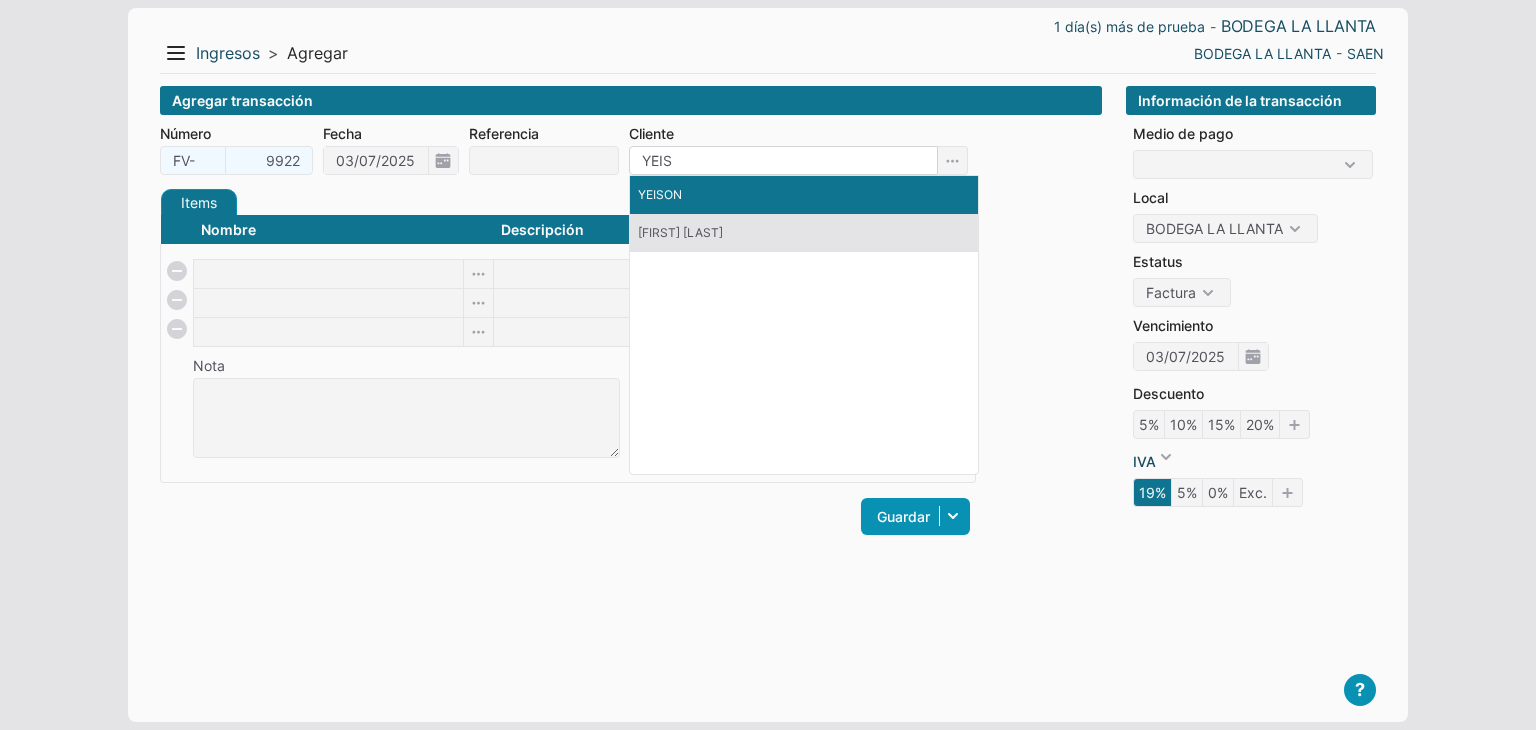 type on "YEIS" 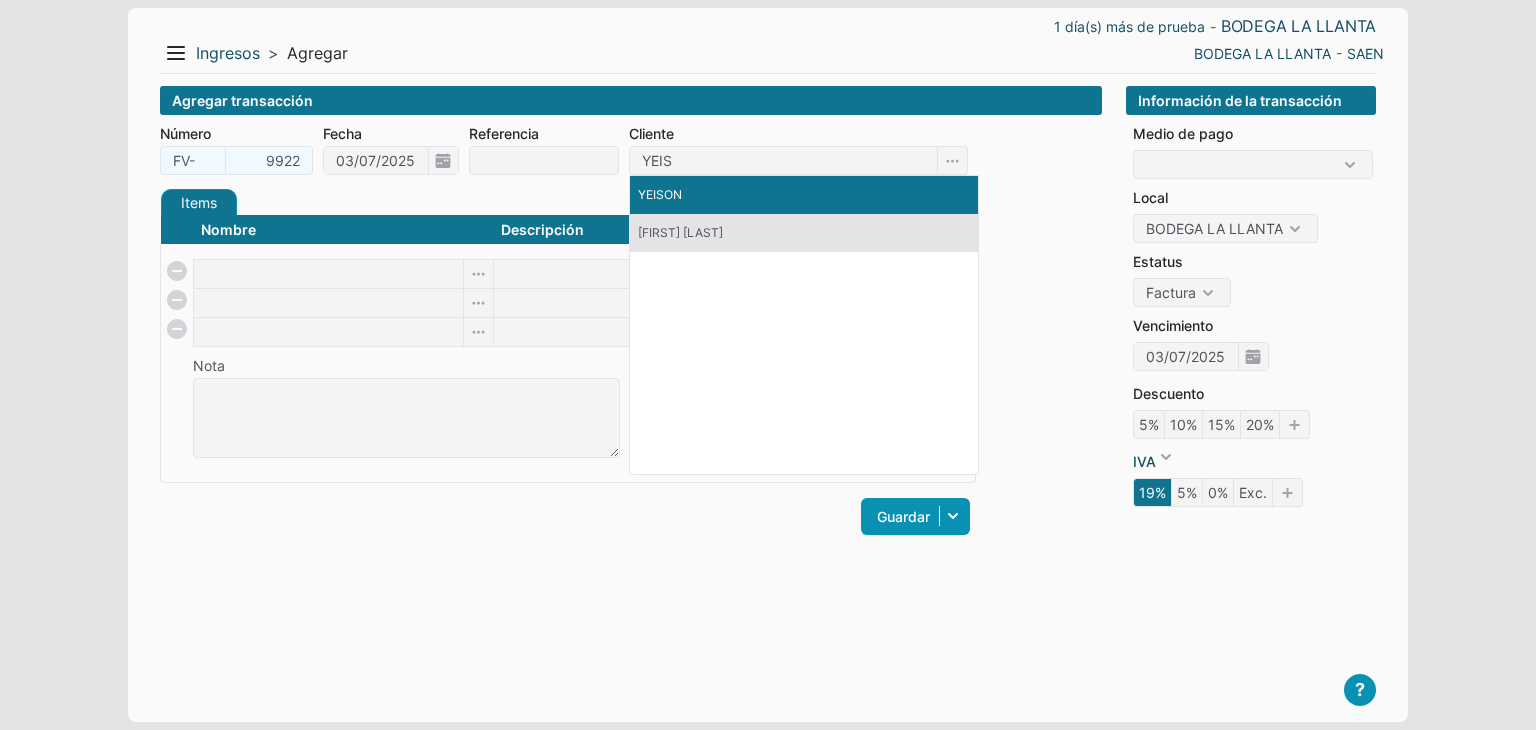 click on "YEISON" at bounding box center (804, 195) 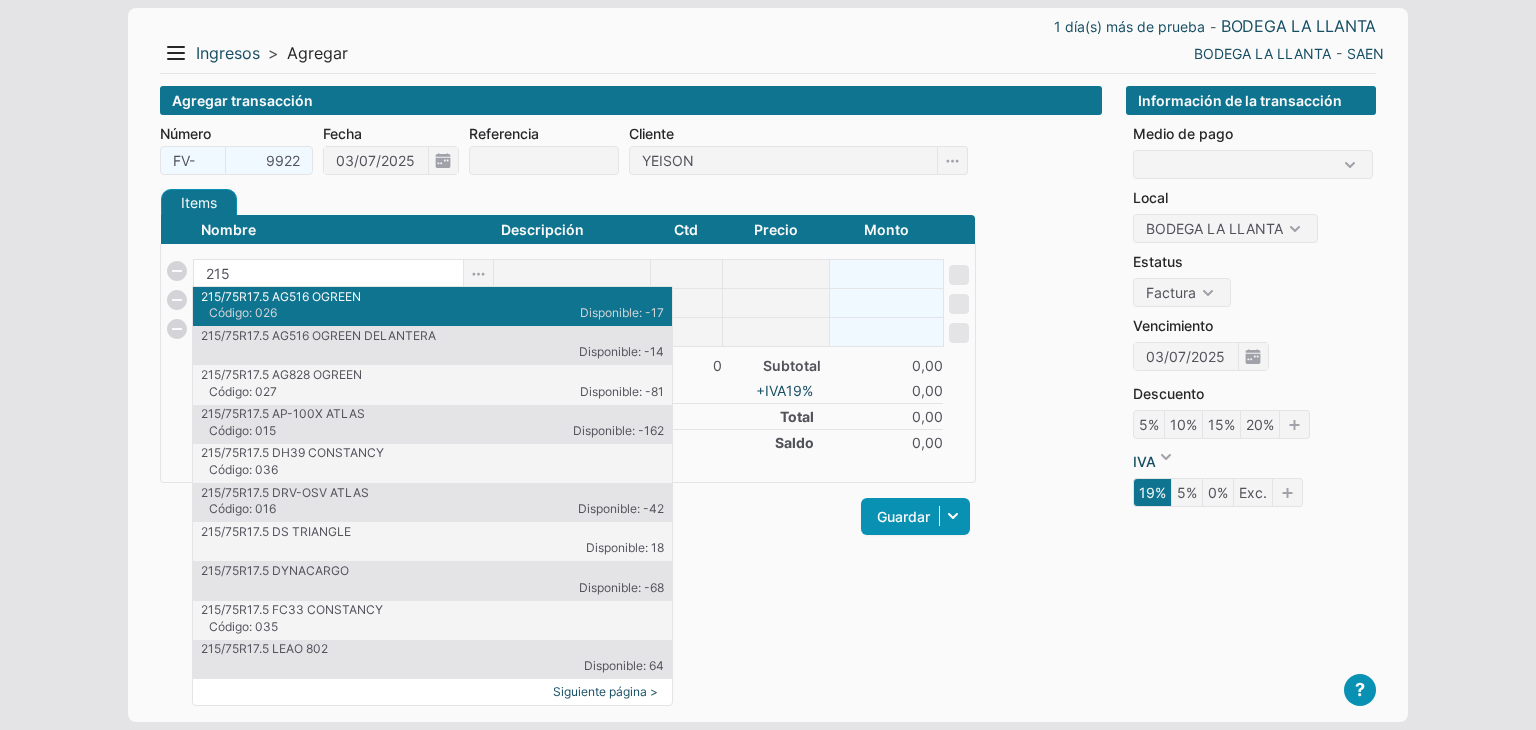 type on "215" 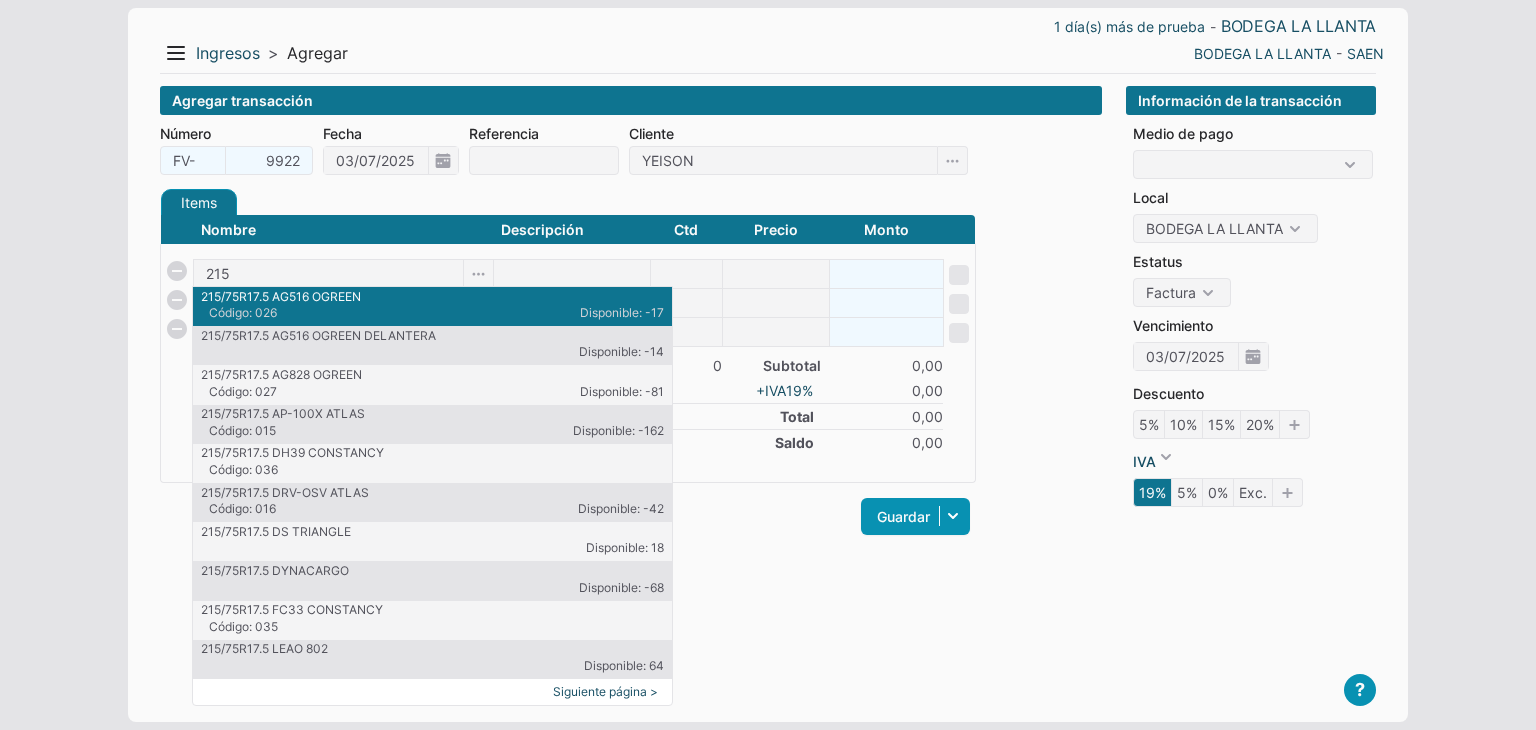 click on "215/75R17.5 AG516 OGREEN" at bounding box center (432, 297) 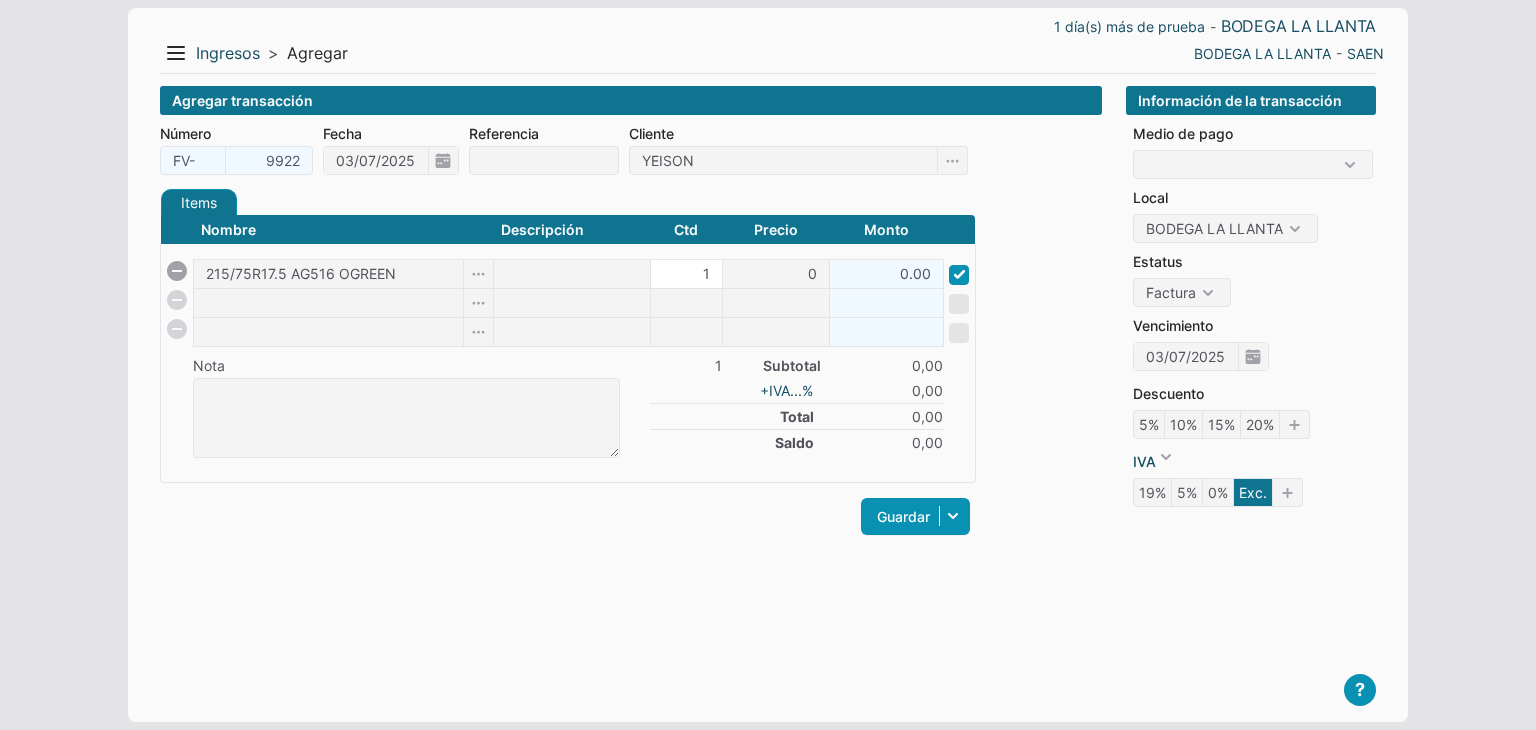 click at bounding box center [328, 303] 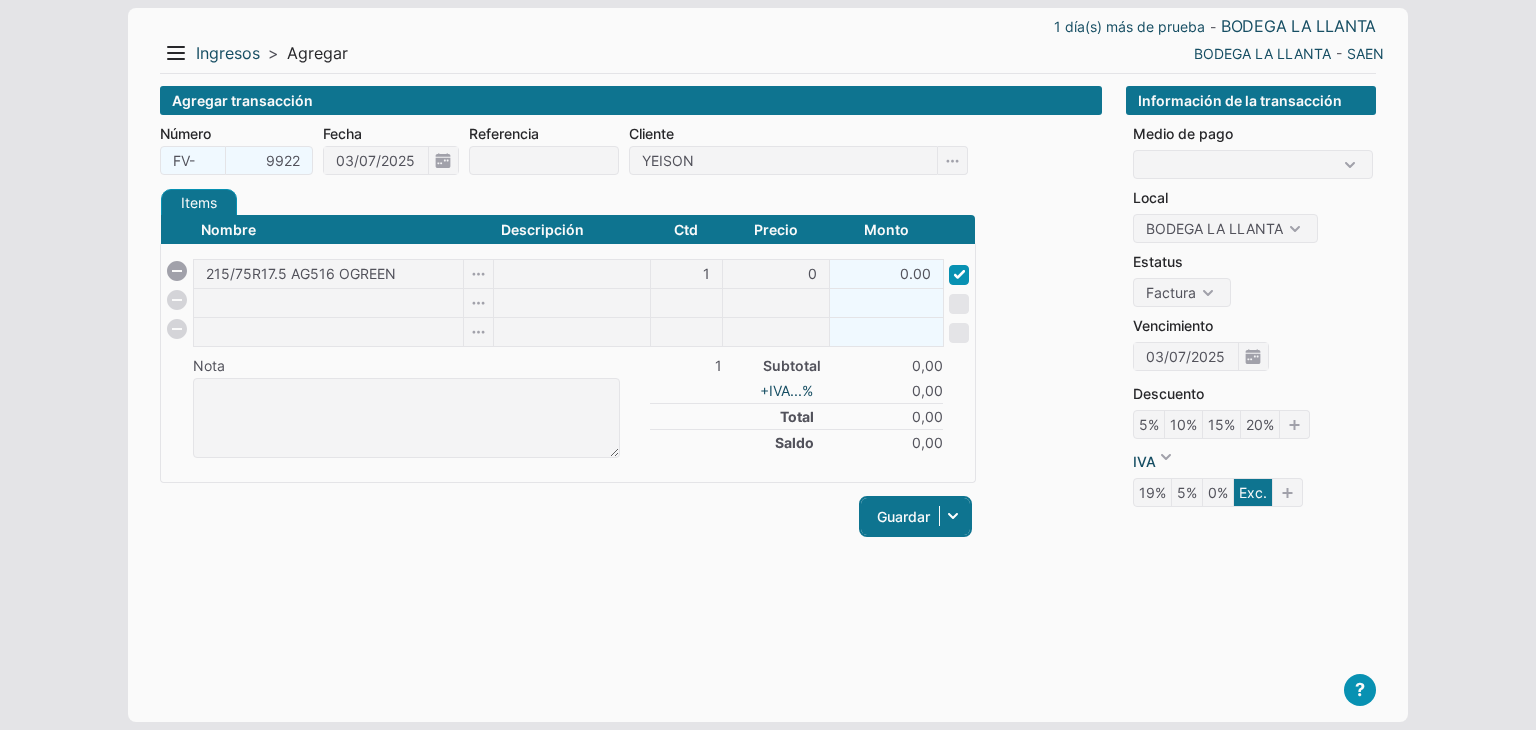 click on "Guardar" at bounding box center [915, 516] 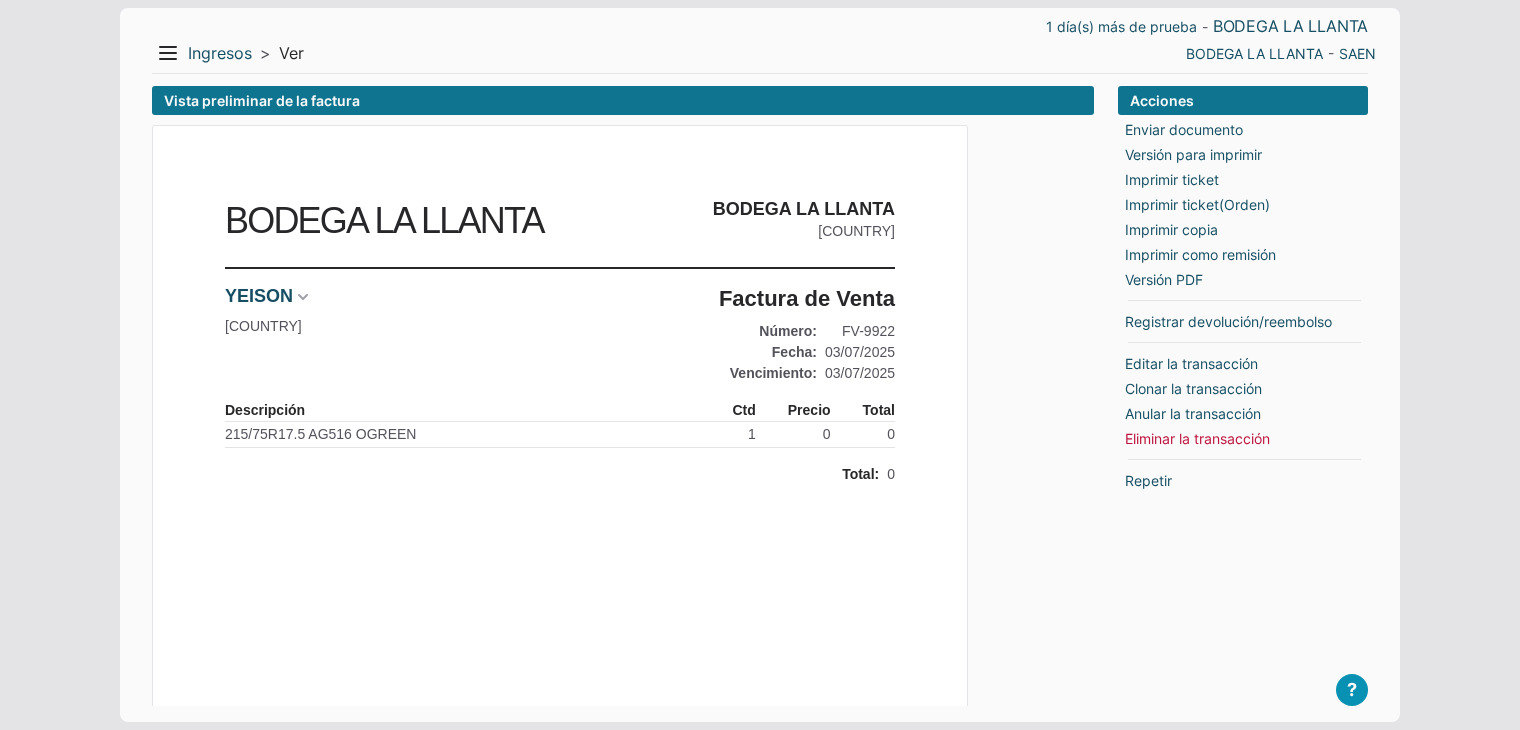 scroll, scrollTop: 0, scrollLeft: 0, axis: both 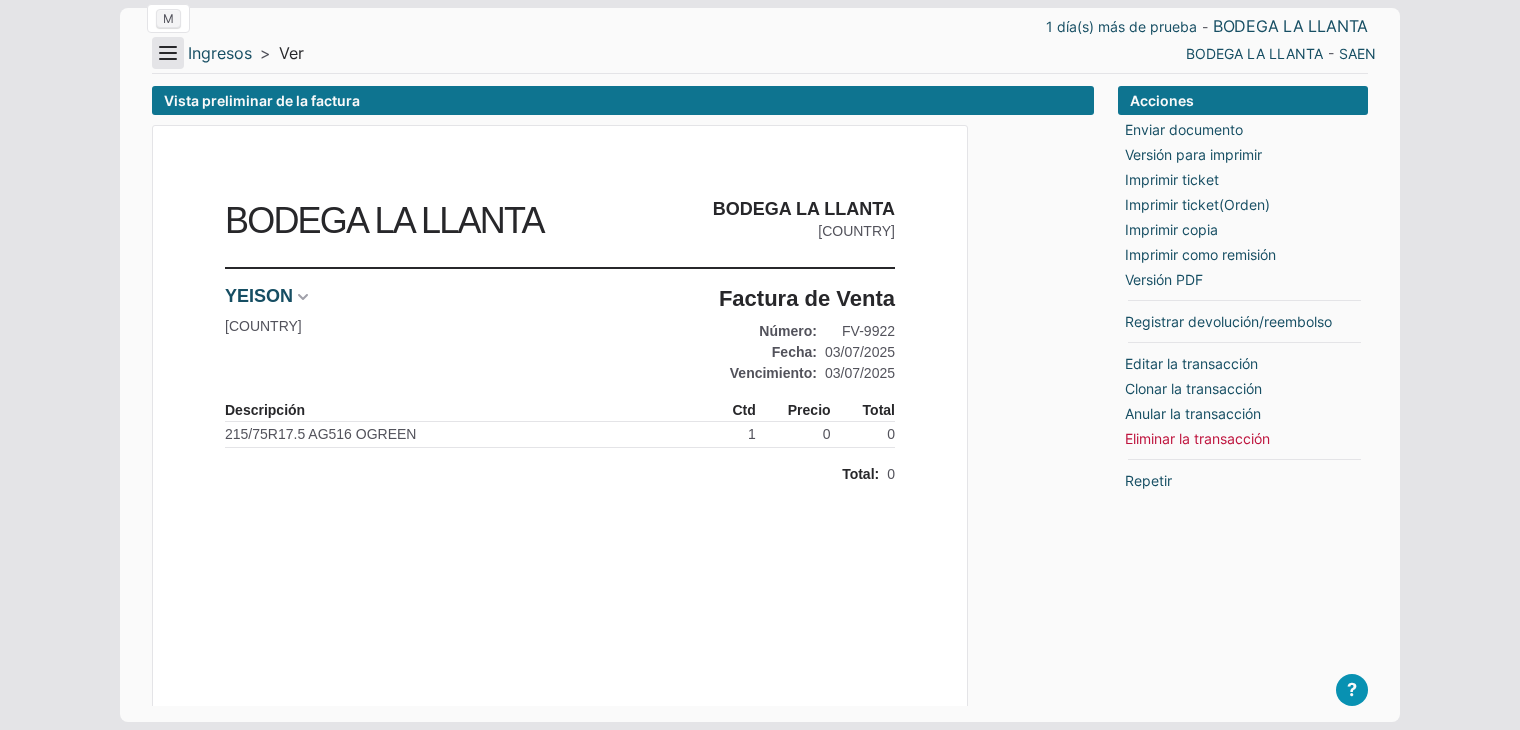 click on "Menu" at bounding box center [168, 53] 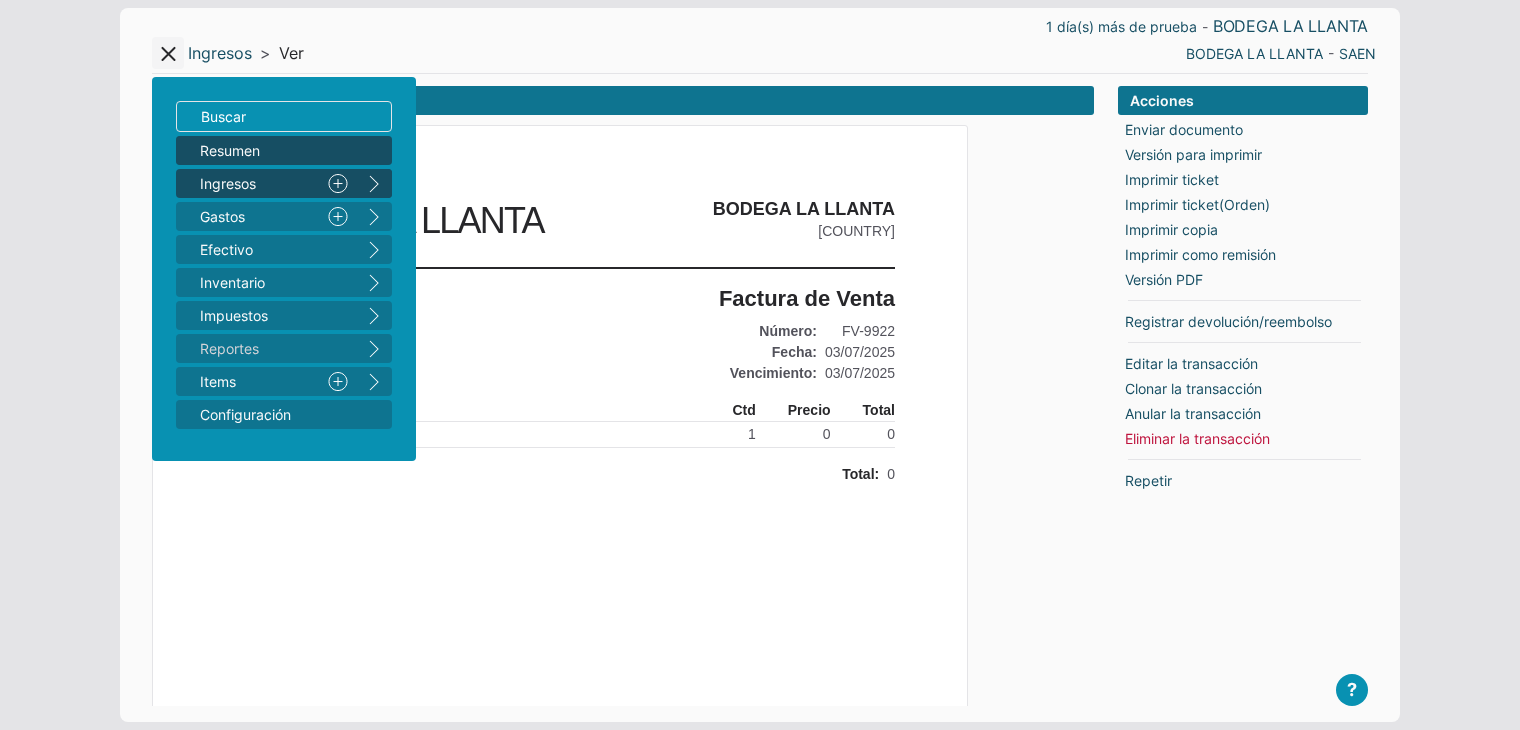 click on "Resumen" at bounding box center (274, 150) 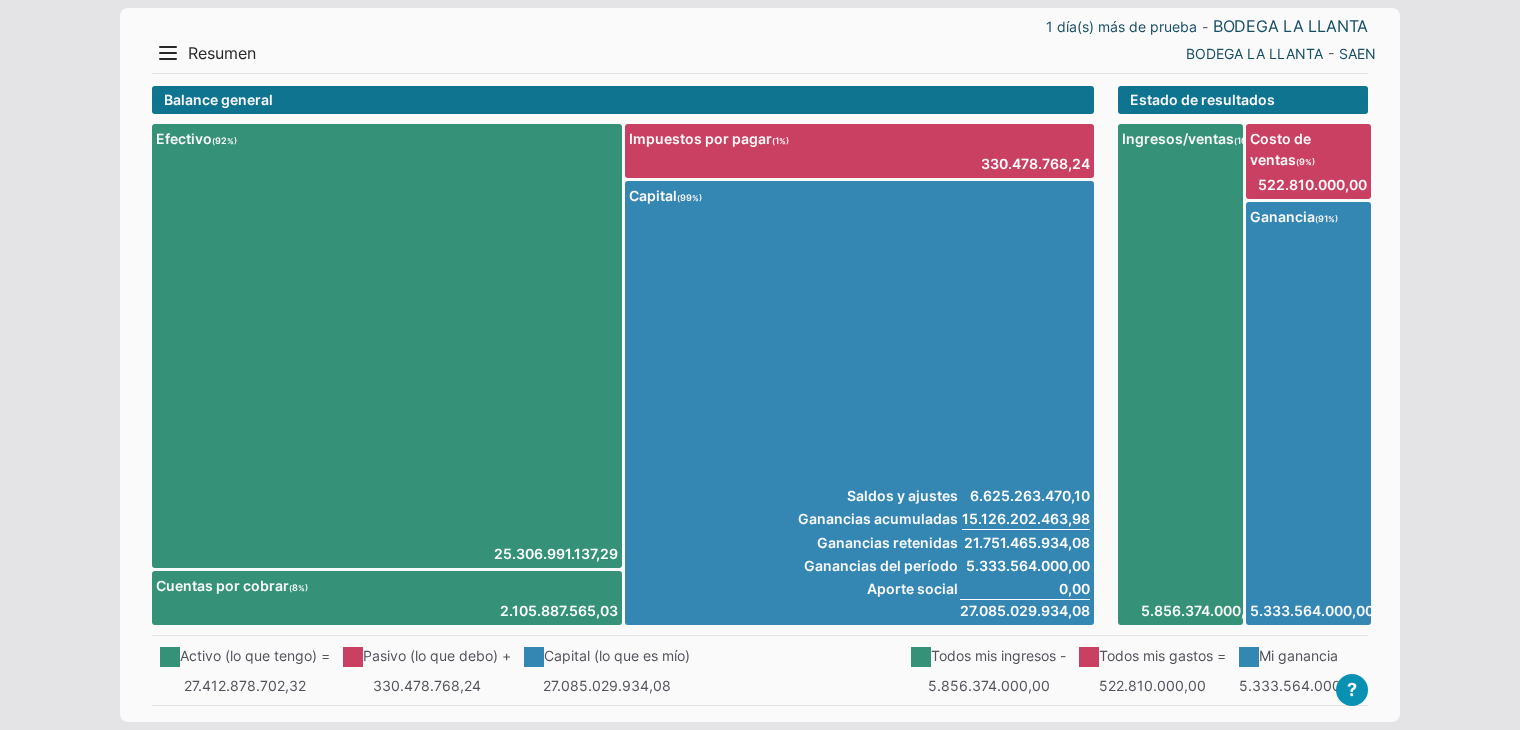 scroll, scrollTop: 0, scrollLeft: 0, axis: both 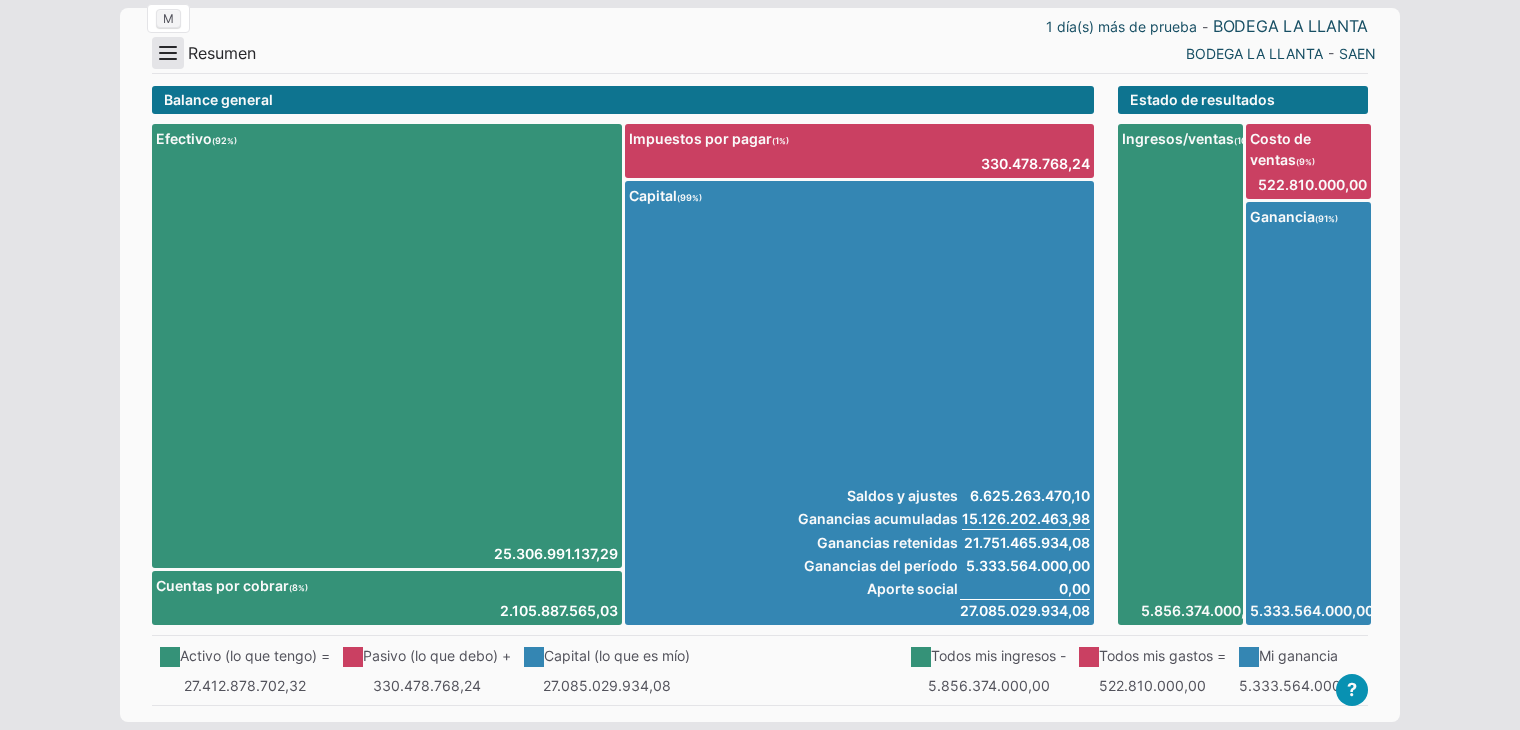 click on "Menu" at bounding box center (168, 53) 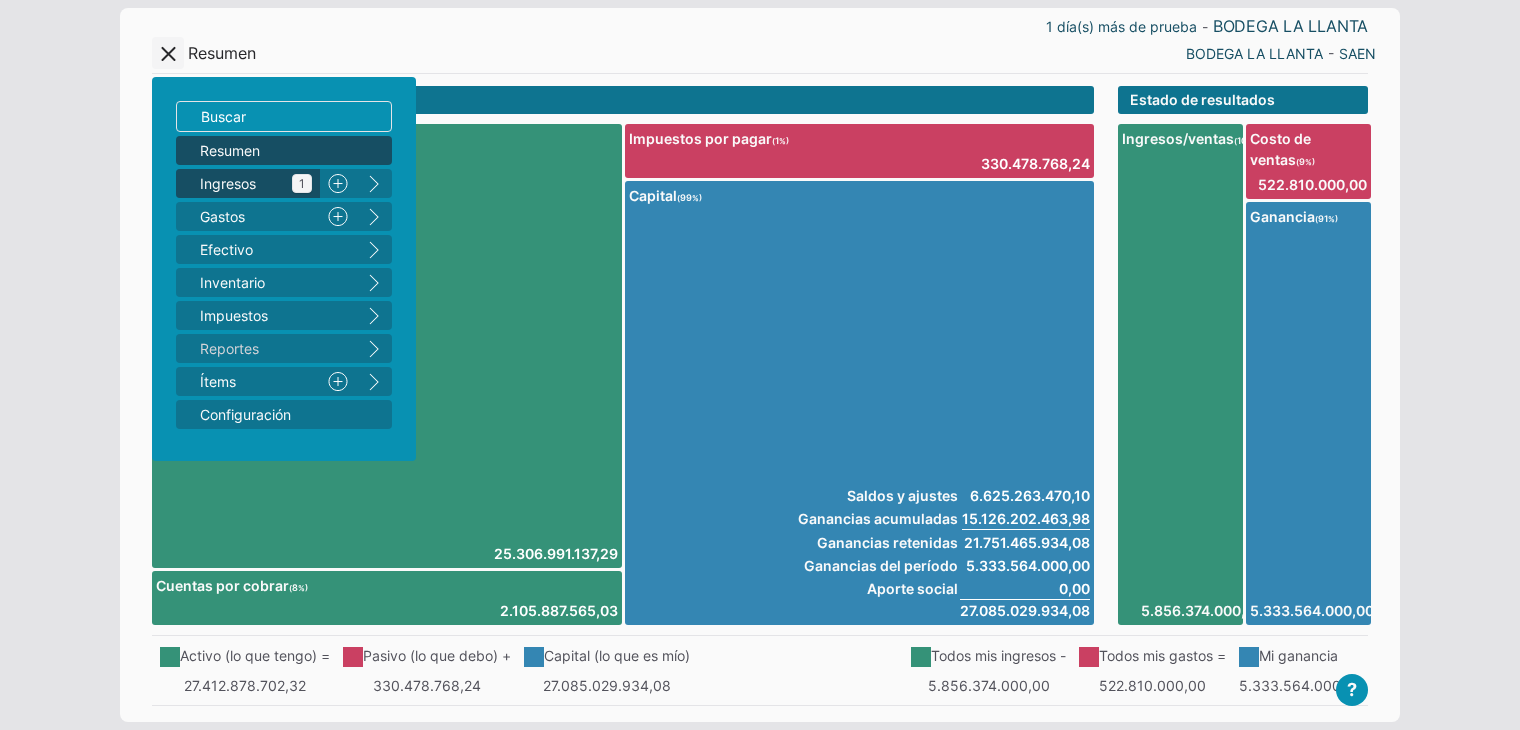 click on "Ingresos    1" at bounding box center (256, 183) 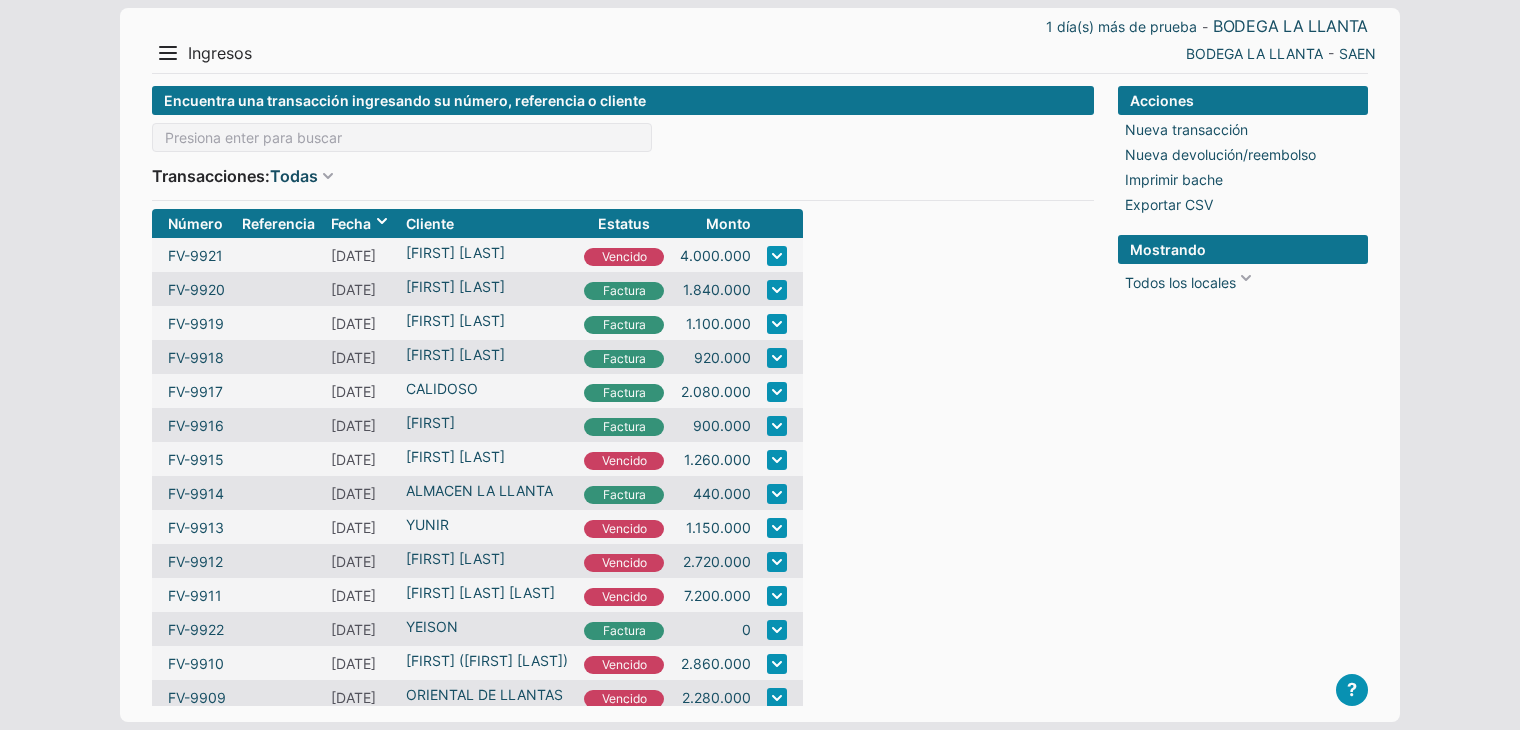 scroll, scrollTop: 0, scrollLeft: 0, axis: both 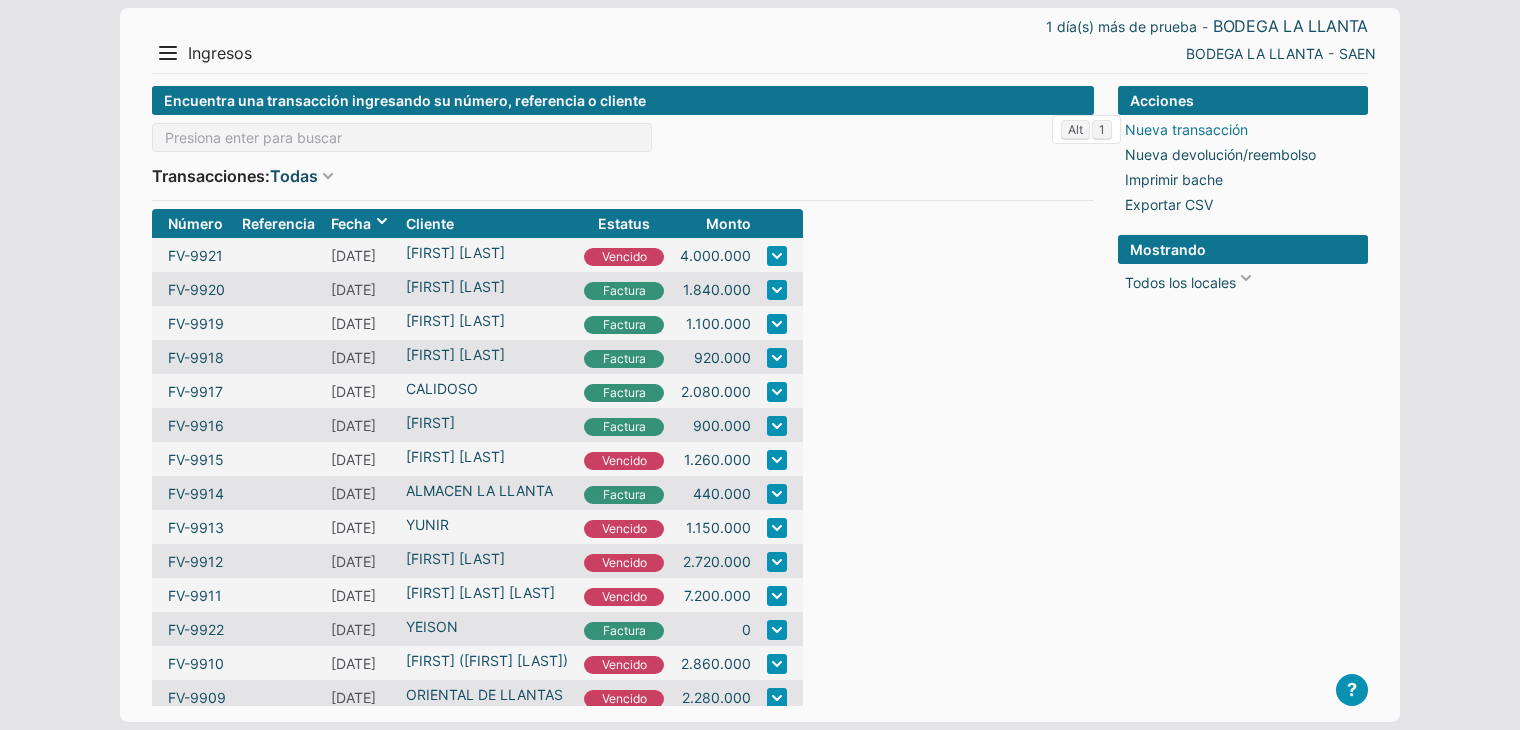 click on "Nueva transacción" at bounding box center (1186, 129) 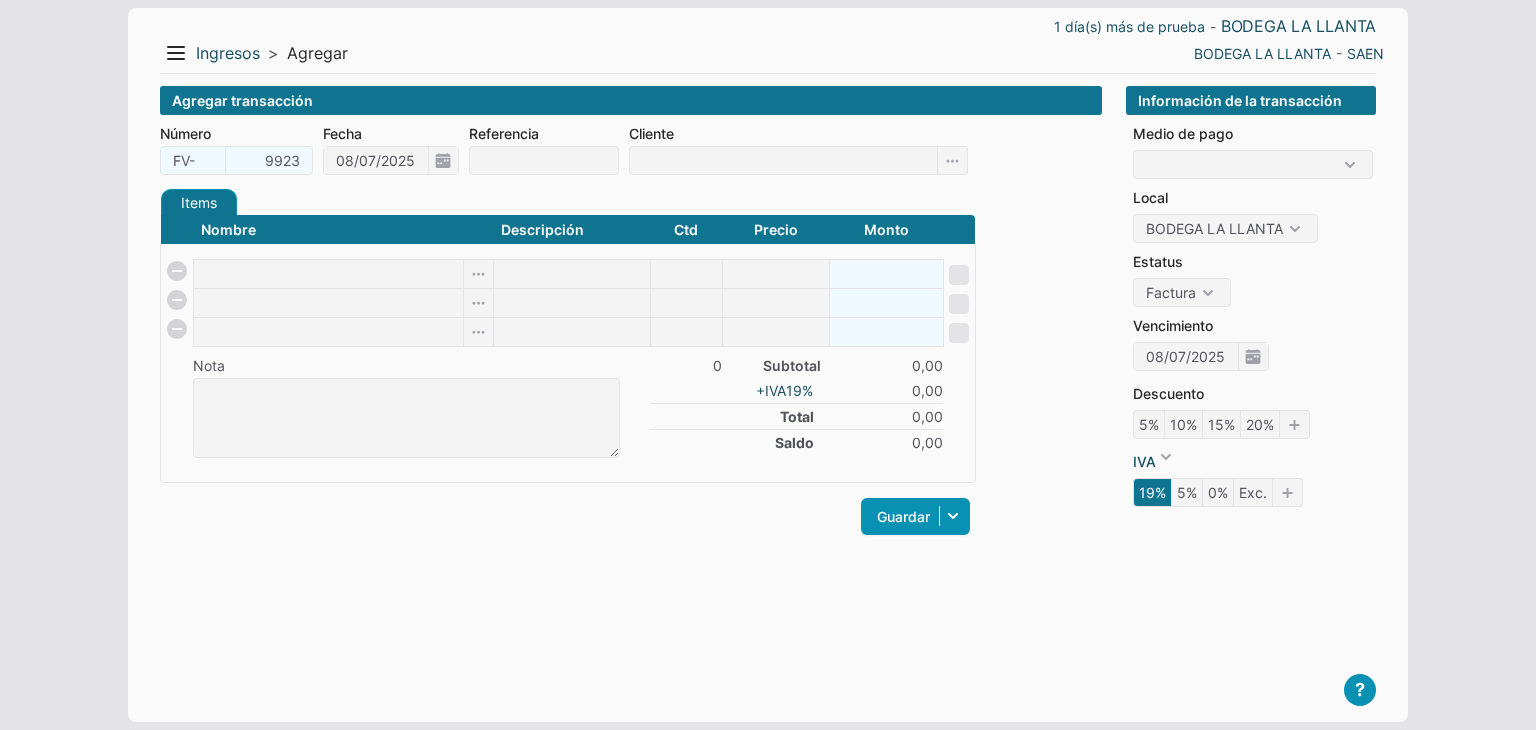 scroll, scrollTop: 0, scrollLeft: 0, axis: both 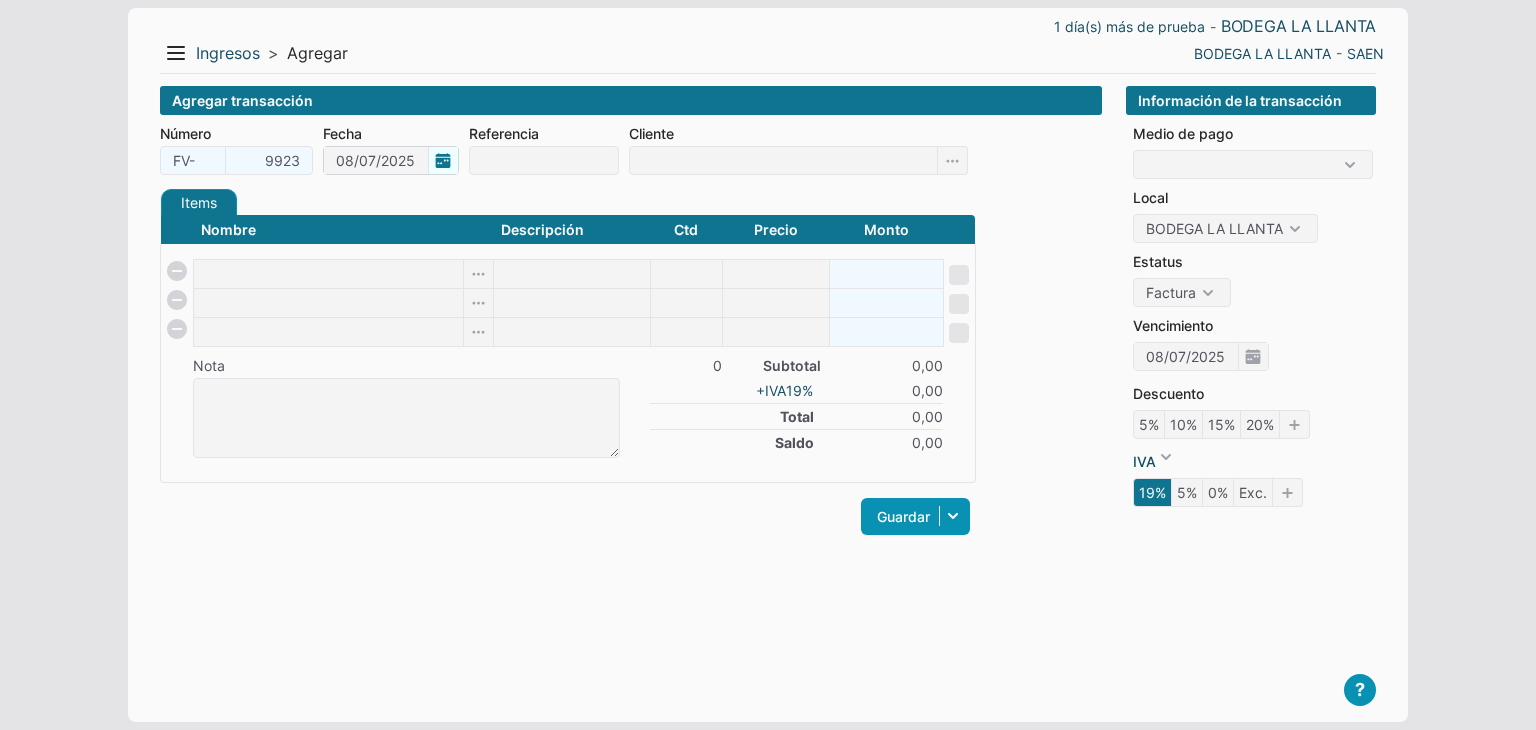click on "[DATE]" at bounding box center [391, 160] 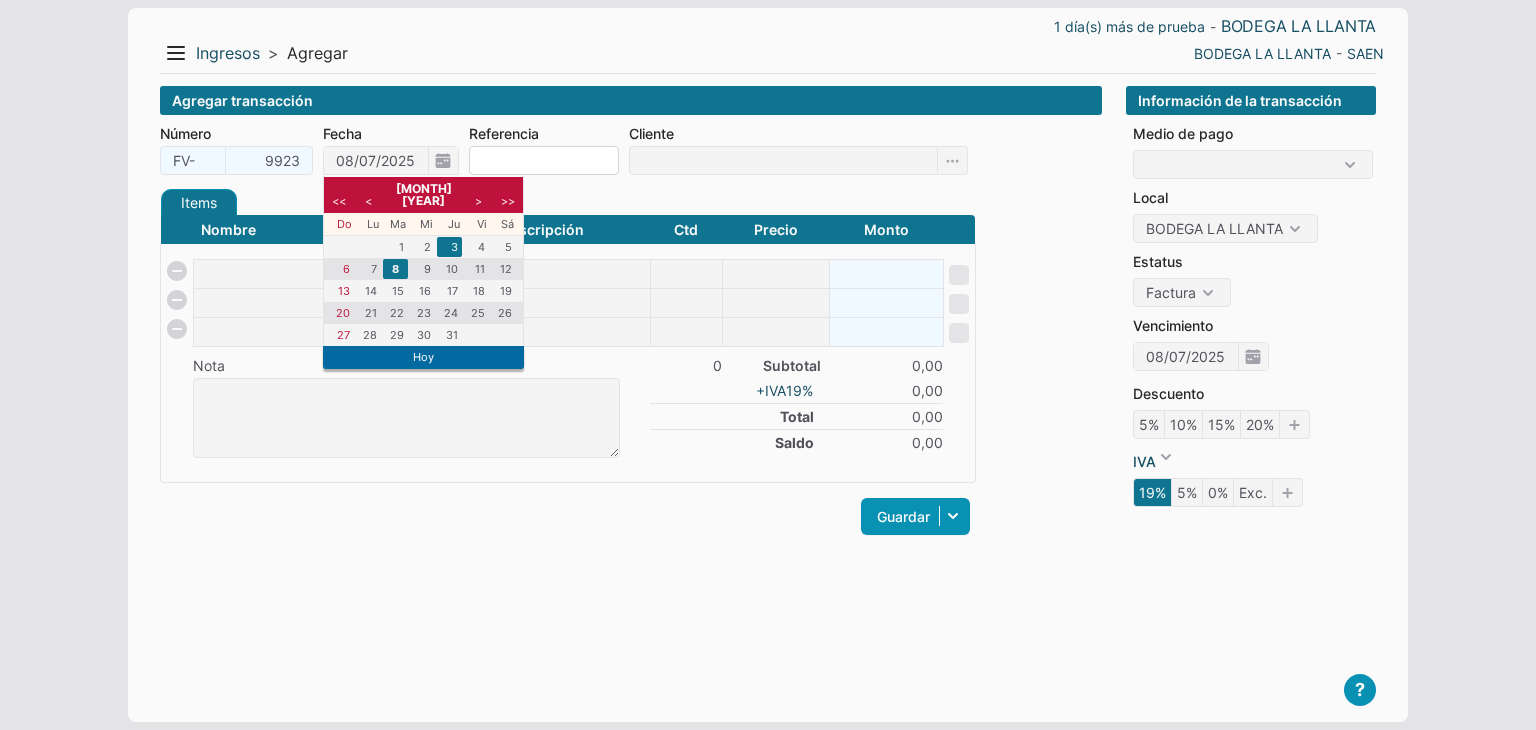 click on "3" at bounding box center (449, 247) 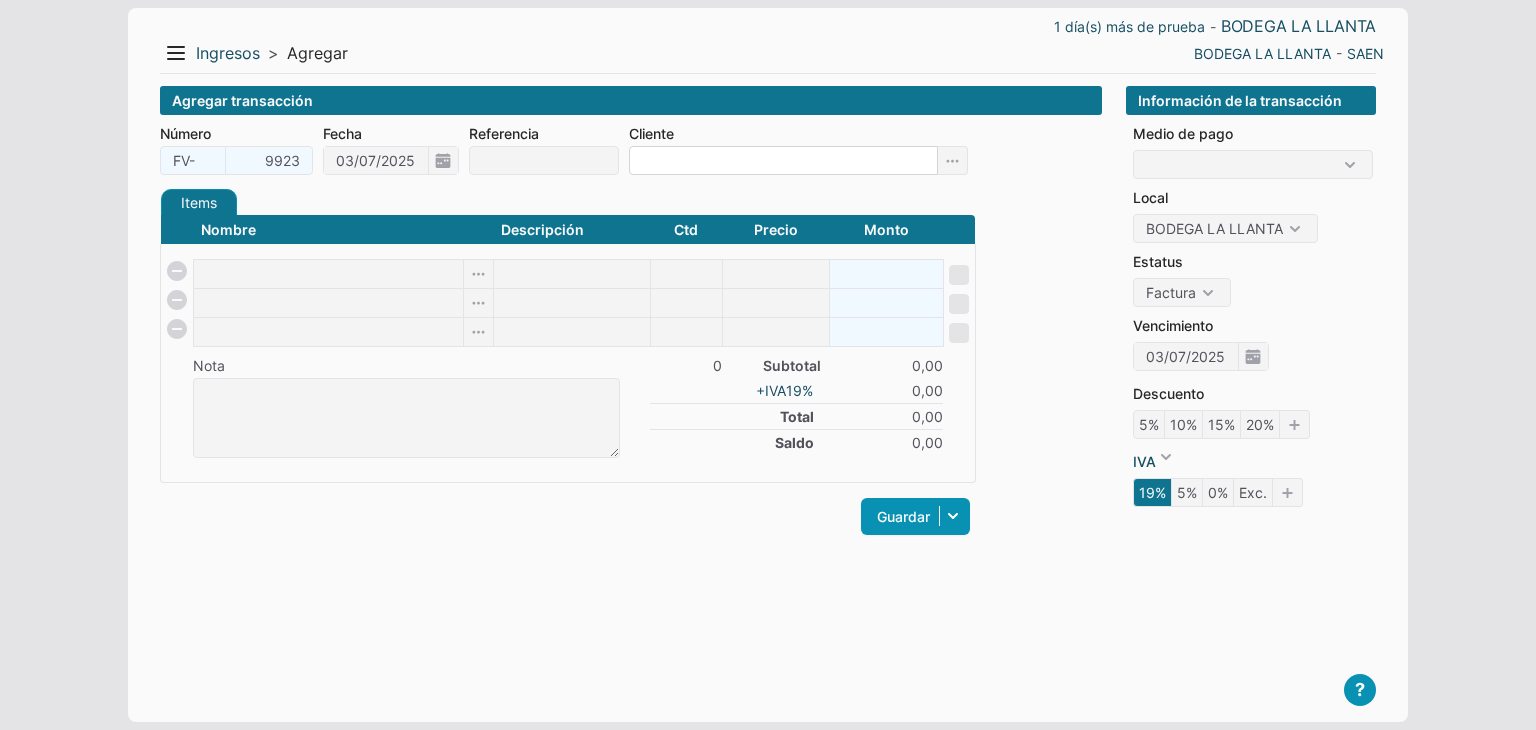 click at bounding box center [783, 160] 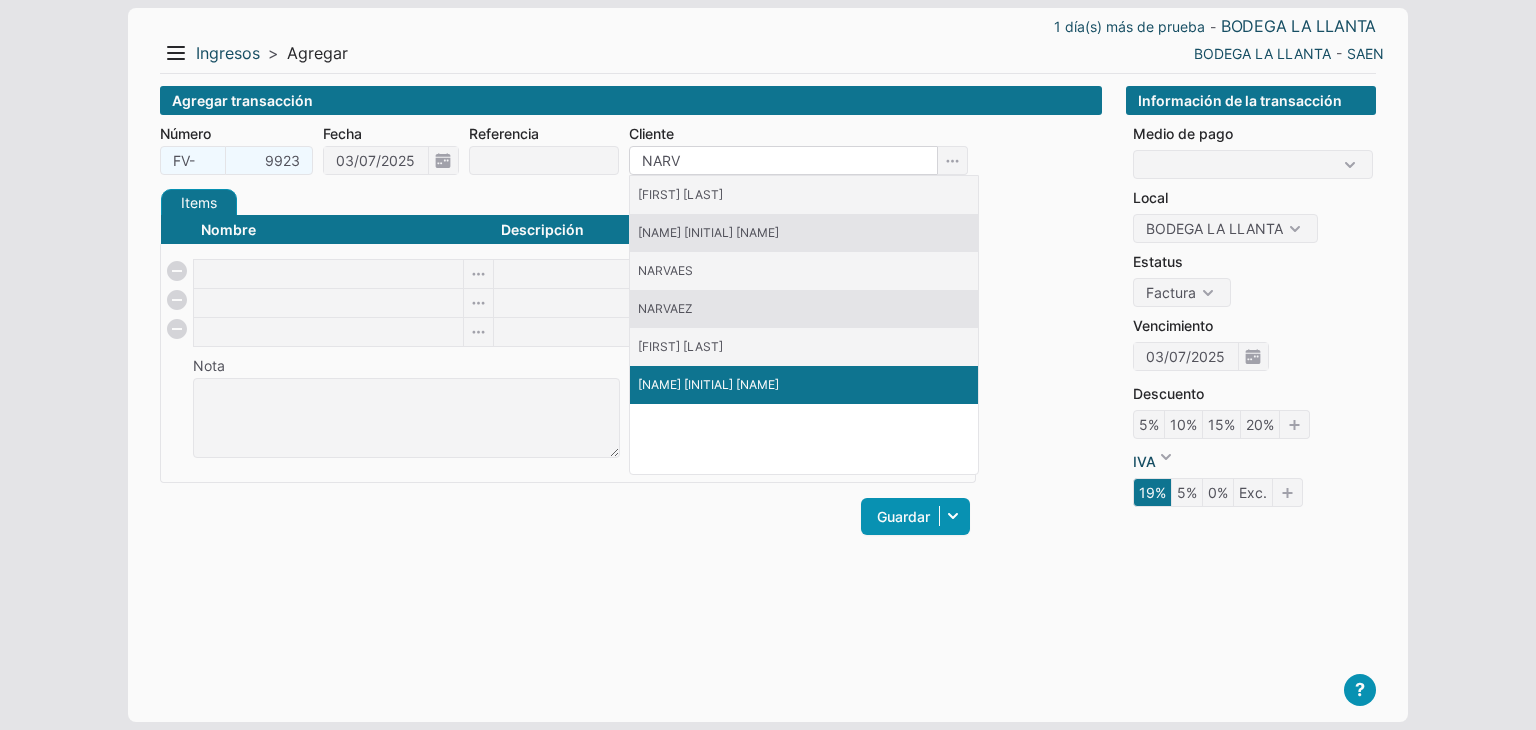 type on "NARV" 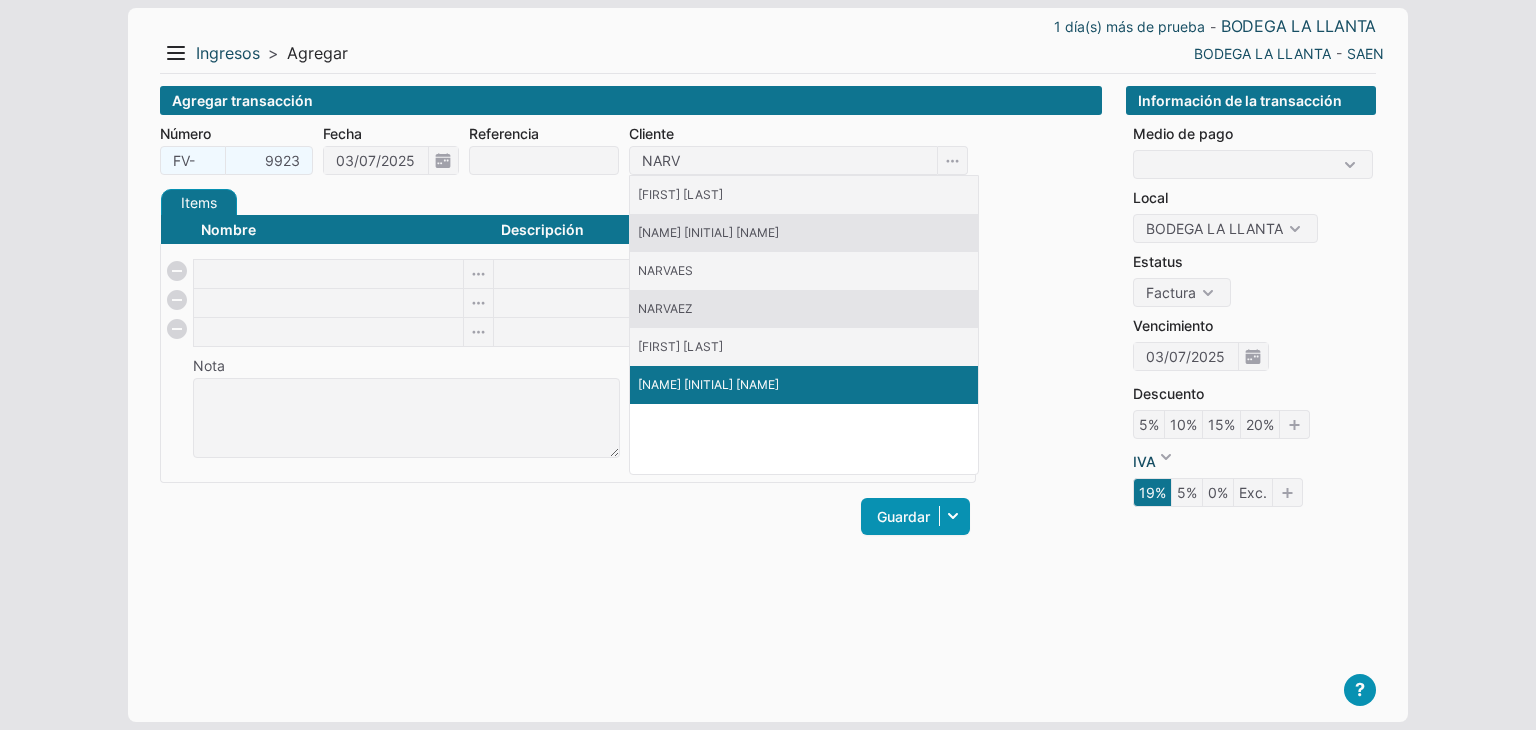 click on "[FIRST] [LAST]" at bounding box center (804, 385) 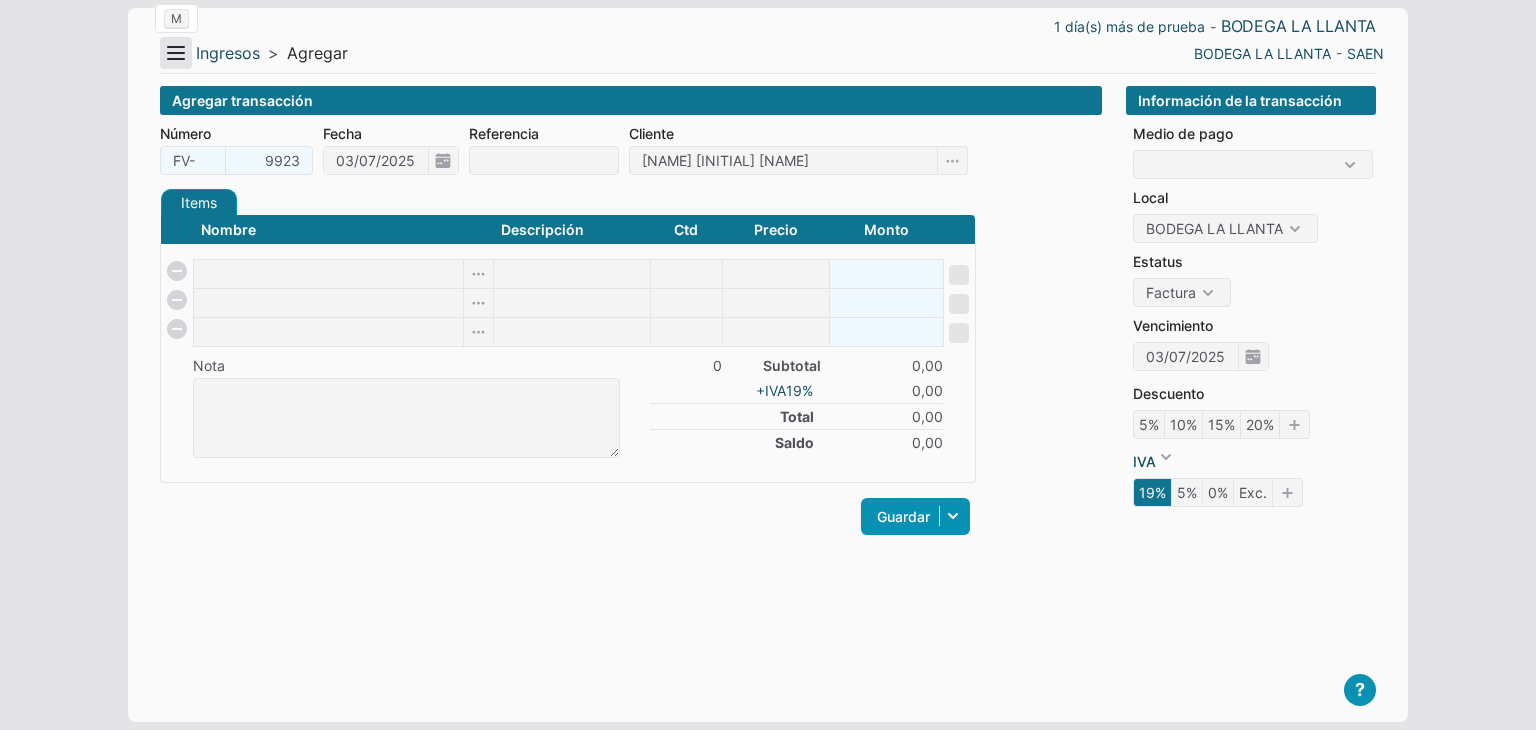 click on "Menu" at bounding box center (176, 53) 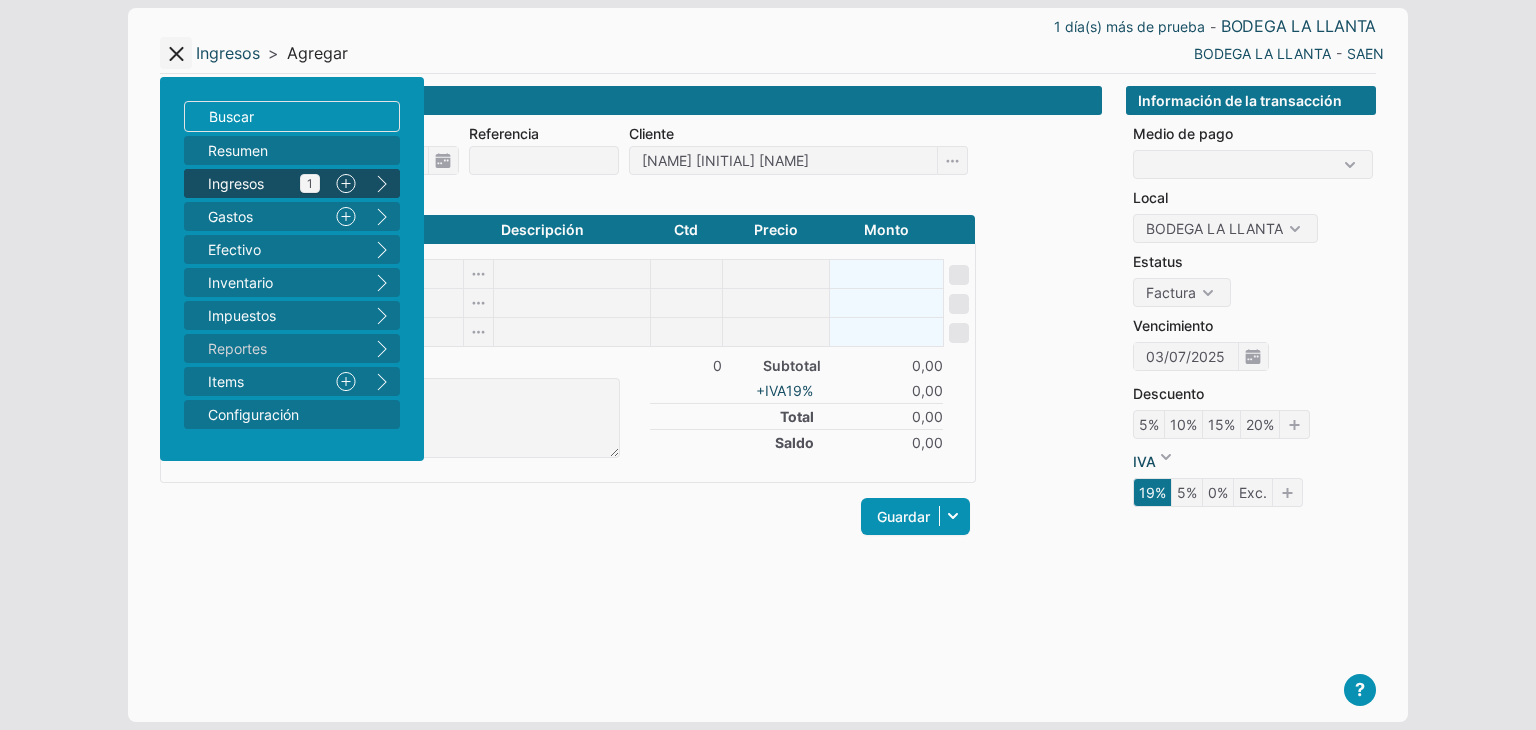 click on "Ingresos    1" at bounding box center [264, 183] 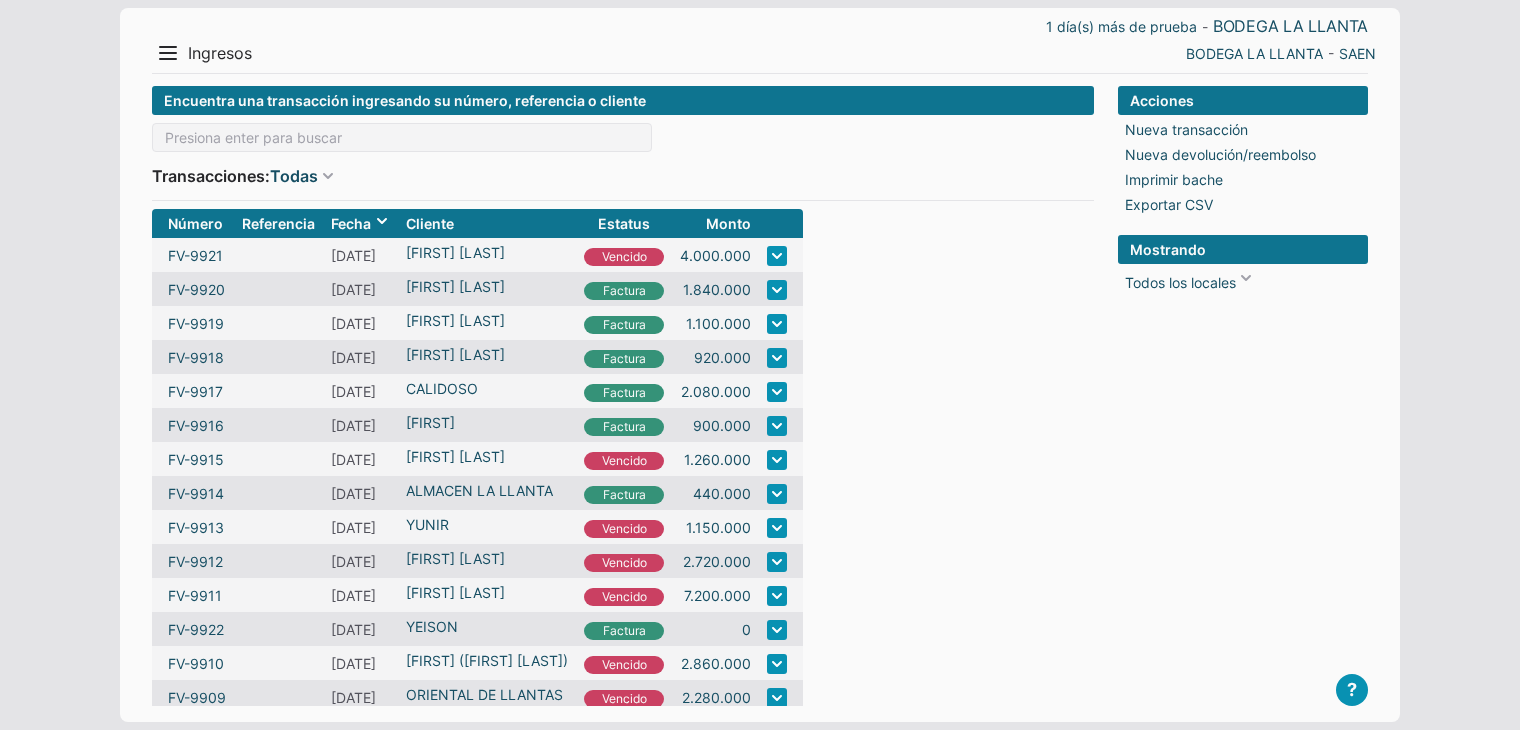scroll, scrollTop: 0, scrollLeft: 0, axis: both 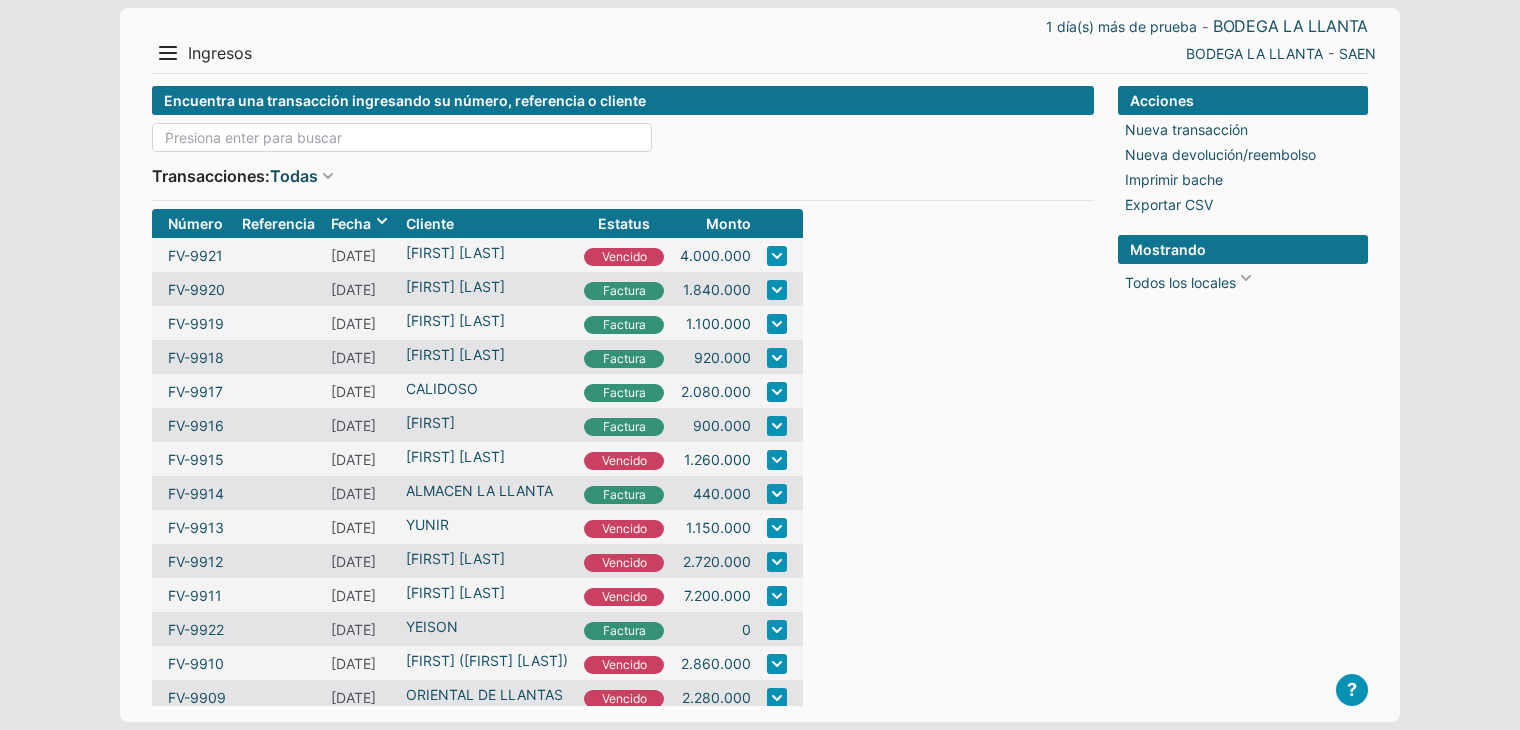 click at bounding box center [402, 137] 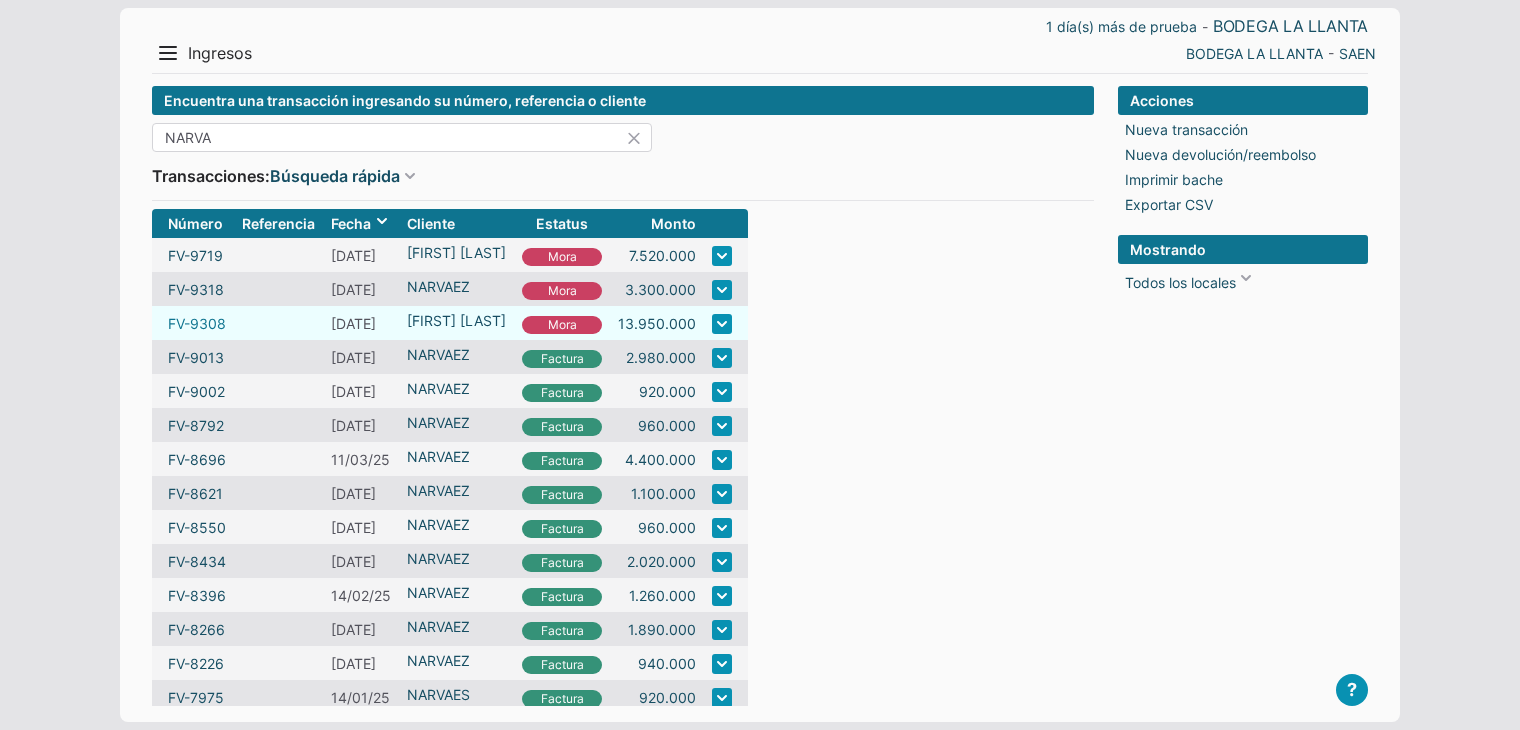 type on "NARVA" 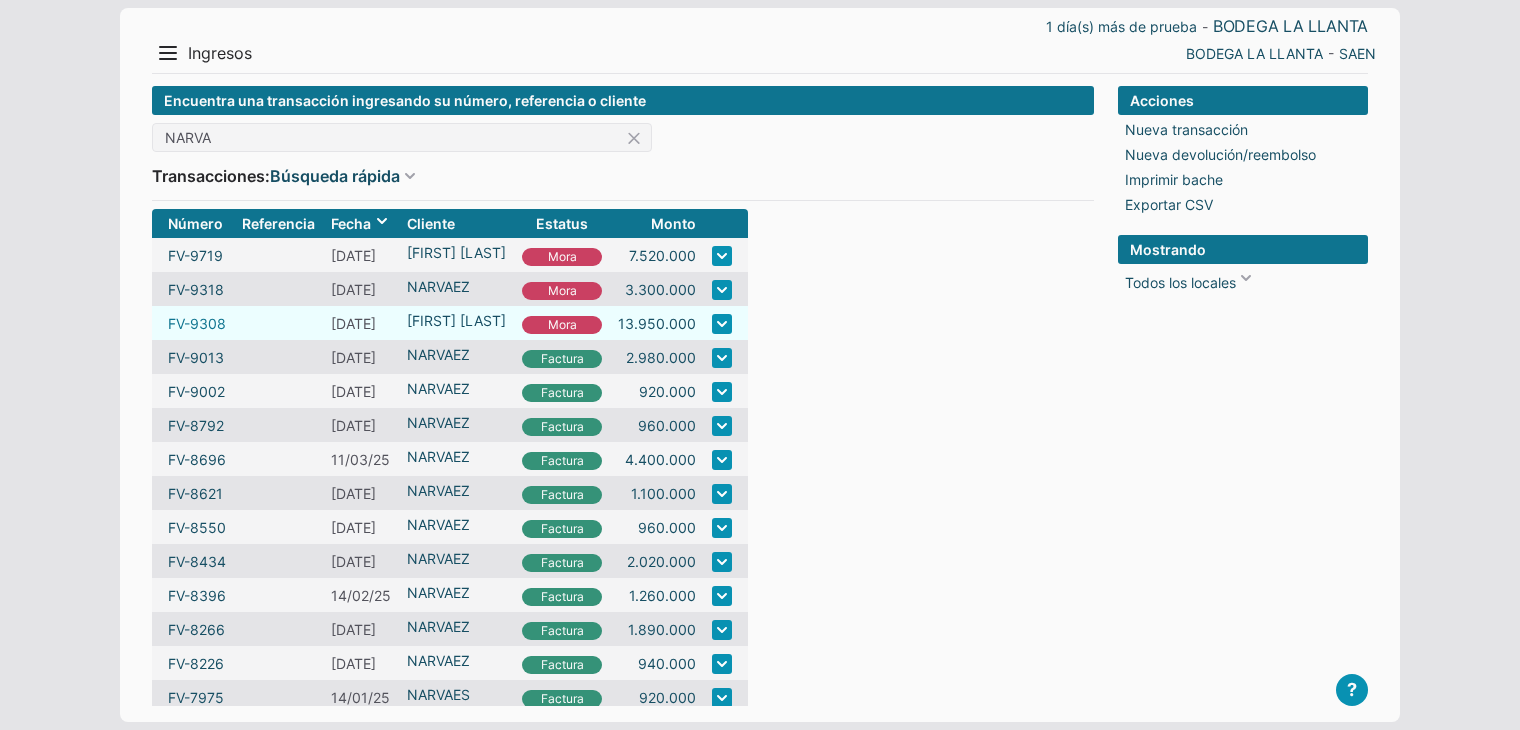 click on "FV-9308" at bounding box center (197, 323) 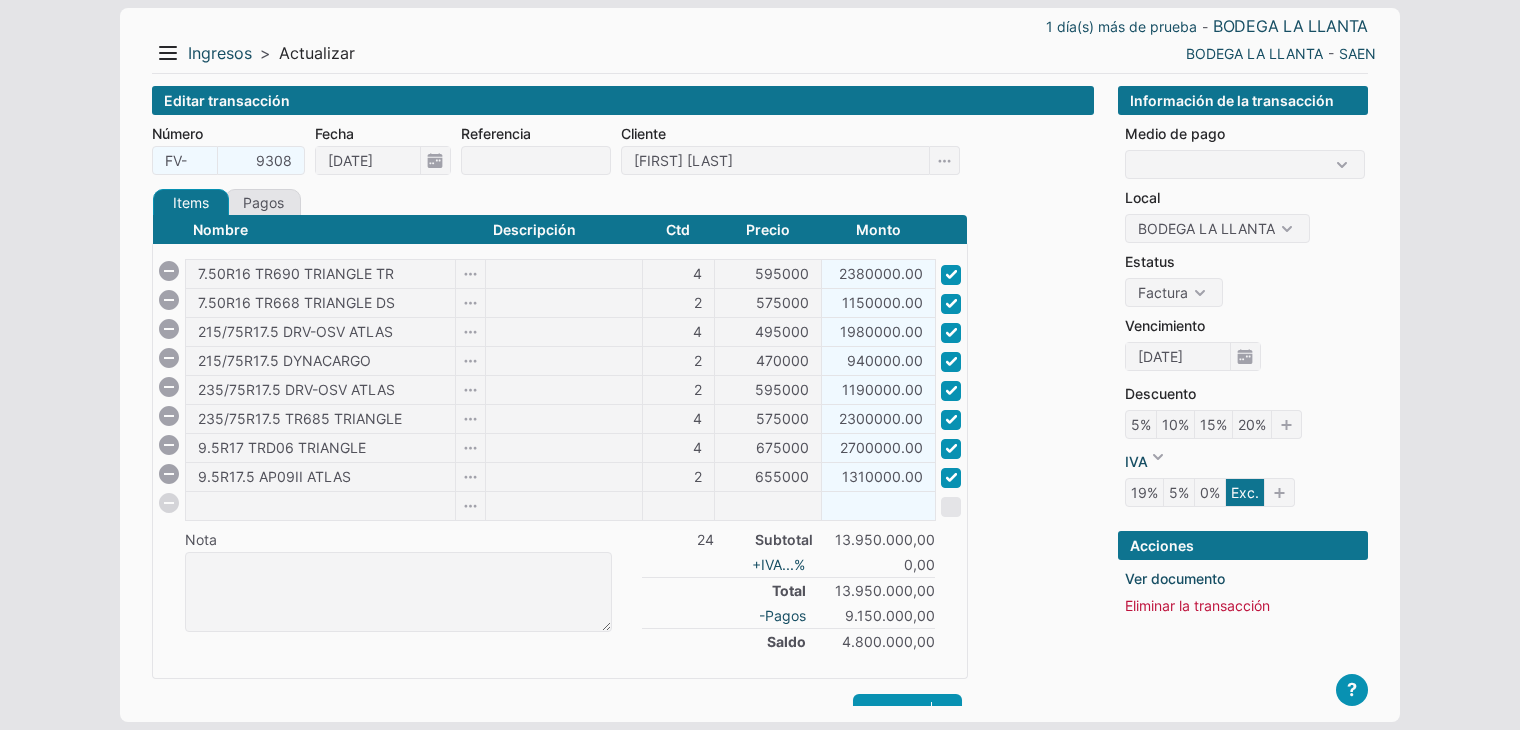 scroll, scrollTop: 0, scrollLeft: 0, axis: both 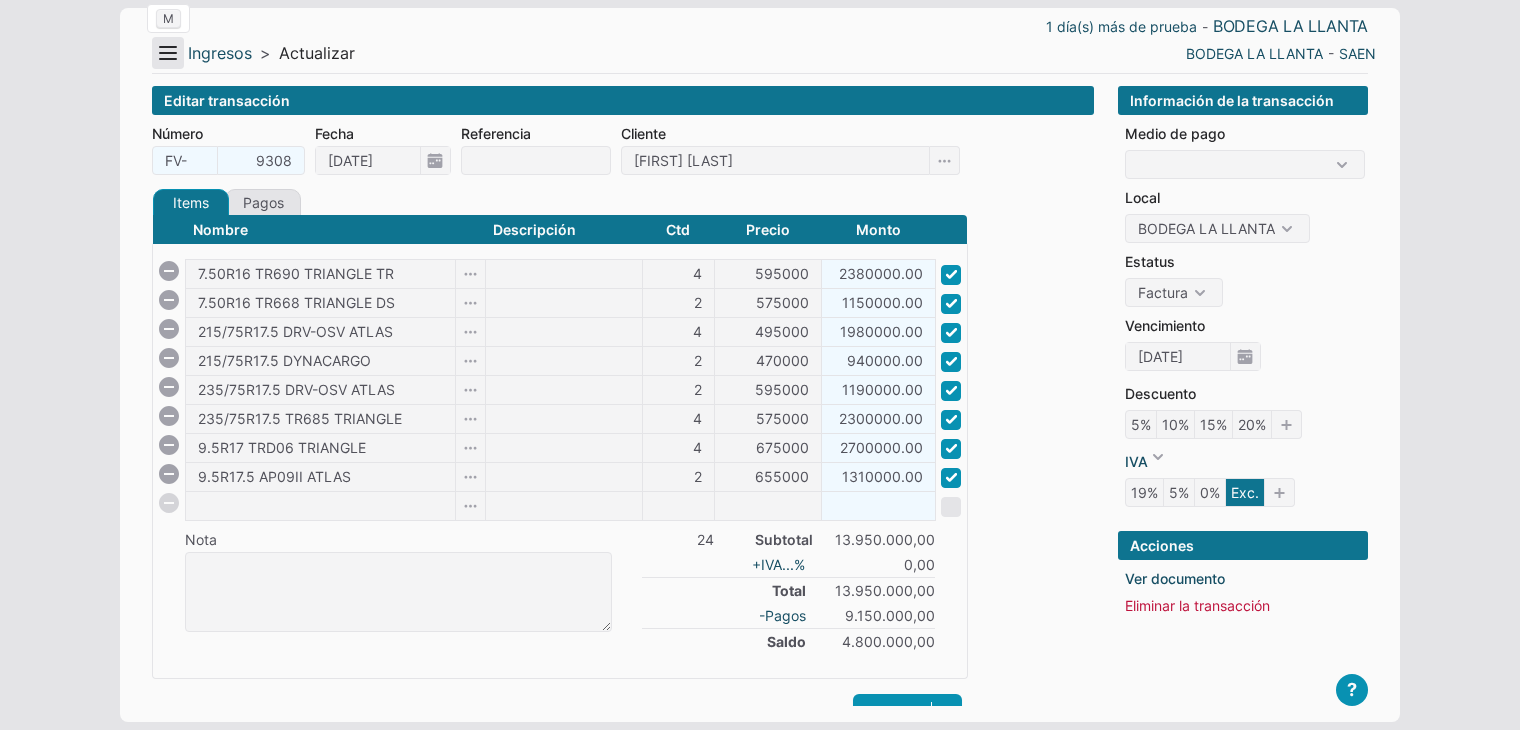 click on "Menu" at bounding box center (168, 53) 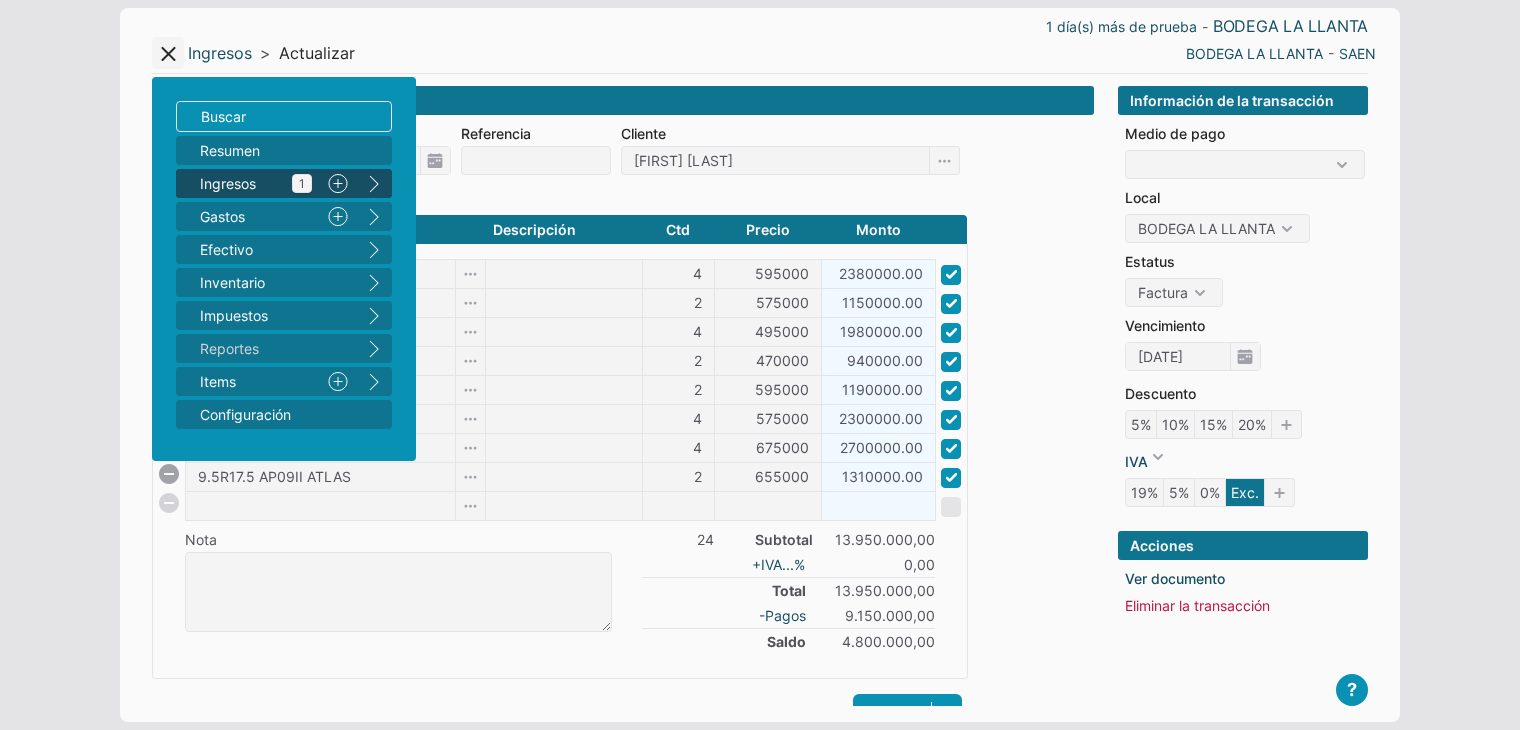 click on "Ingresos    1" at bounding box center (256, 183) 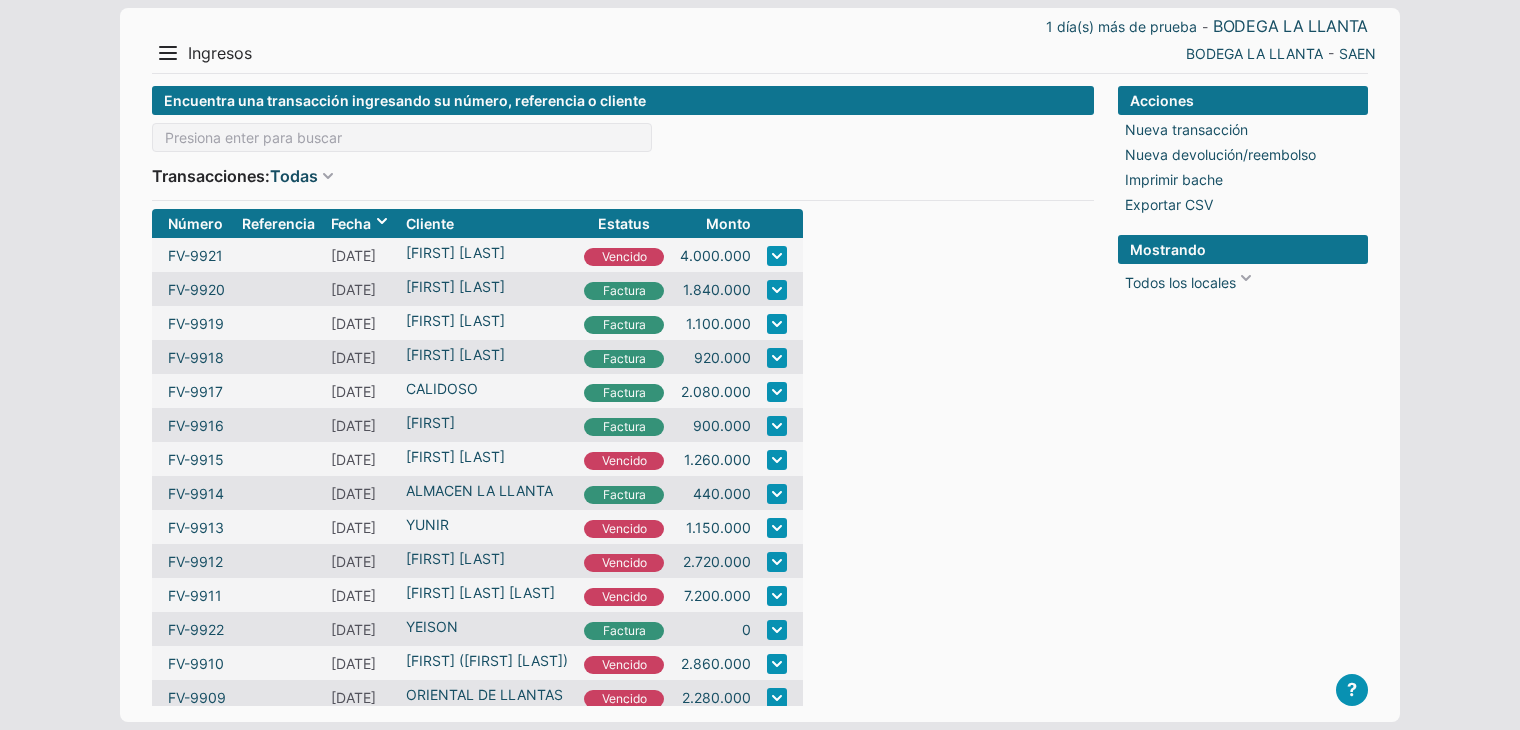 scroll, scrollTop: 0, scrollLeft: 0, axis: both 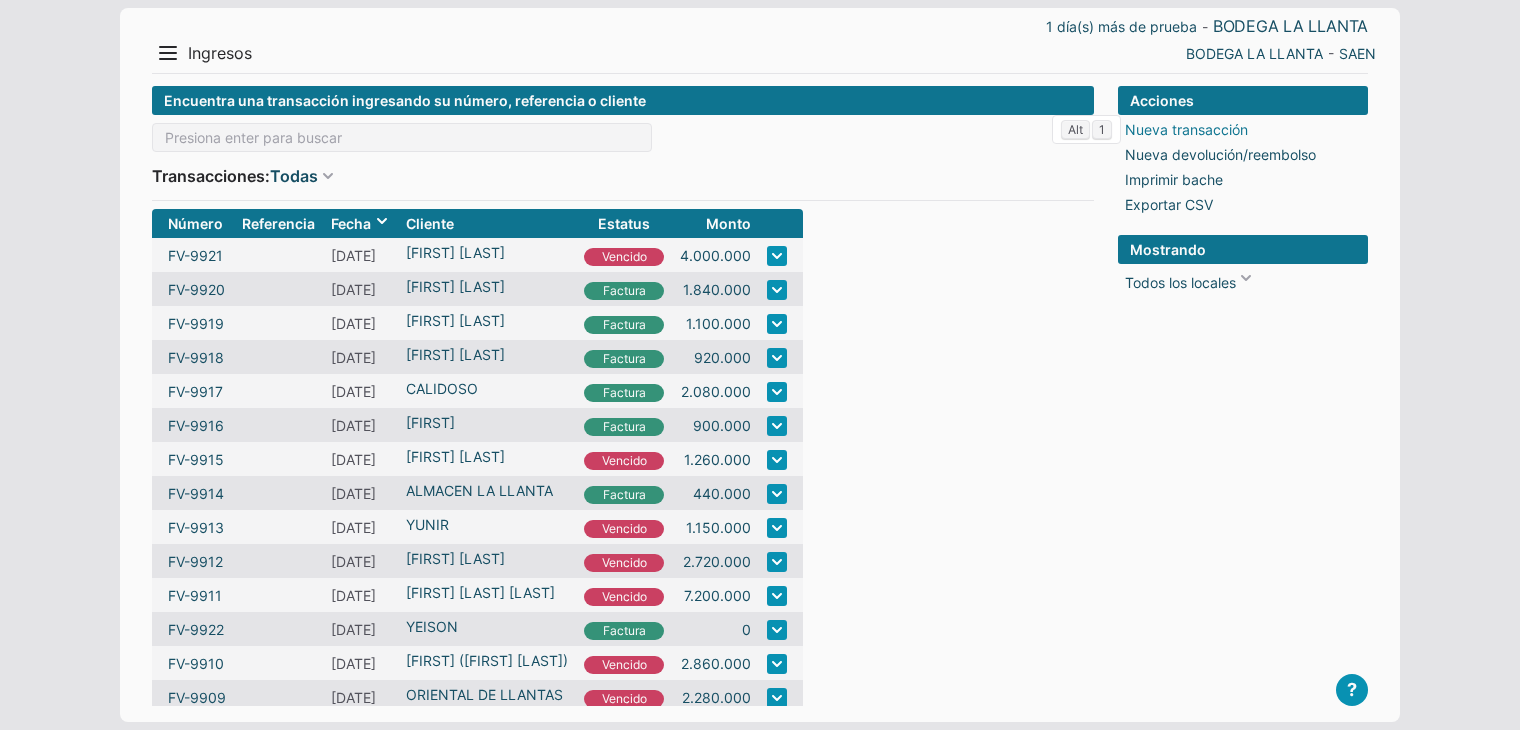click on "Nueva transacción" at bounding box center [1186, 129] 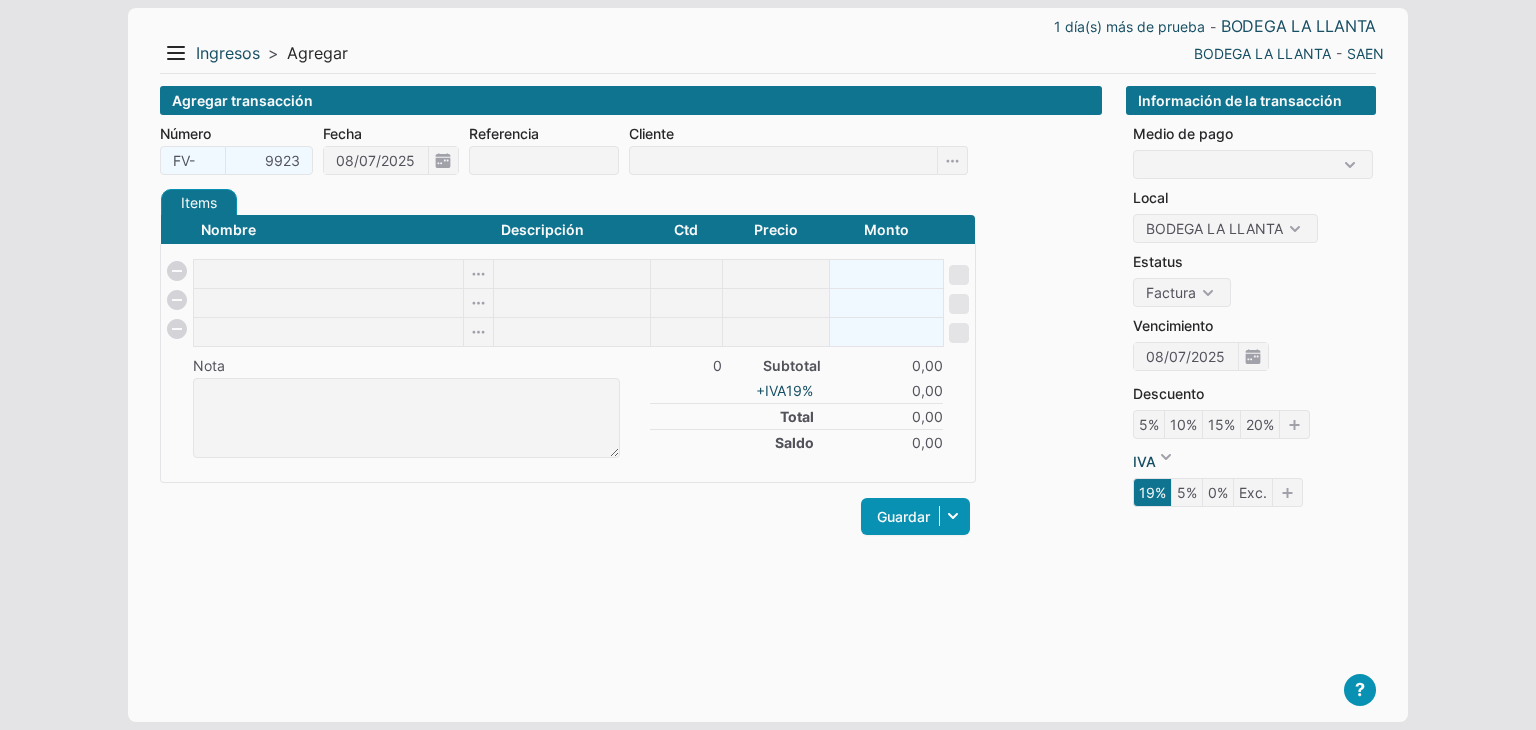 scroll, scrollTop: 0, scrollLeft: 0, axis: both 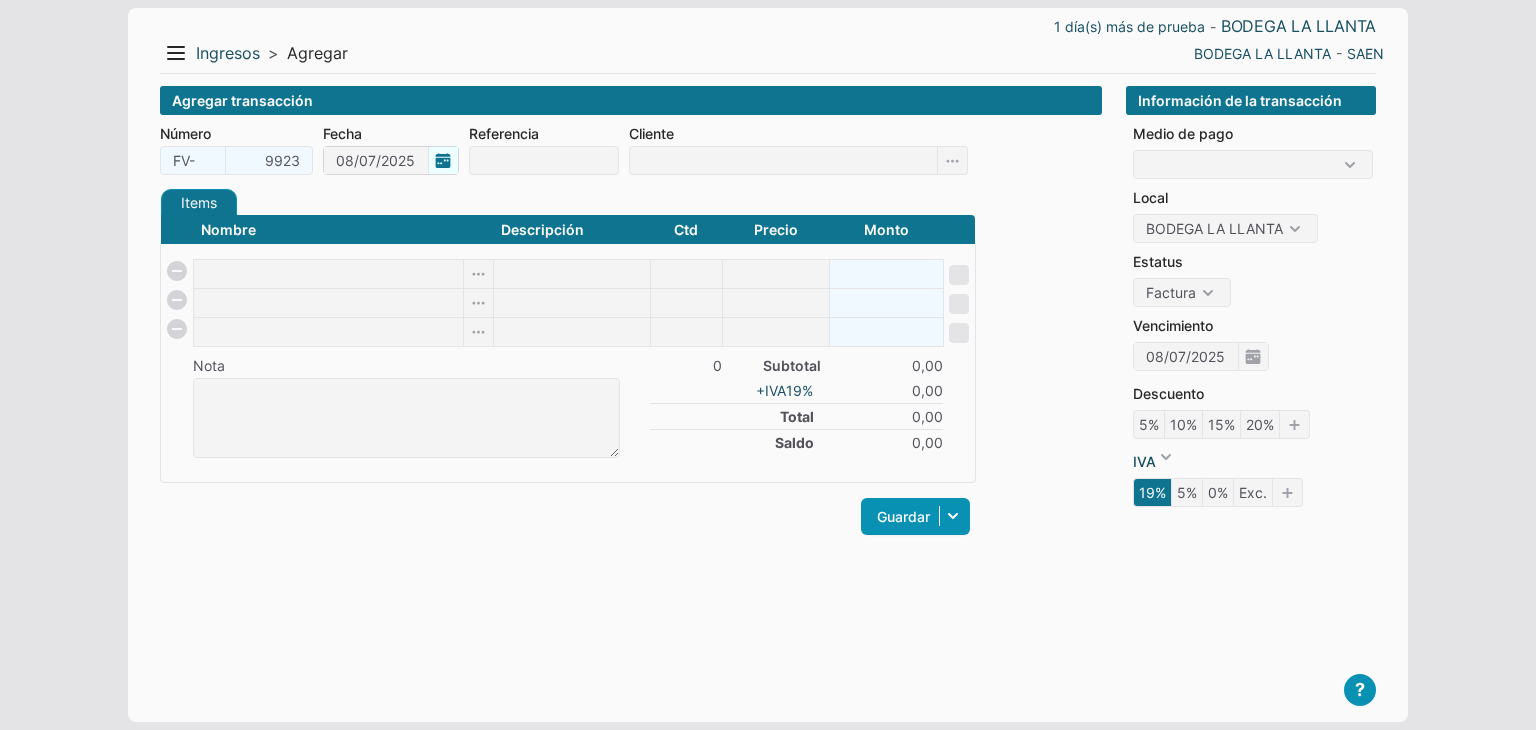 click on "08/07/2025" at bounding box center [391, 160] 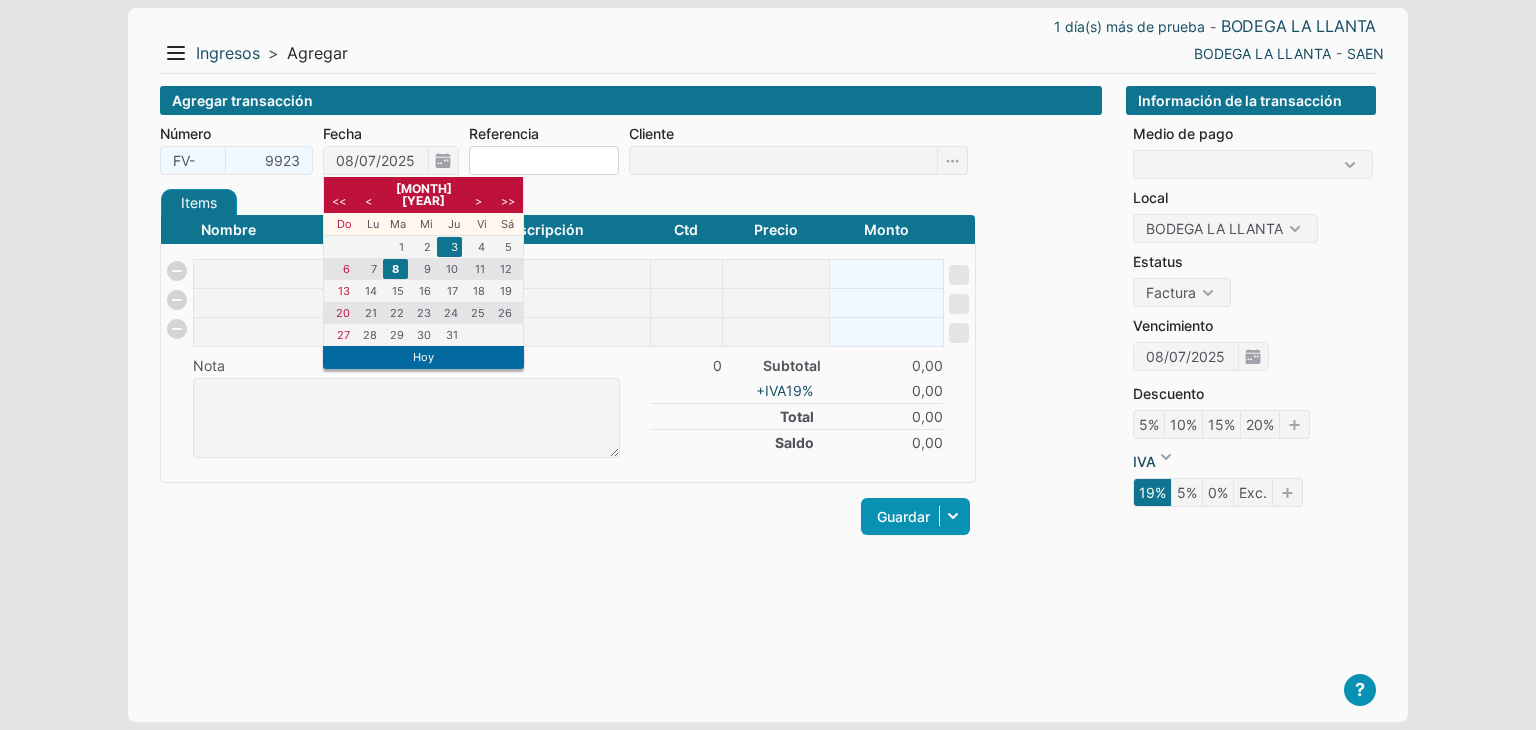 click on "3" at bounding box center (449, 247) 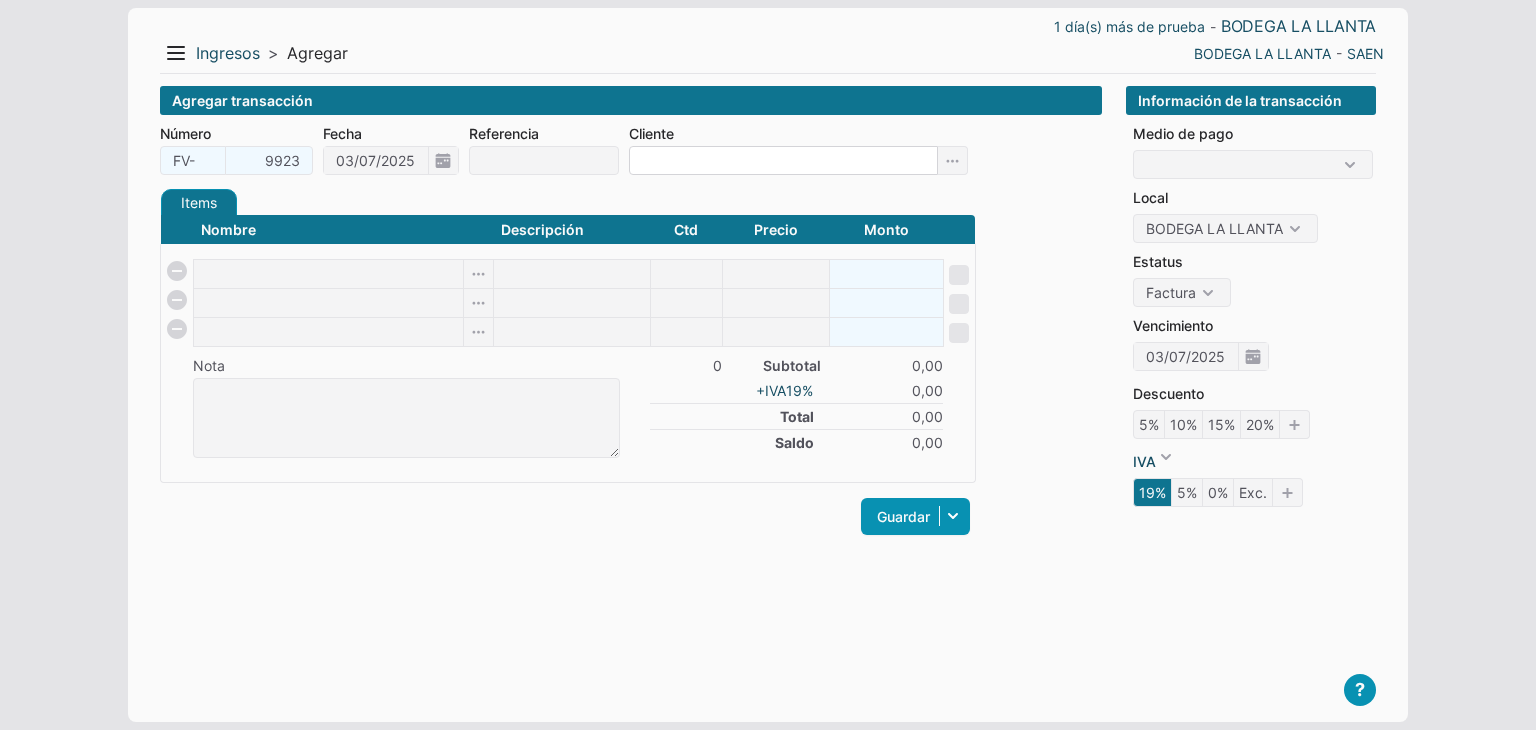click at bounding box center (783, 160) 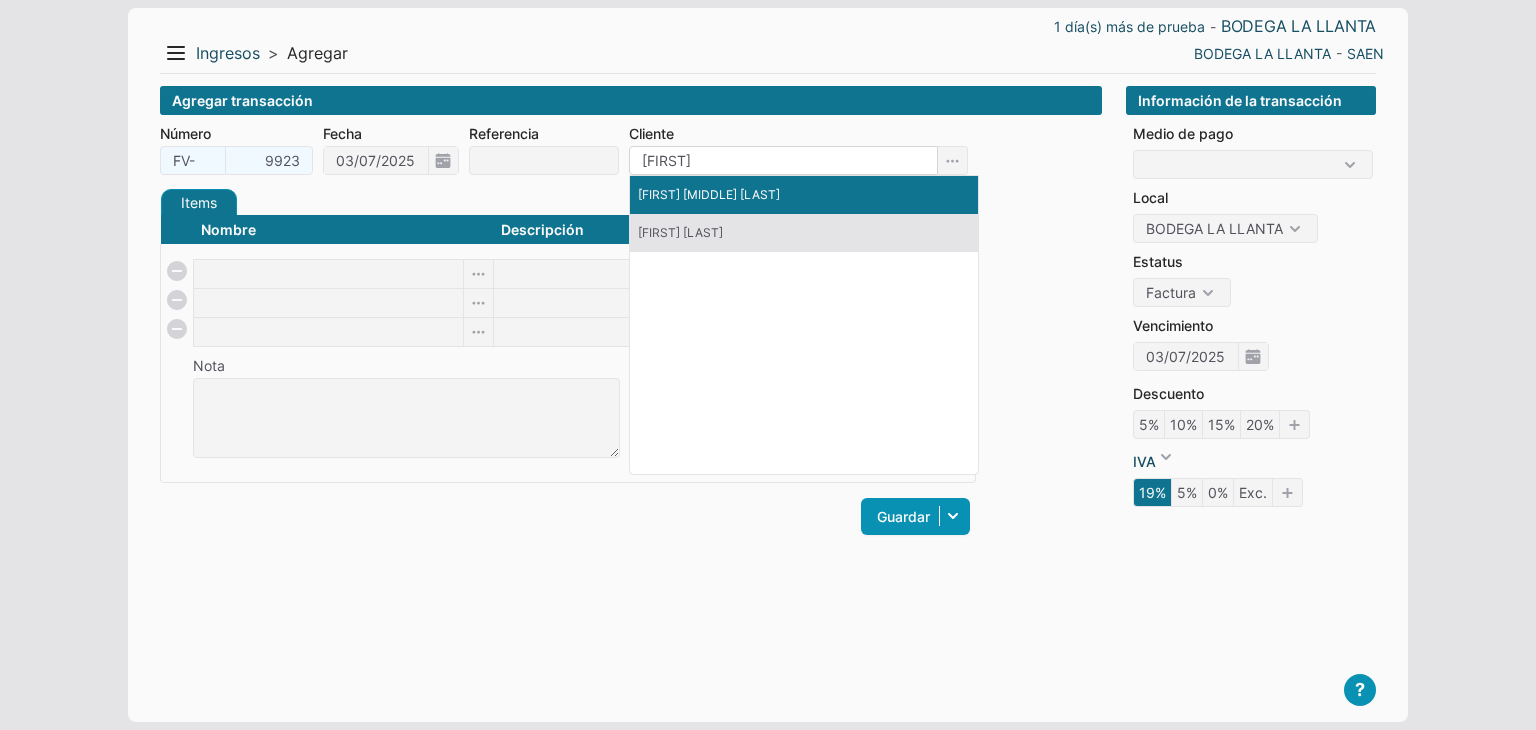 type on "[FIRST]" 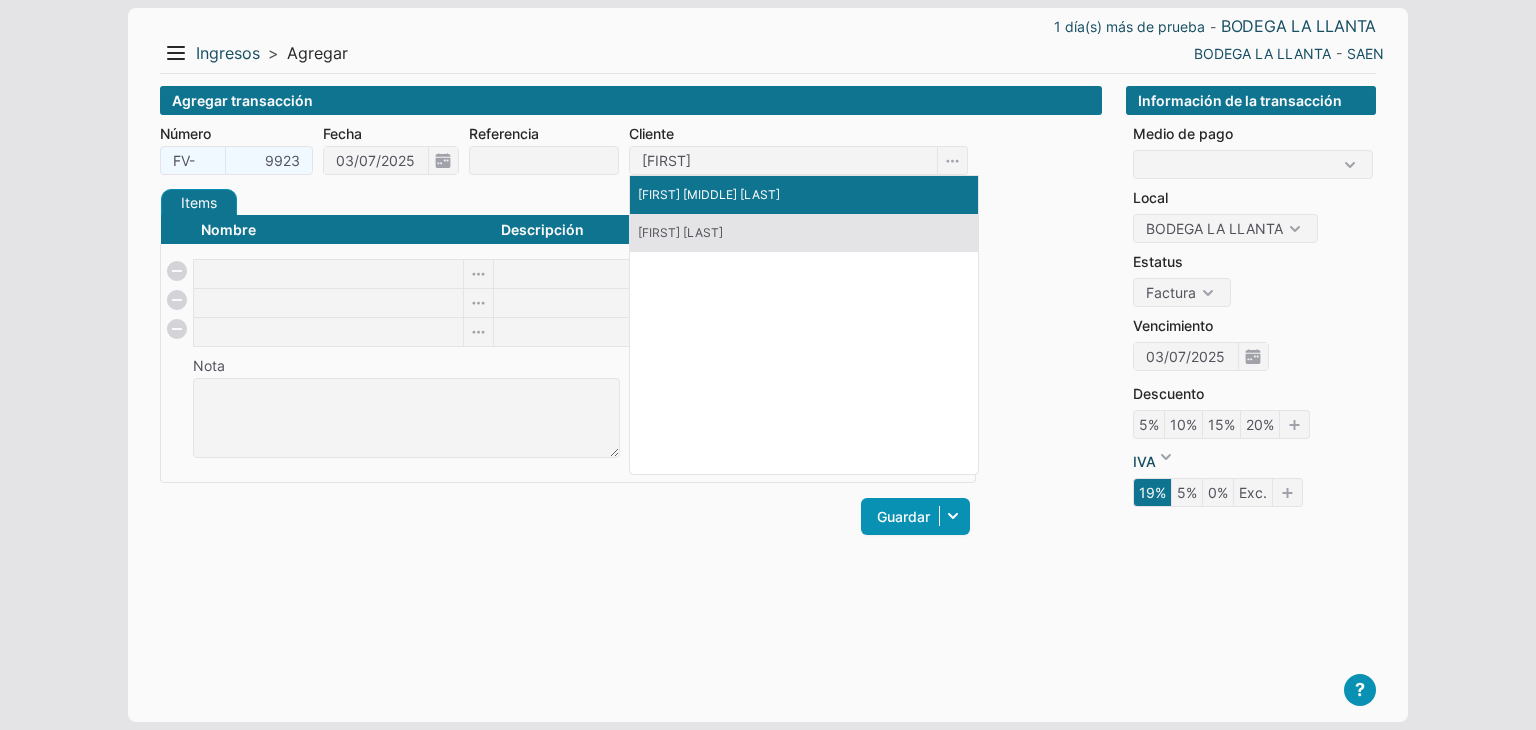 click on "[FIRST] [MIDDLE] [LAST]" at bounding box center (804, 195) 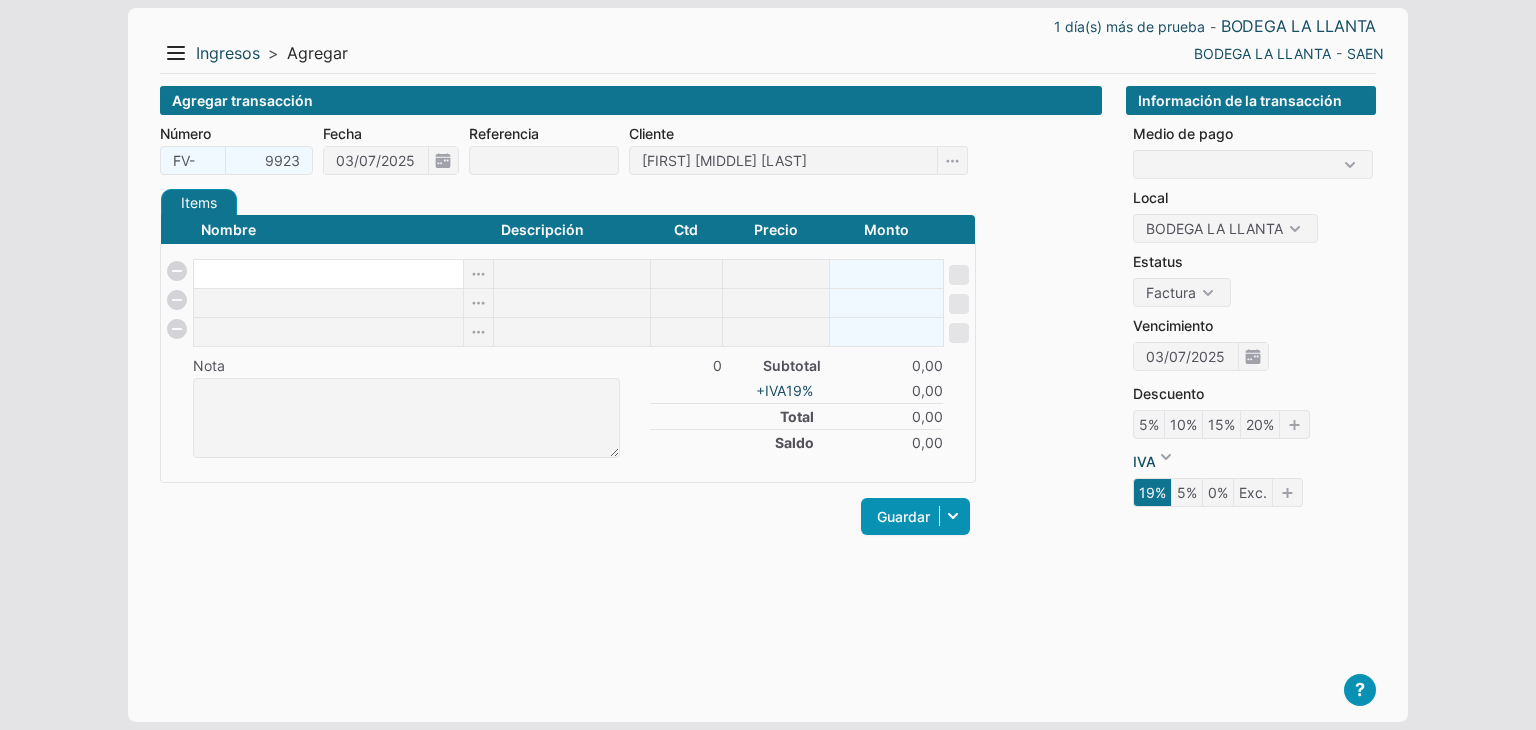 click at bounding box center [328, 274] 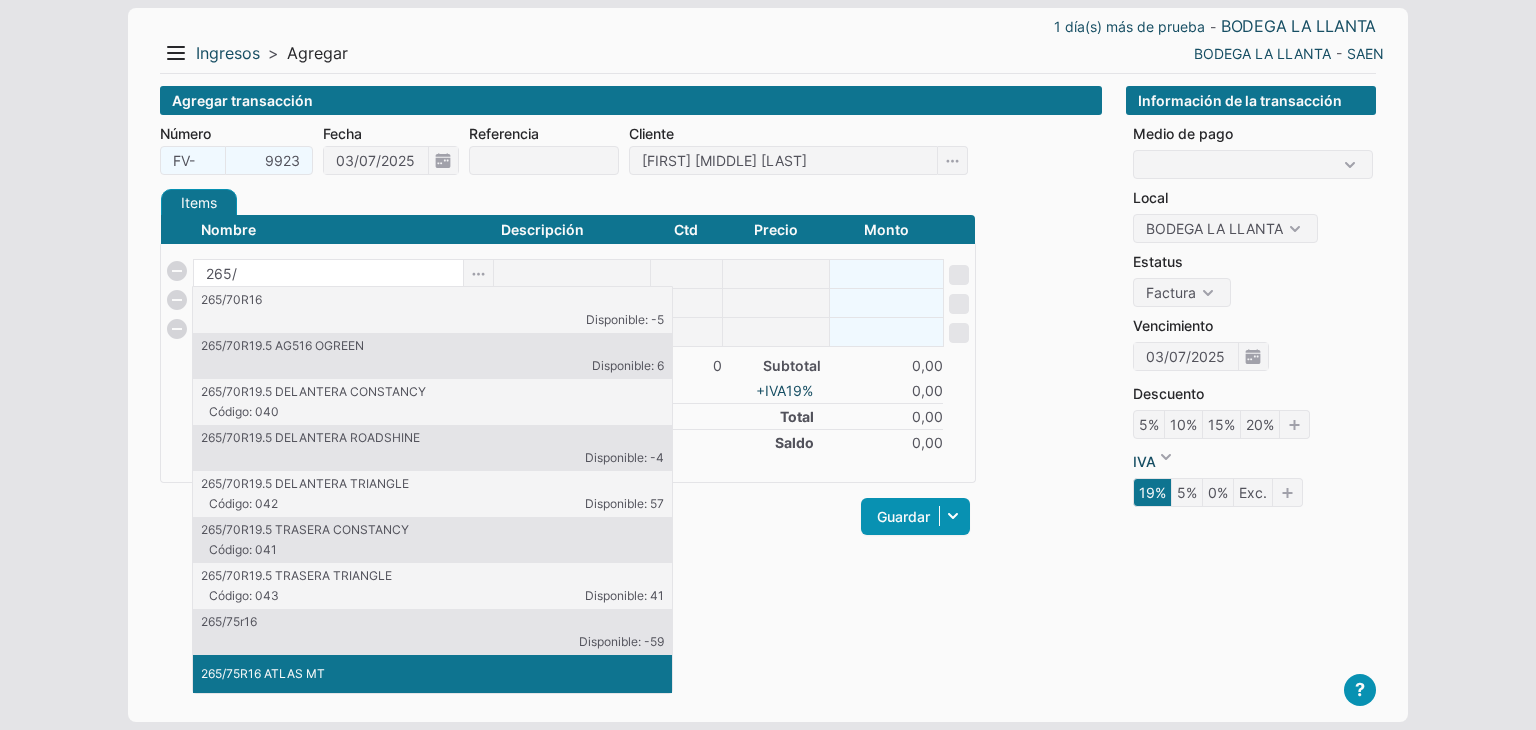 type on "265/" 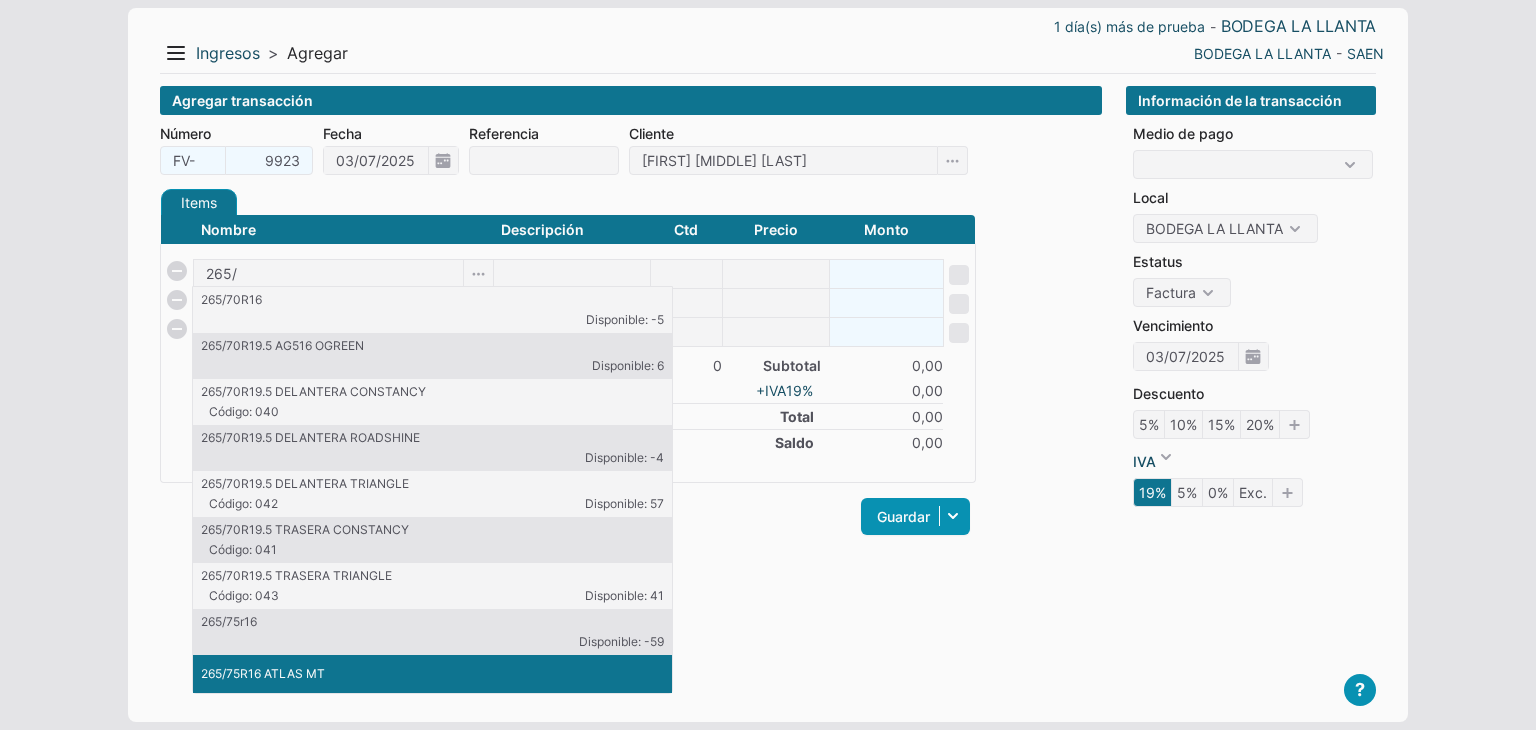 click on "265/75R16 ATLAS MT" at bounding box center [432, 674] 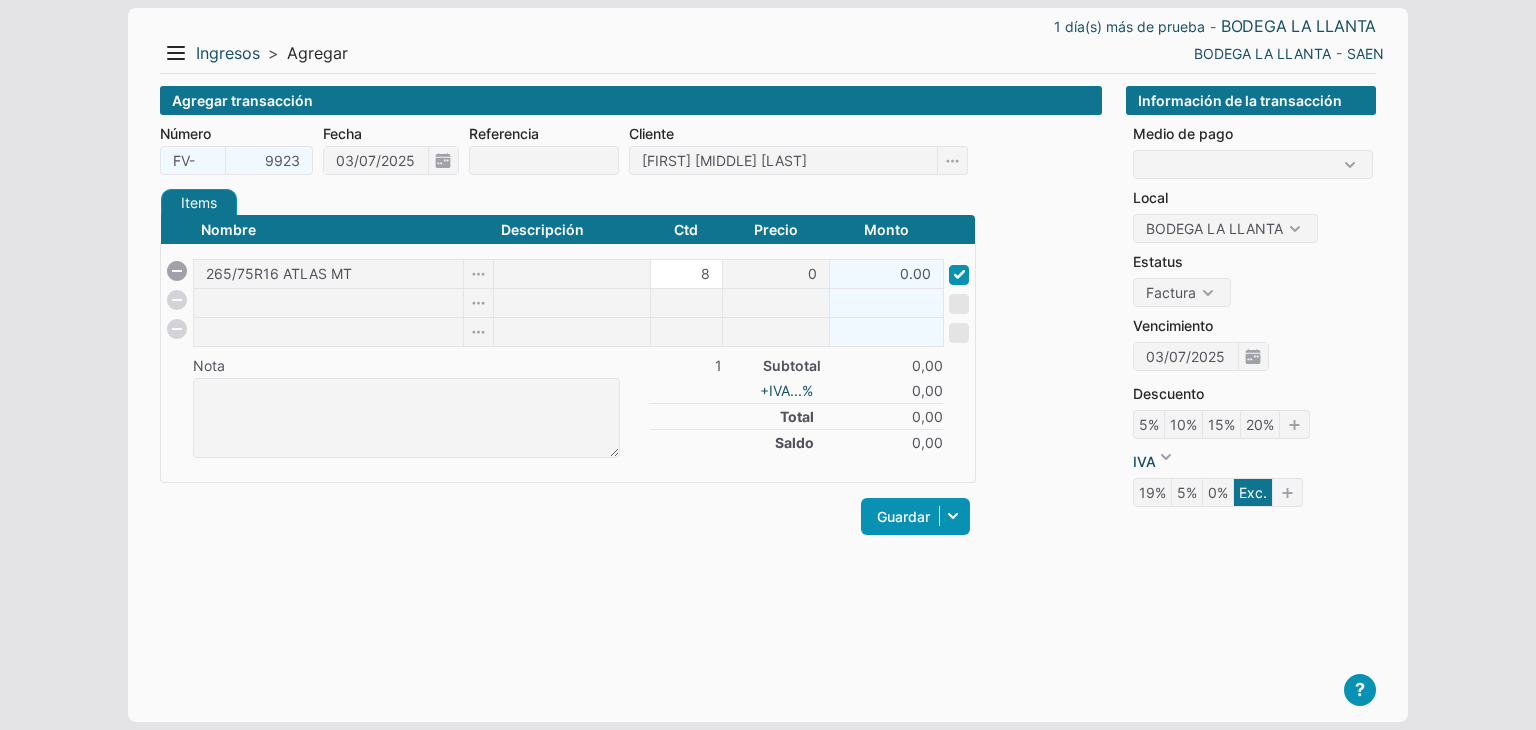 type on "8" 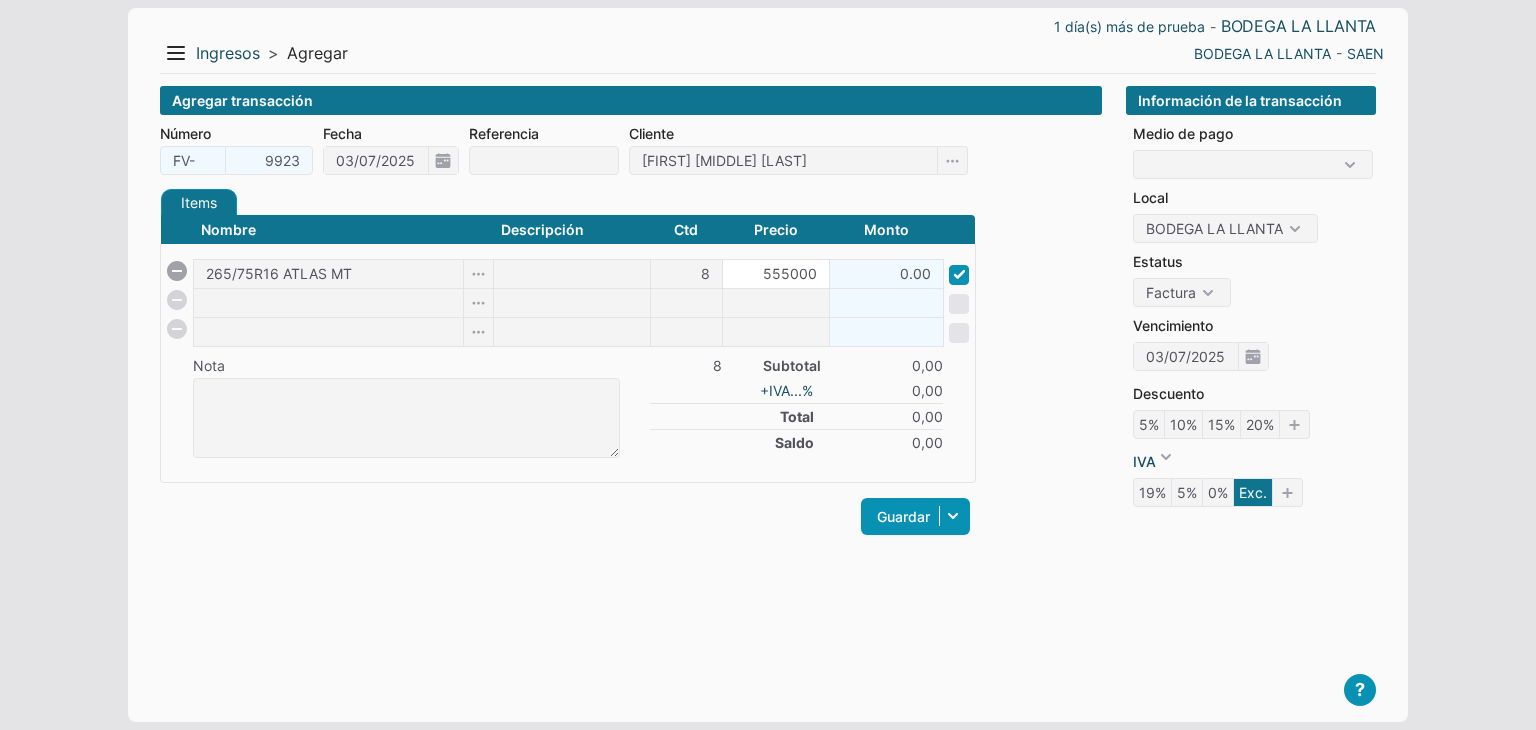 type on "555000" 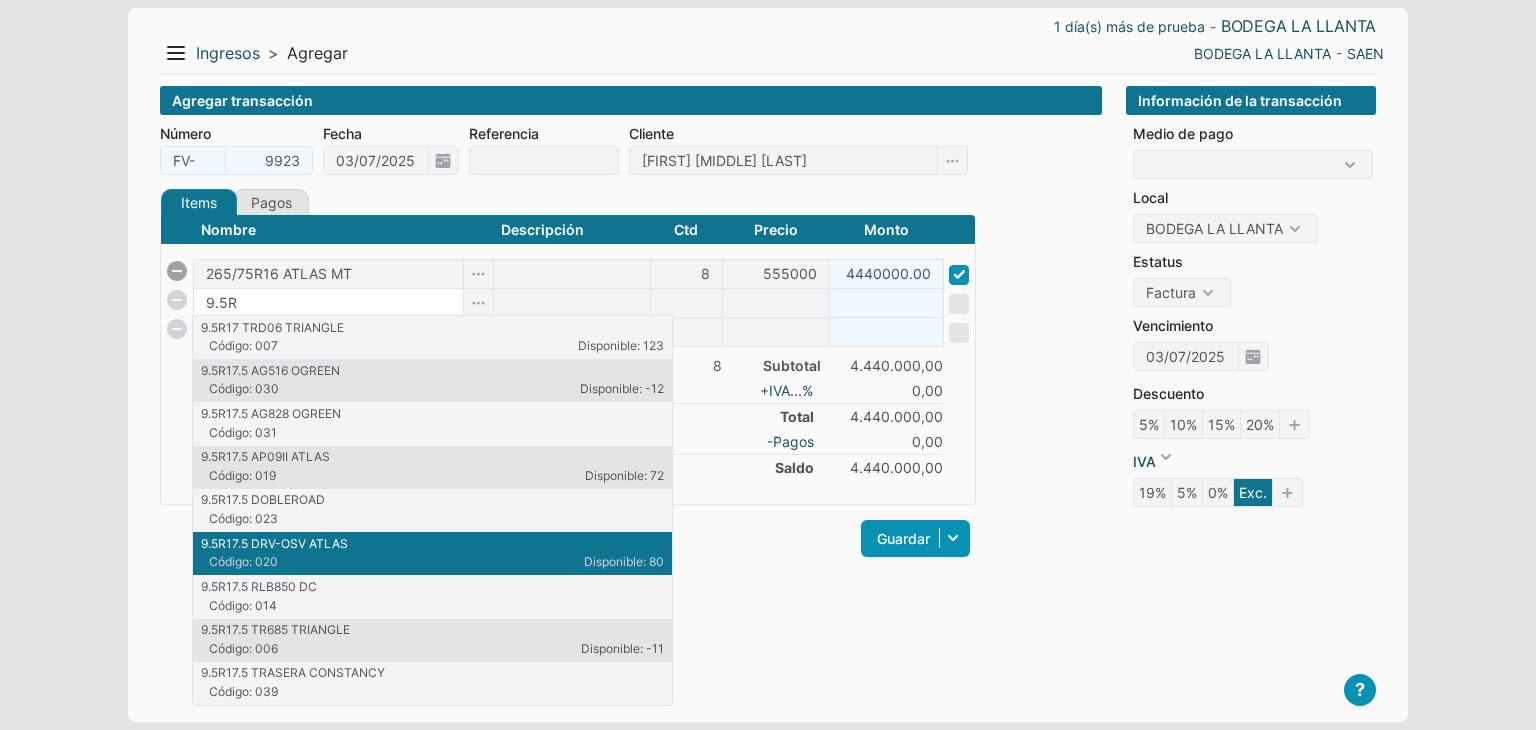 type on "9.5R" 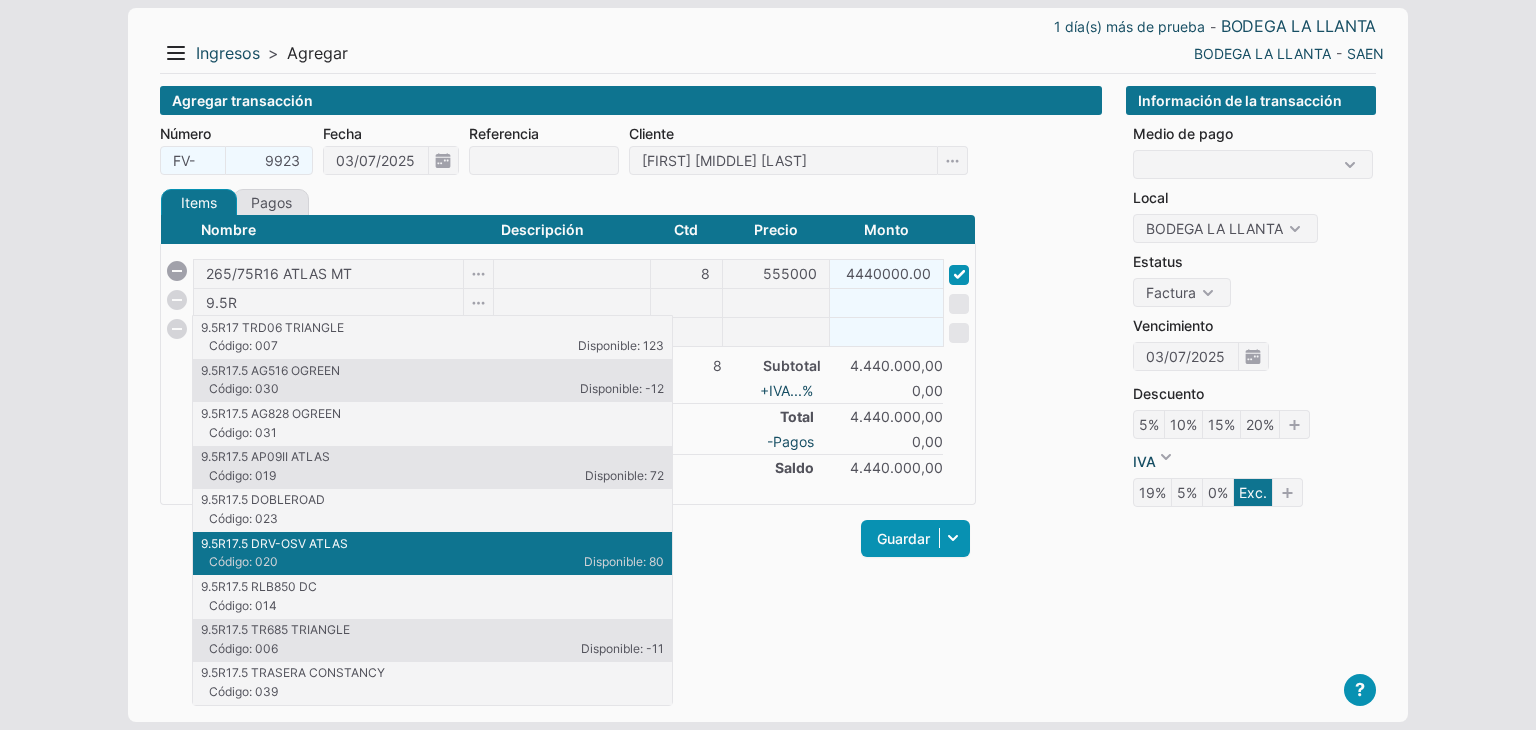 click on "Código: 020" at bounding box center (321, 562) 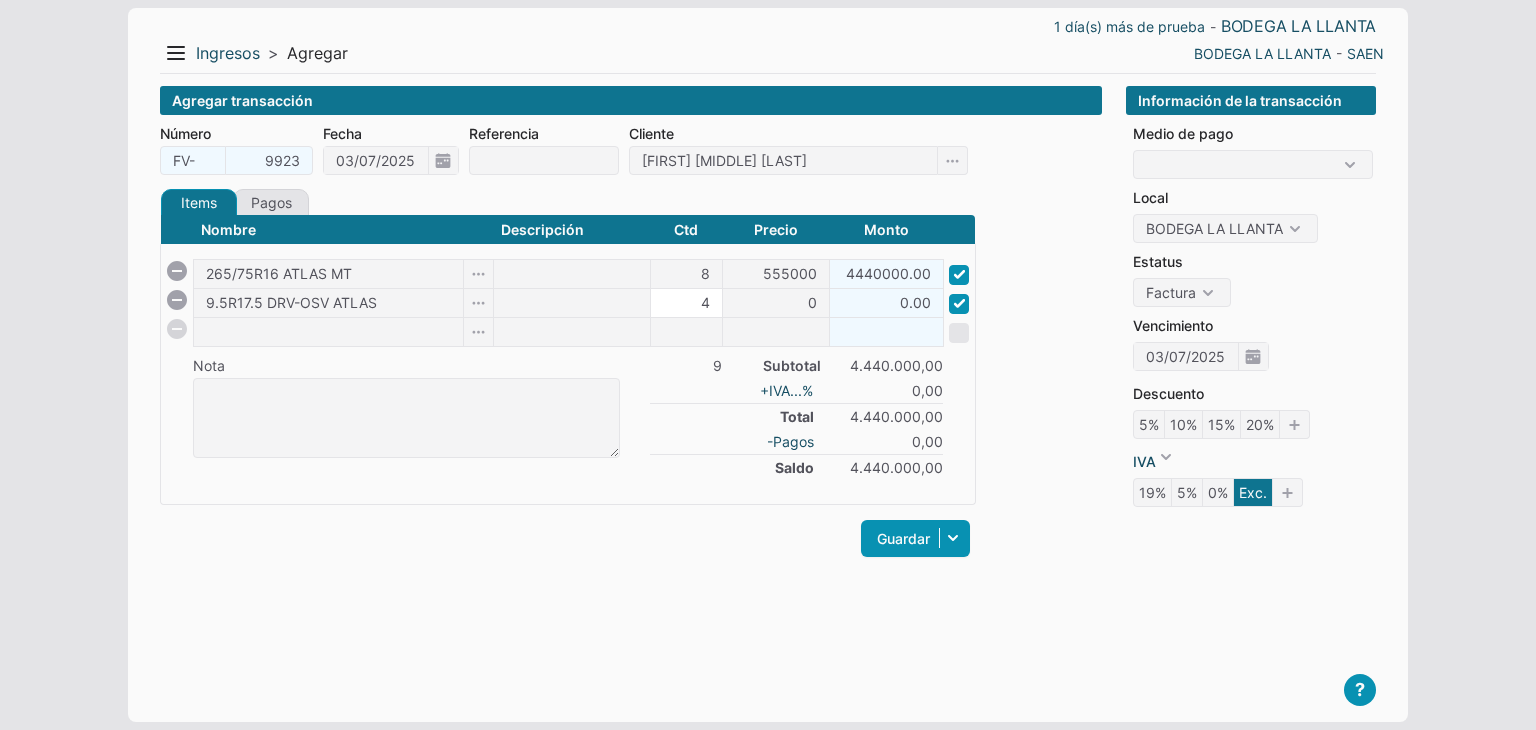type on "4" 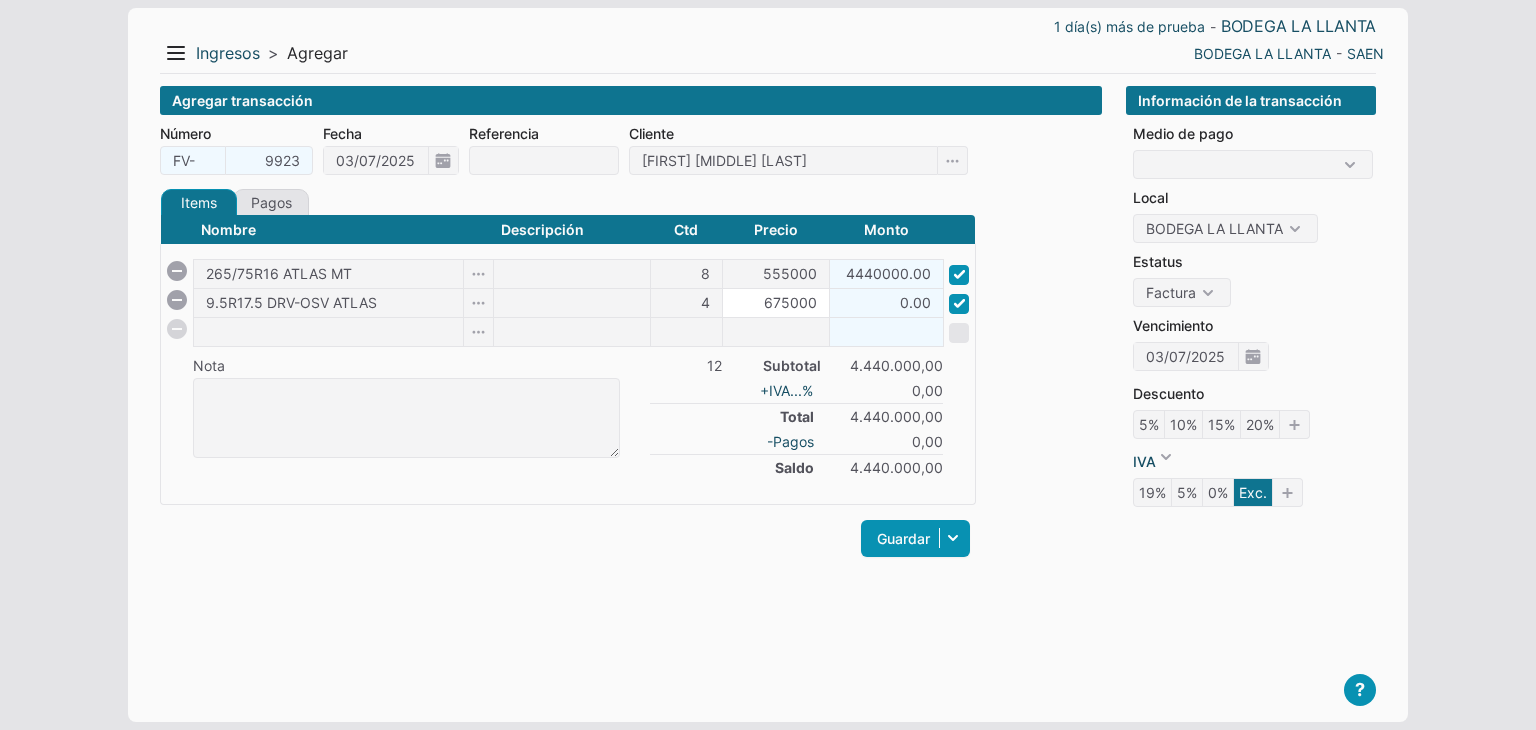 type on "675000" 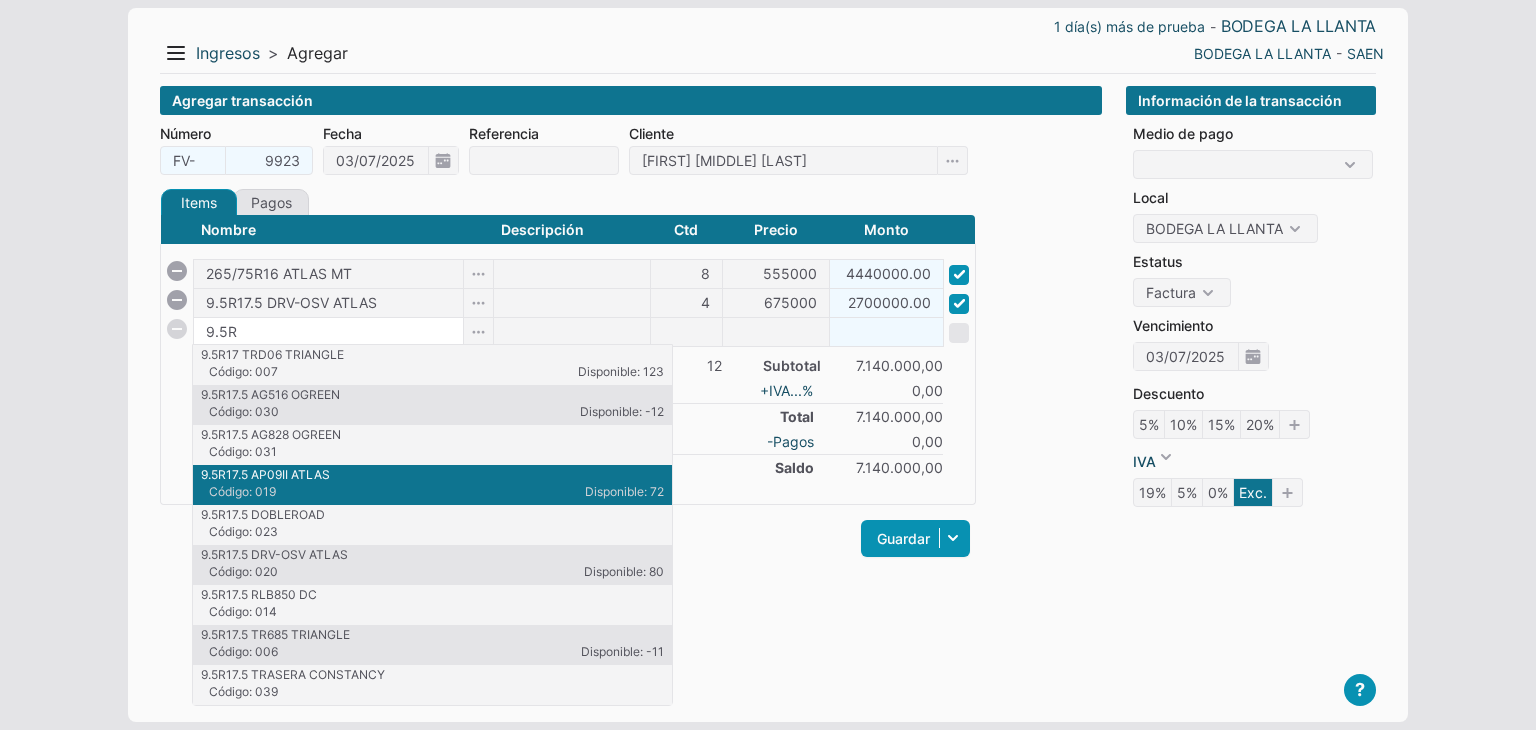 type on "9.5R" 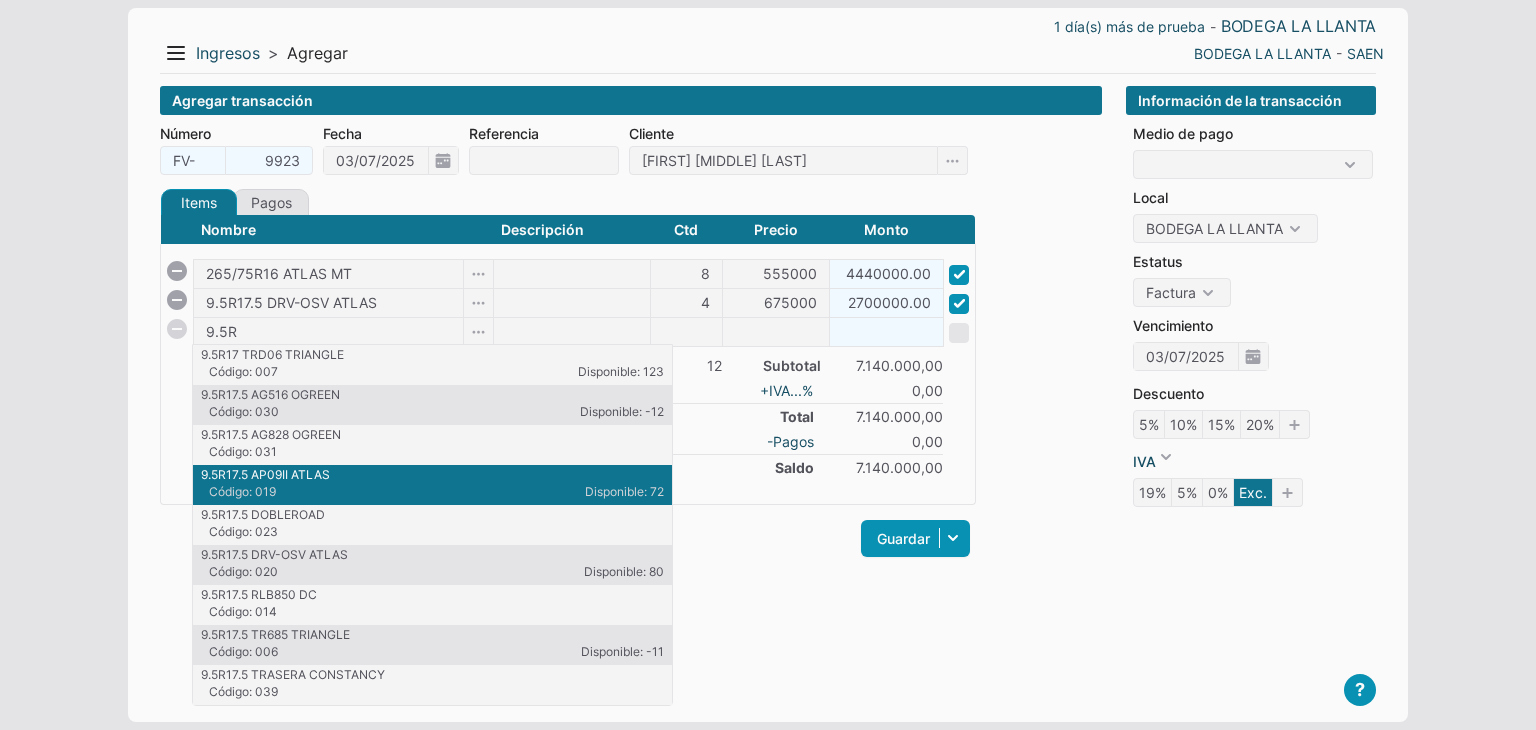 click on "9.5R17.5 AP09II ATLAS" at bounding box center [432, 475] 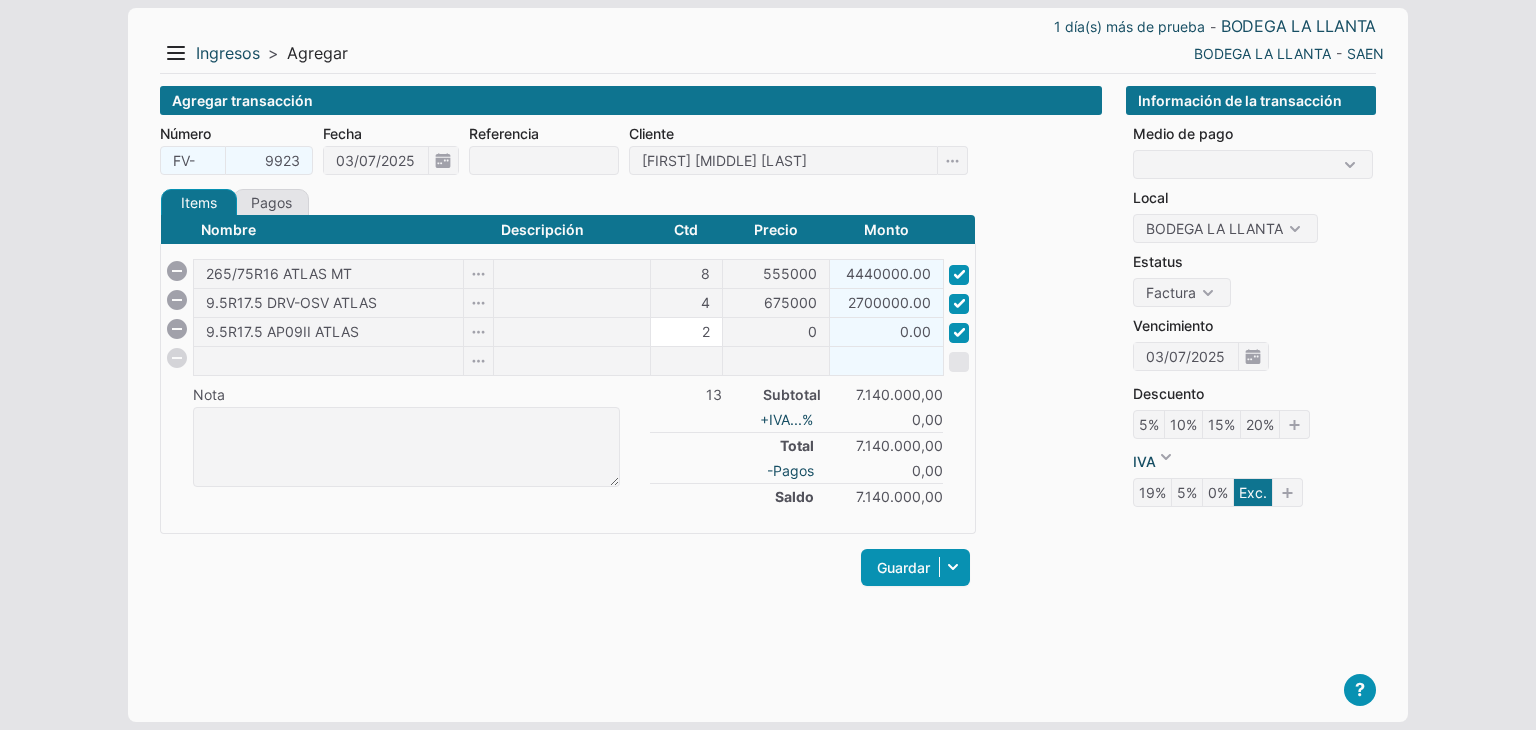 type on "2" 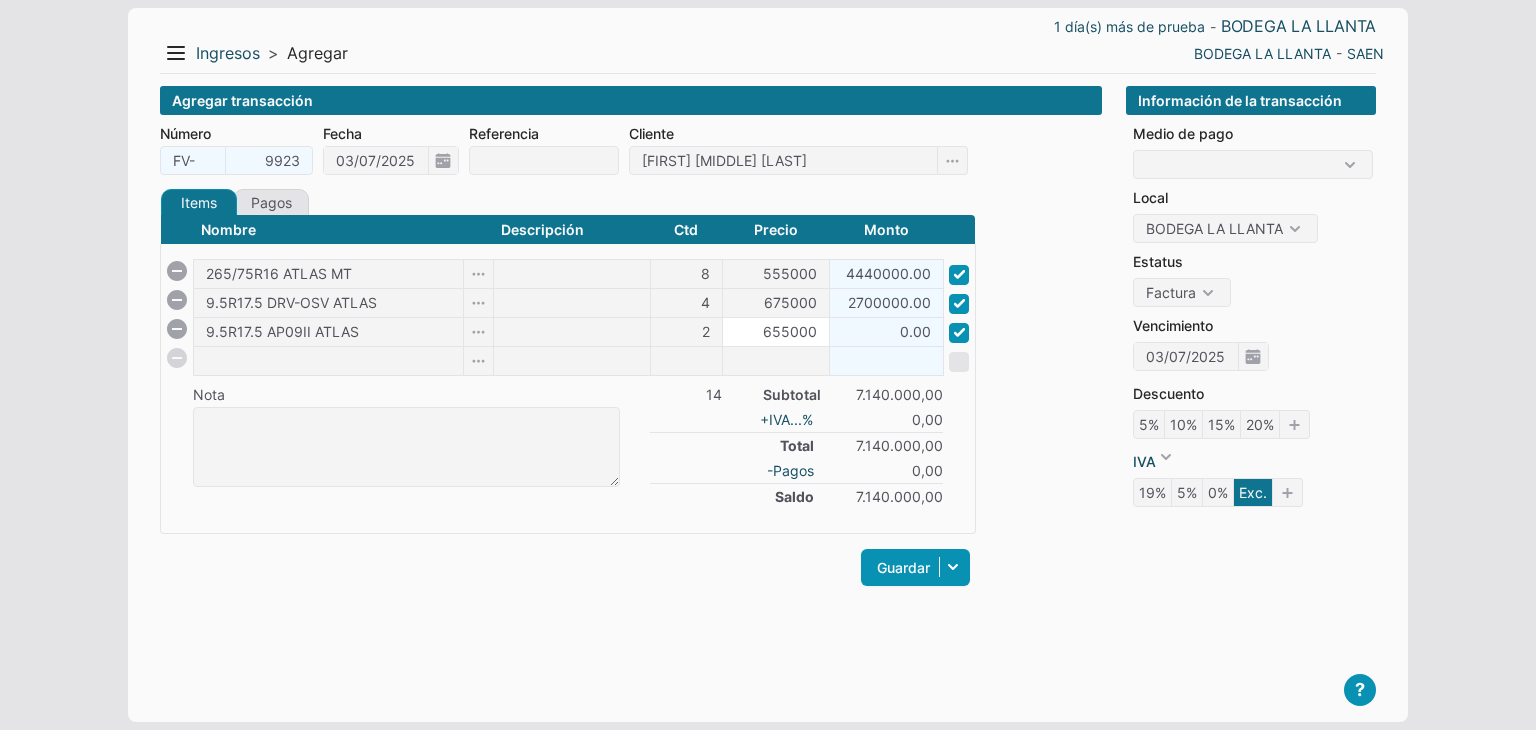 type on "655000" 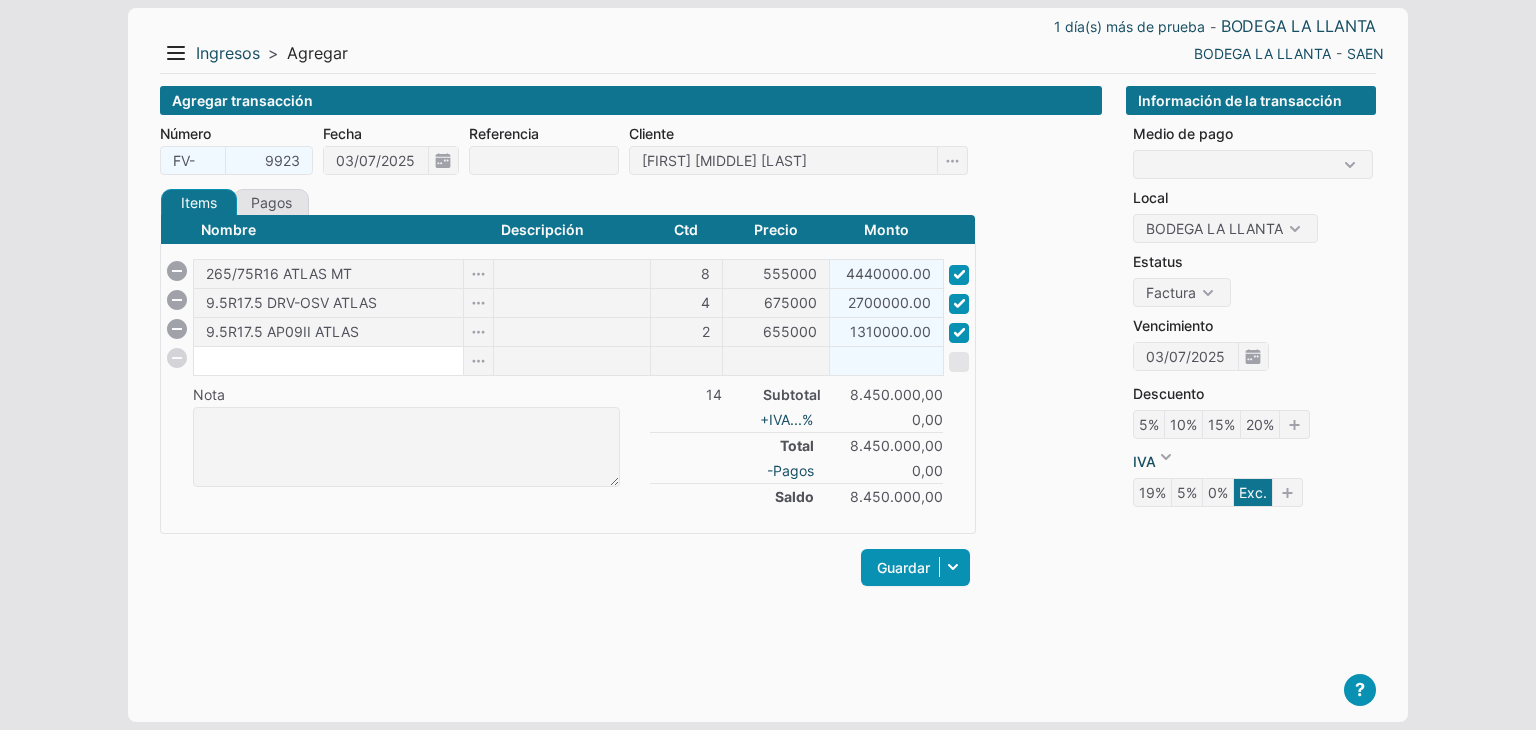 click at bounding box center (328, 361) 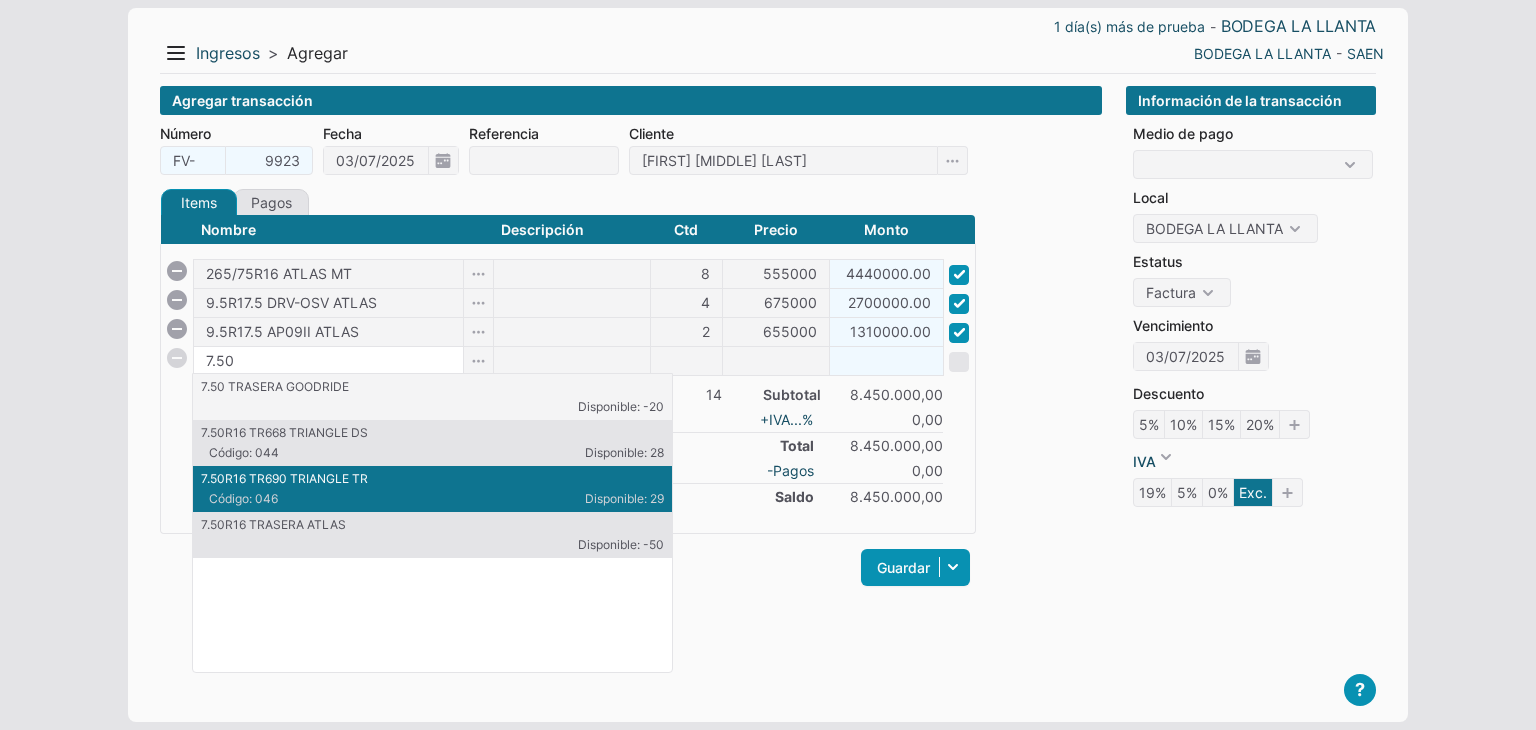 type on "7.50" 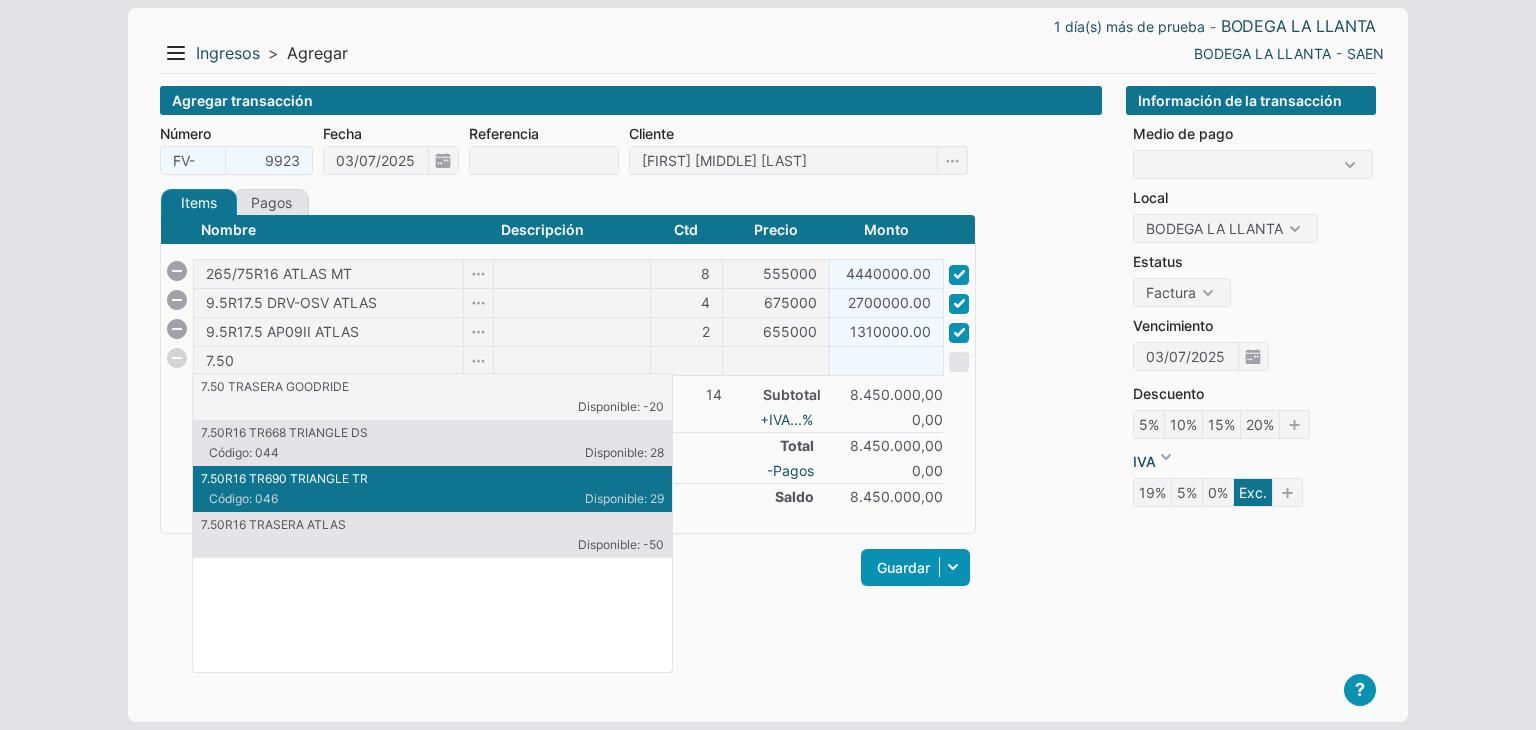 click on "7.50R16 TR690 TRIANGLE TR" at bounding box center (432, 479) 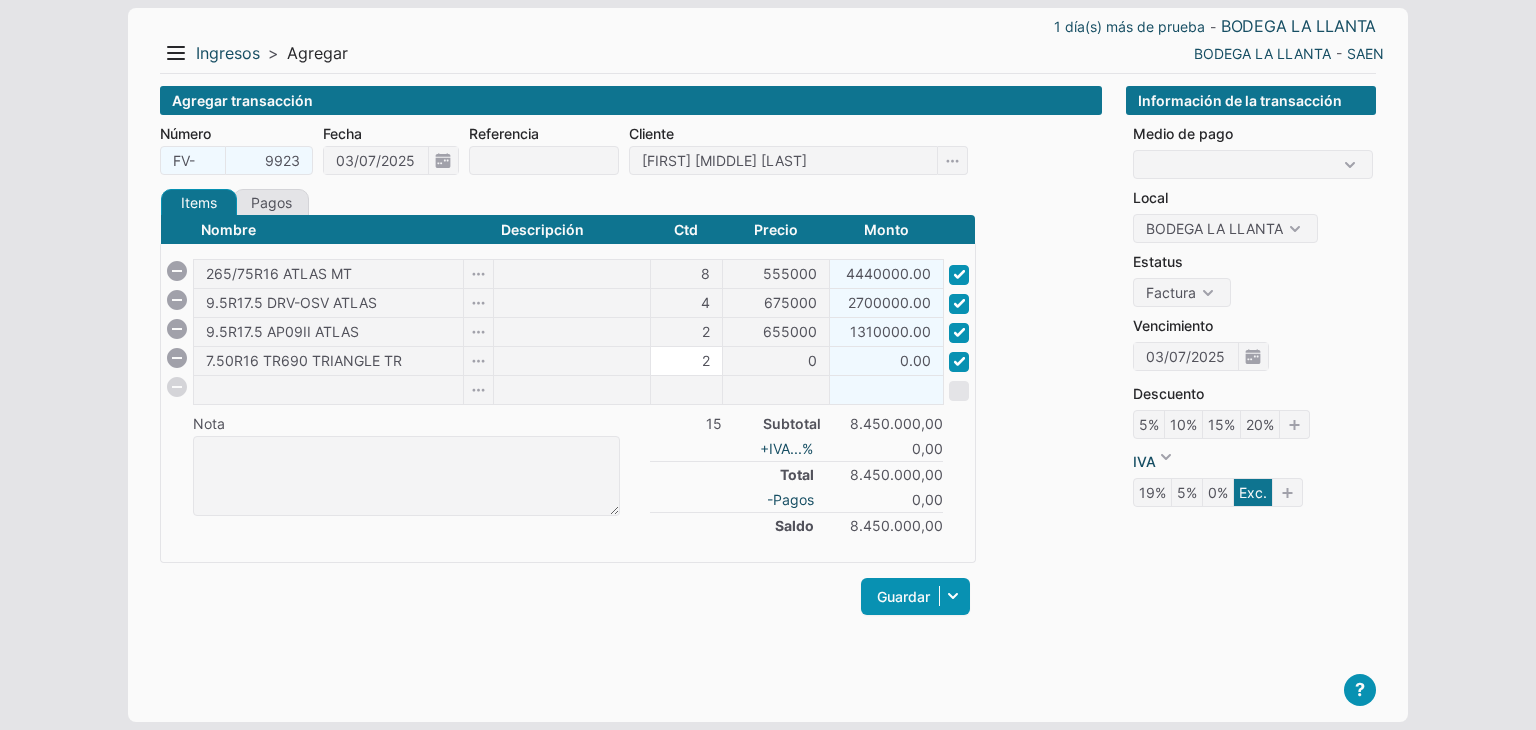 type on "2" 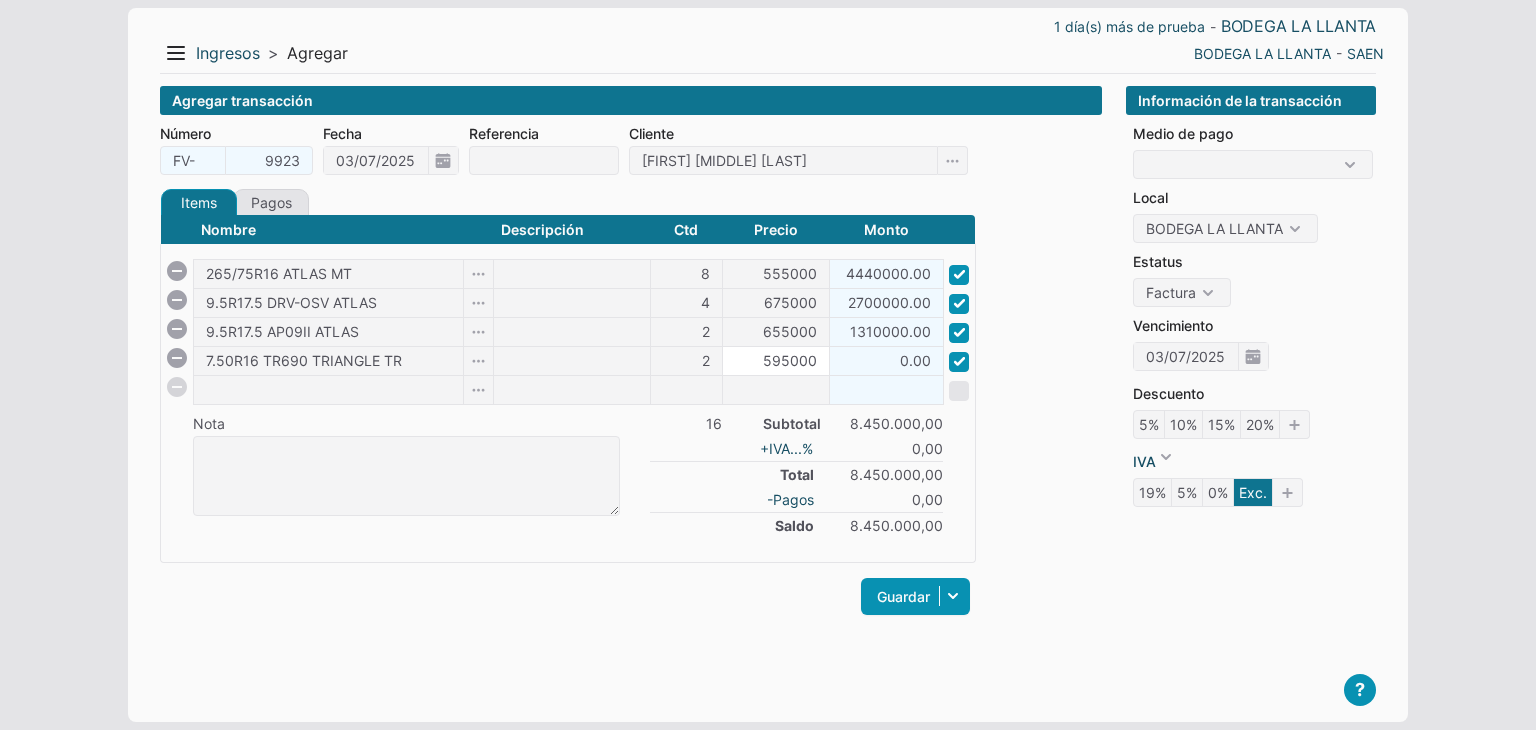 type on "595000" 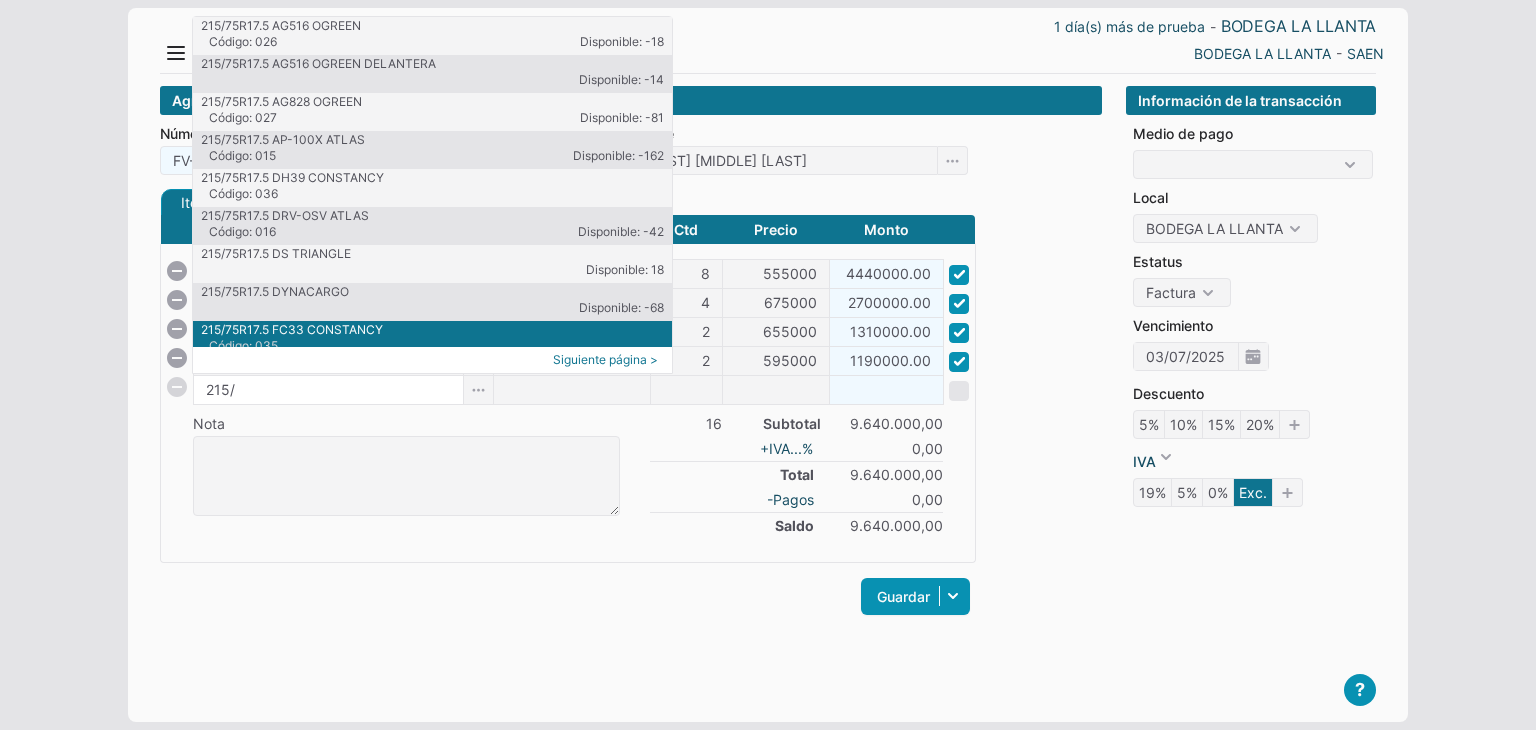 type on "215/" 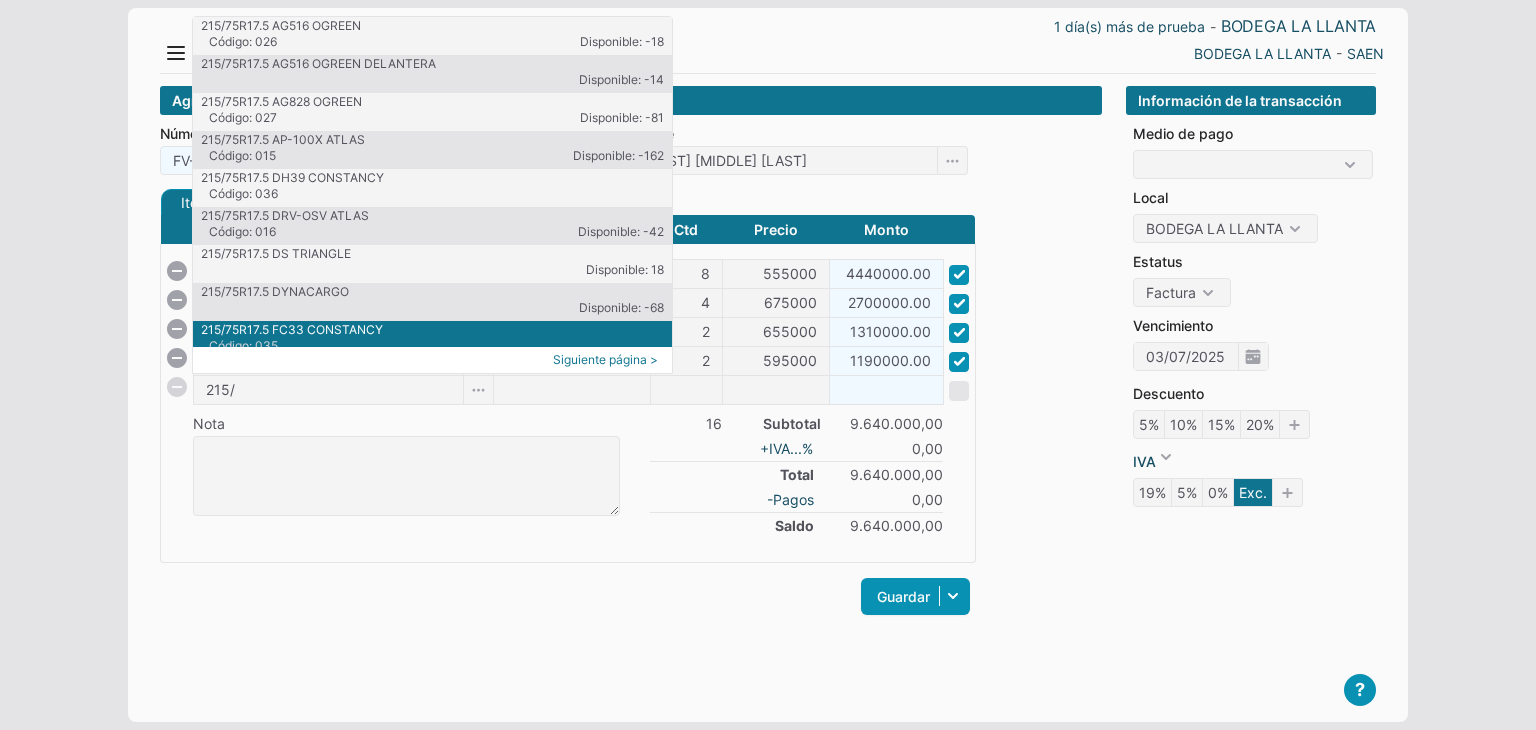 click on "Siguiente página >" at bounding box center [605, 360] 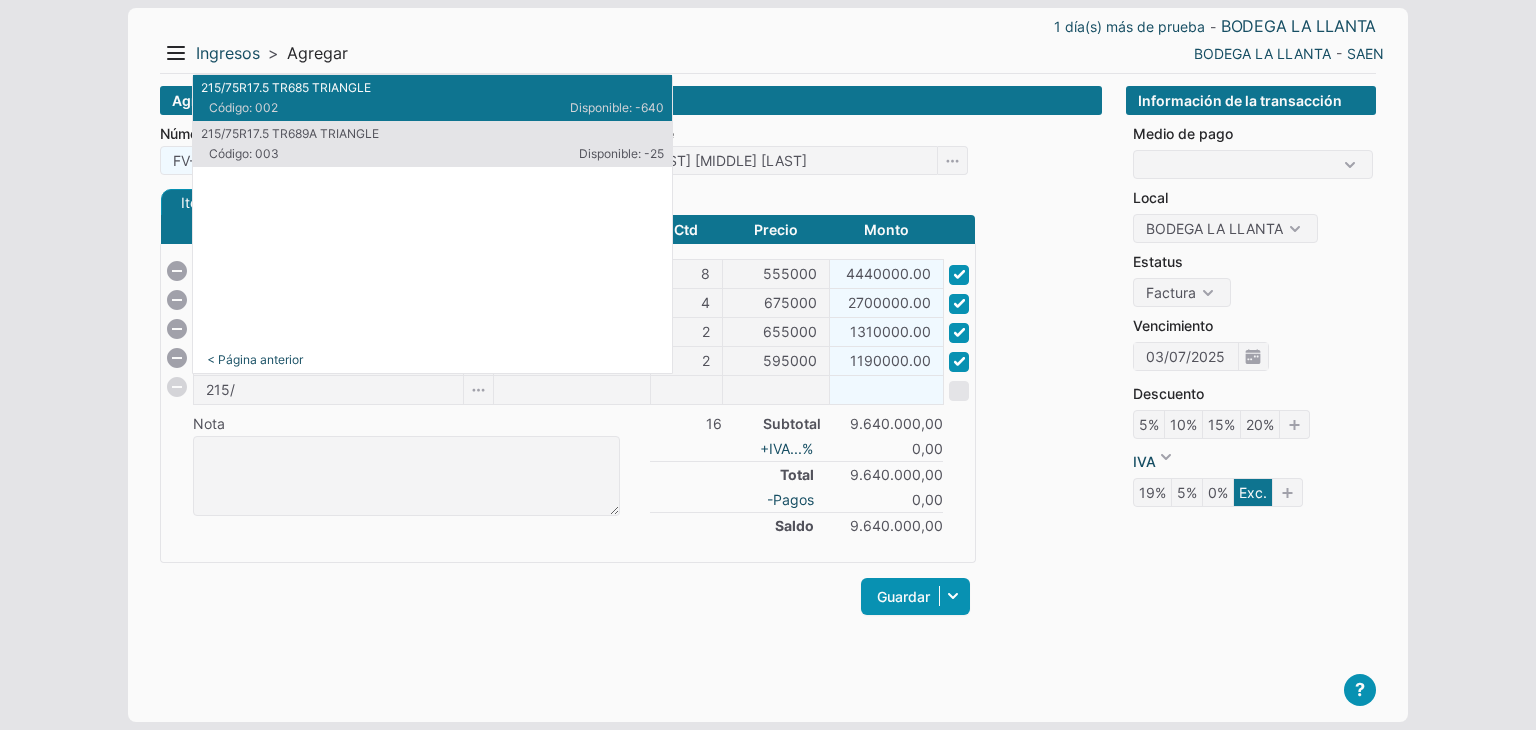 click on "215/75R17.5 TR685 TRIANGLE" at bounding box center [432, 88] 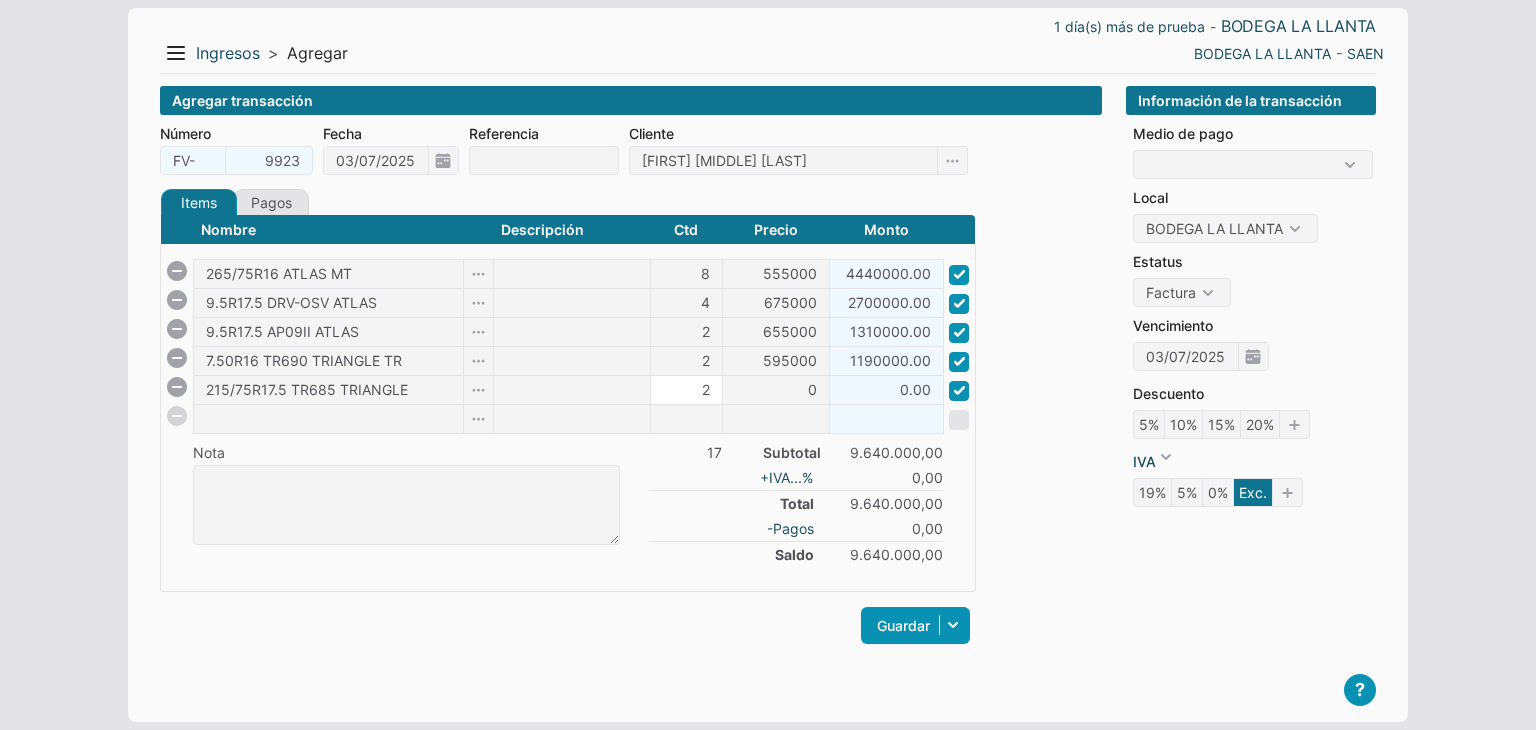 type on "2" 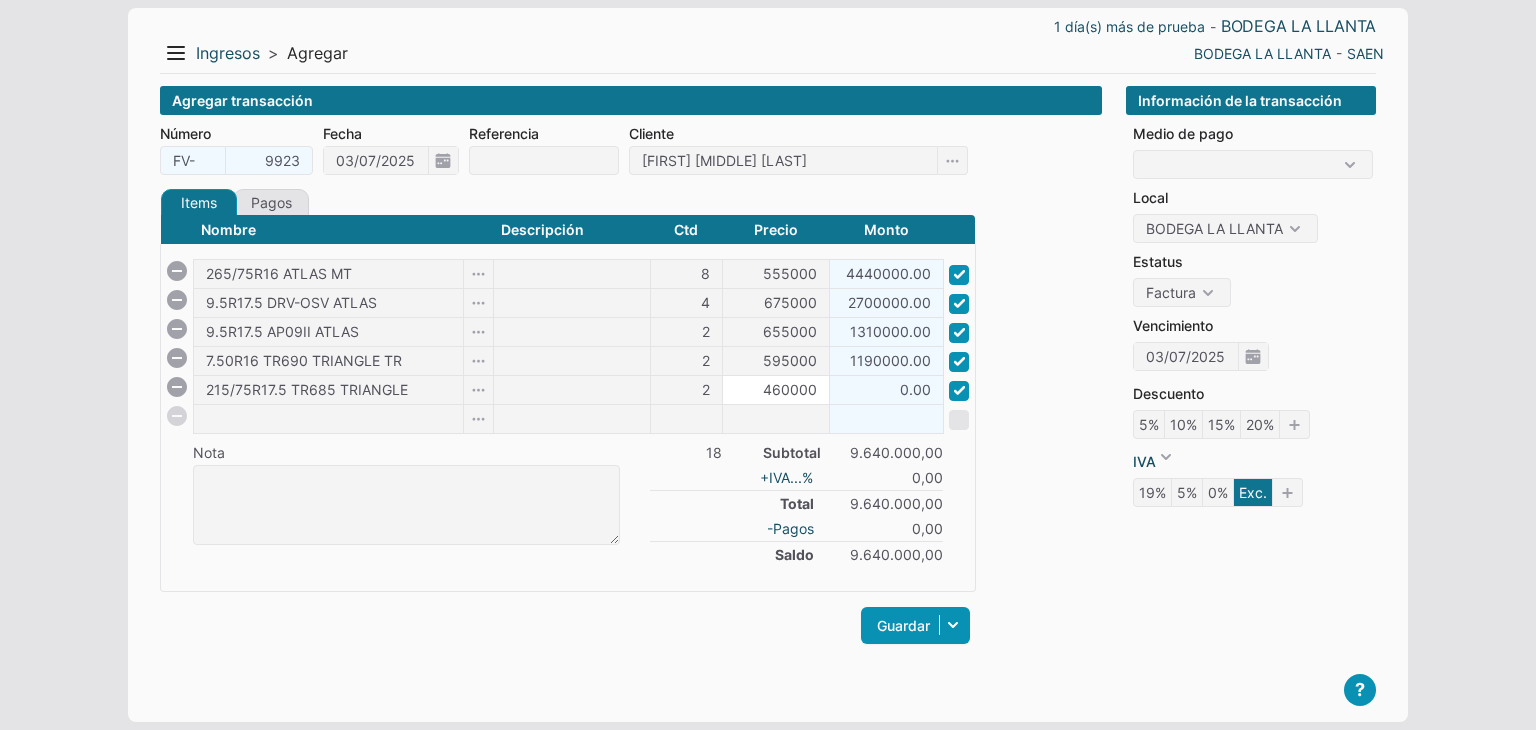 type on "460000" 